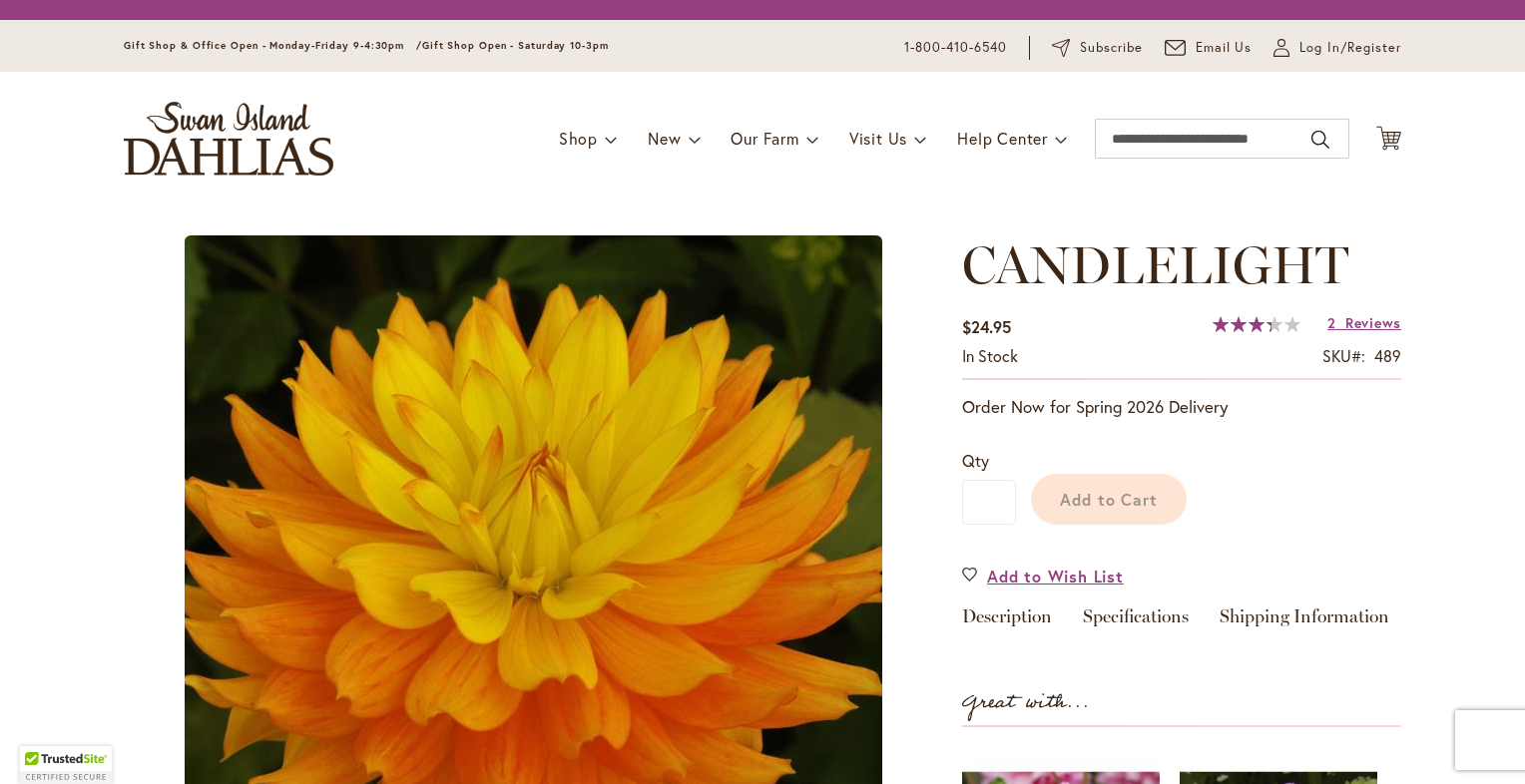scroll, scrollTop: 0, scrollLeft: 0, axis: both 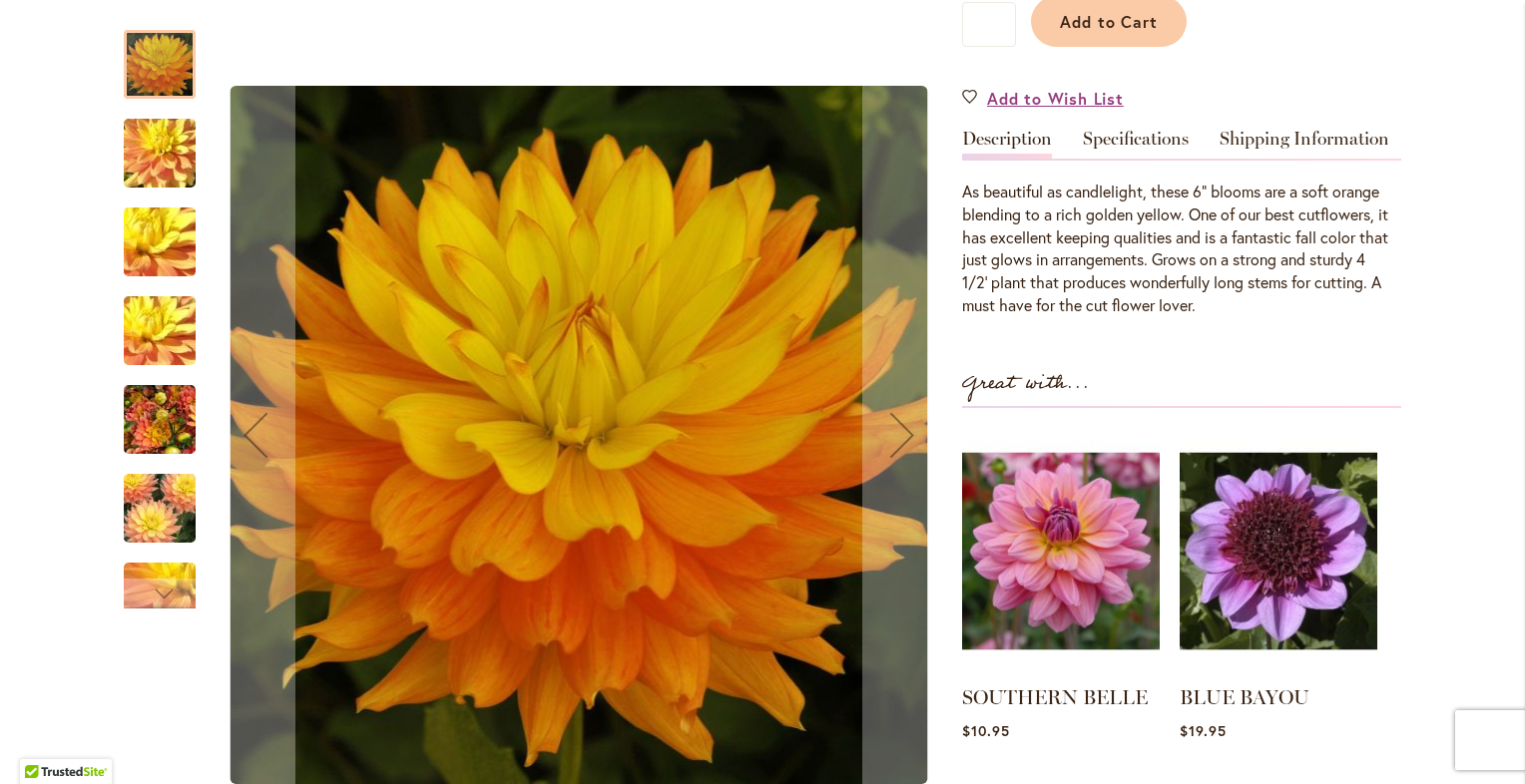 click at bounding box center [160, 154] 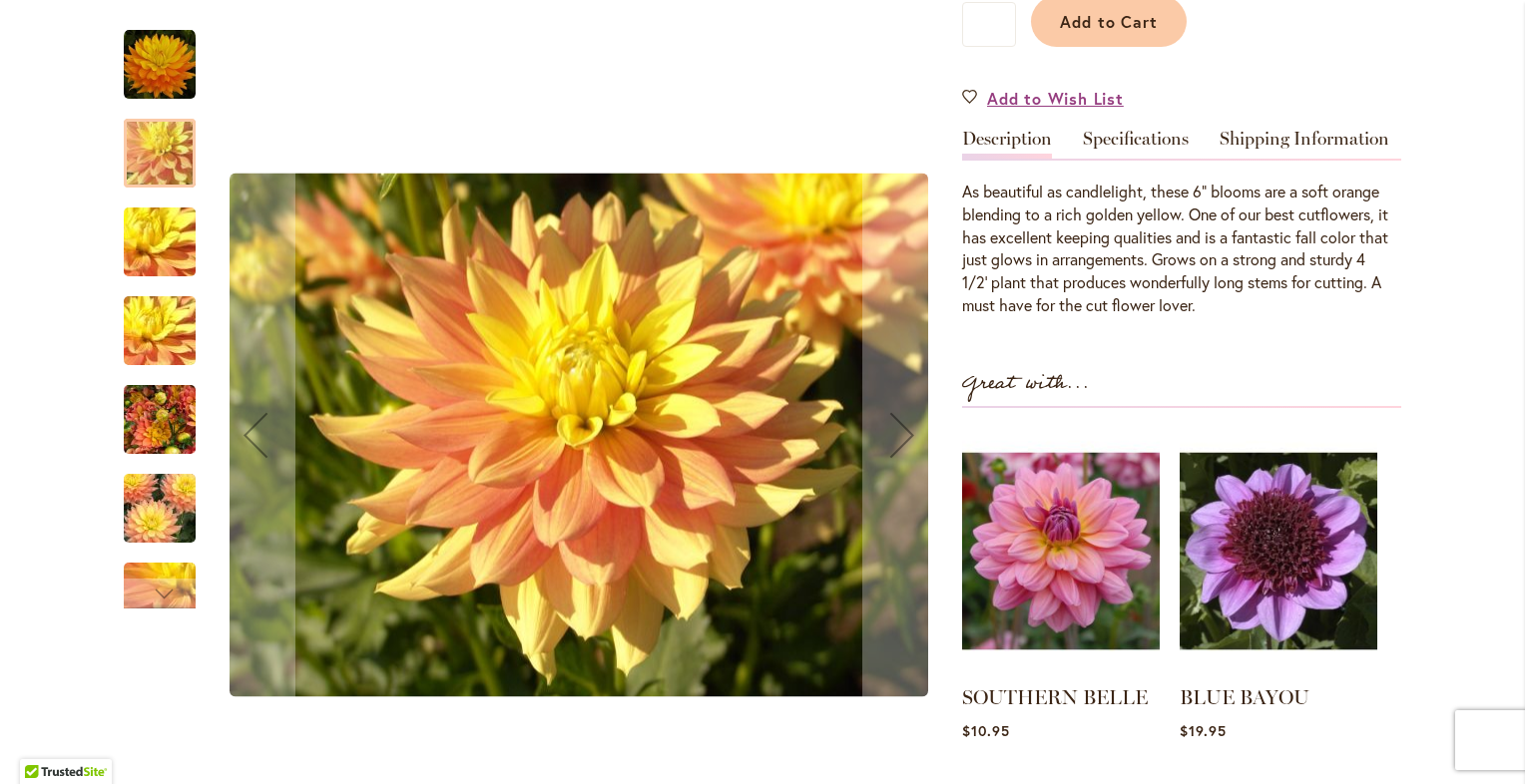 click at bounding box center (160, 242) 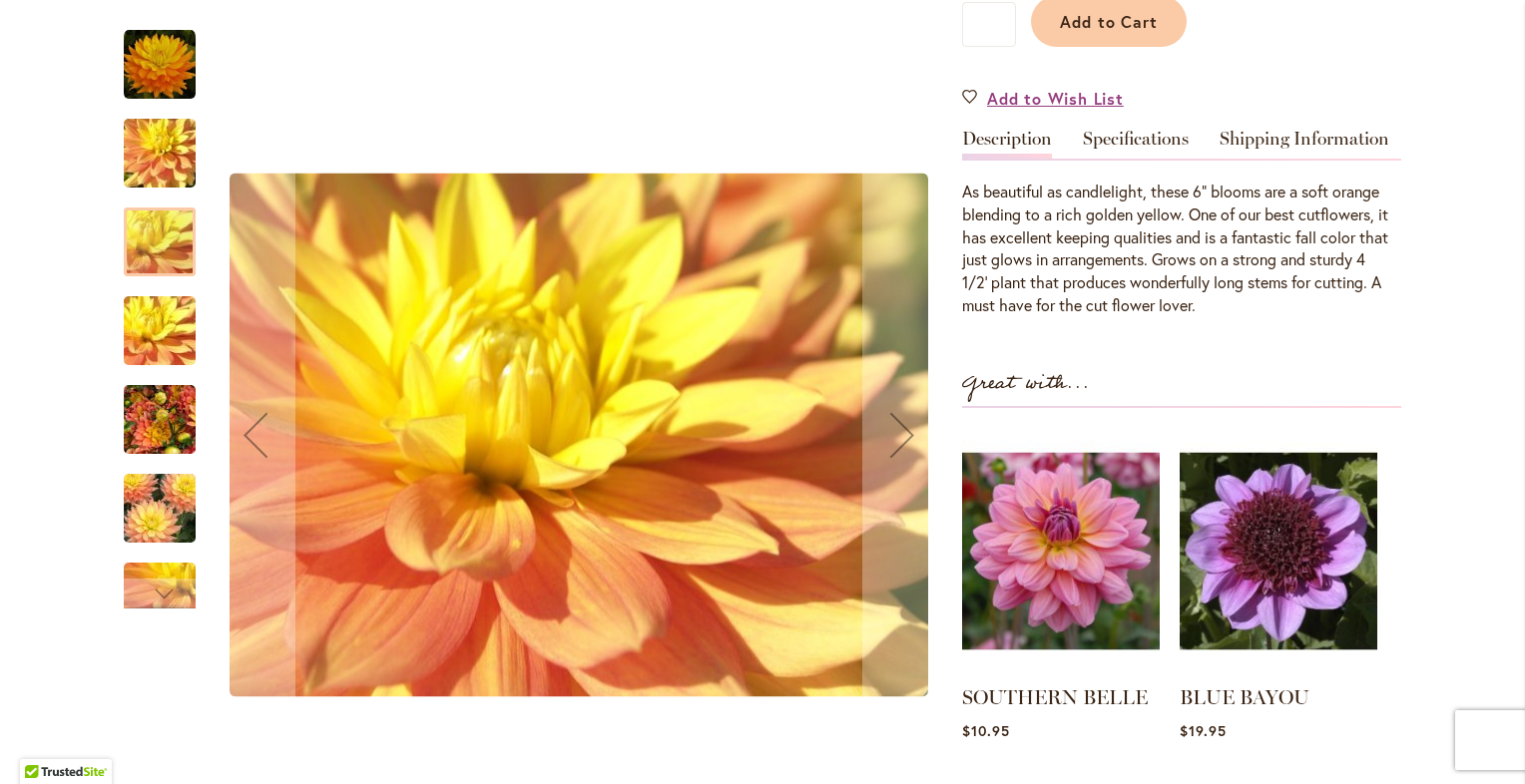 click at bounding box center [160, 331] 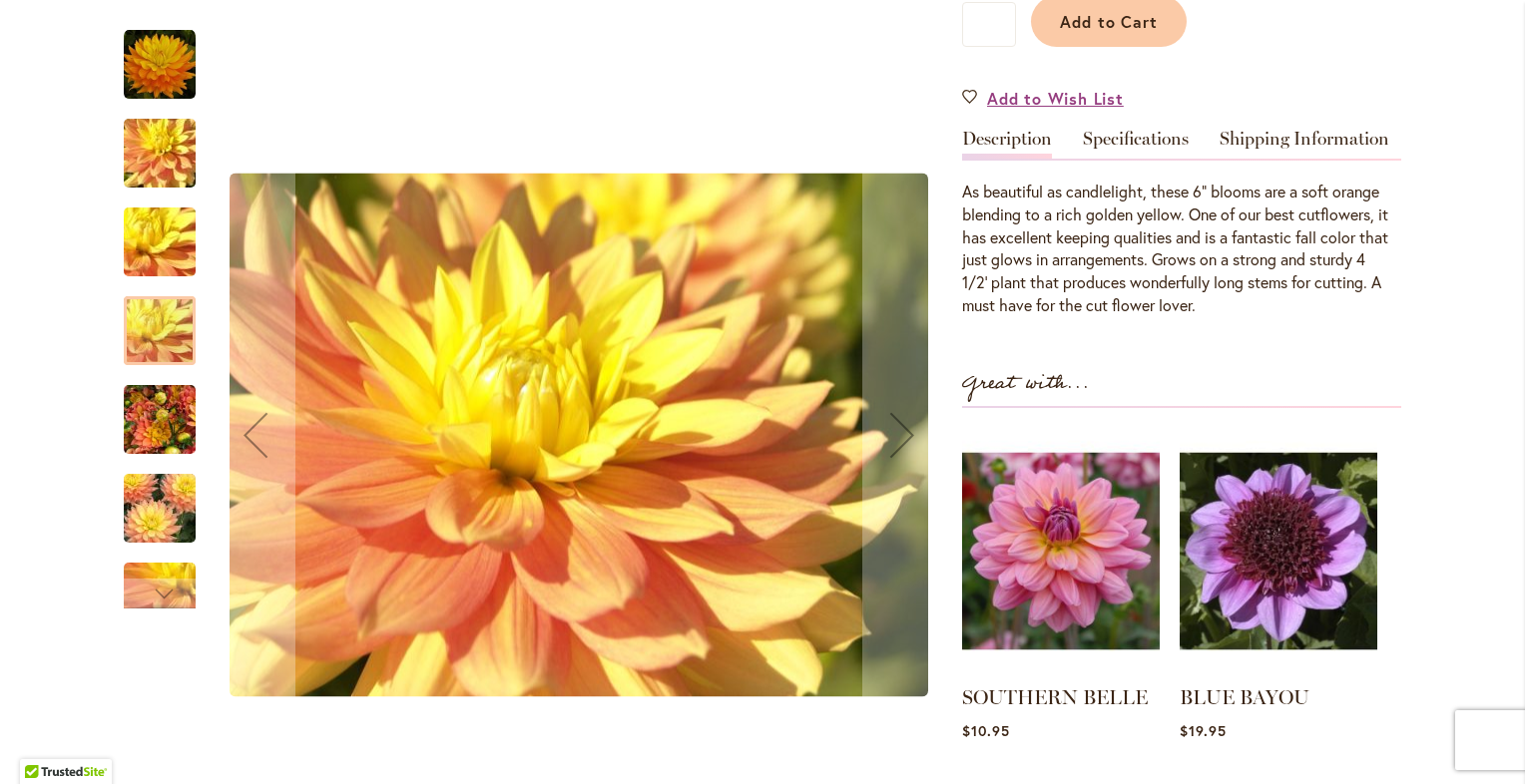 click at bounding box center [160, 420] 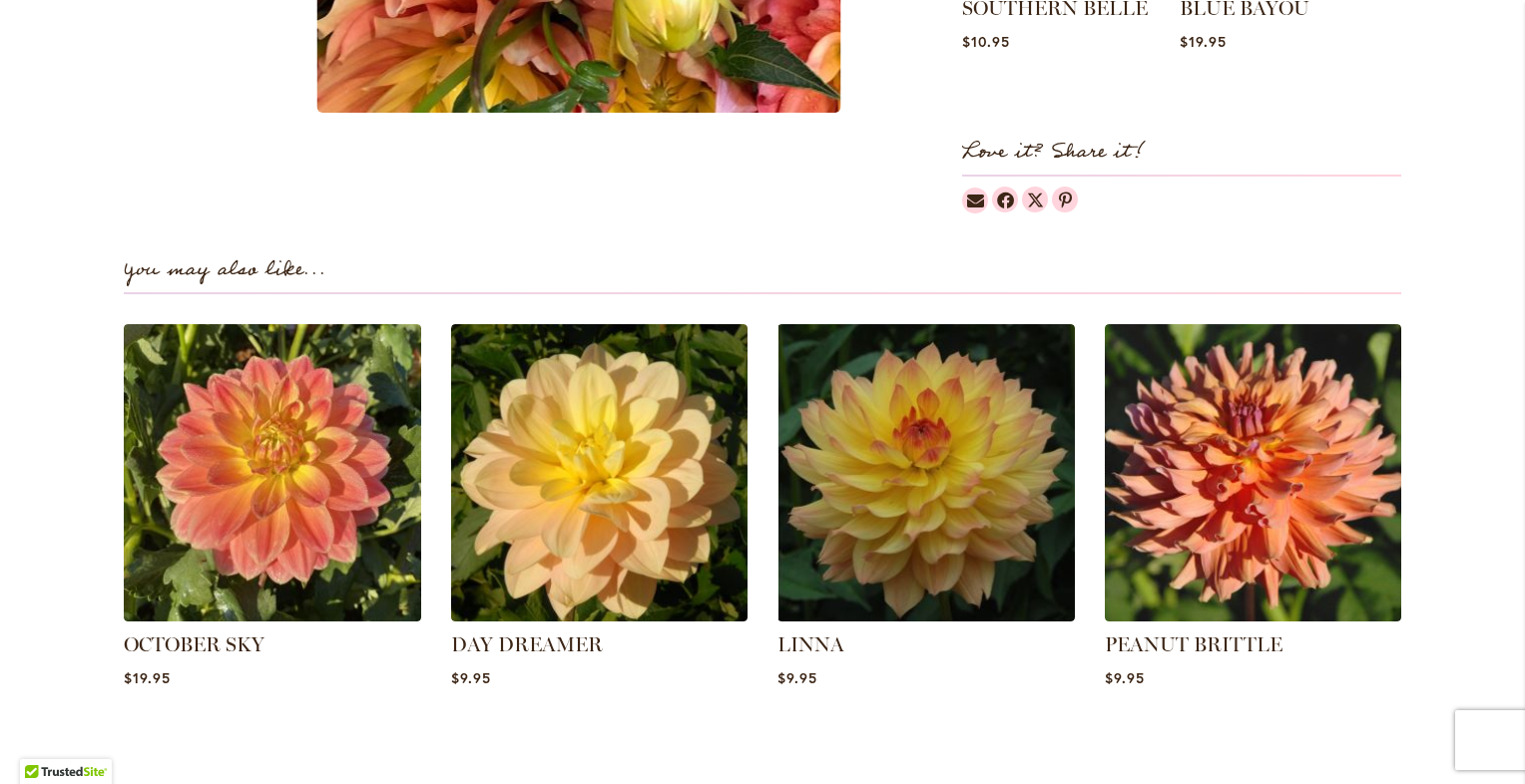 scroll, scrollTop: 1216, scrollLeft: 0, axis: vertical 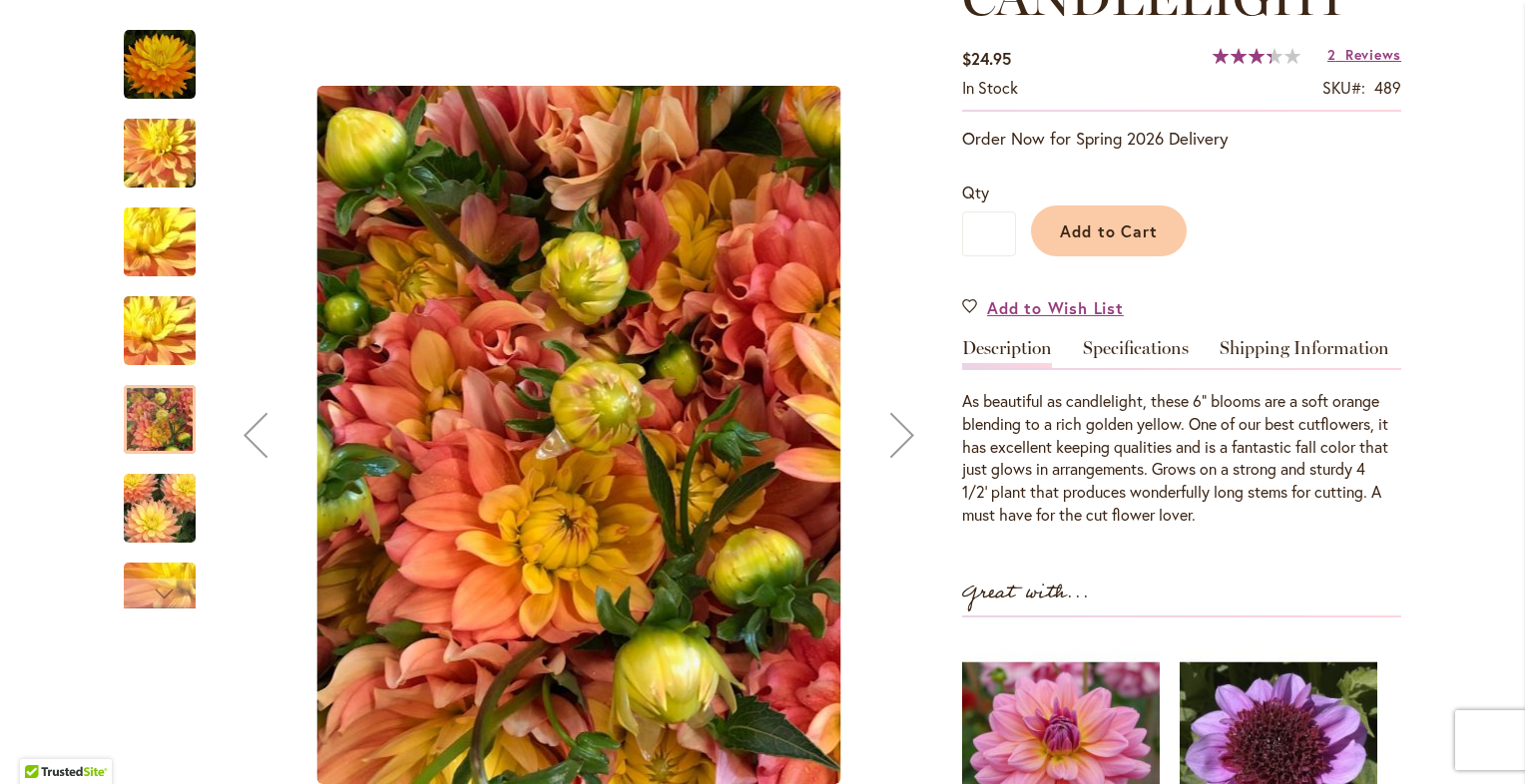 click at bounding box center [160, 154] 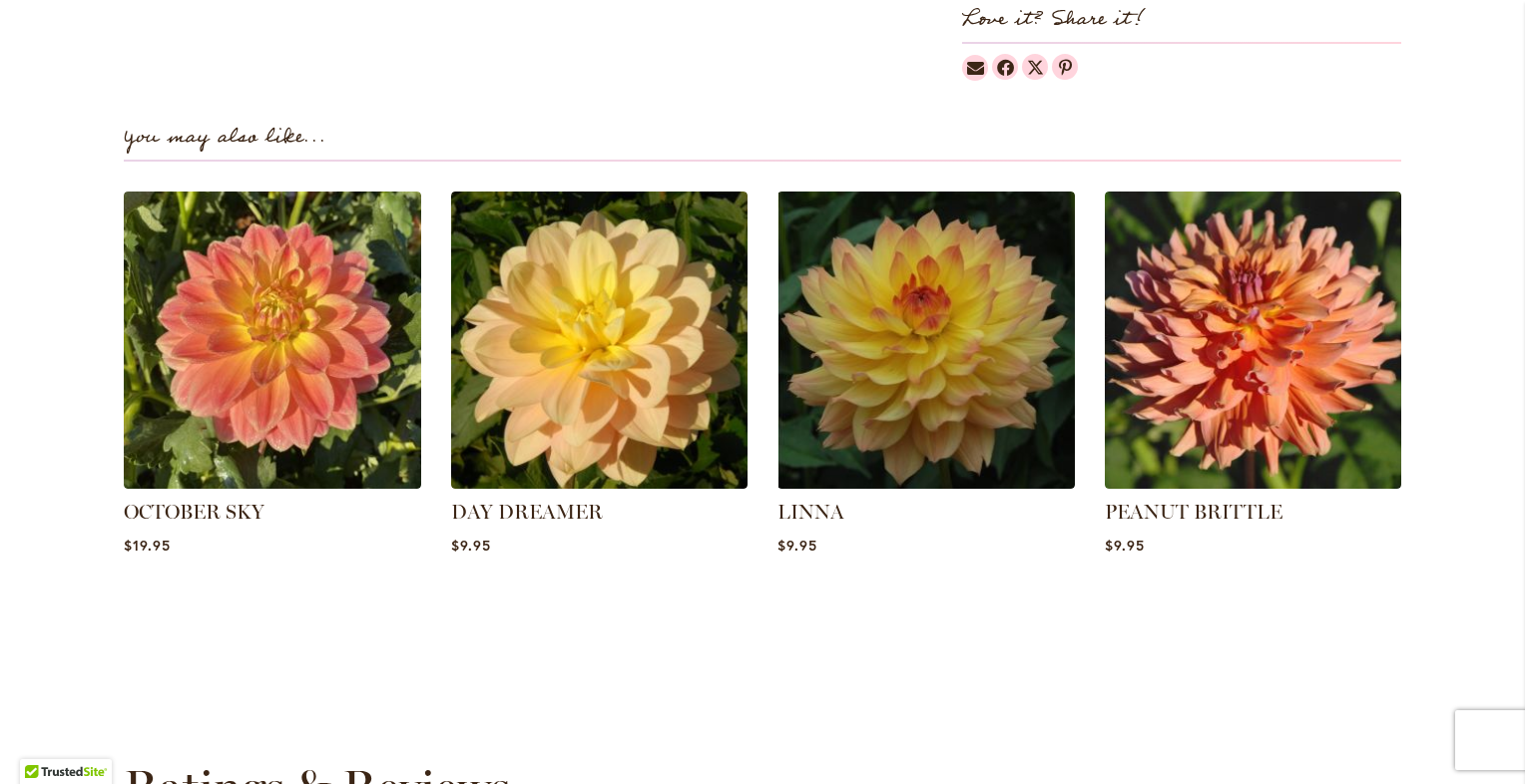 scroll, scrollTop: 1362, scrollLeft: 0, axis: vertical 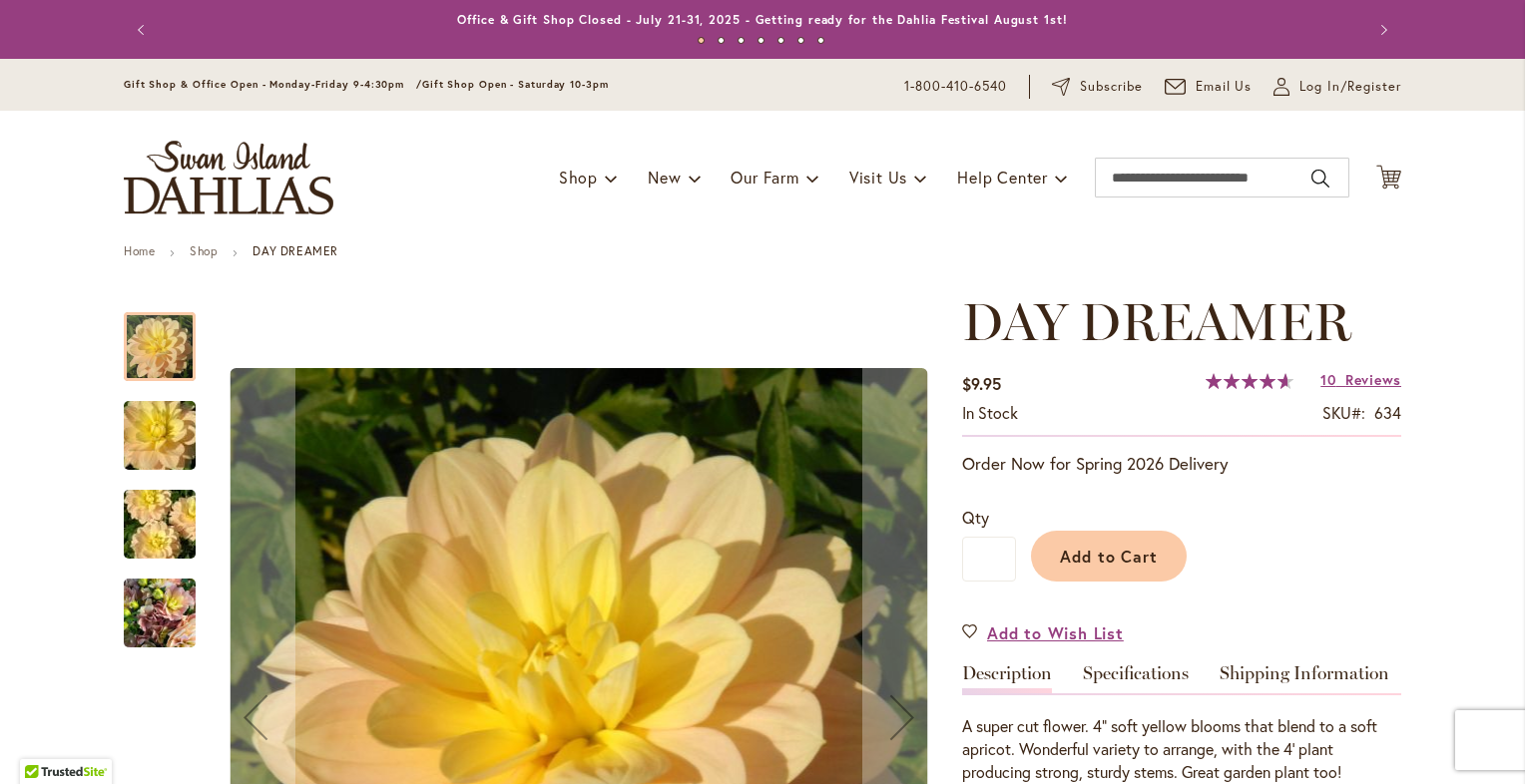click at bounding box center (160, 613) 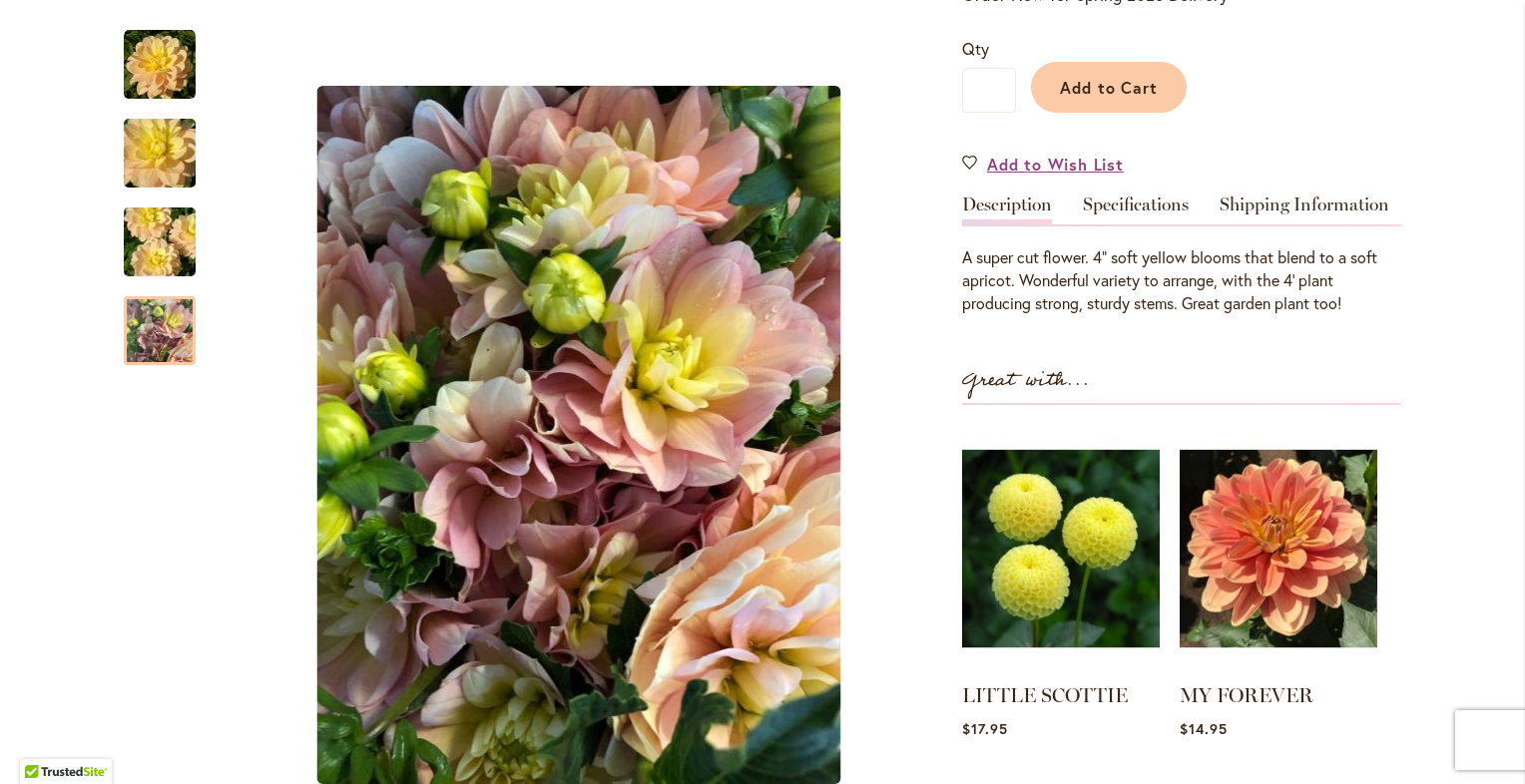 scroll, scrollTop: 488, scrollLeft: 0, axis: vertical 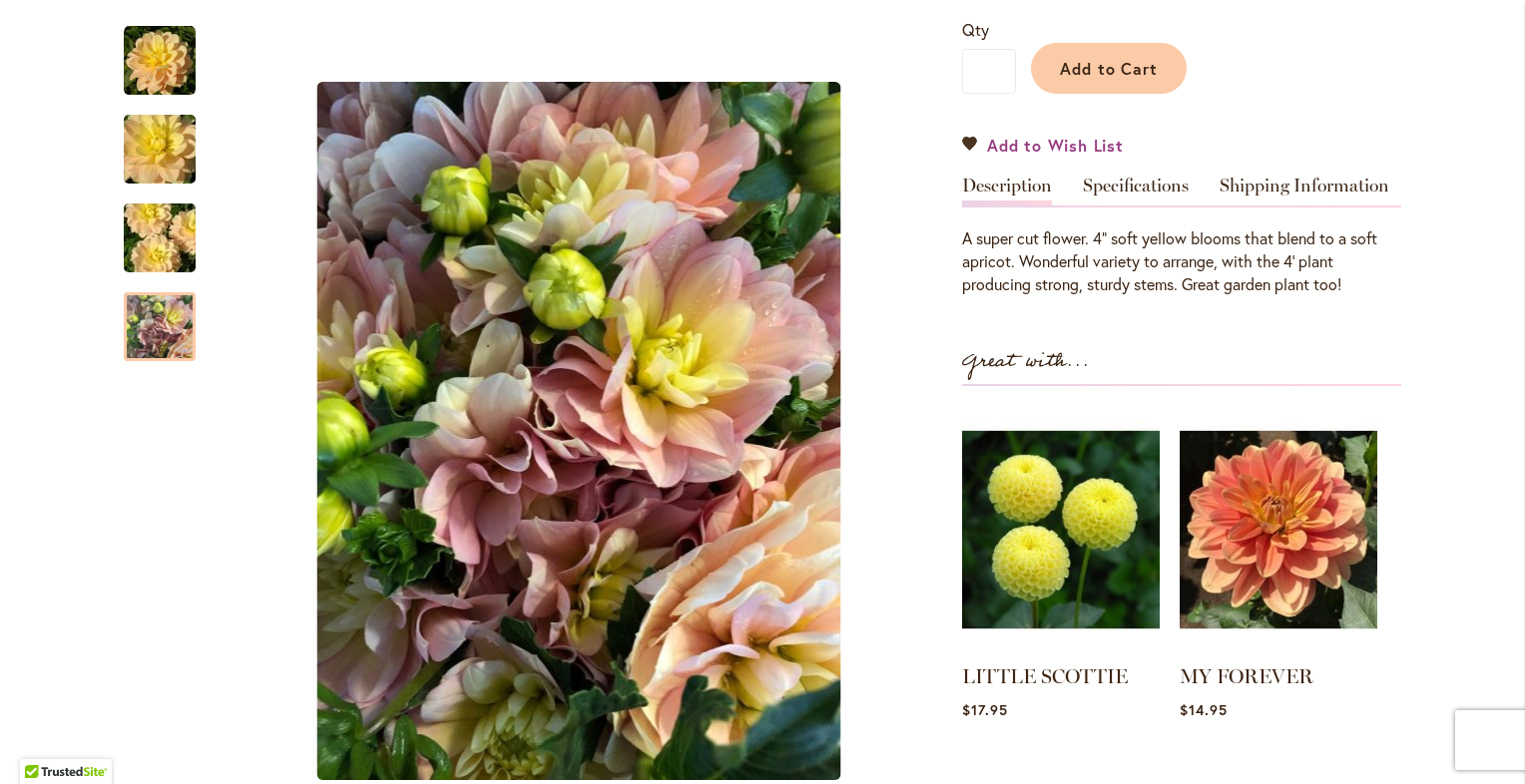 click on "Add to Wish List" at bounding box center [1043, 145] 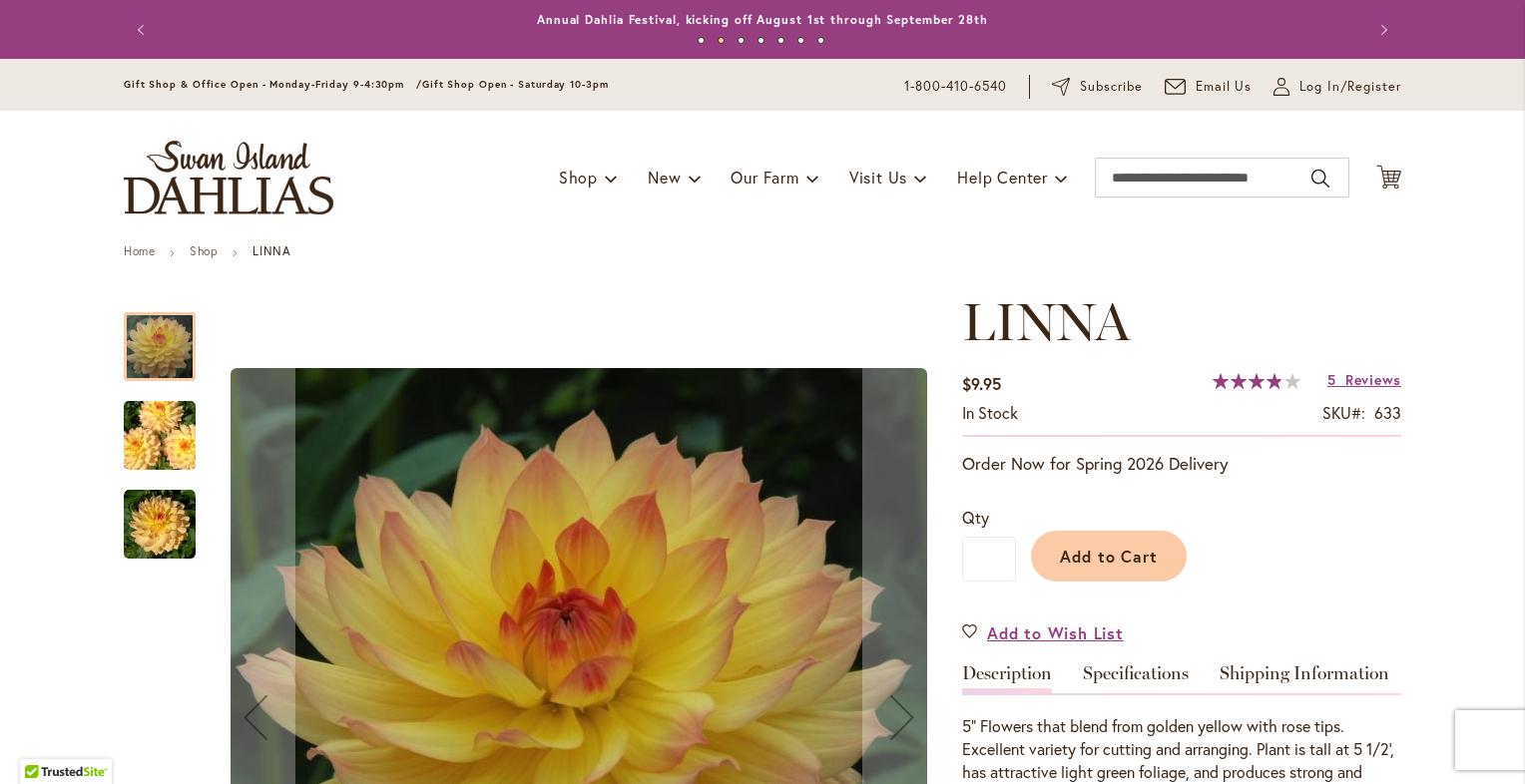scroll, scrollTop: 0, scrollLeft: 0, axis: both 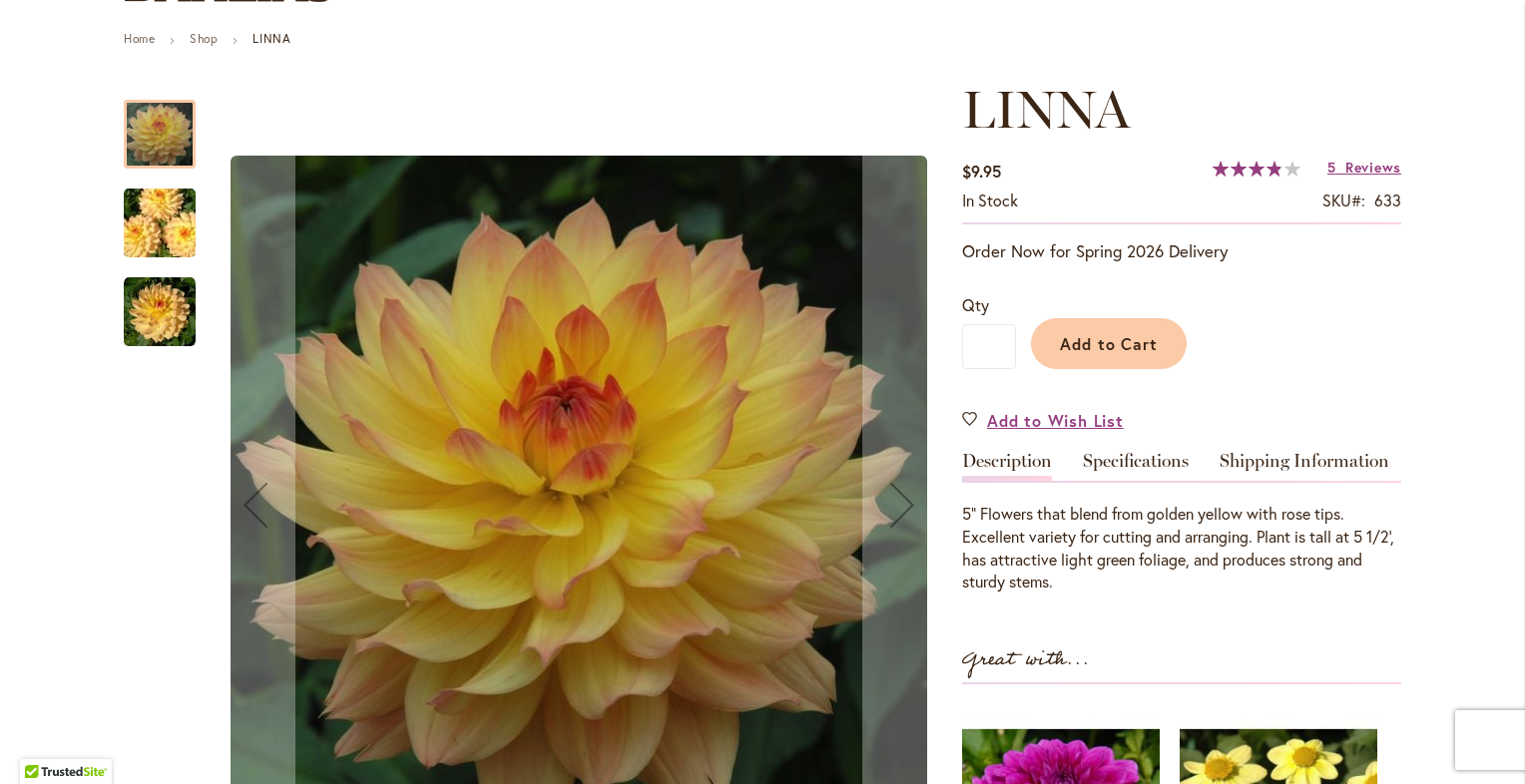 click on "[FIRST]
[PRICE]
In stock
SKU
633
Rating:
77                          % of  100
5
Reviews
Add Your Review
Order Now for Spring 2026 Delivery
Qty
*
Add to Cart" at bounding box center (1182, 629) 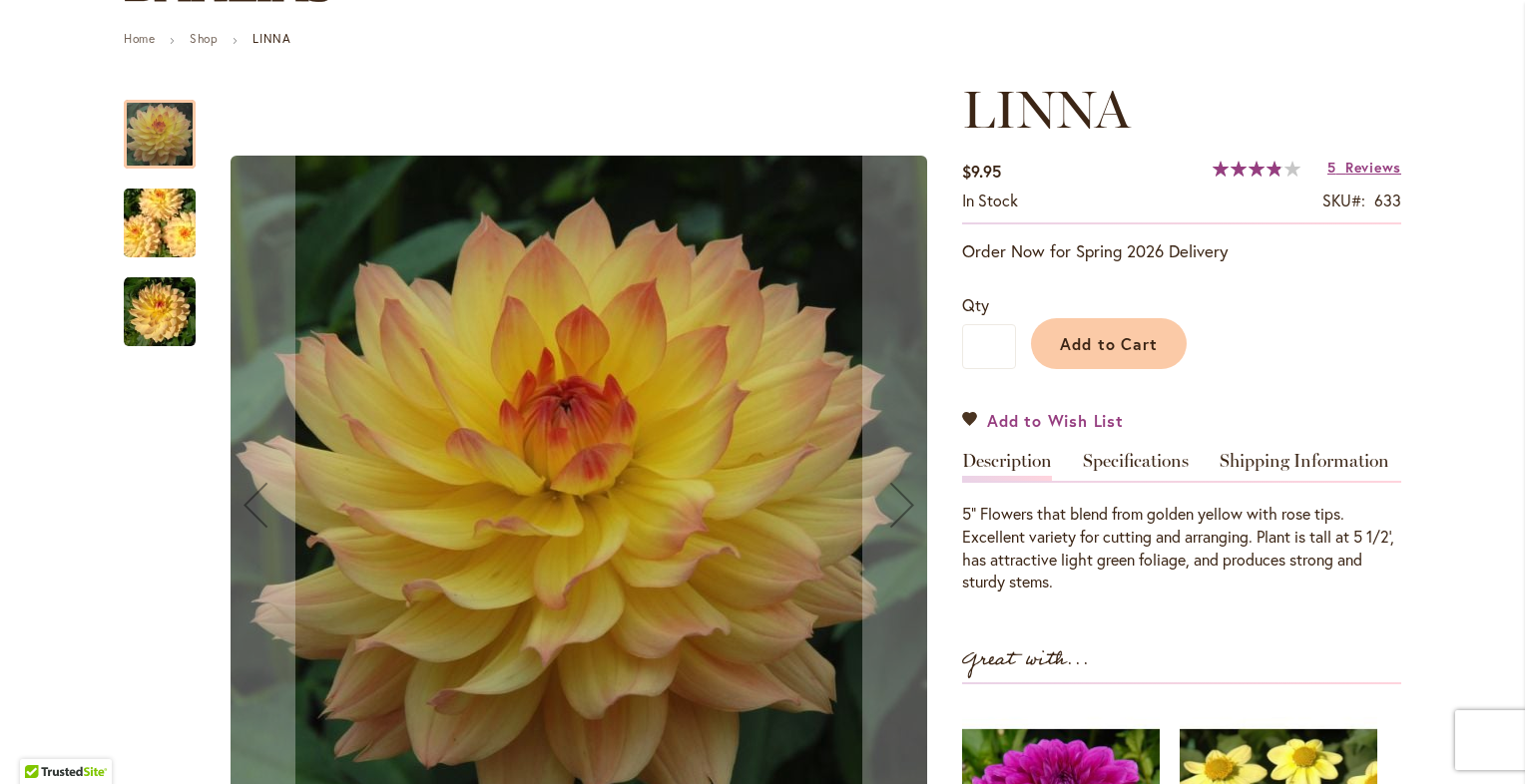 click on "Add to Wish List" at bounding box center [1043, 420] 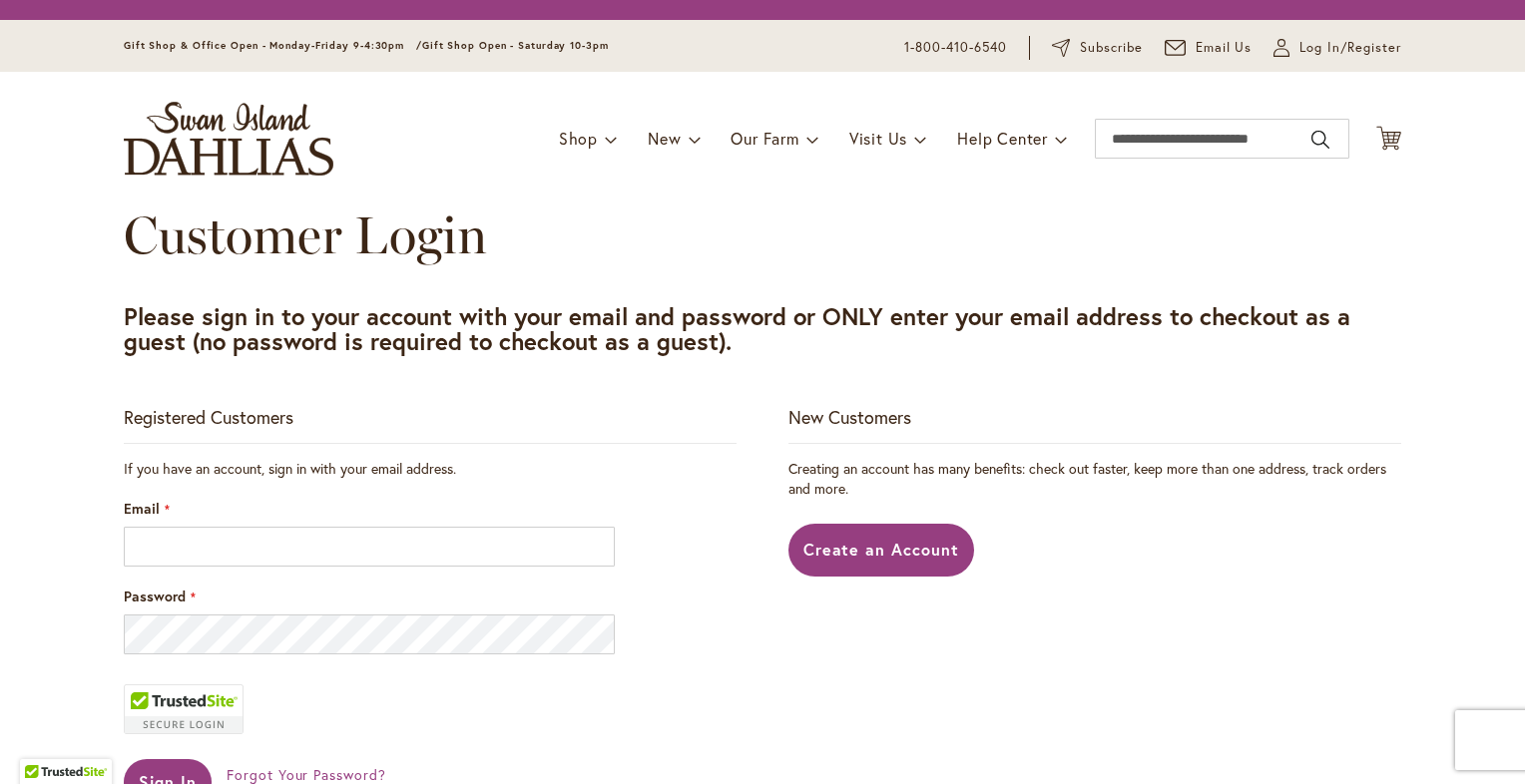 scroll, scrollTop: 0, scrollLeft: 0, axis: both 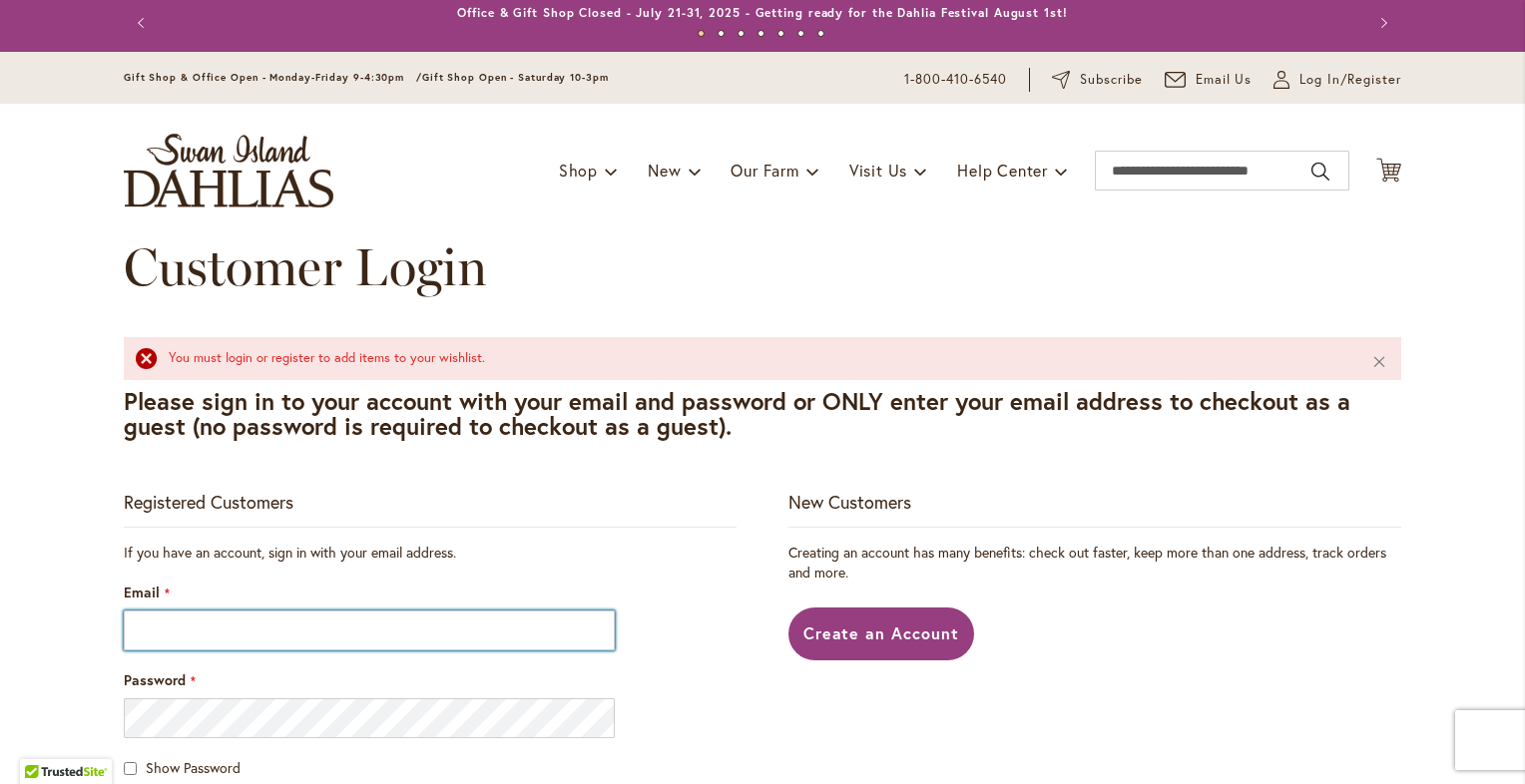 click on "Email" at bounding box center (369, 630) 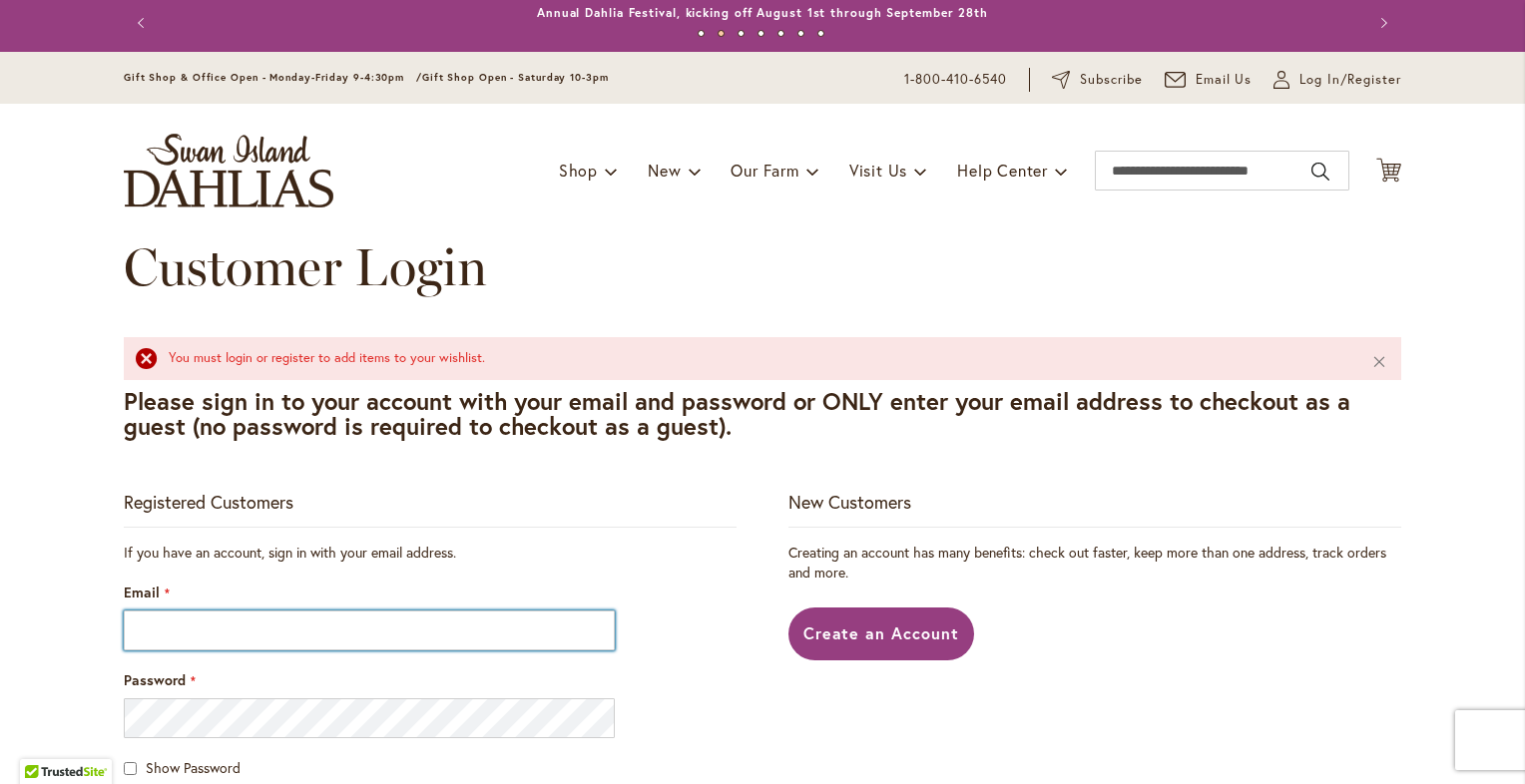 type on "**********" 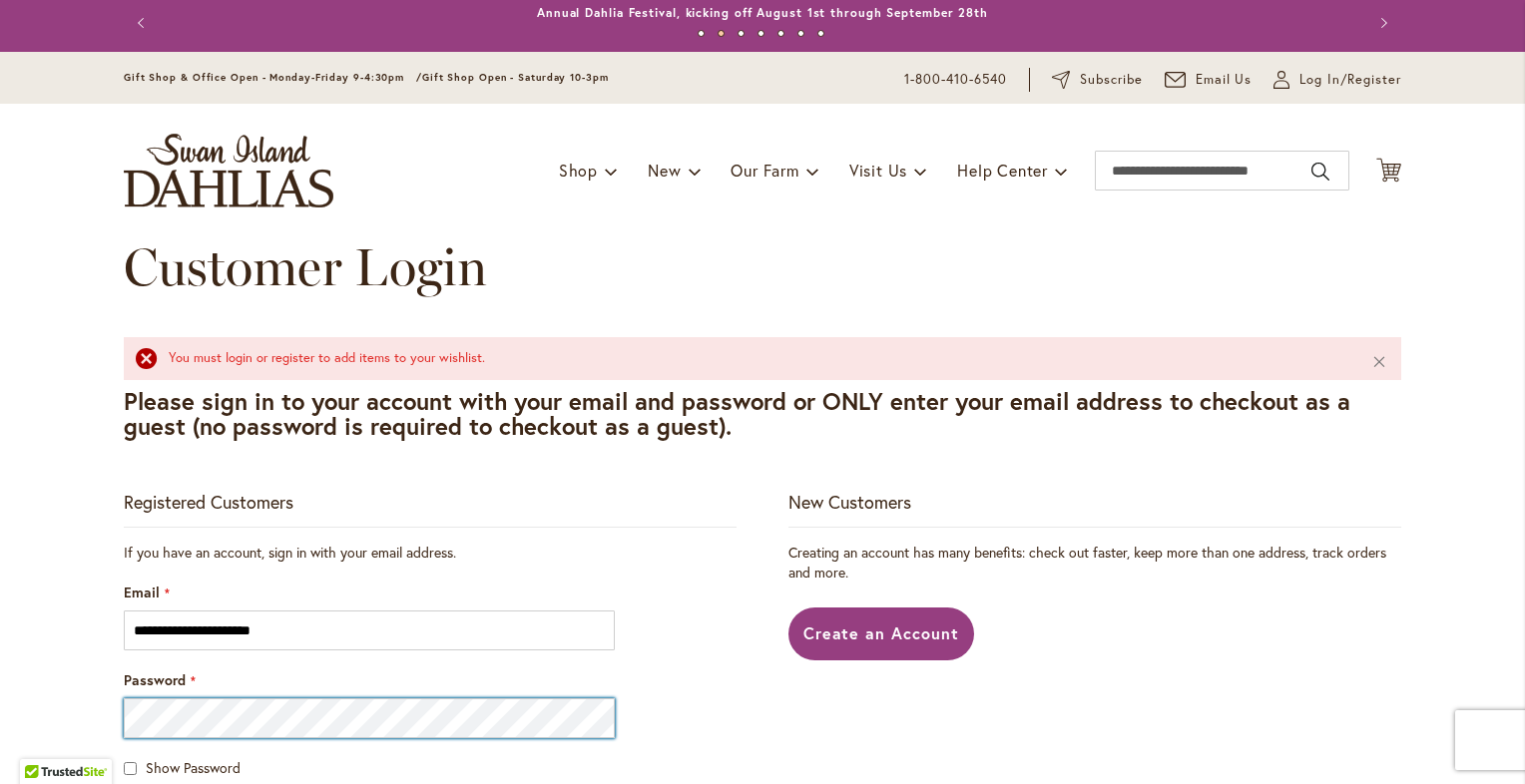 click on "Sign In" at bounding box center [168, 976] 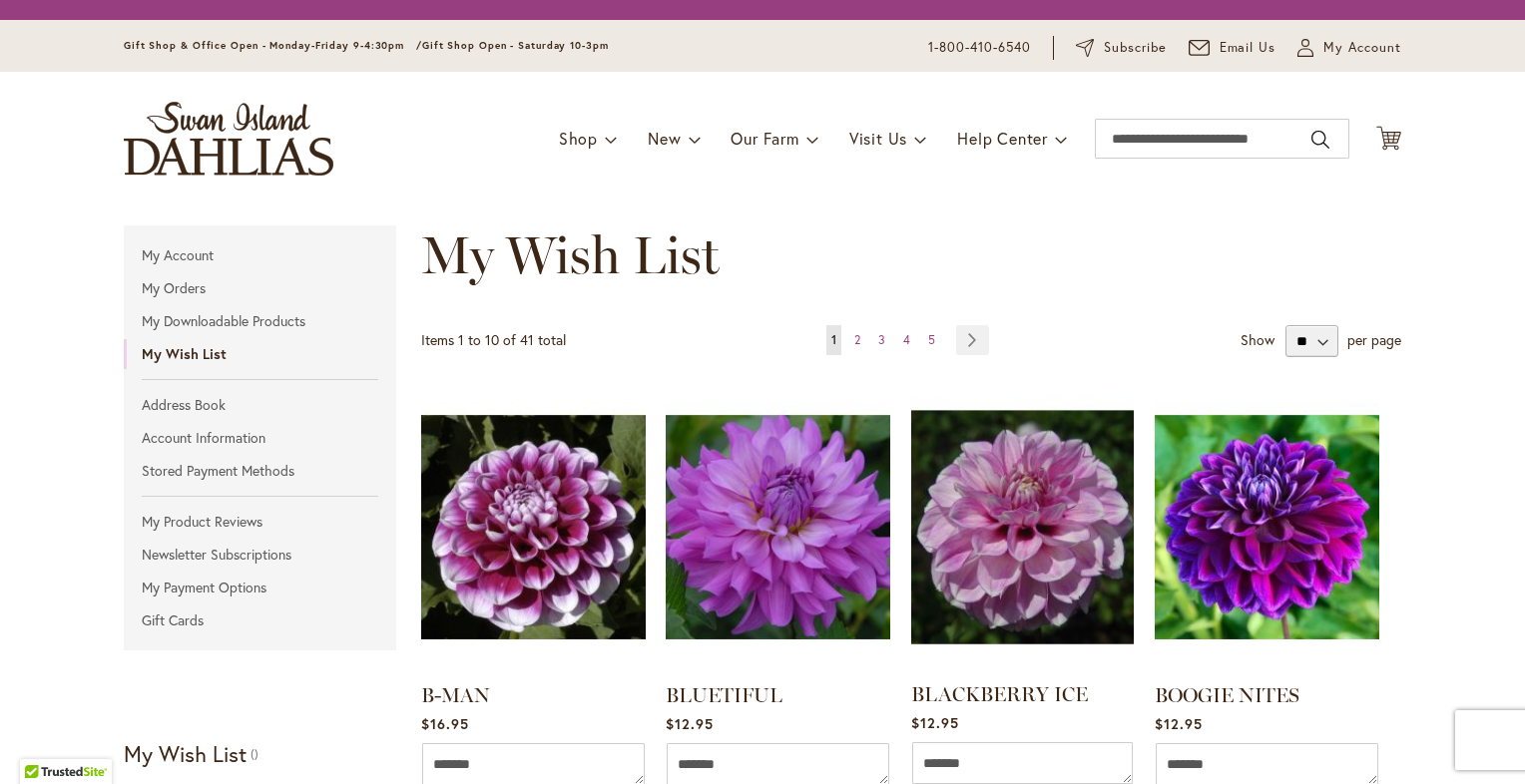 scroll, scrollTop: 0, scrollLeft: 0, axis: both 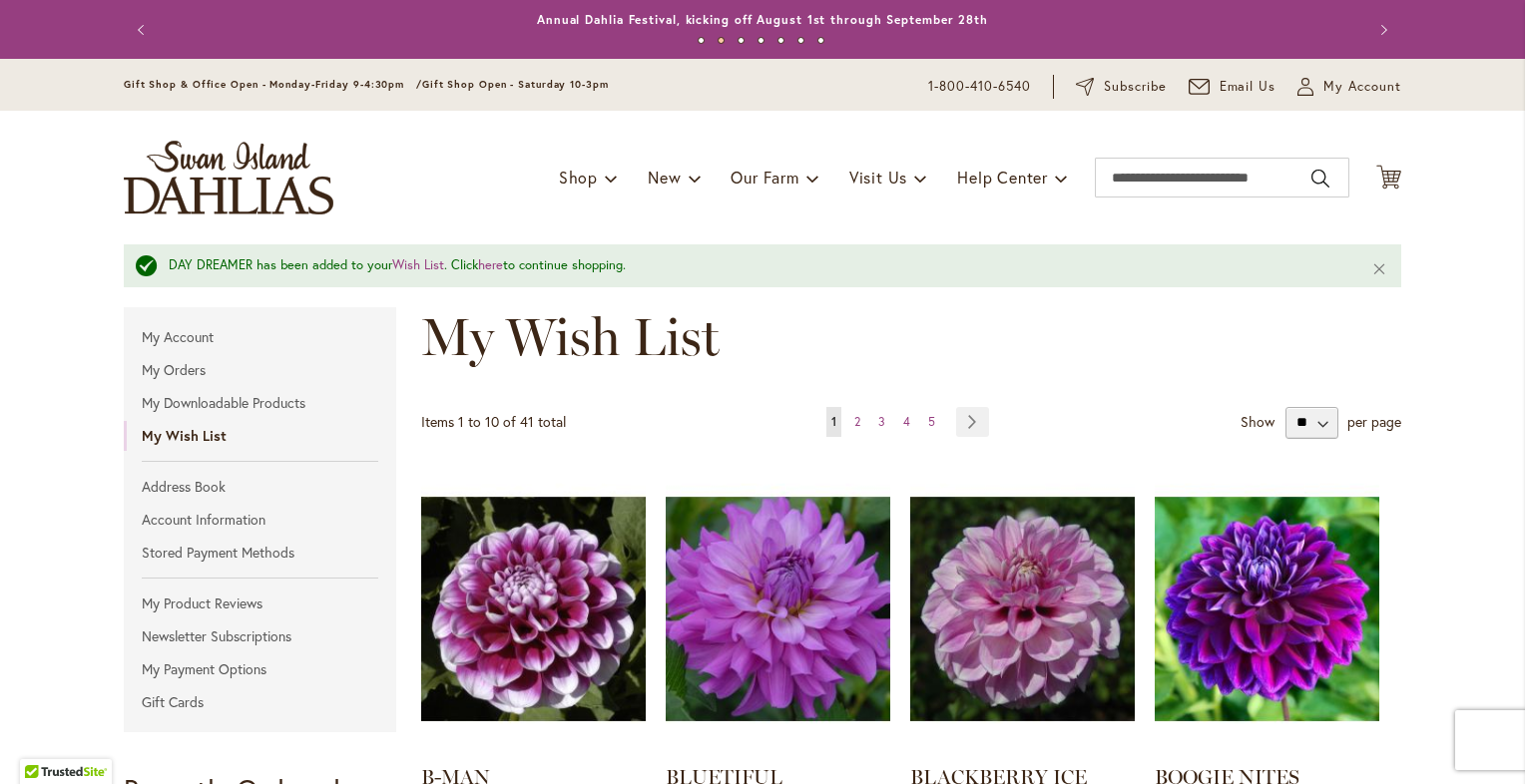 type on "**********" 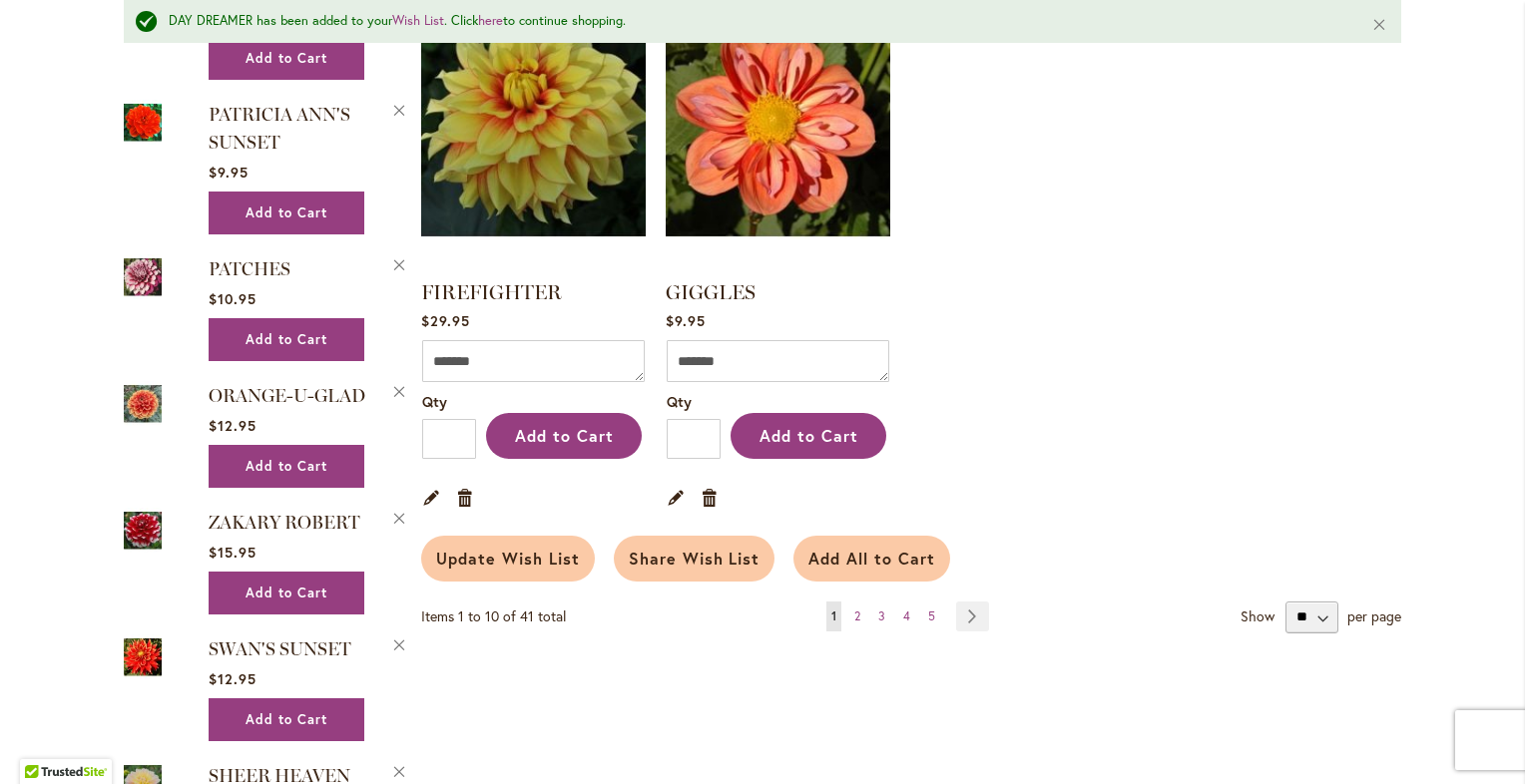 scroll, scrollTop: 1597, scrollLeft: 0, axis: vertical 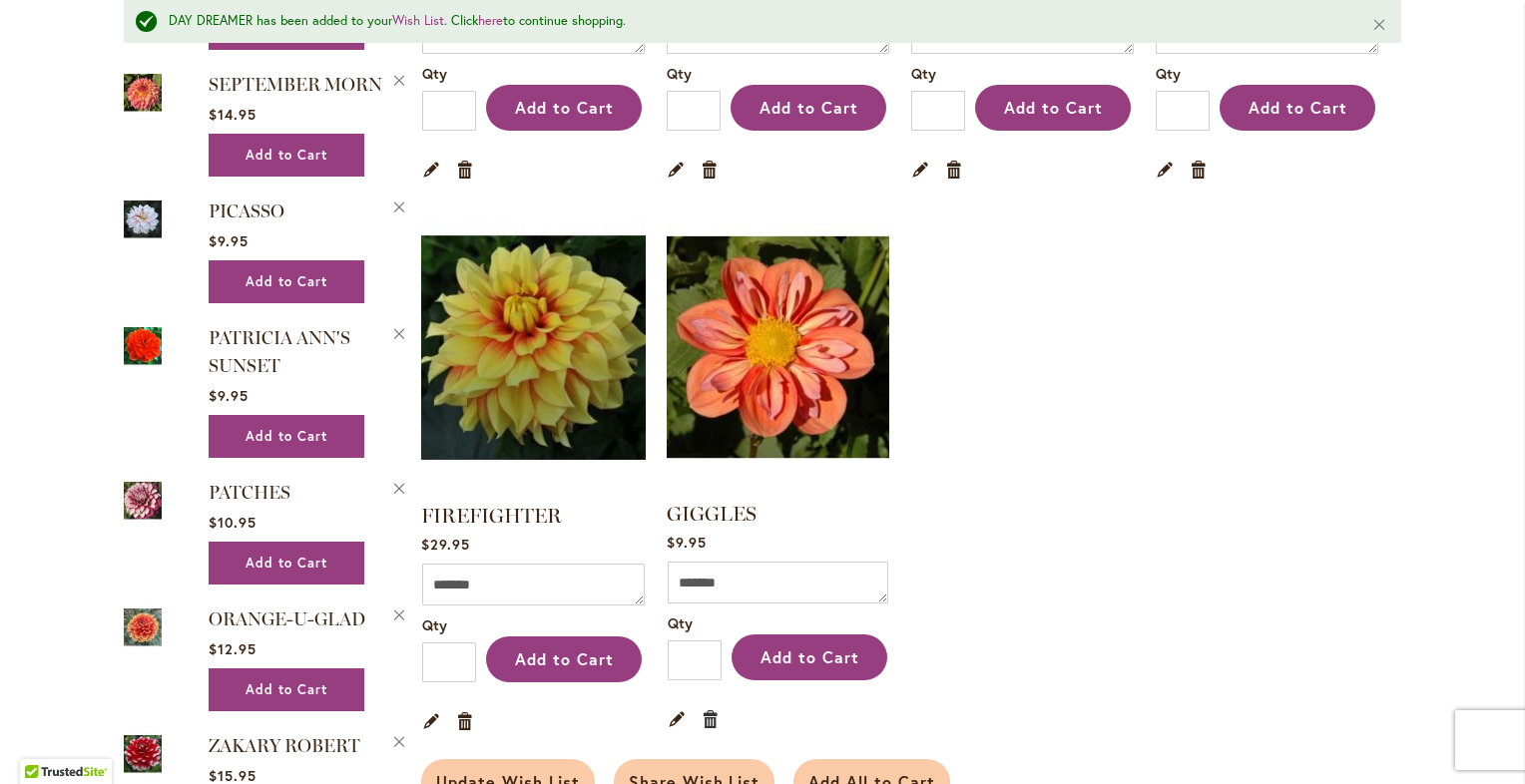 click on "Remove item" at bounding box center [711, 718] 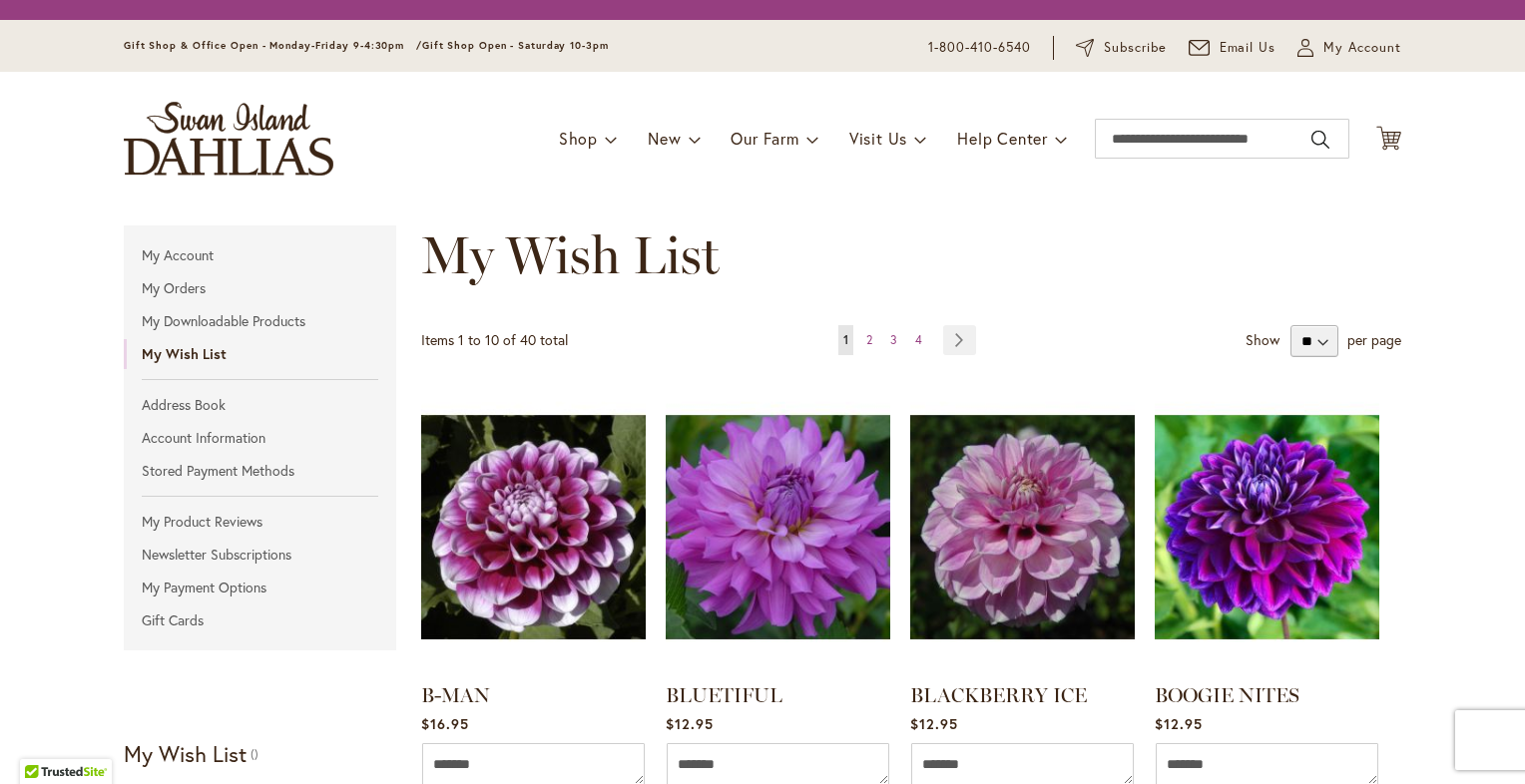 scroll, scrollTop: 0, scrollLeft: 0, axis: both 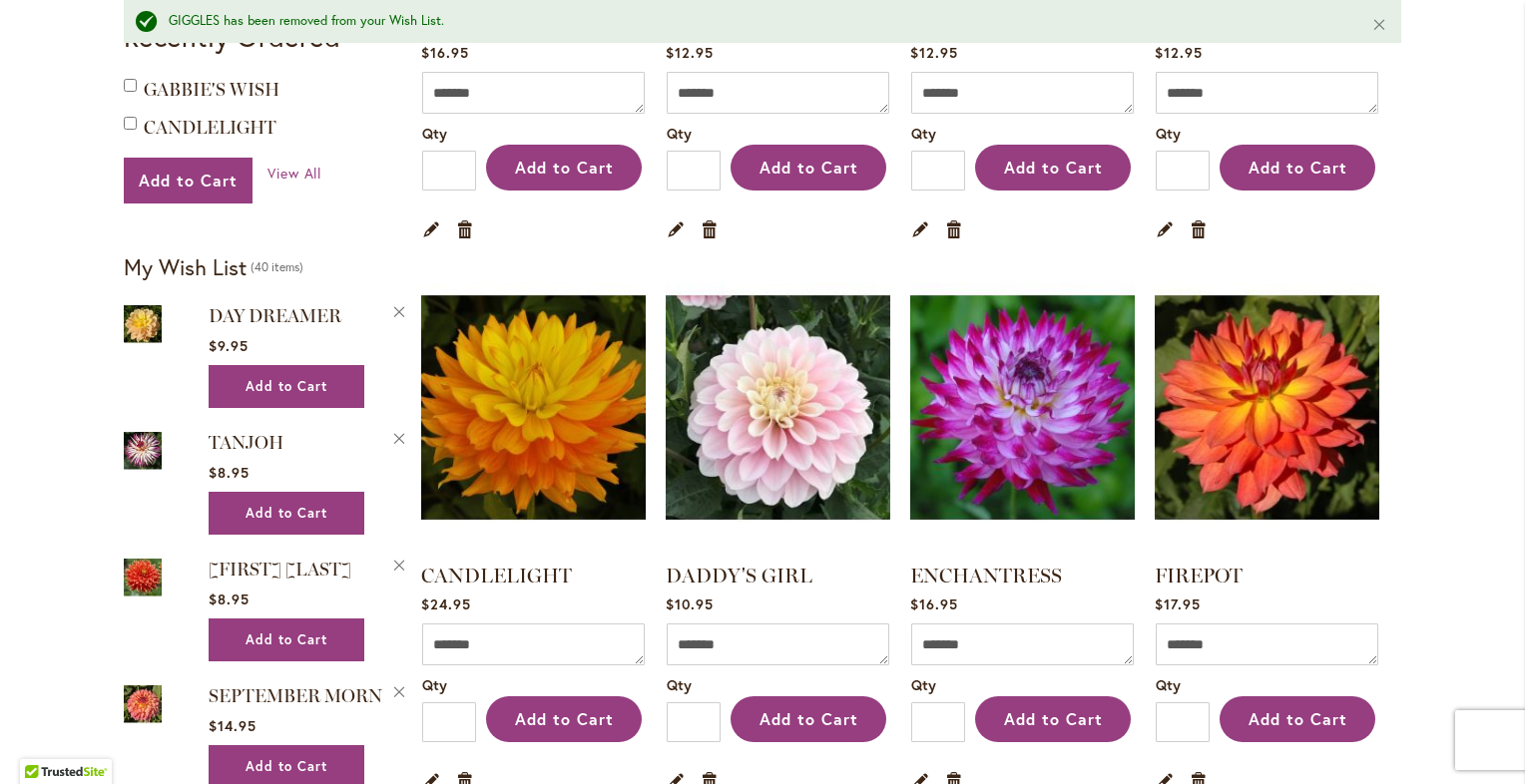 type on "**********" 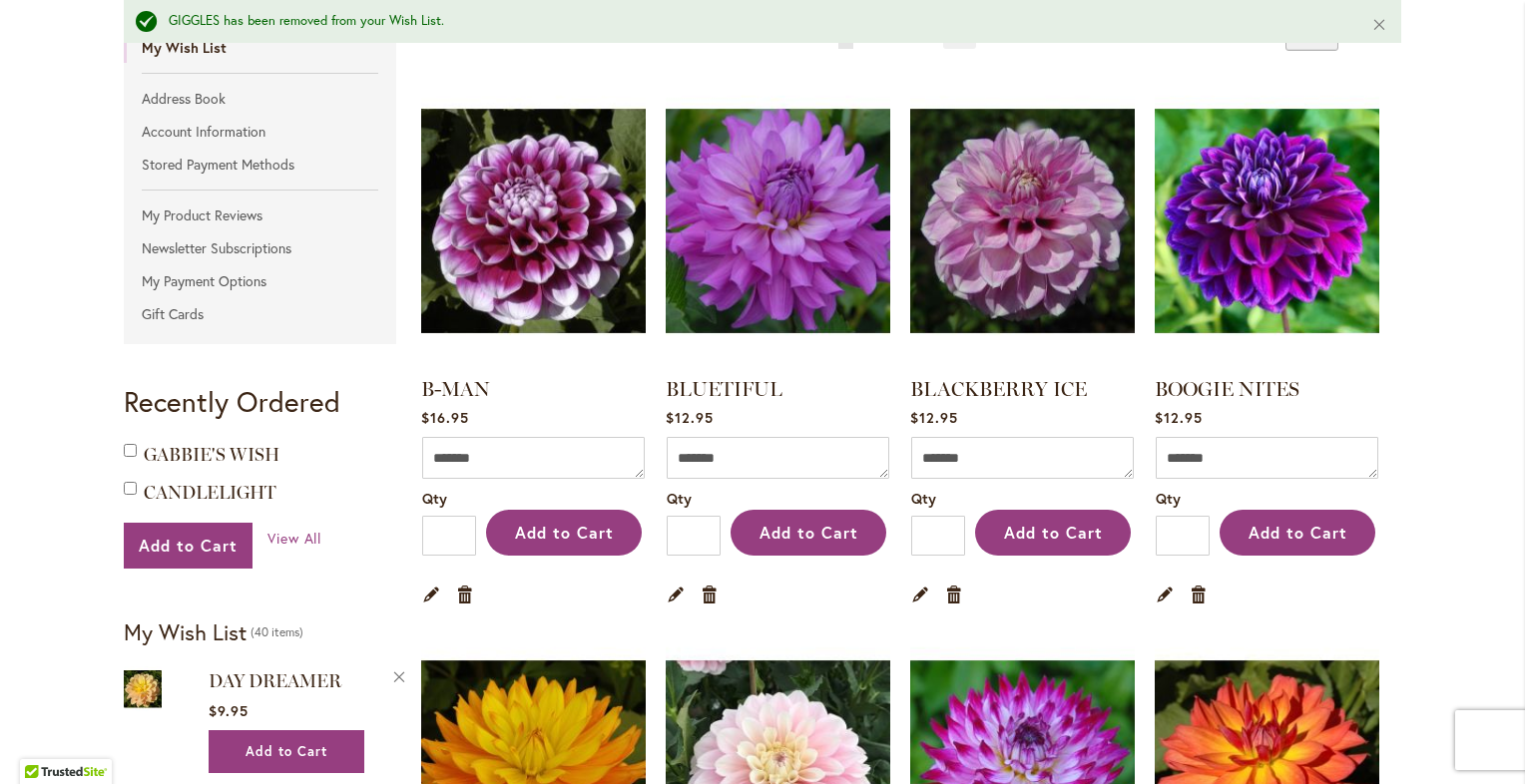 scroll, scrollTop: 288, scrollLeft: 0, axis: vertical 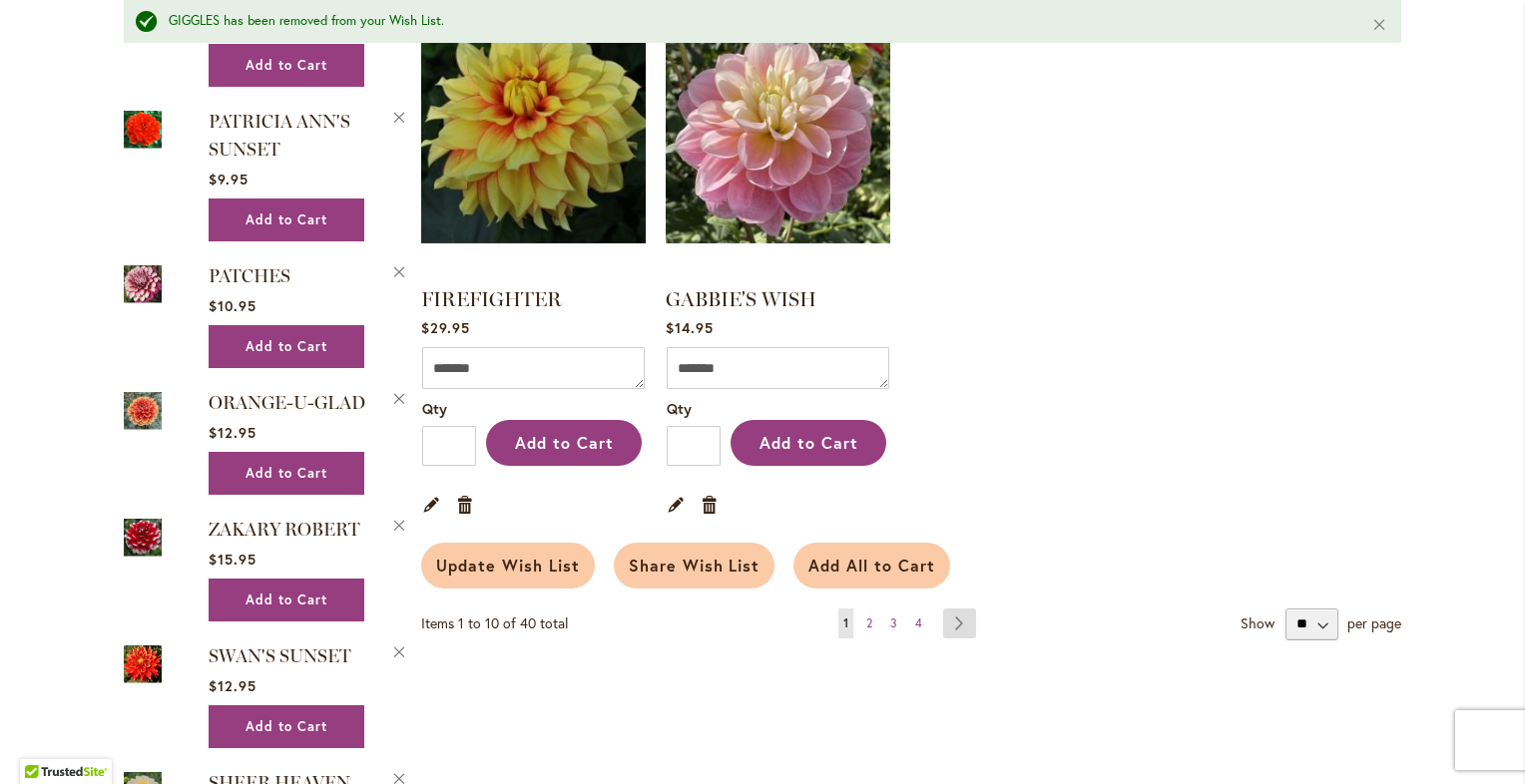 click on "Page
Next" at bounding box center (959, 623) 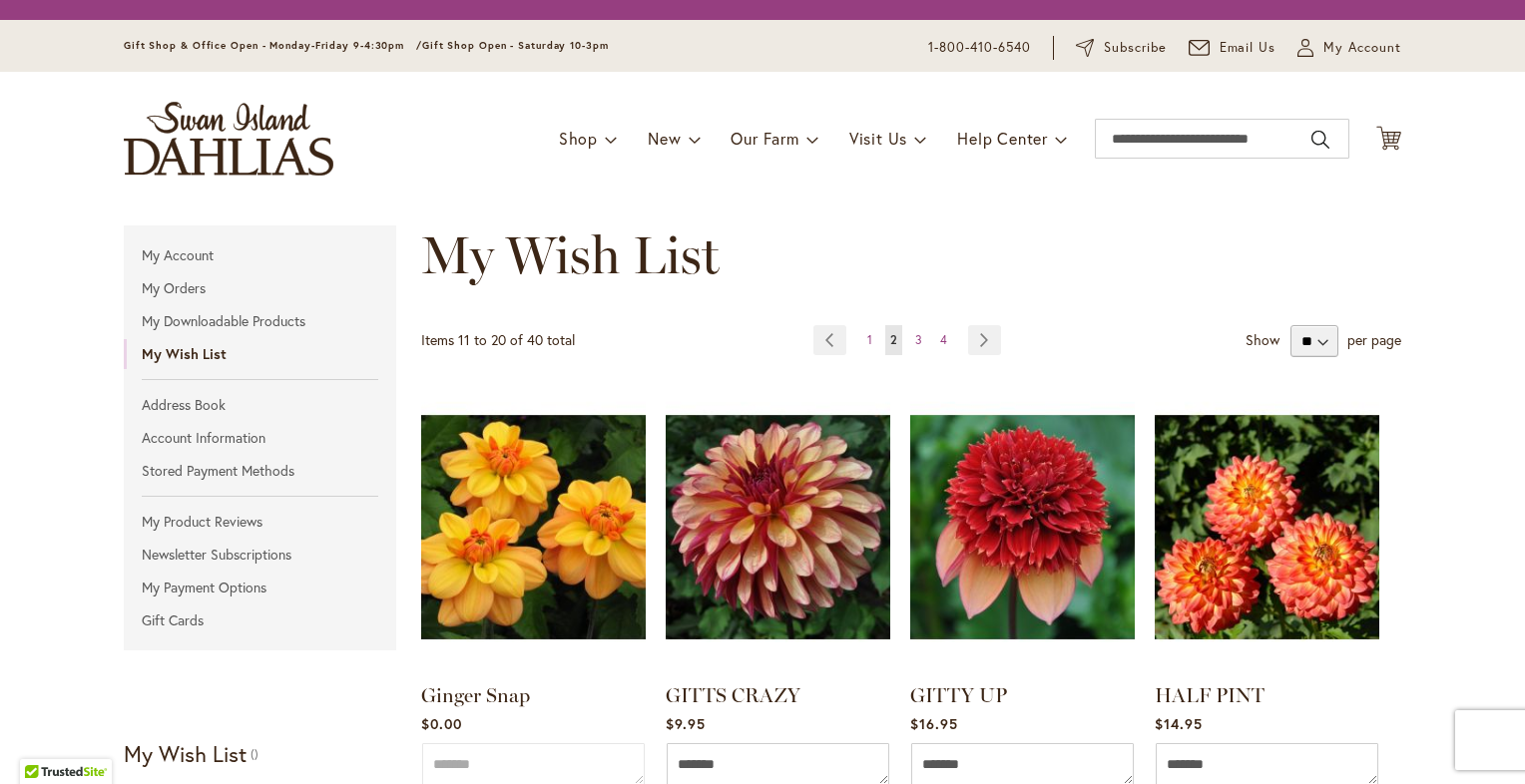 scroll, scrollTop: 0, scrollLeft: 0, axis: both 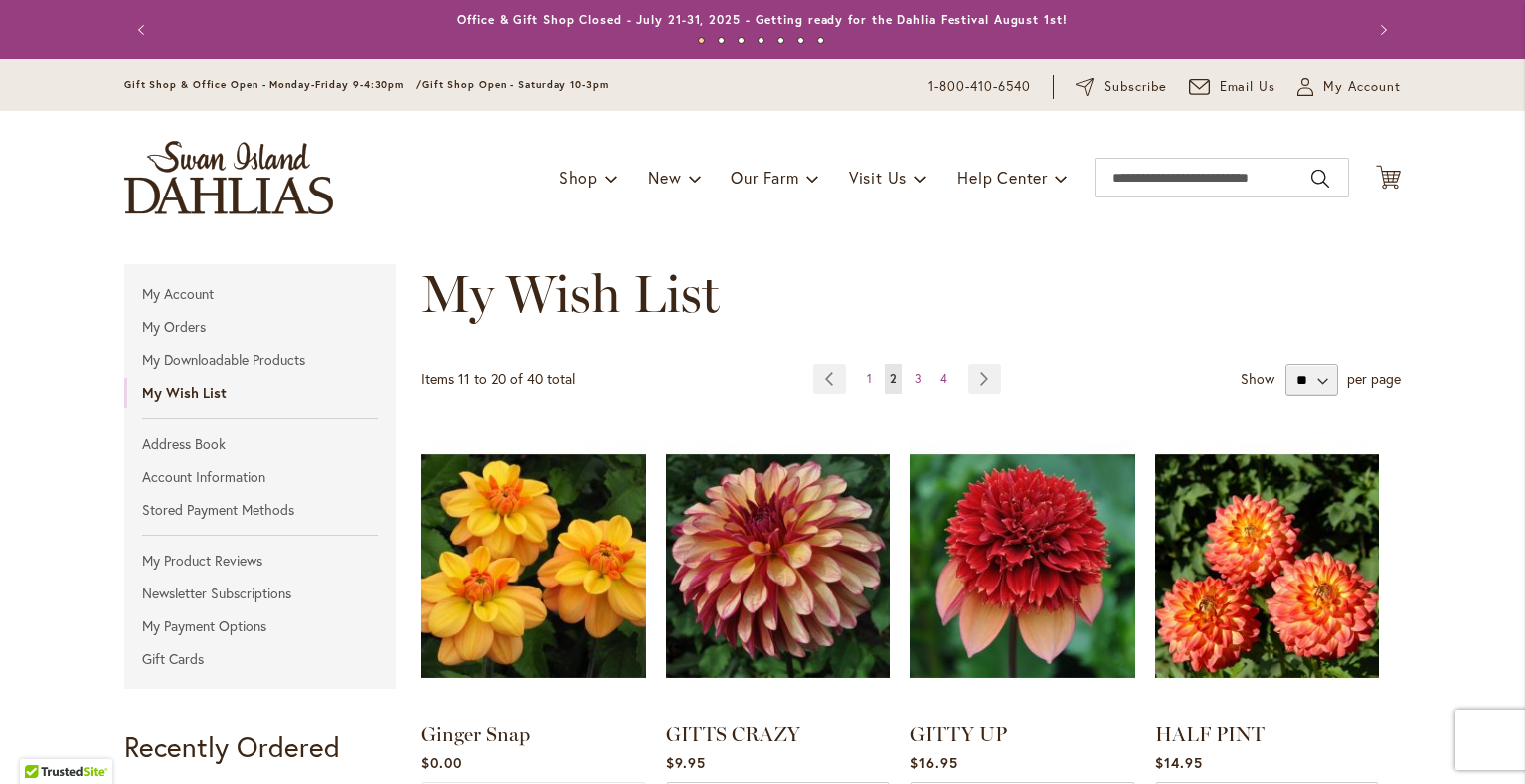 type on "**********" 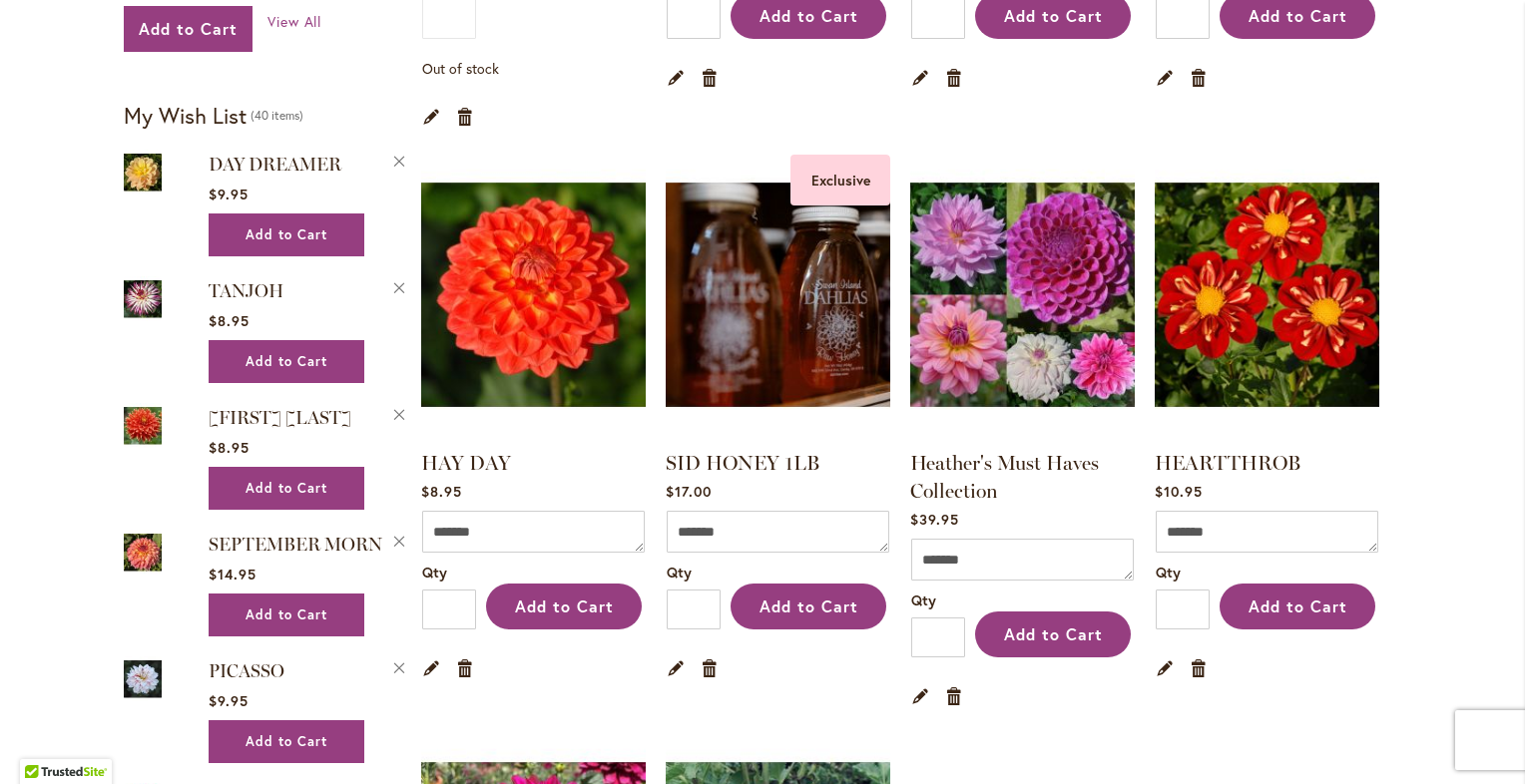 scroll, scrollTop: 890, scrollLeft: 0, axis: vertical 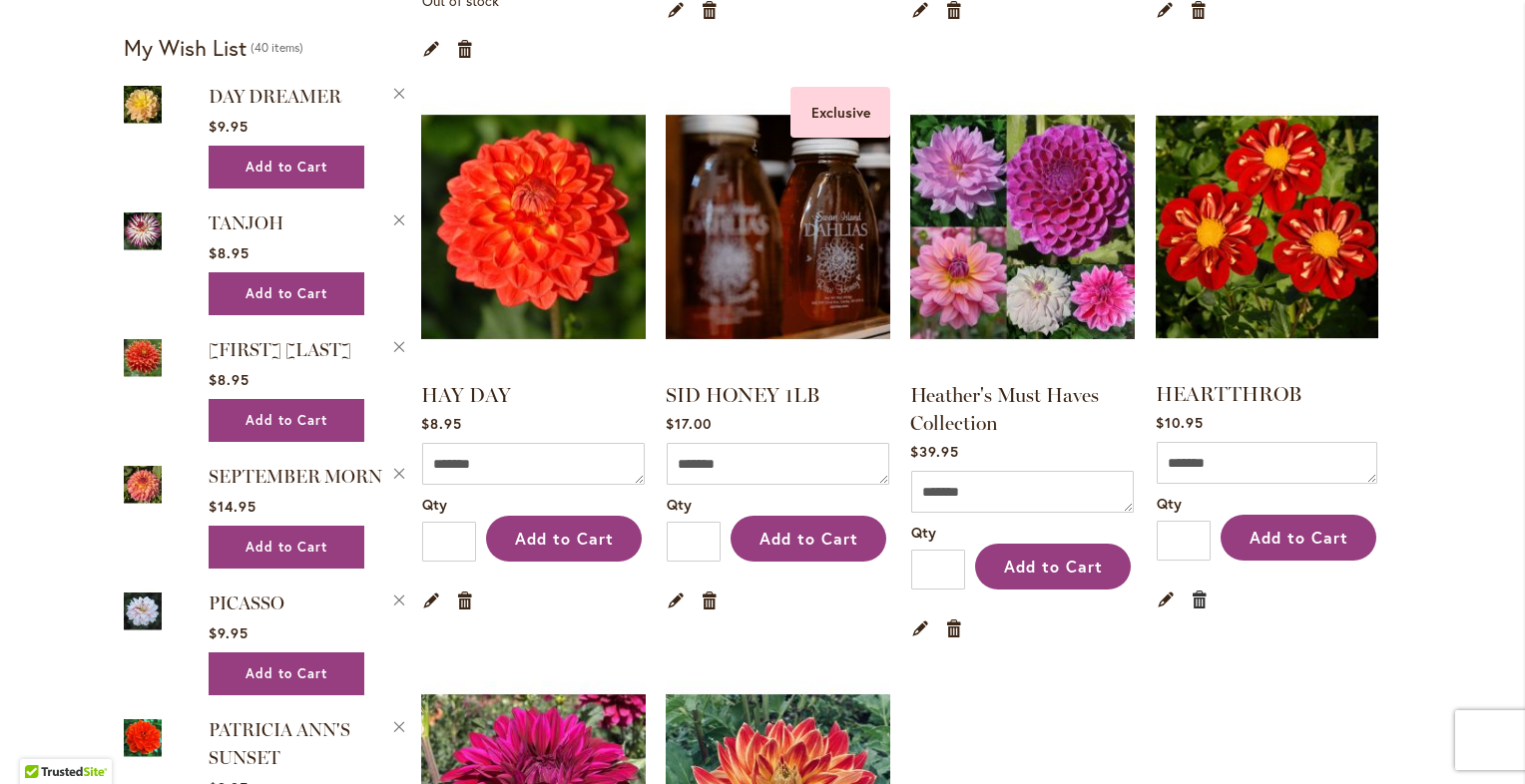 click on "Remove item" at bounding box center [1200, 598] 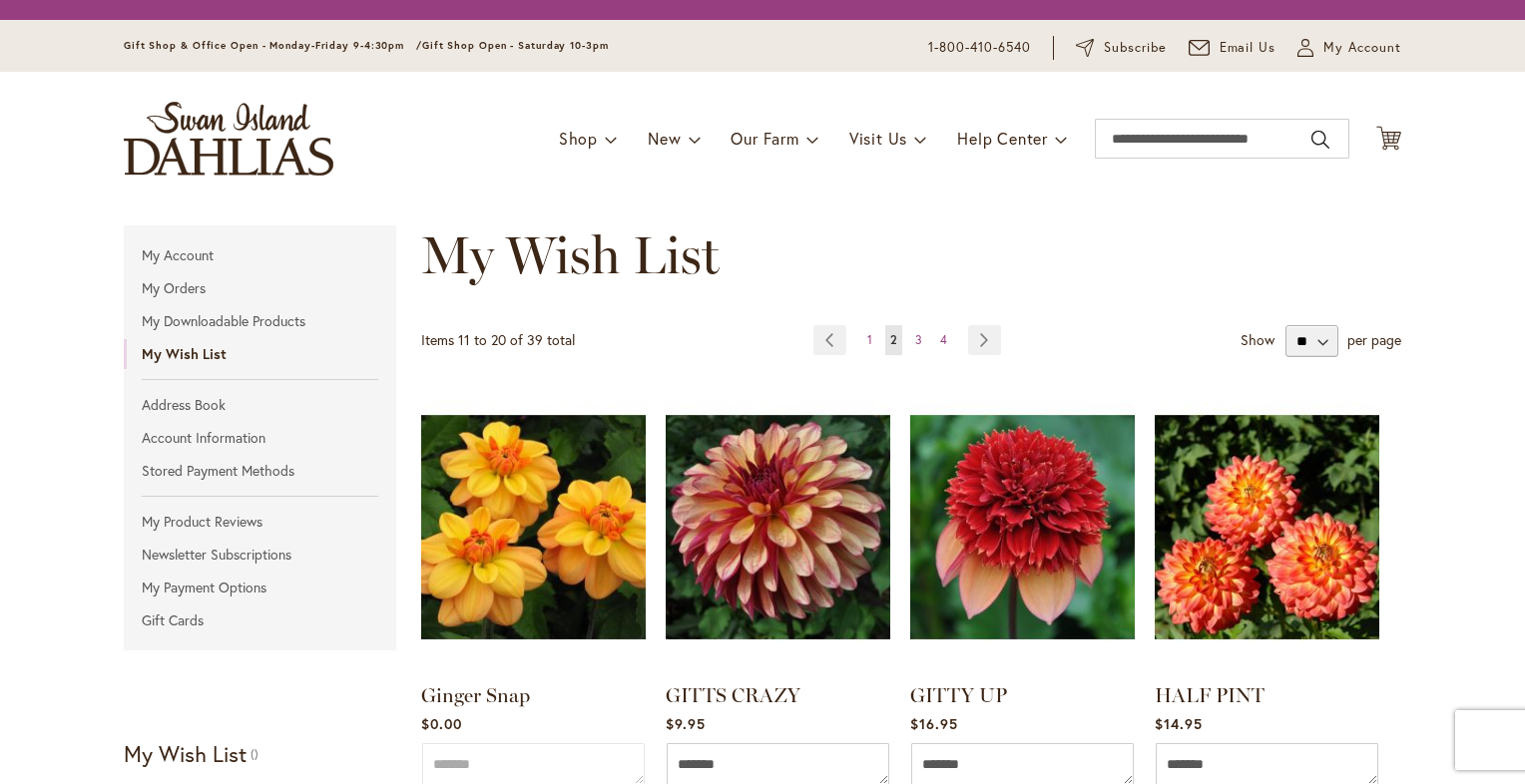 scroll, scrollTop: 0, scrollLeft: 0, axis: both 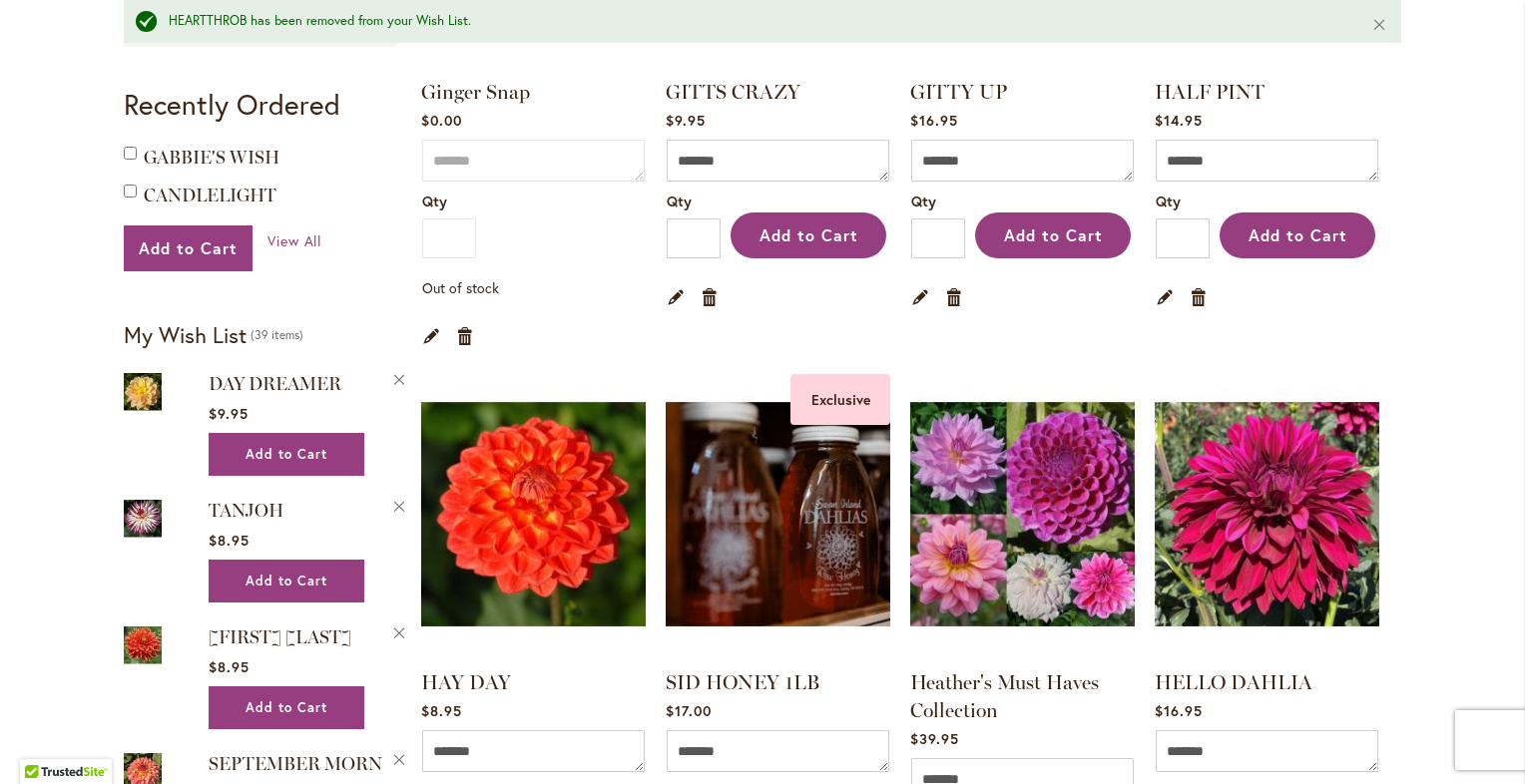 type on "**********" 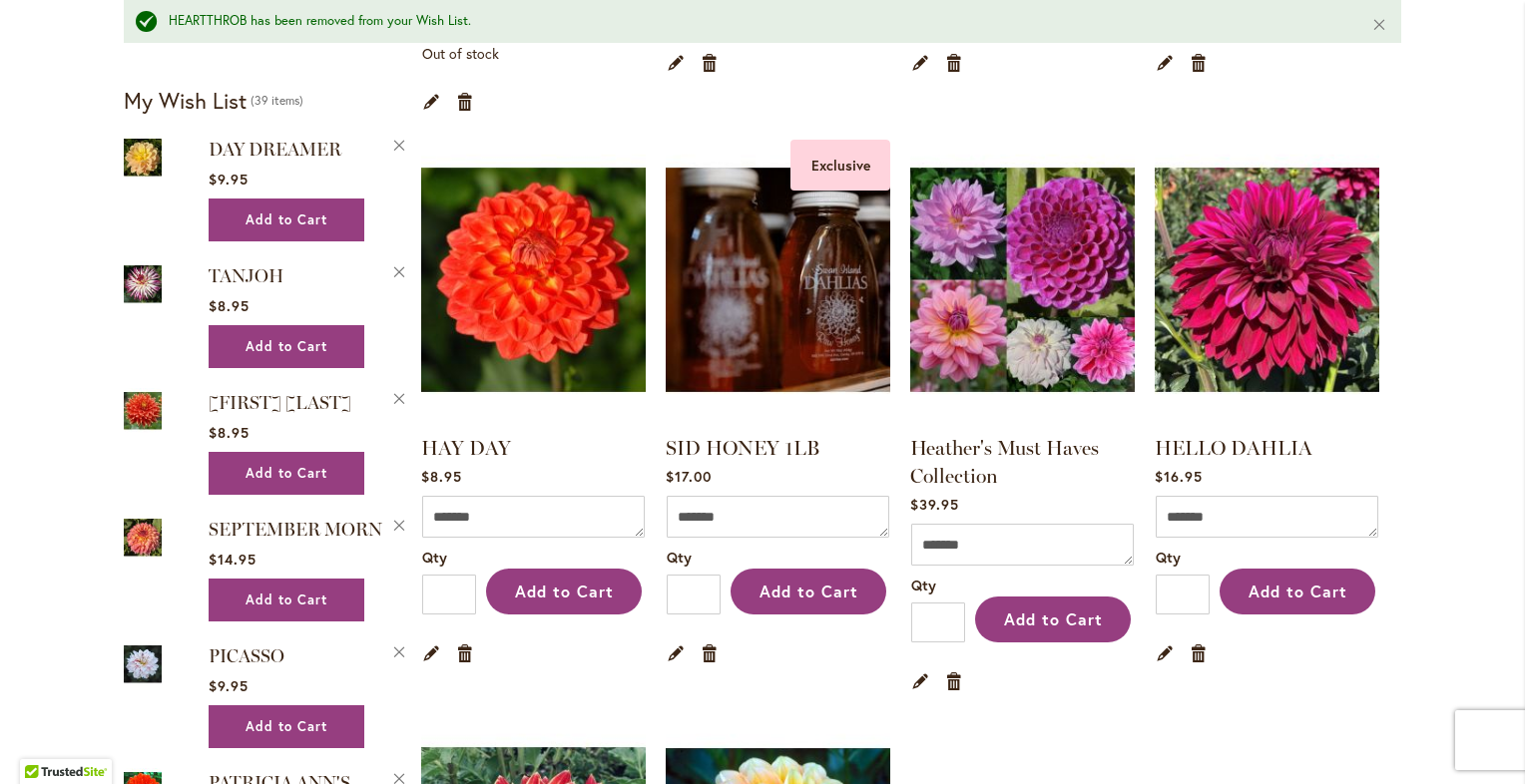 scroll, scrollTop: 949, scrollLeft: 0, axis: vertical 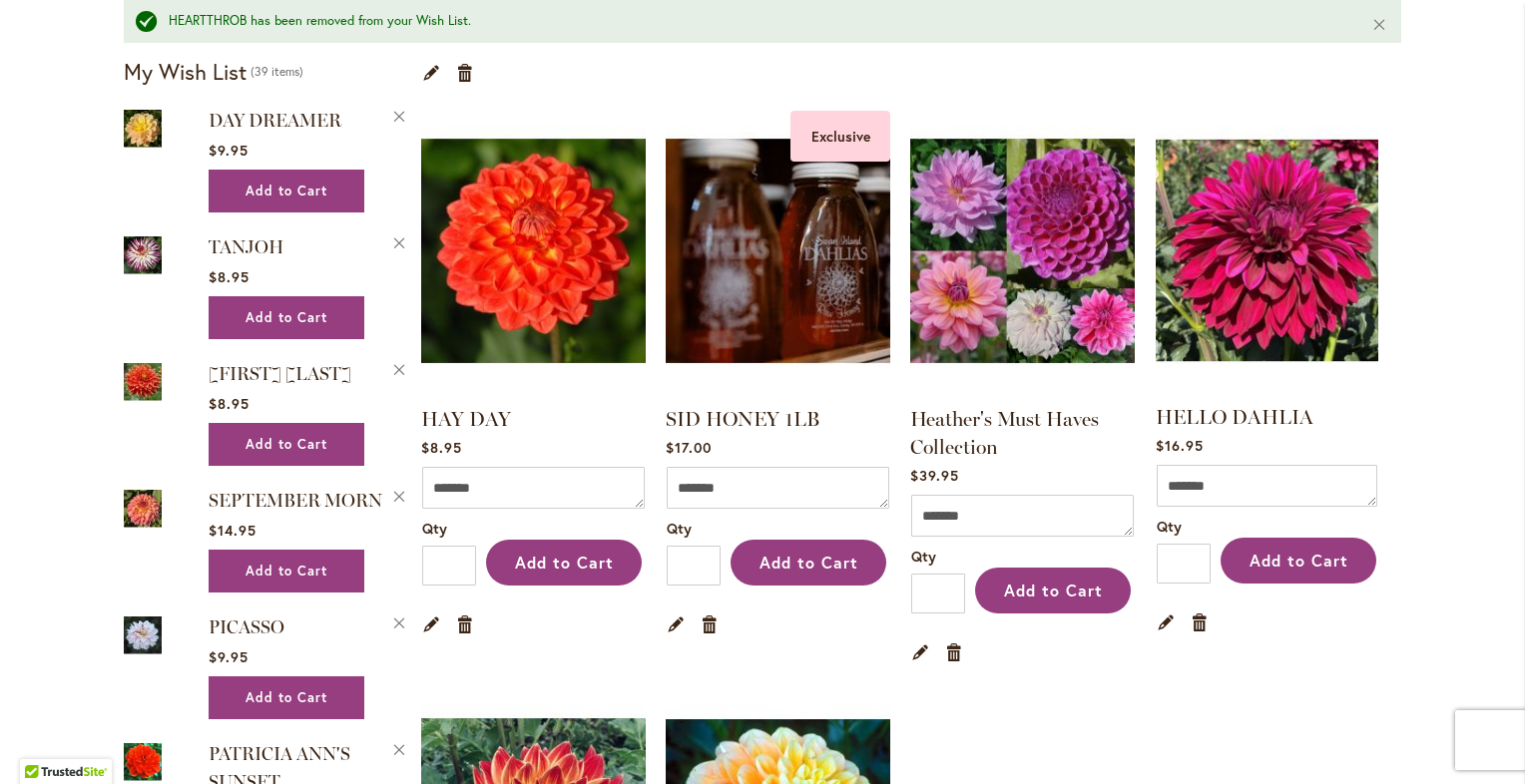 click on "Edit
Remove item" at bounding box center (1267, 621) 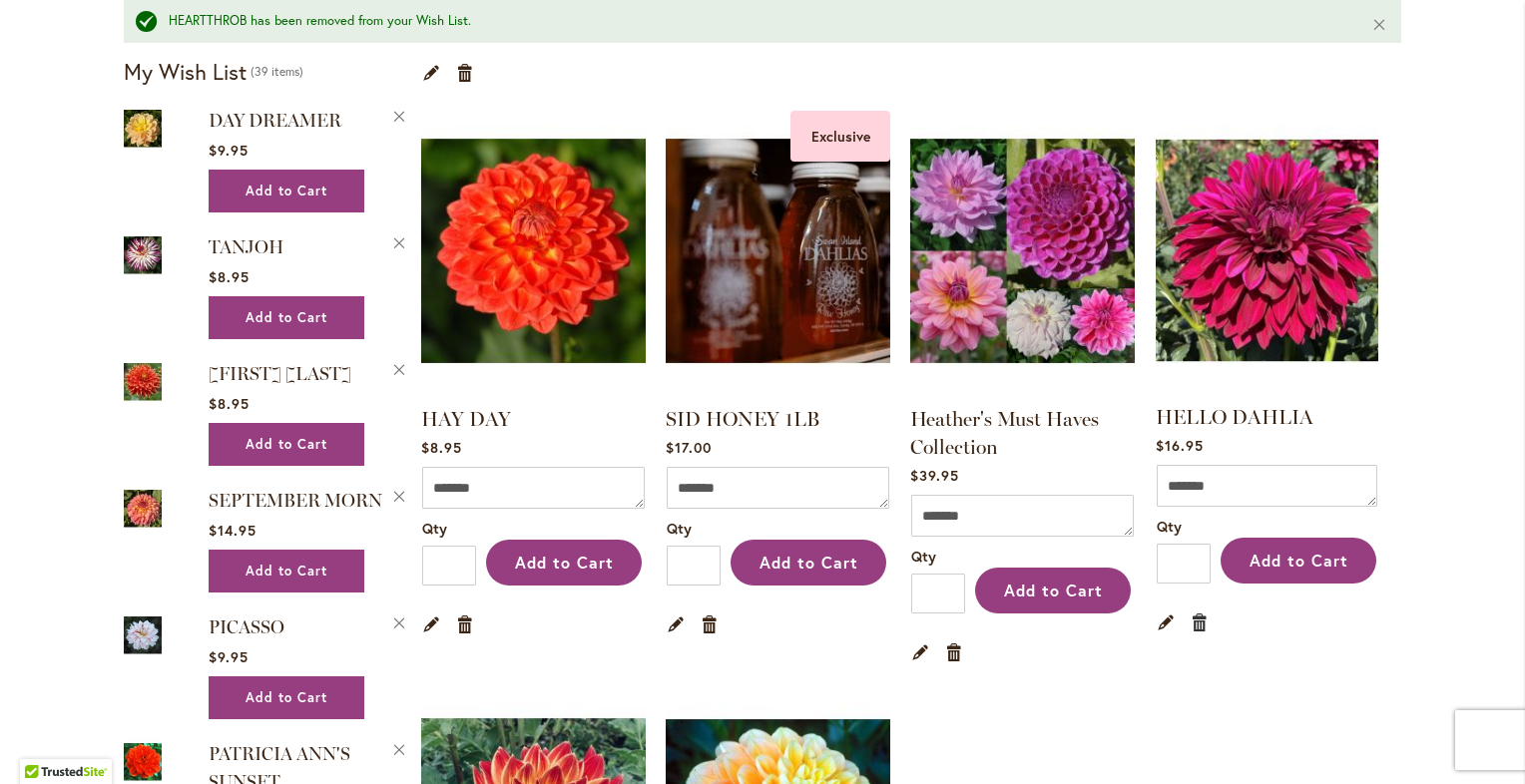 click on "Remove item" at bounding box center (1200, 621) 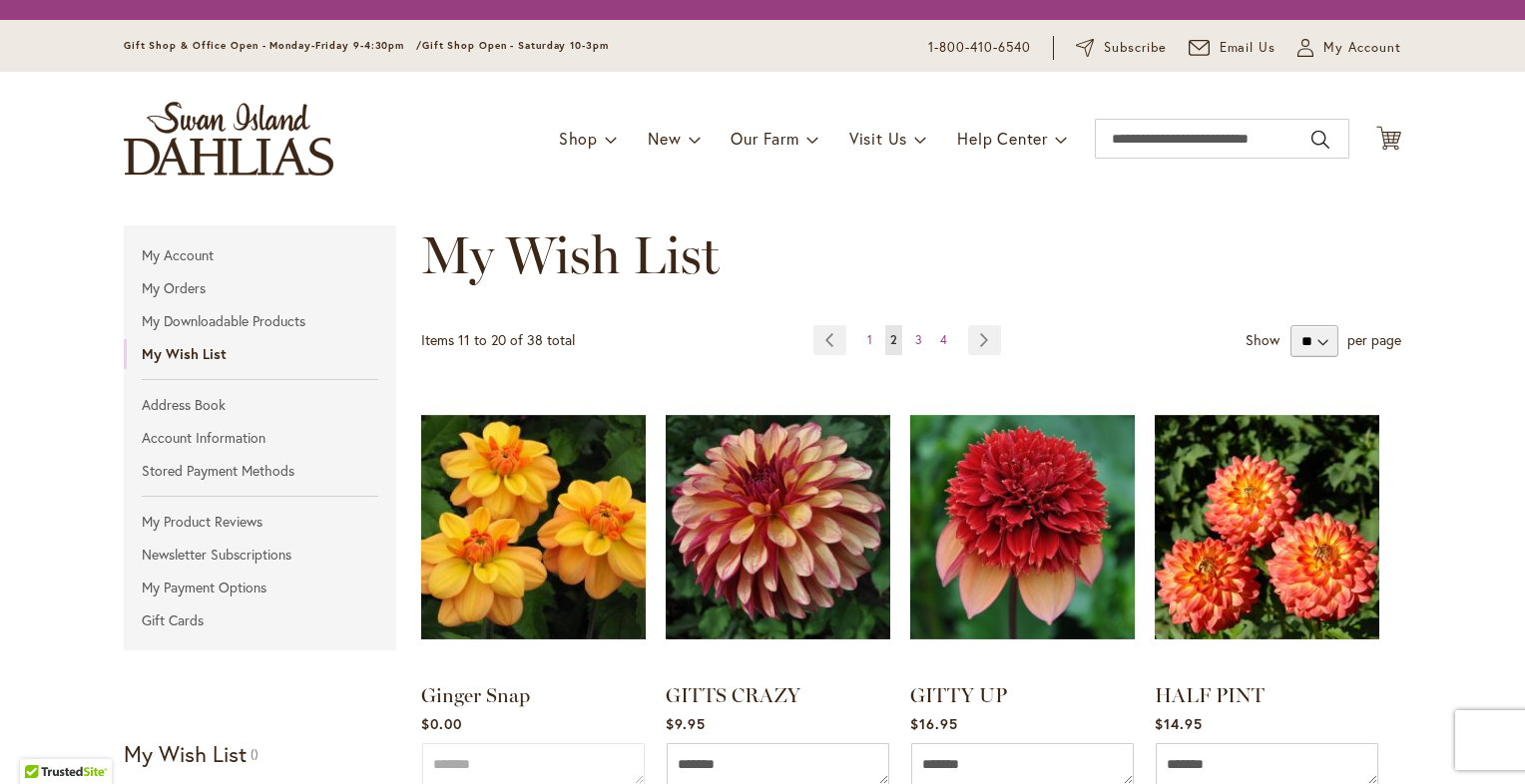 scroll, scrollTop: 0, scrollLeft: 0, axis: both 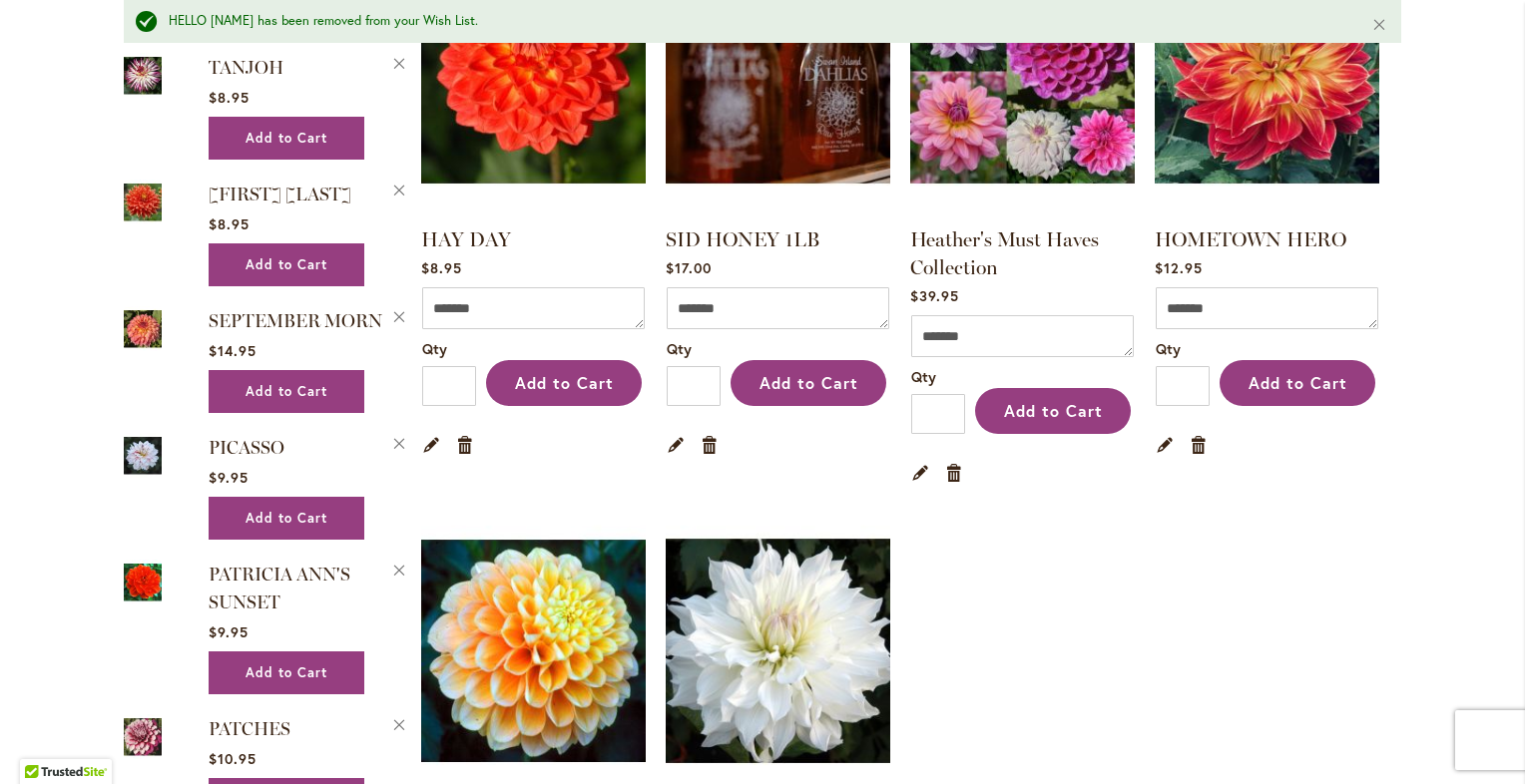 type on "**********" 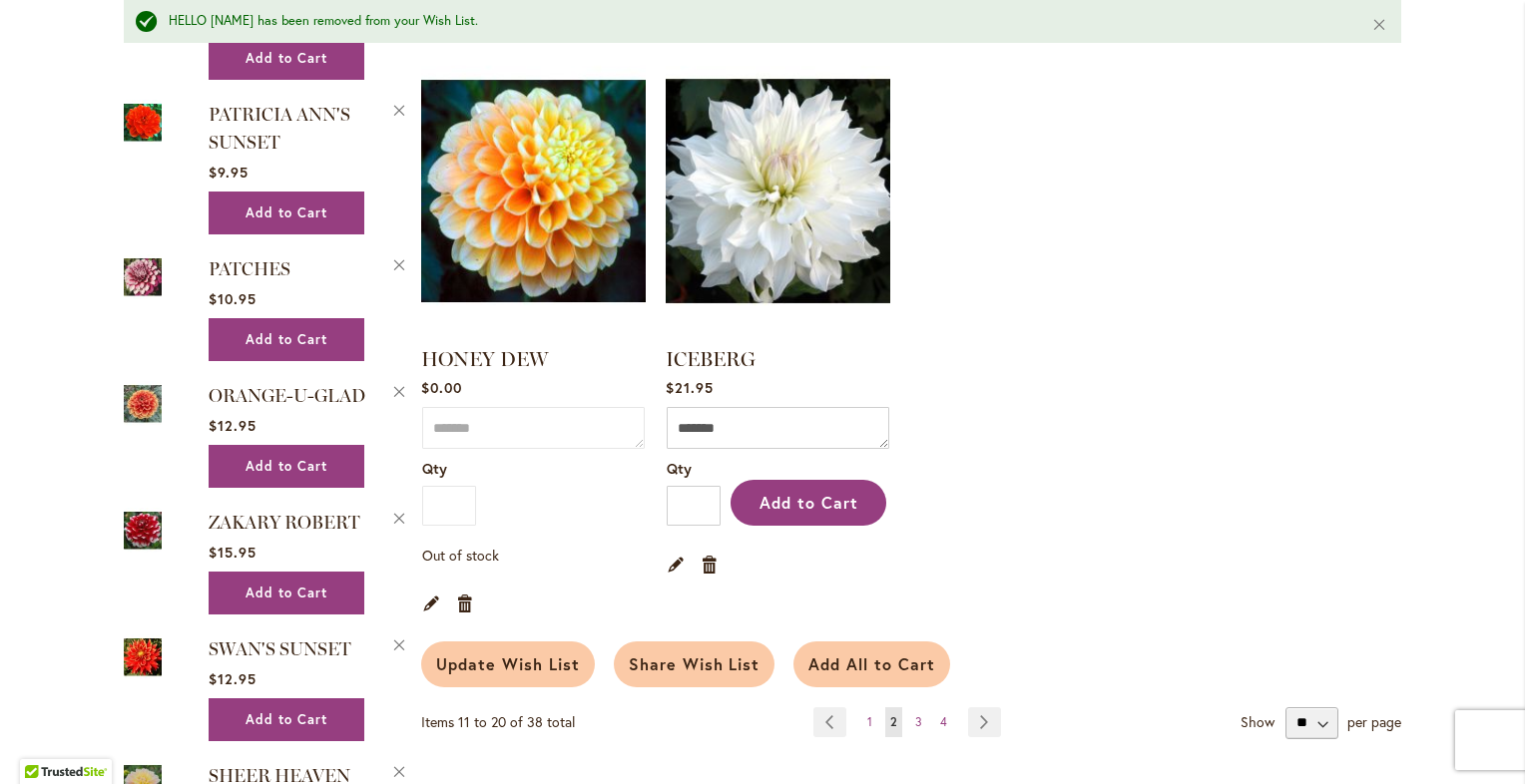 scroll, scrollTop: 1579, scrollLeft: 0, axis: vertical 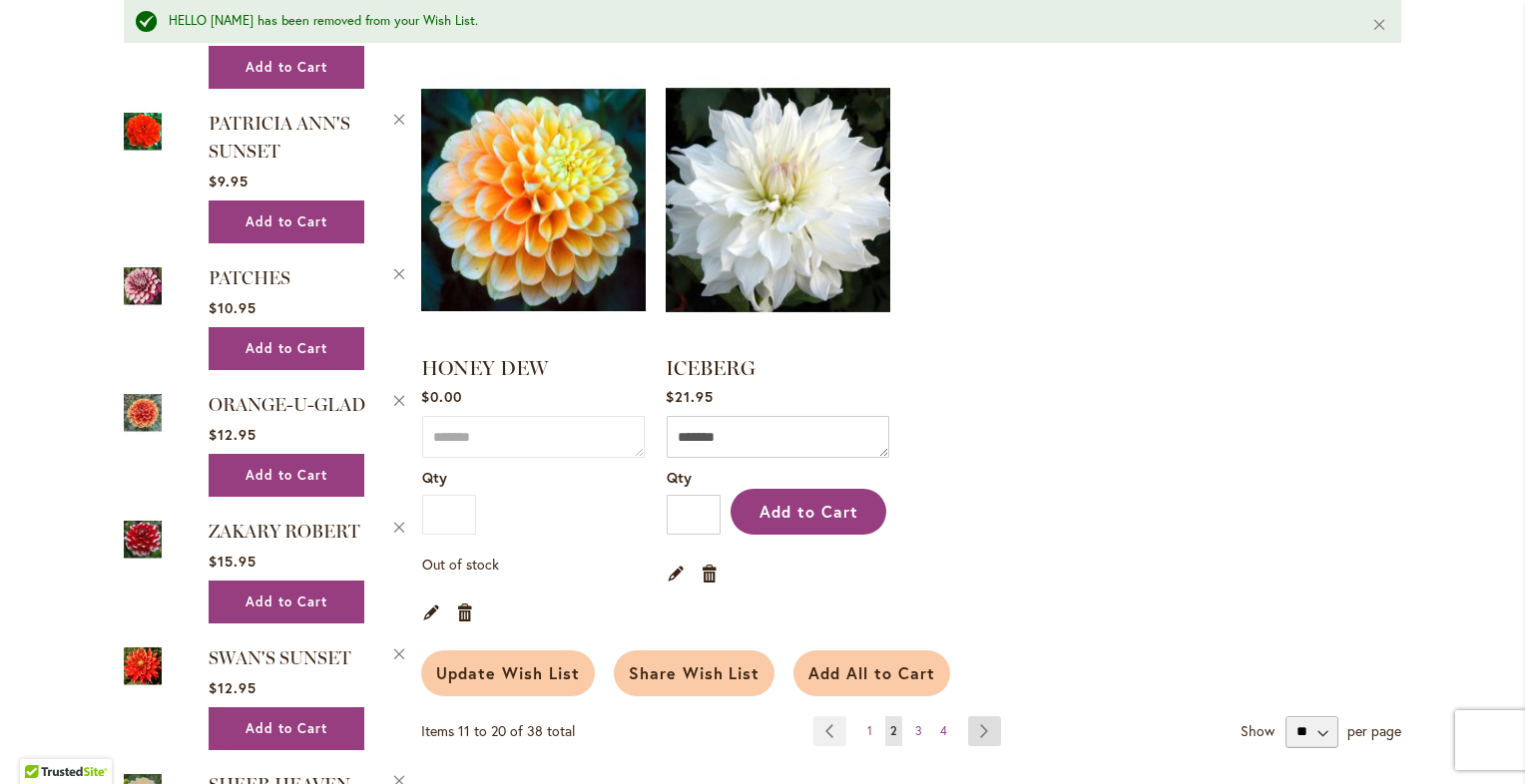 click on "Page
Next" at bounding box center (984, 731) 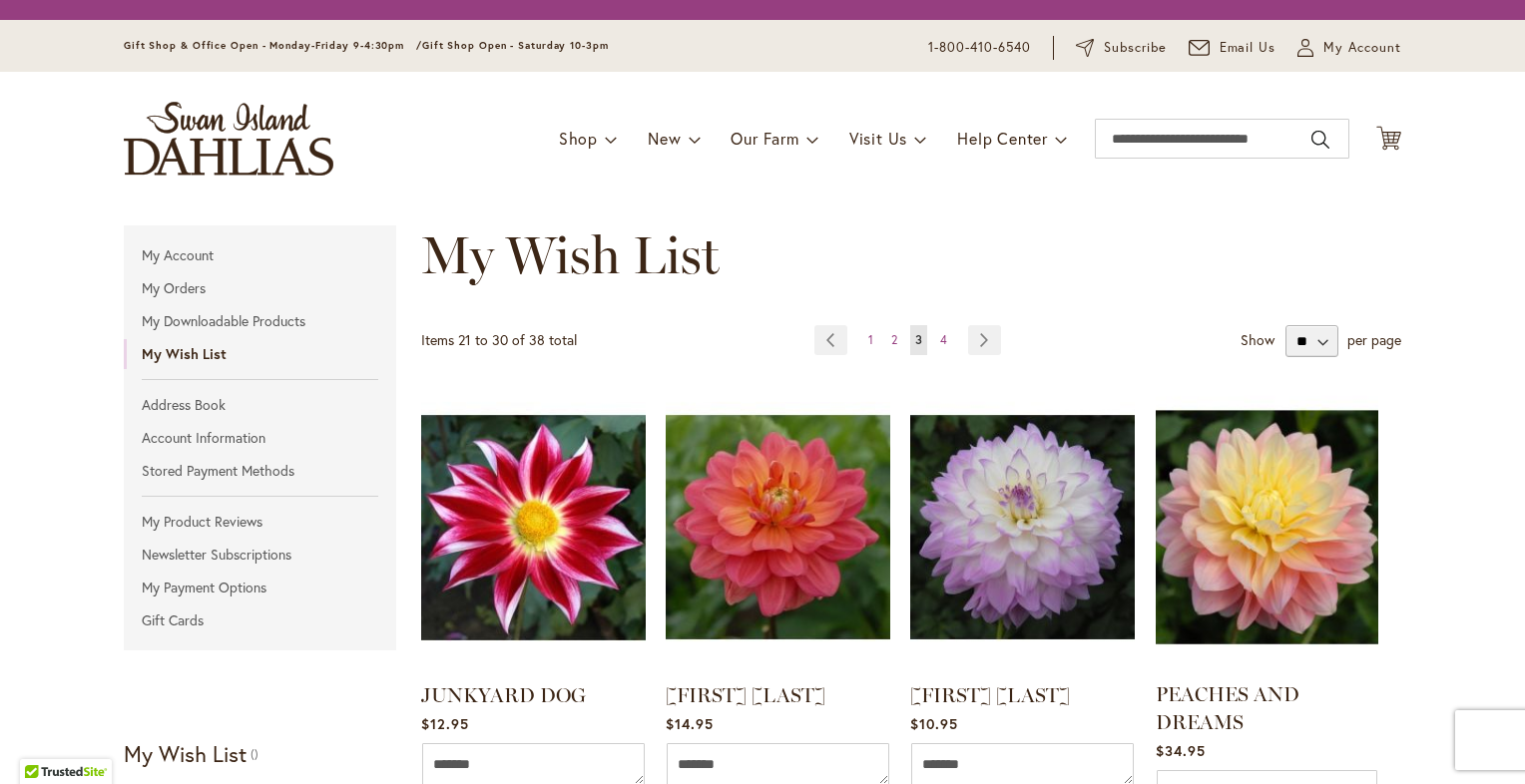 scroll, scrollTop: 0, scrollLeft: 0, axis: both 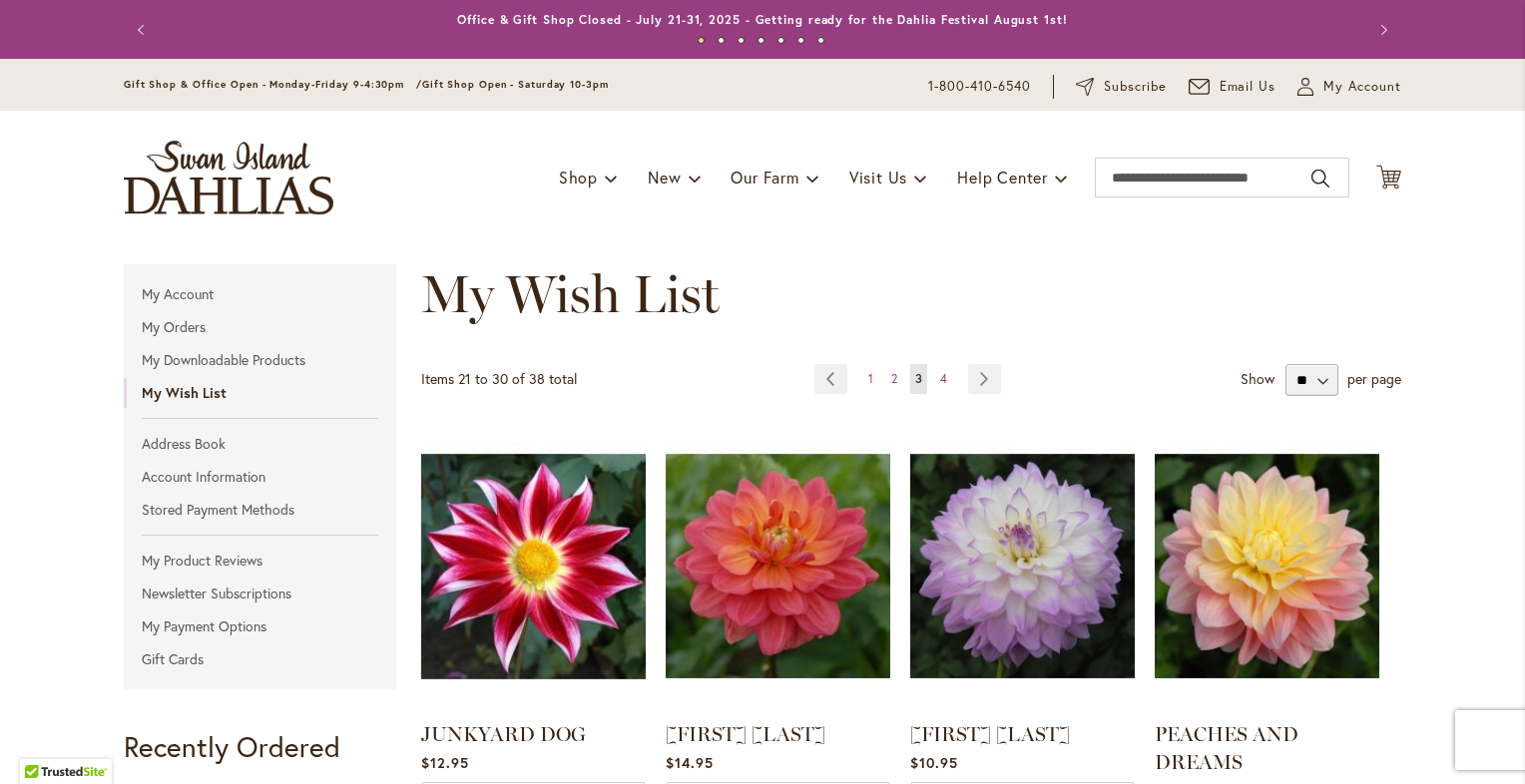 type on "**********" 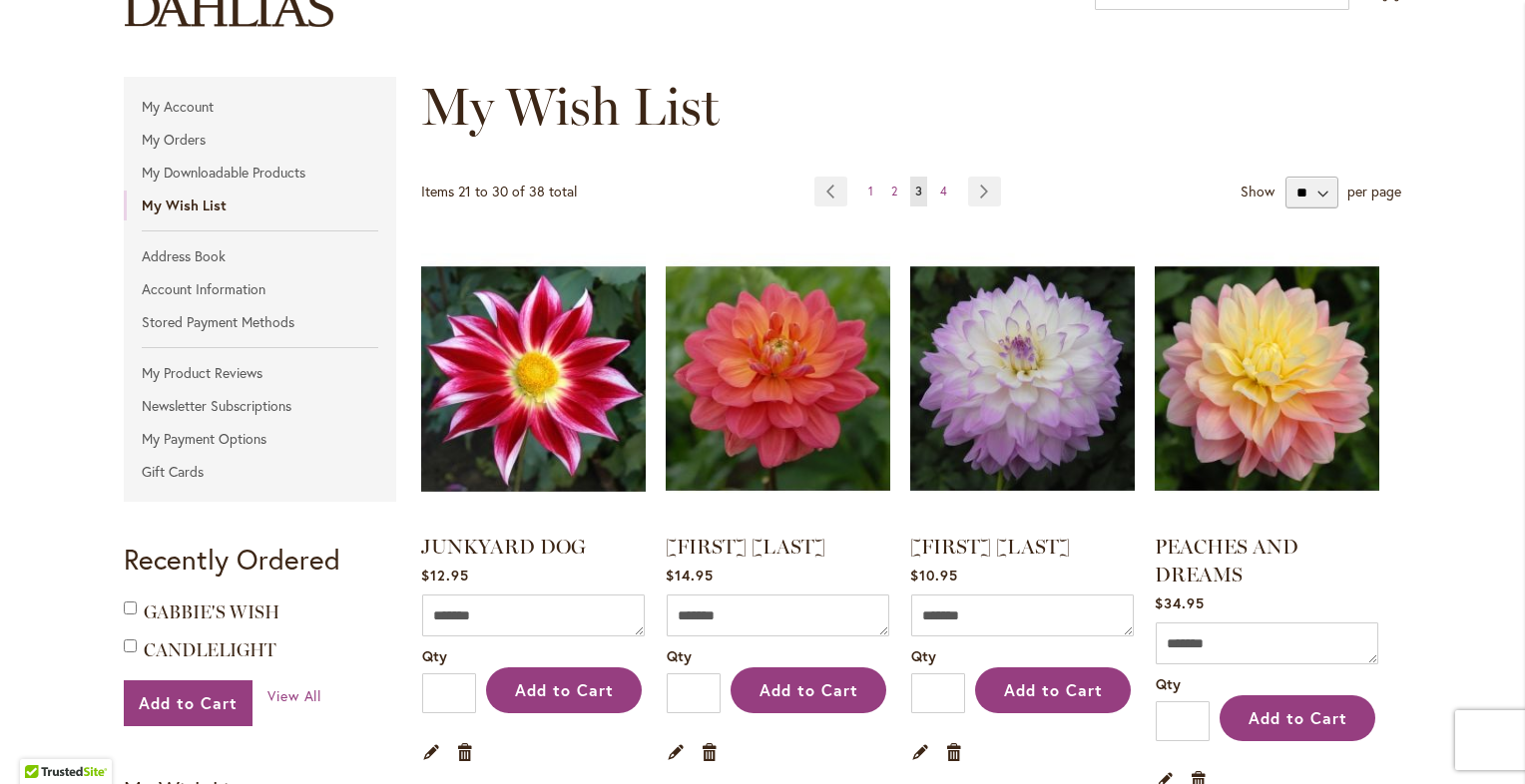 scroll, scrollTop: 286, scrollLeft: 0, axis: vertical 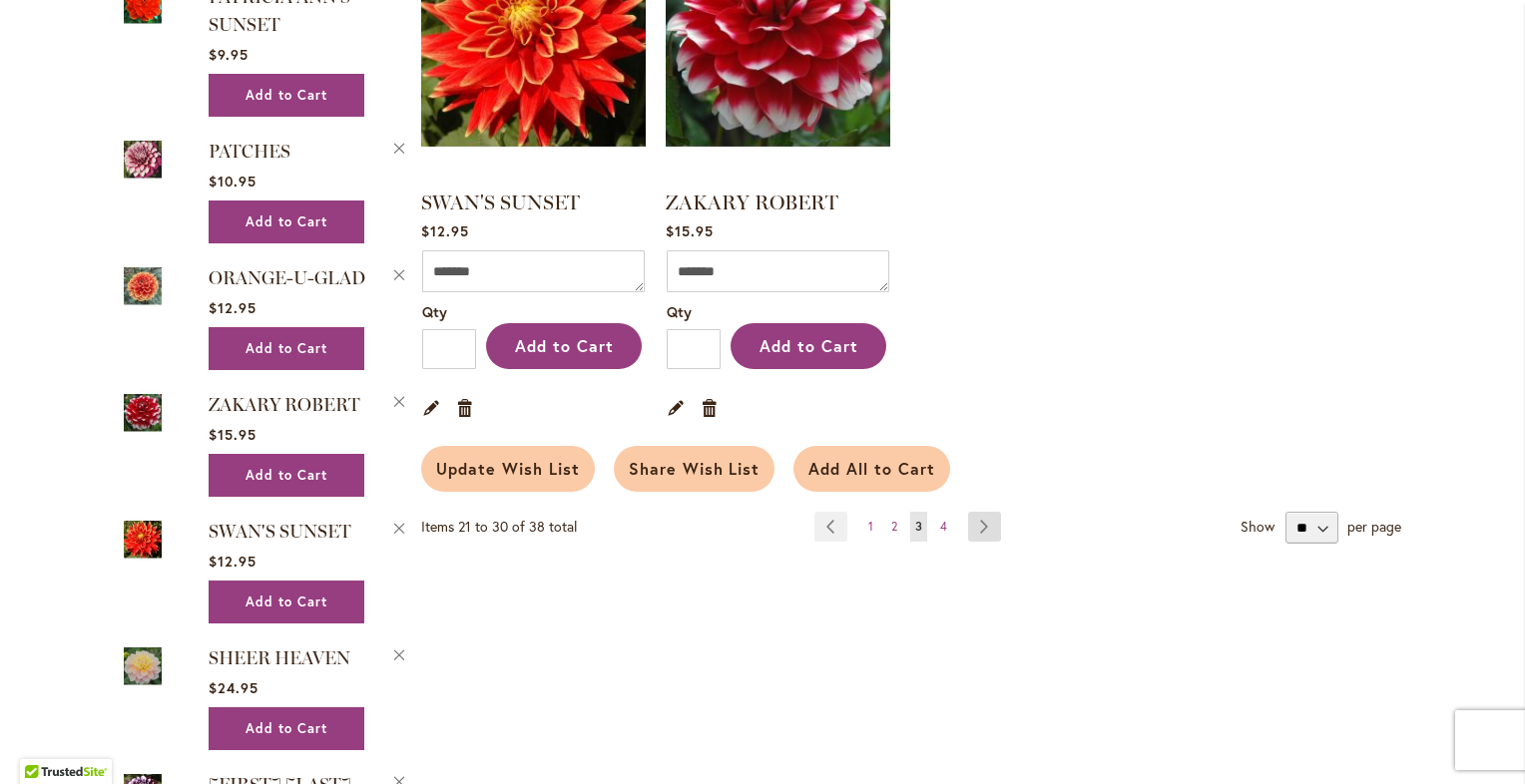 click on "Page
Next" at bounding box center [984, 527] 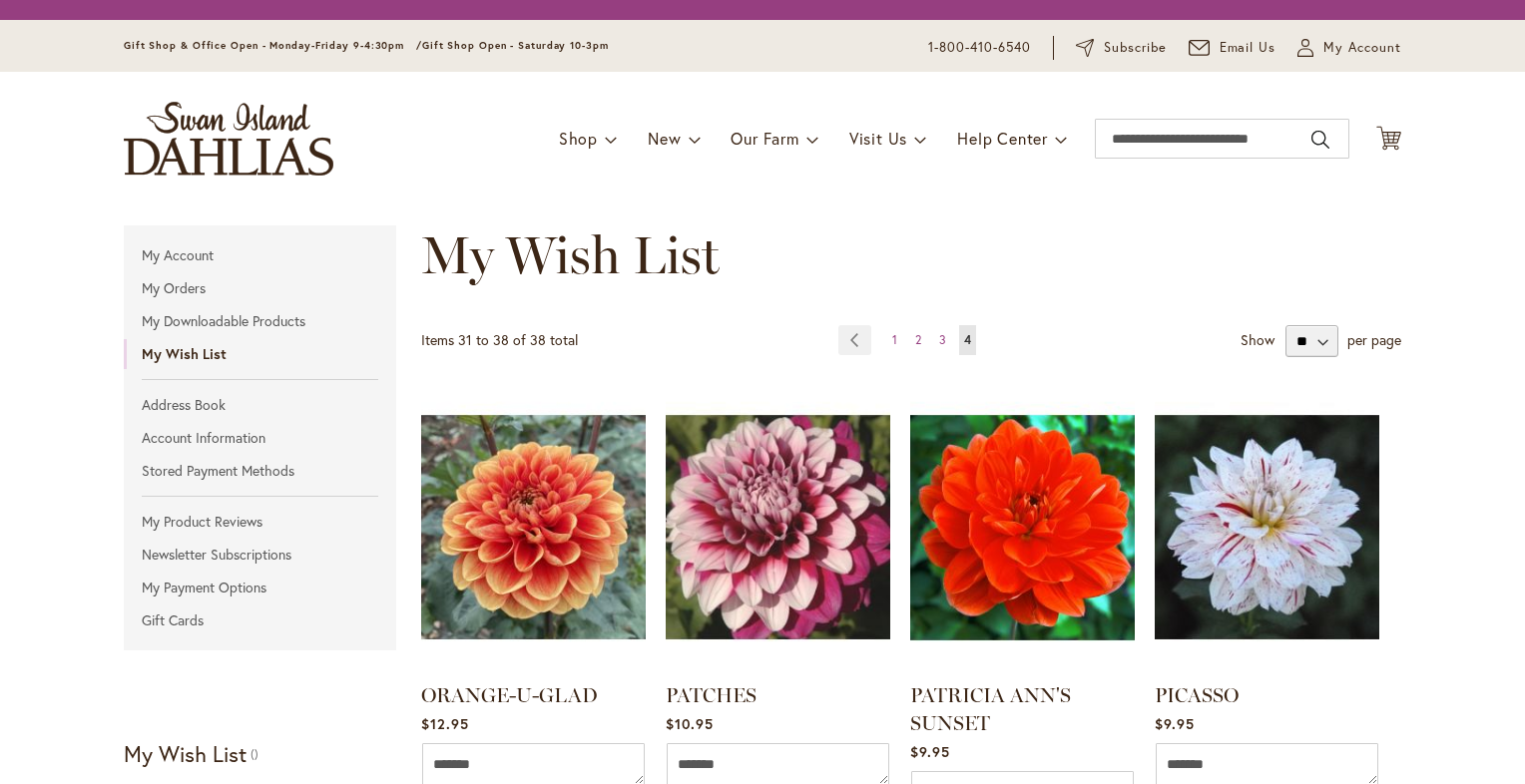 scroll, scrollTop: 0, scrollLeft: 0, axis: both 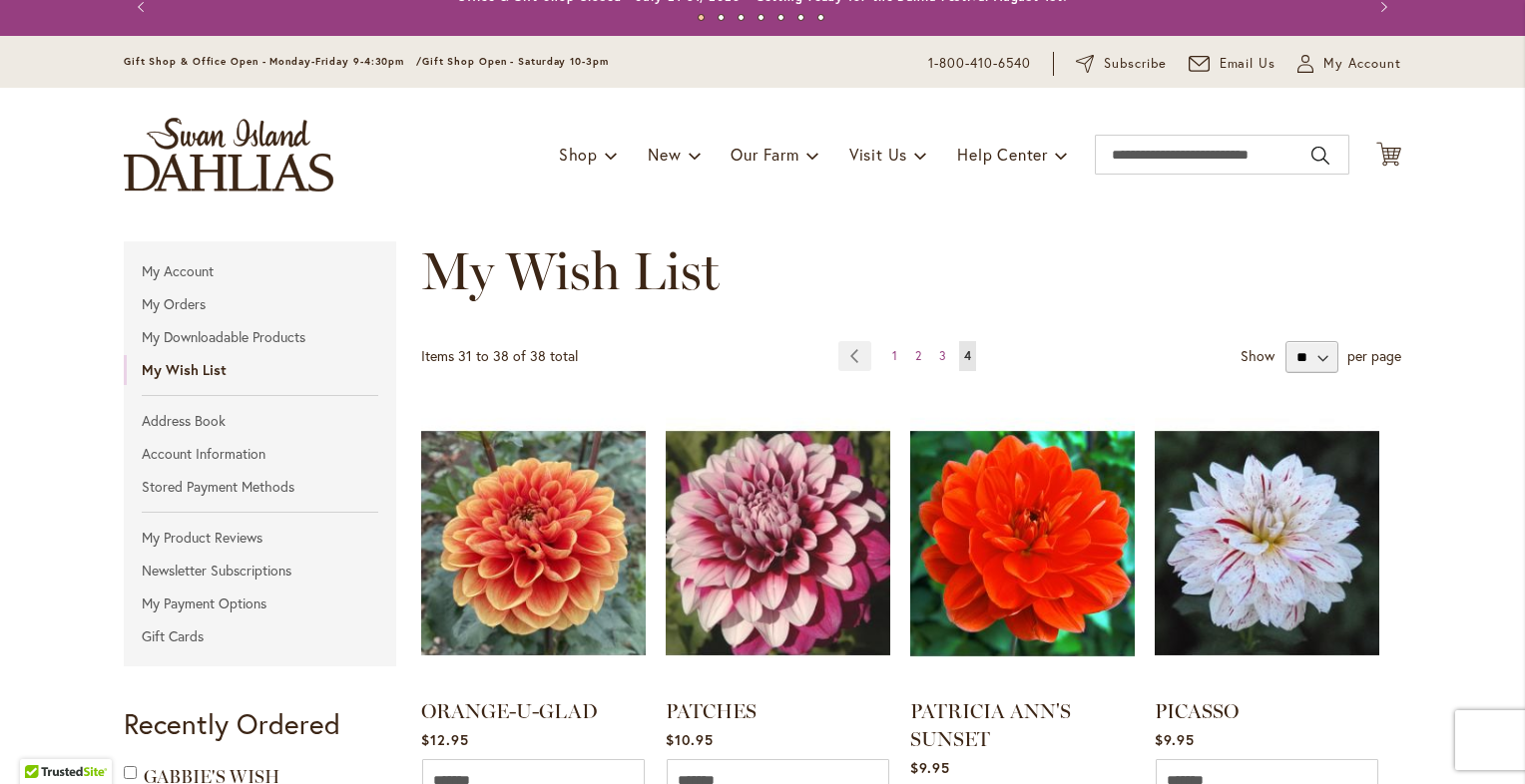 type on "**********" 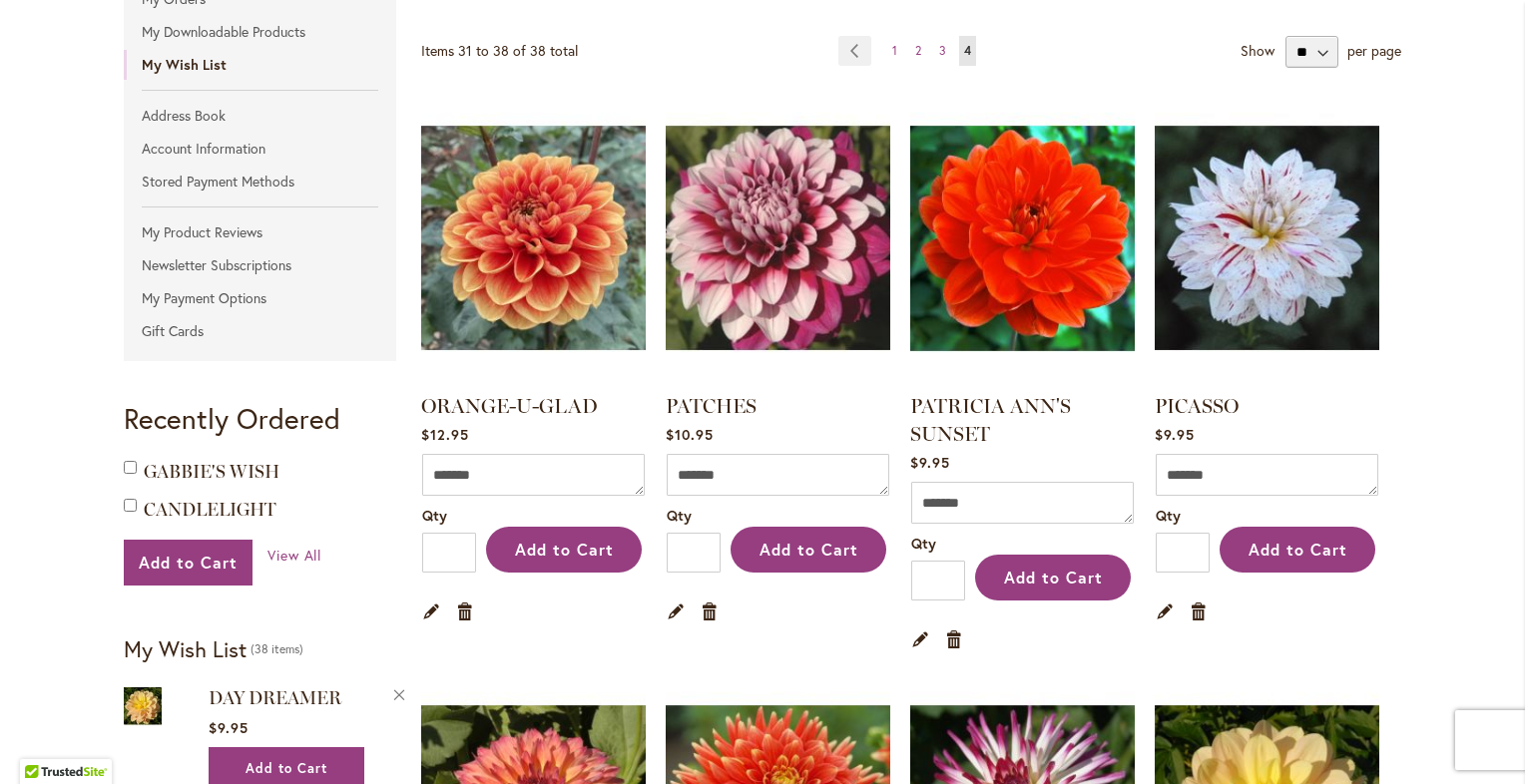 scroll, scrollTop: 352, scrollLeft: 0, axis: vertical 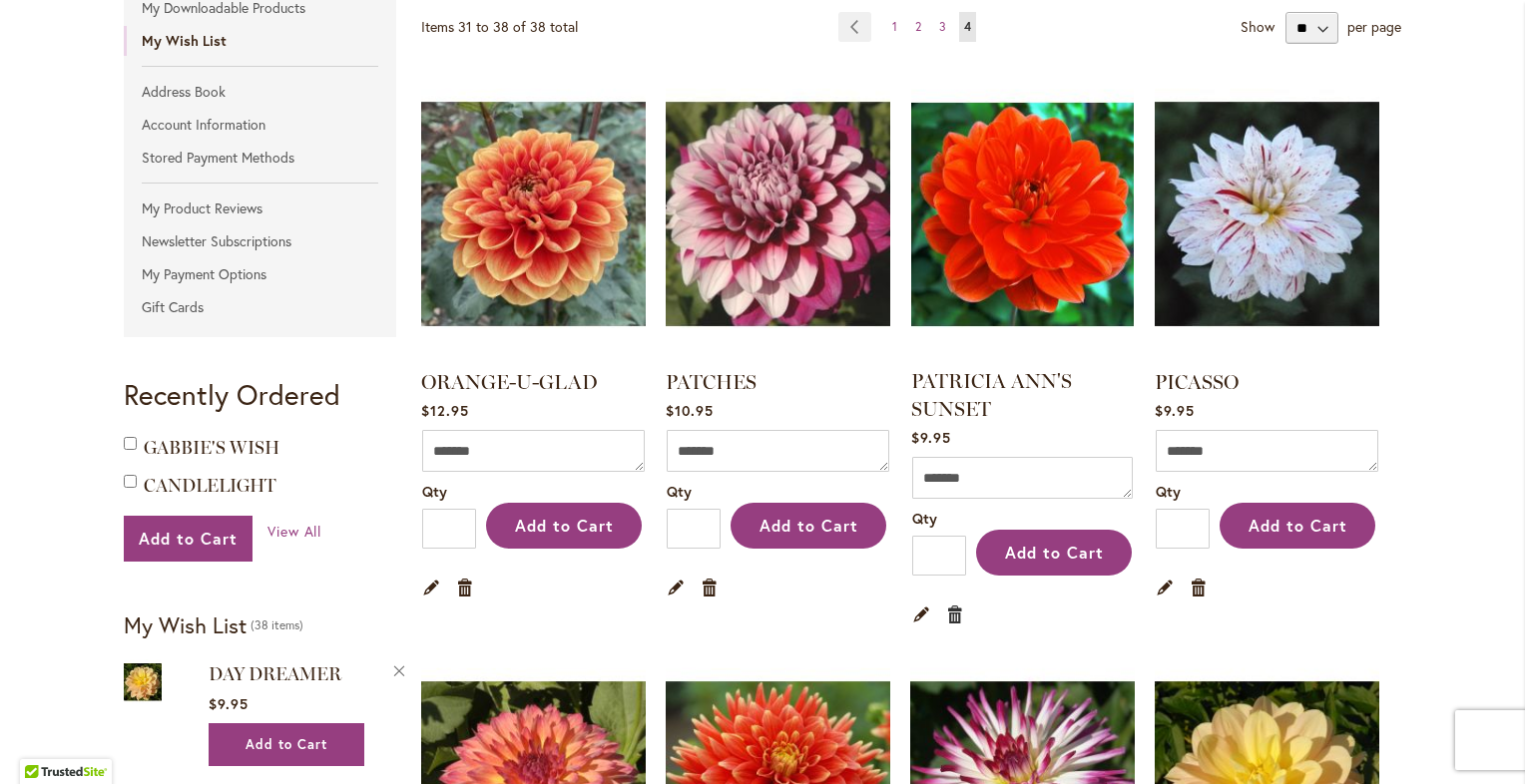 click on "Remove item" at bounding box center [955, 613] 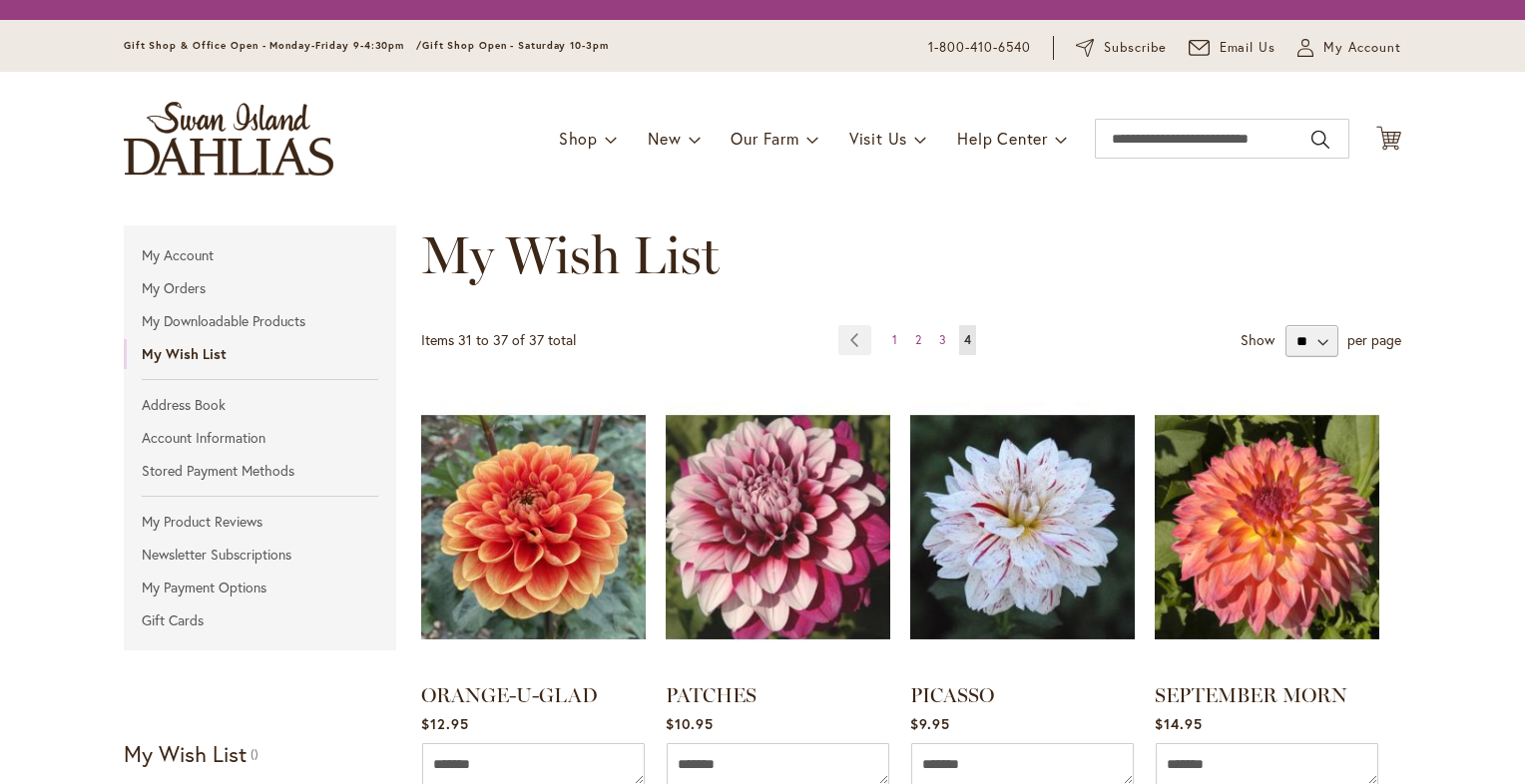 scroll, scrollTop: 0, scrollLeft: 0, axis: both 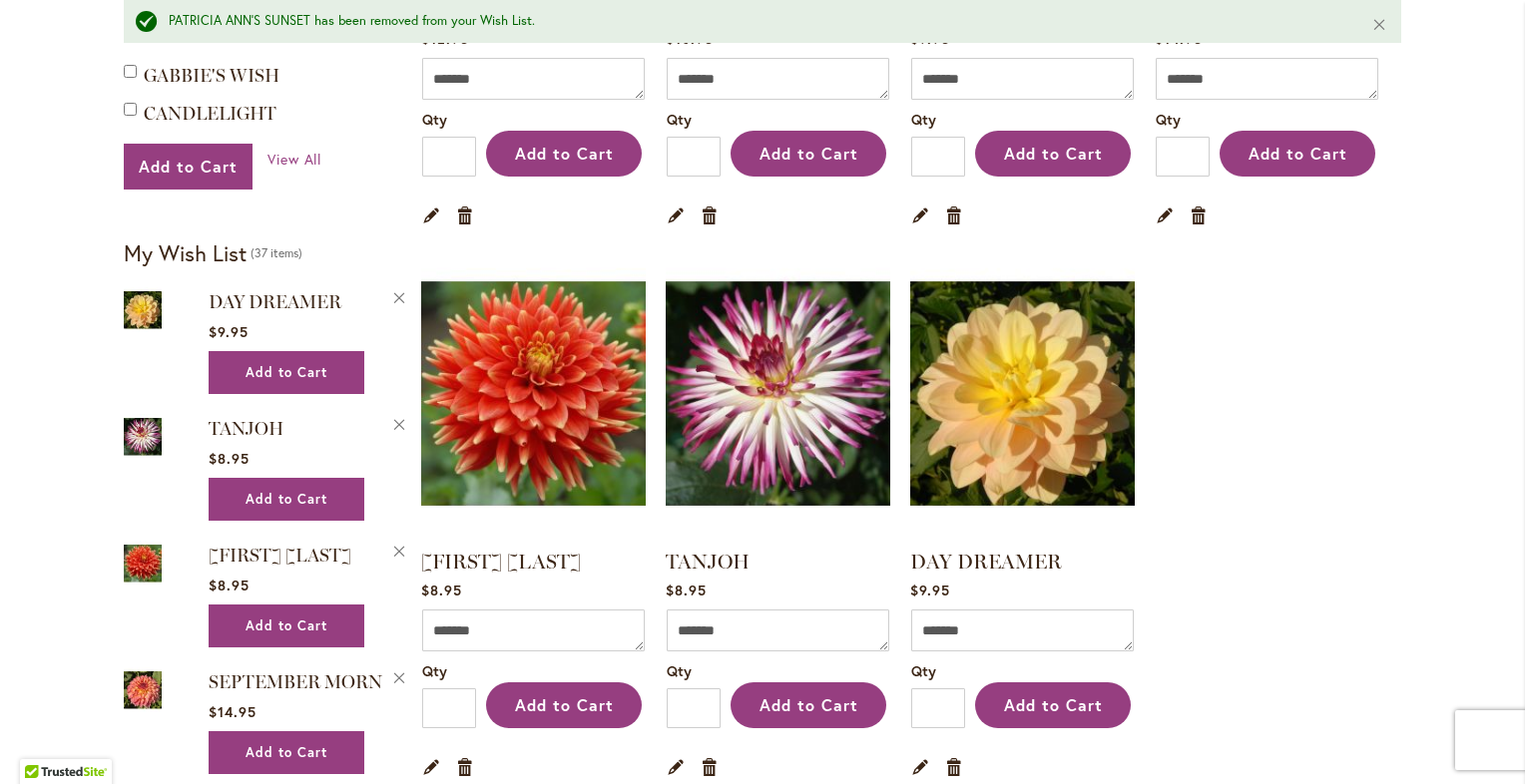 type on "**********" 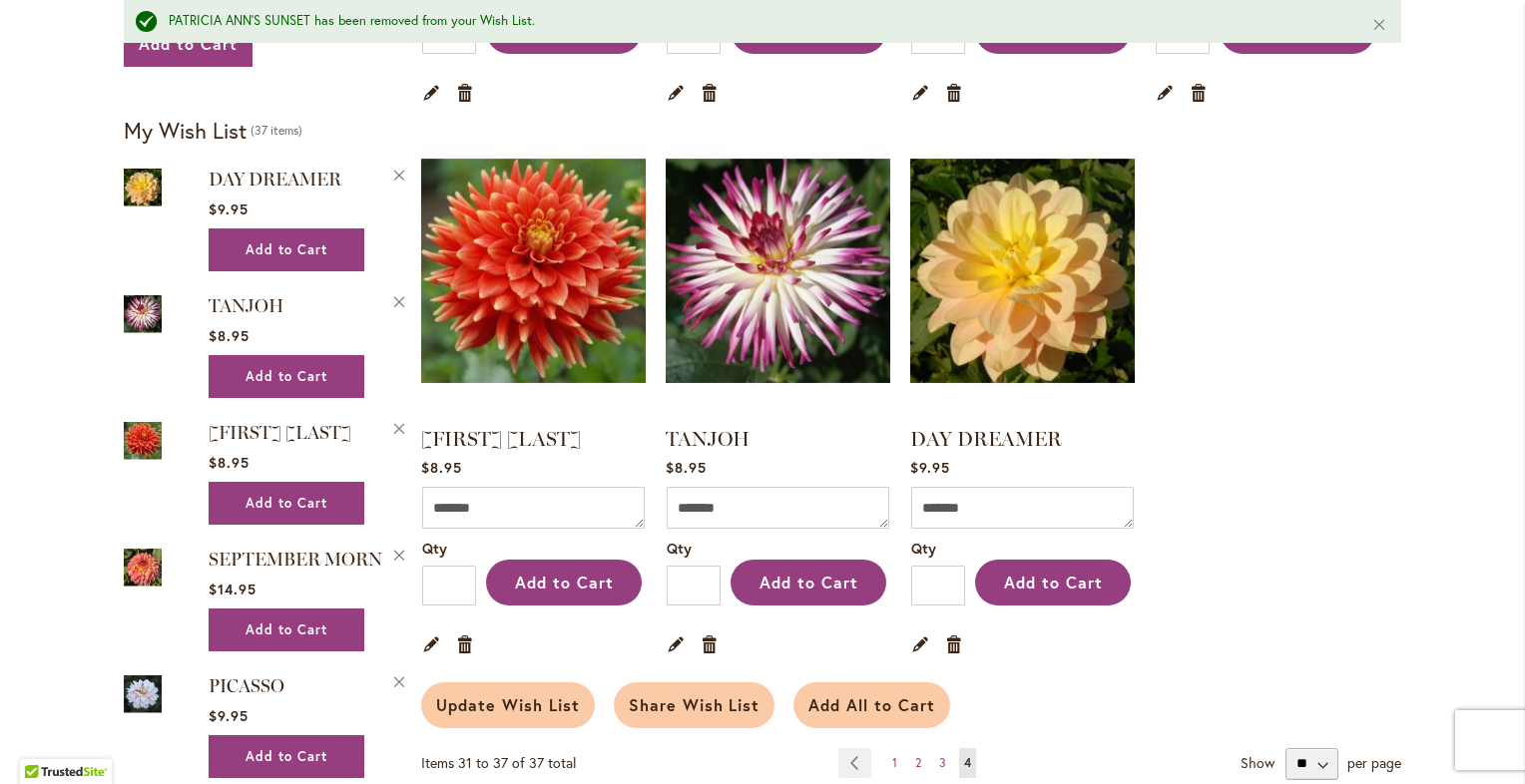 scroll, scrollTop: 899, scrollLeft: 0, axis: vertical 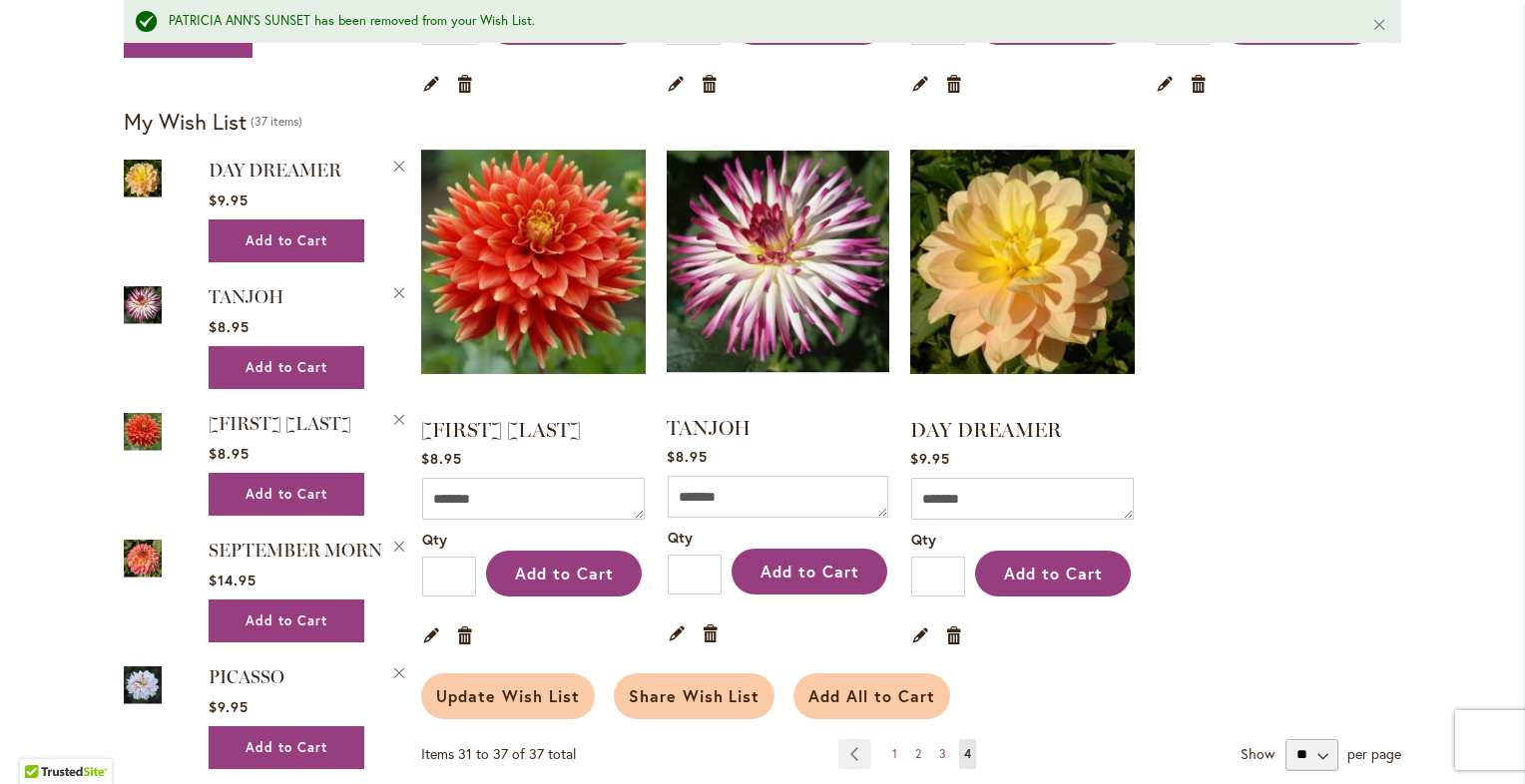 click on "Edit
Remove item" at bounding box center (777, 632) 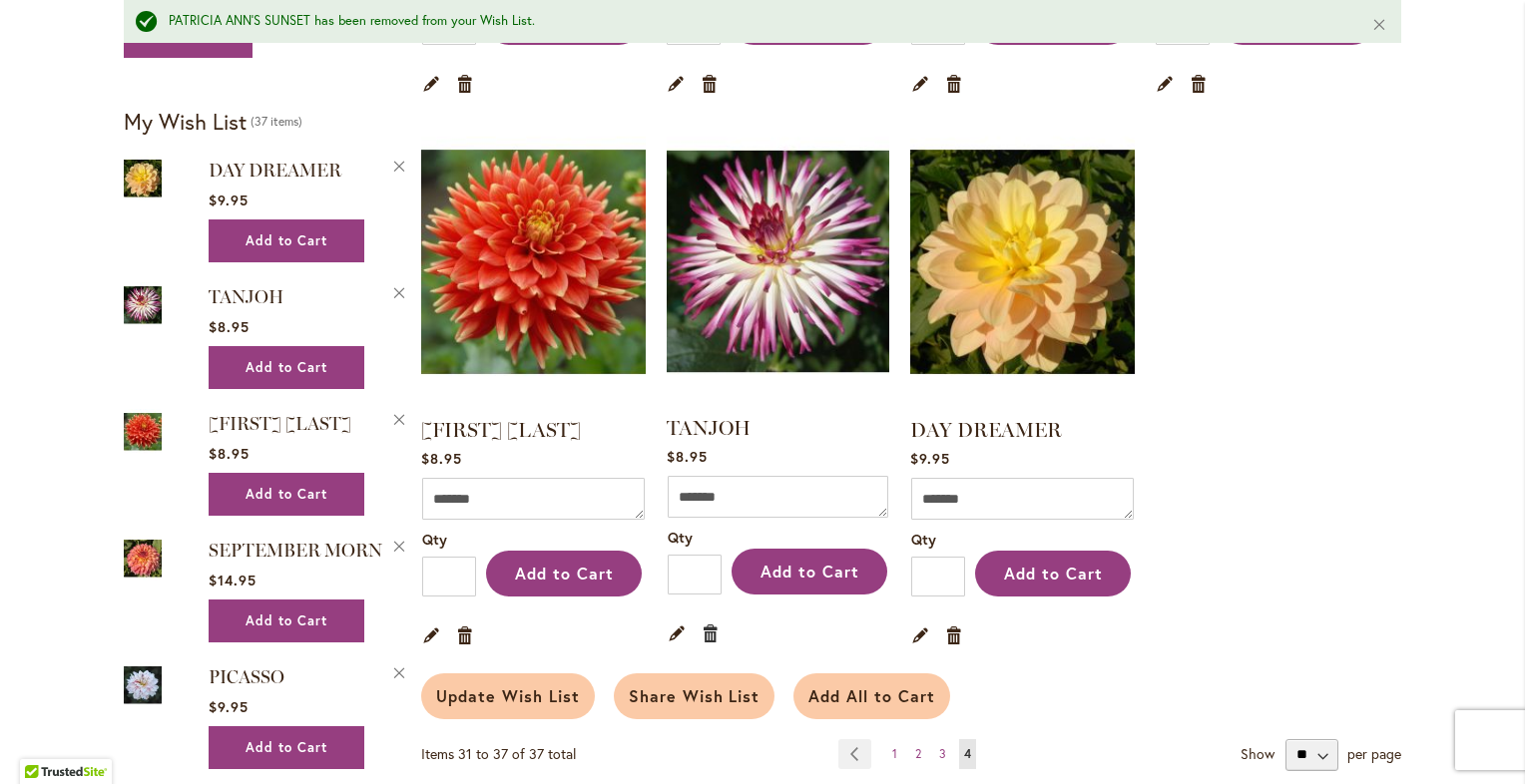 click on "Remove item" at bounding box center (711, 632) 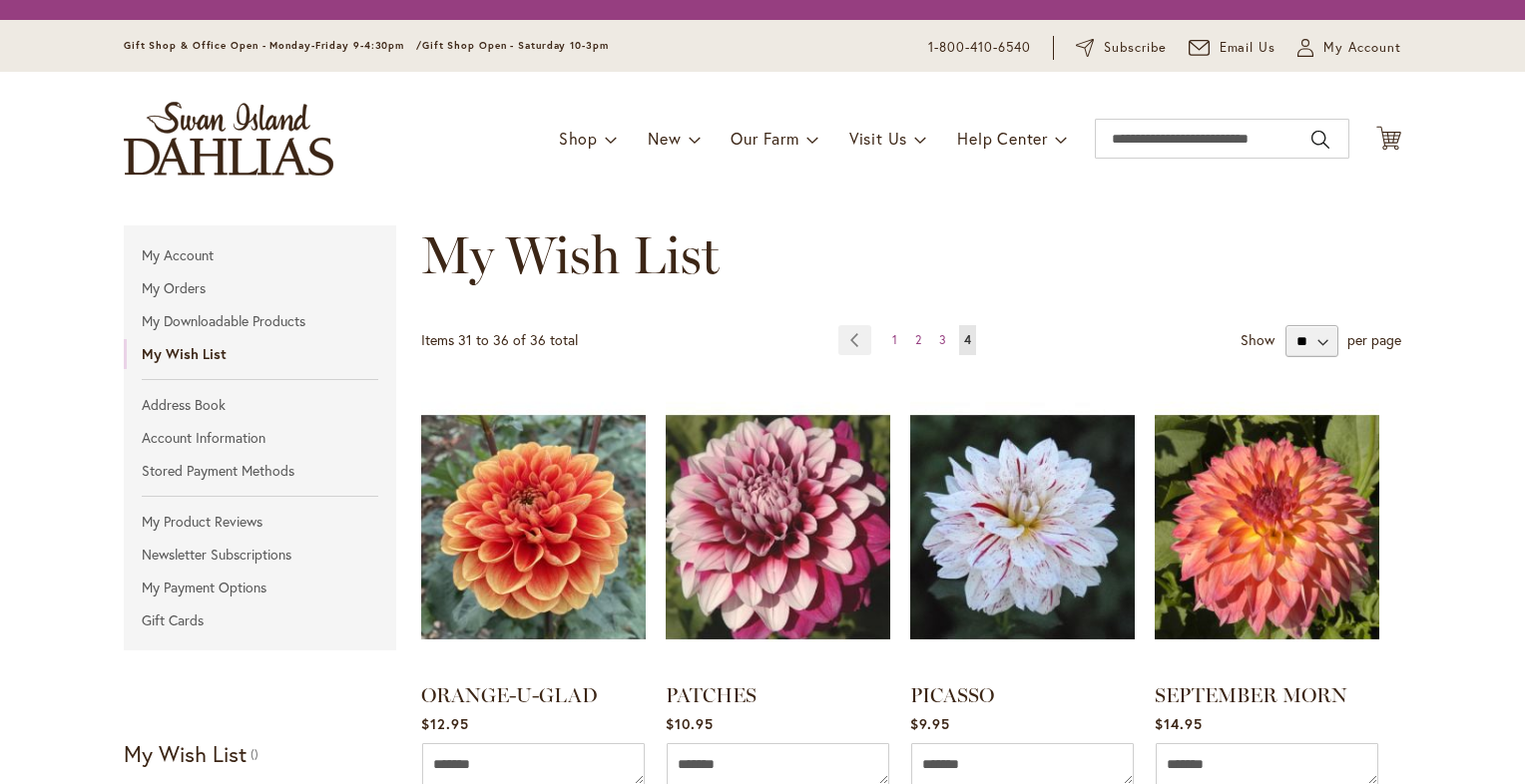 scroll, scrollTop: 0, scrollLeft: 0, axis: both 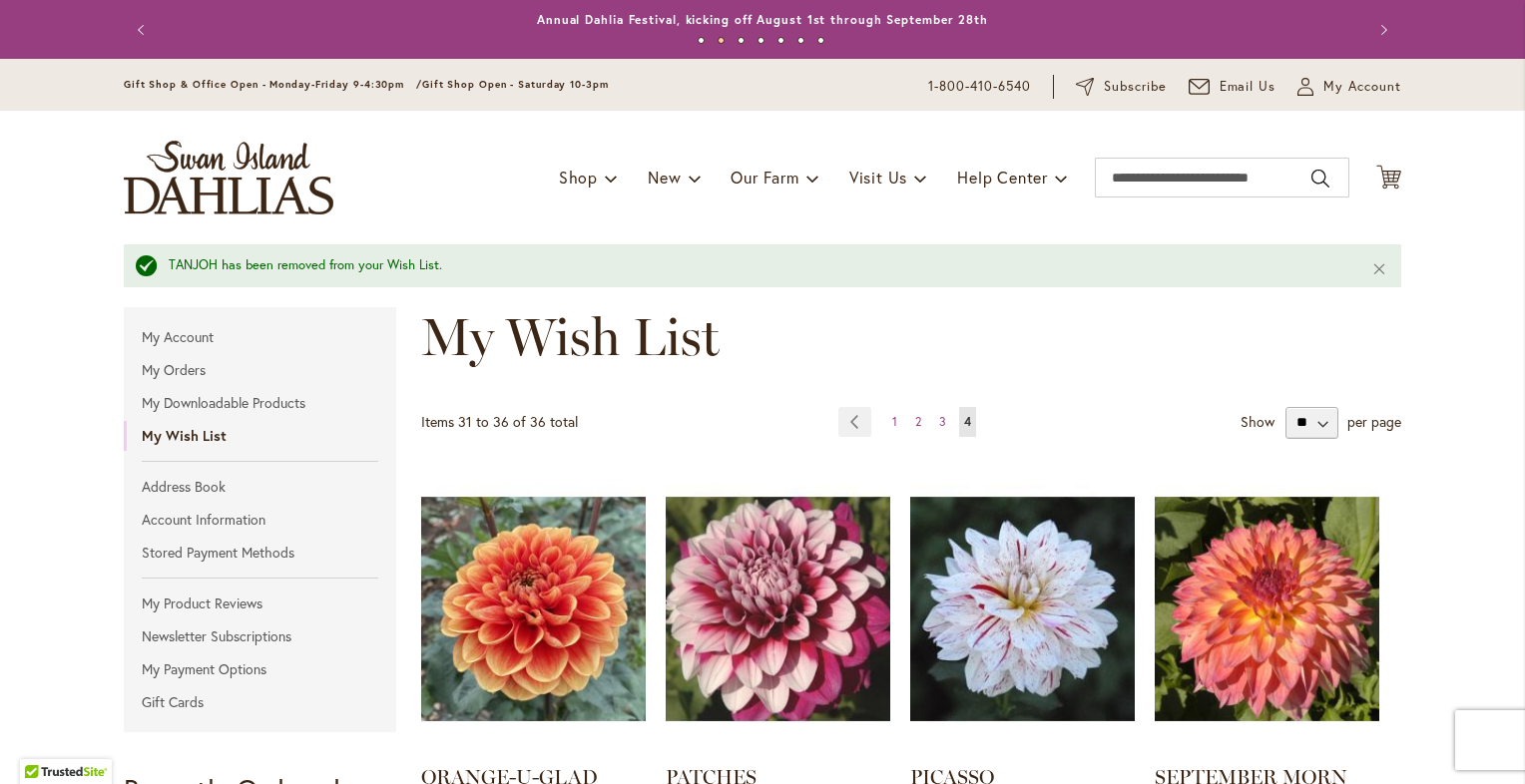 type on "**********" 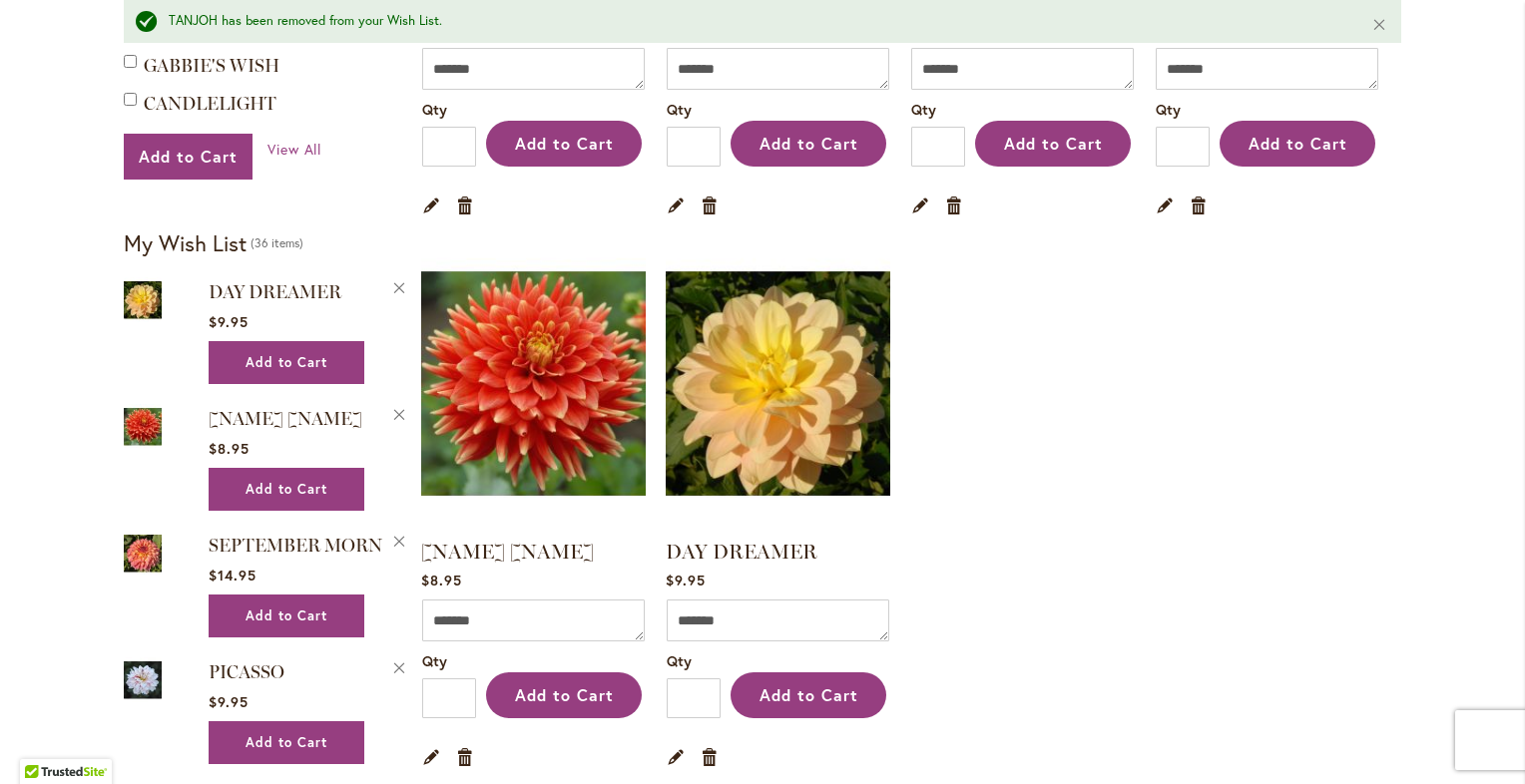 scroll, scrollTop: 0, scrollLeft: 0, axis: both 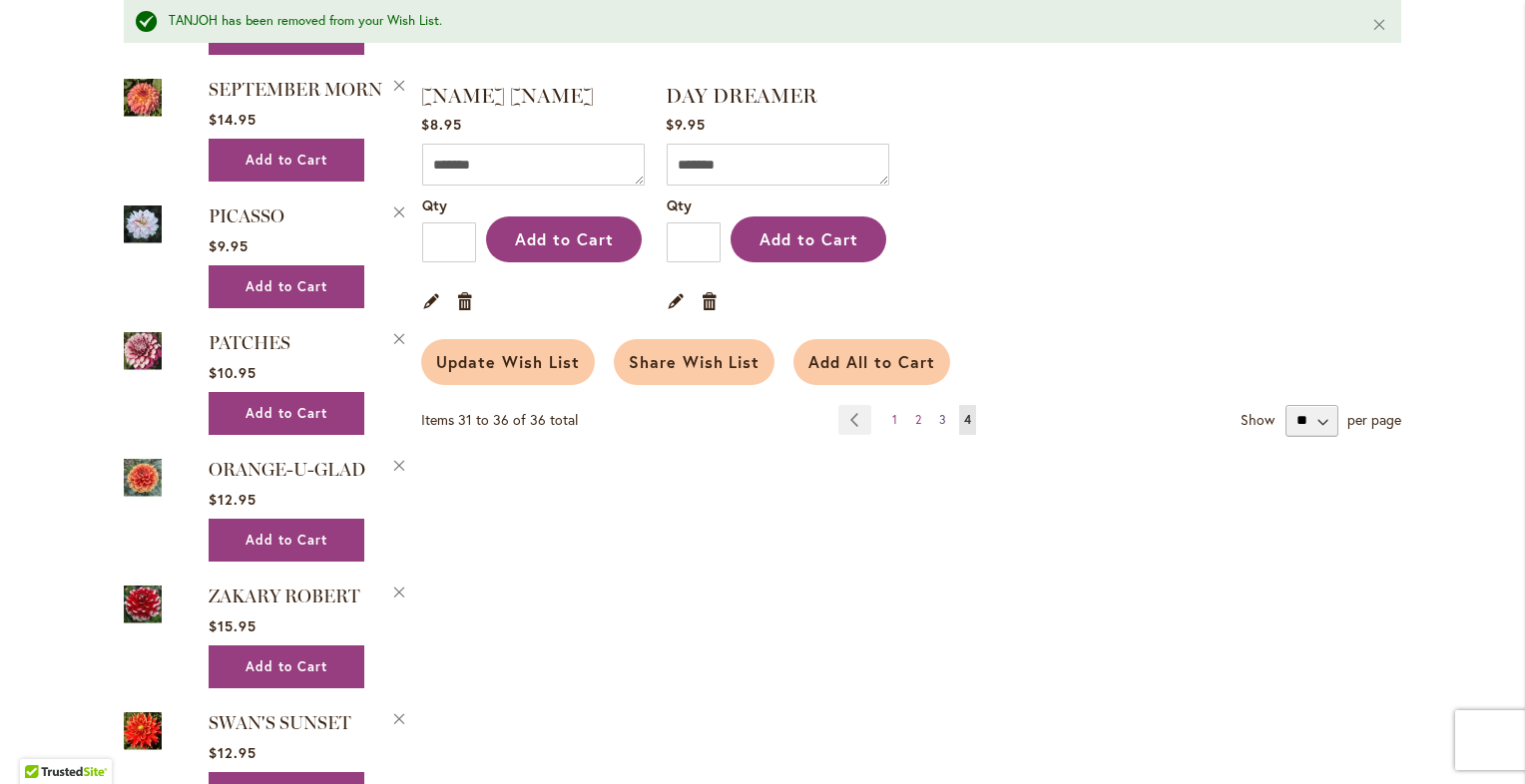 click on "3" at bounding box center [942, 419] 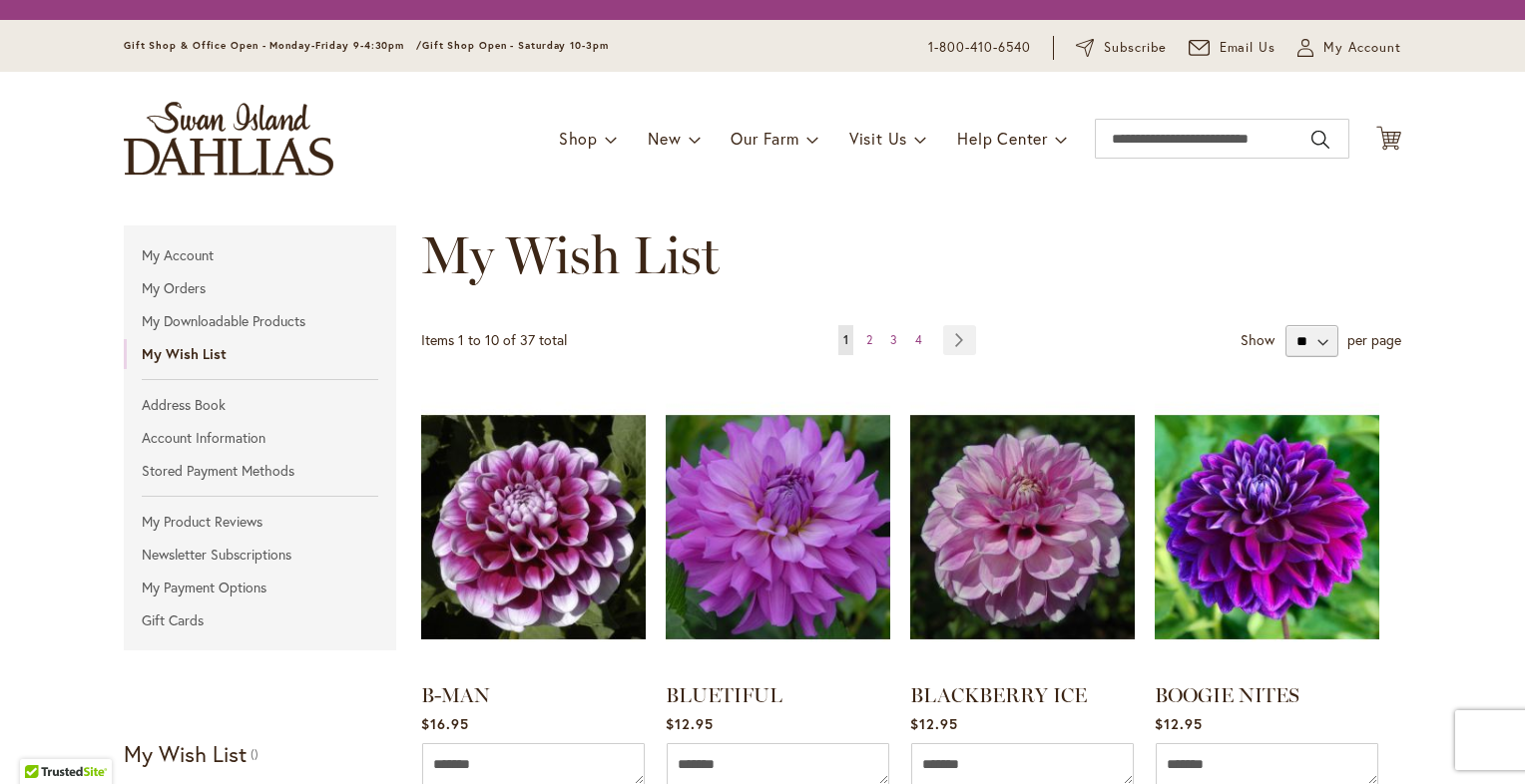 scroll, scrollTop: 0, scrollLeft: 0, axis: both 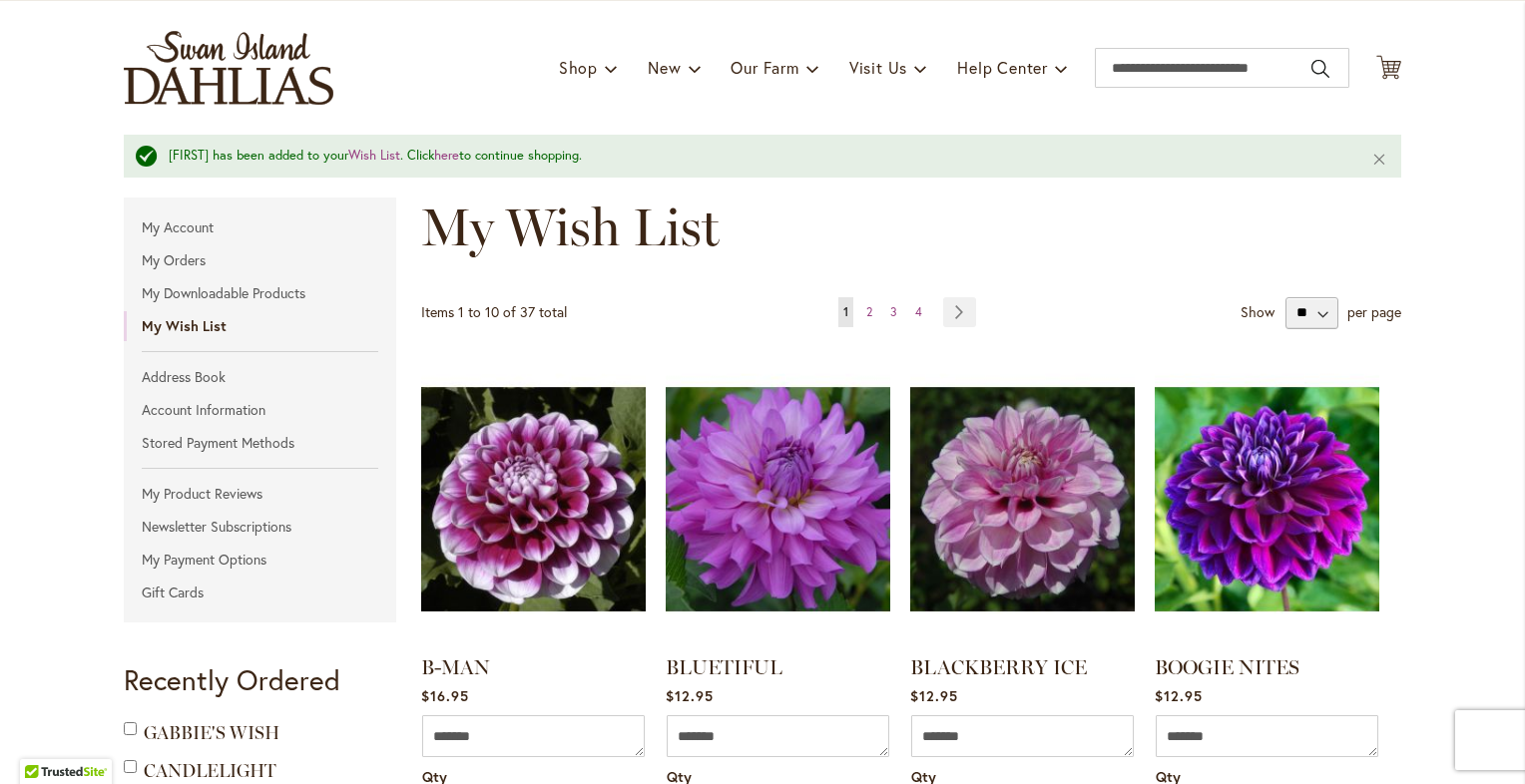 type on "**********" 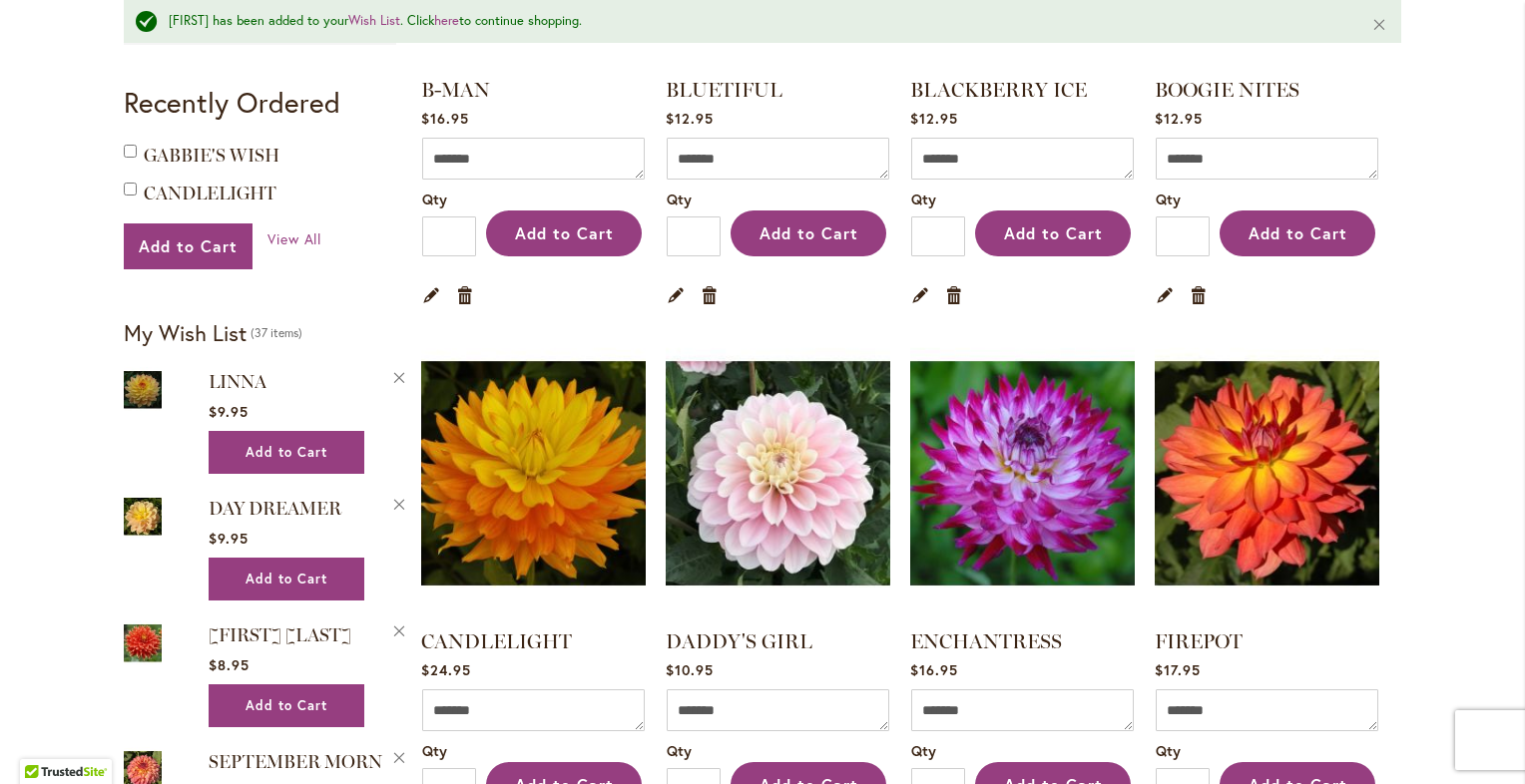 scroll, scrollTop: 725, scrollLeft: 0, axis: vertical 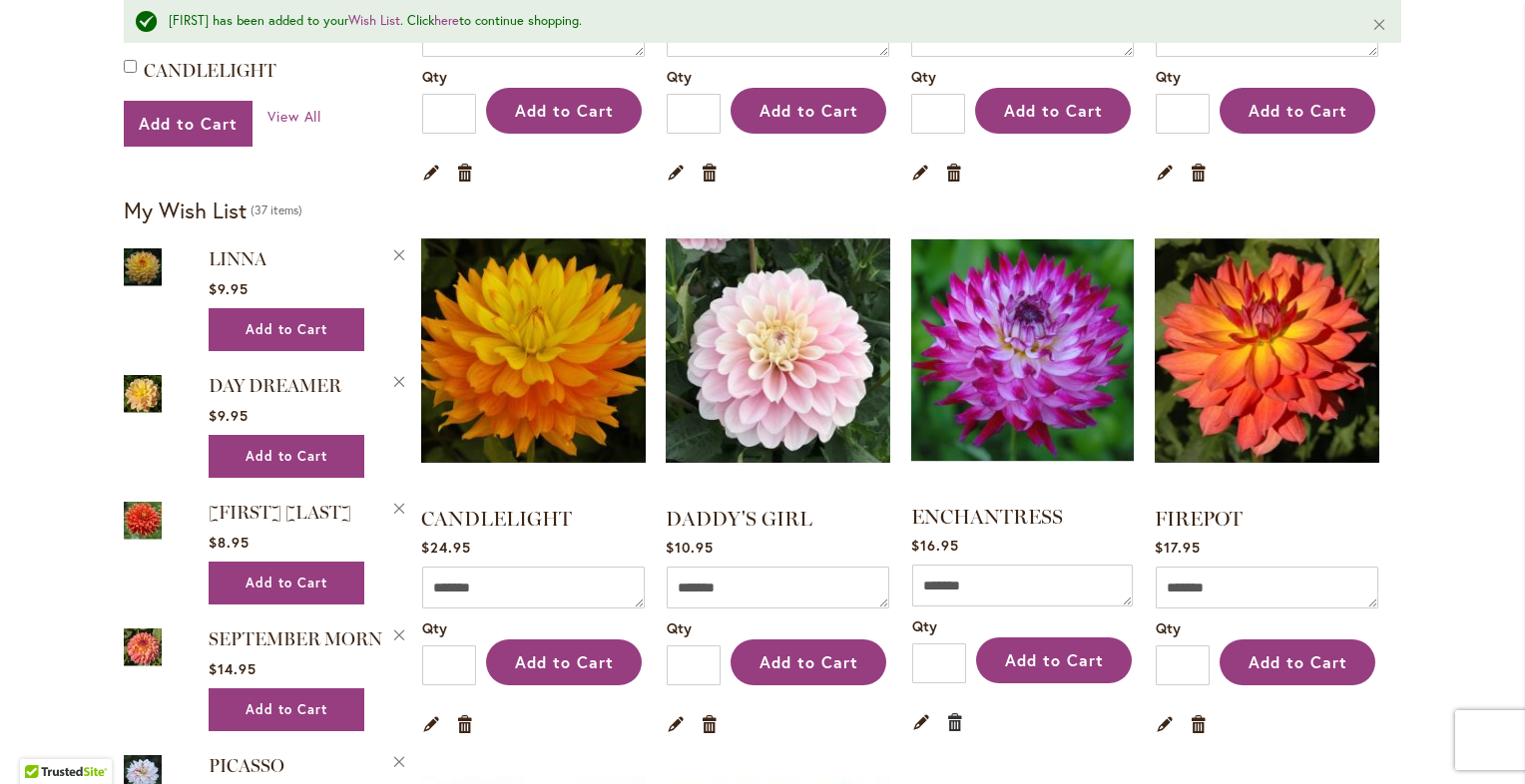 click on "Remove item" at bounding box center [955, 721] 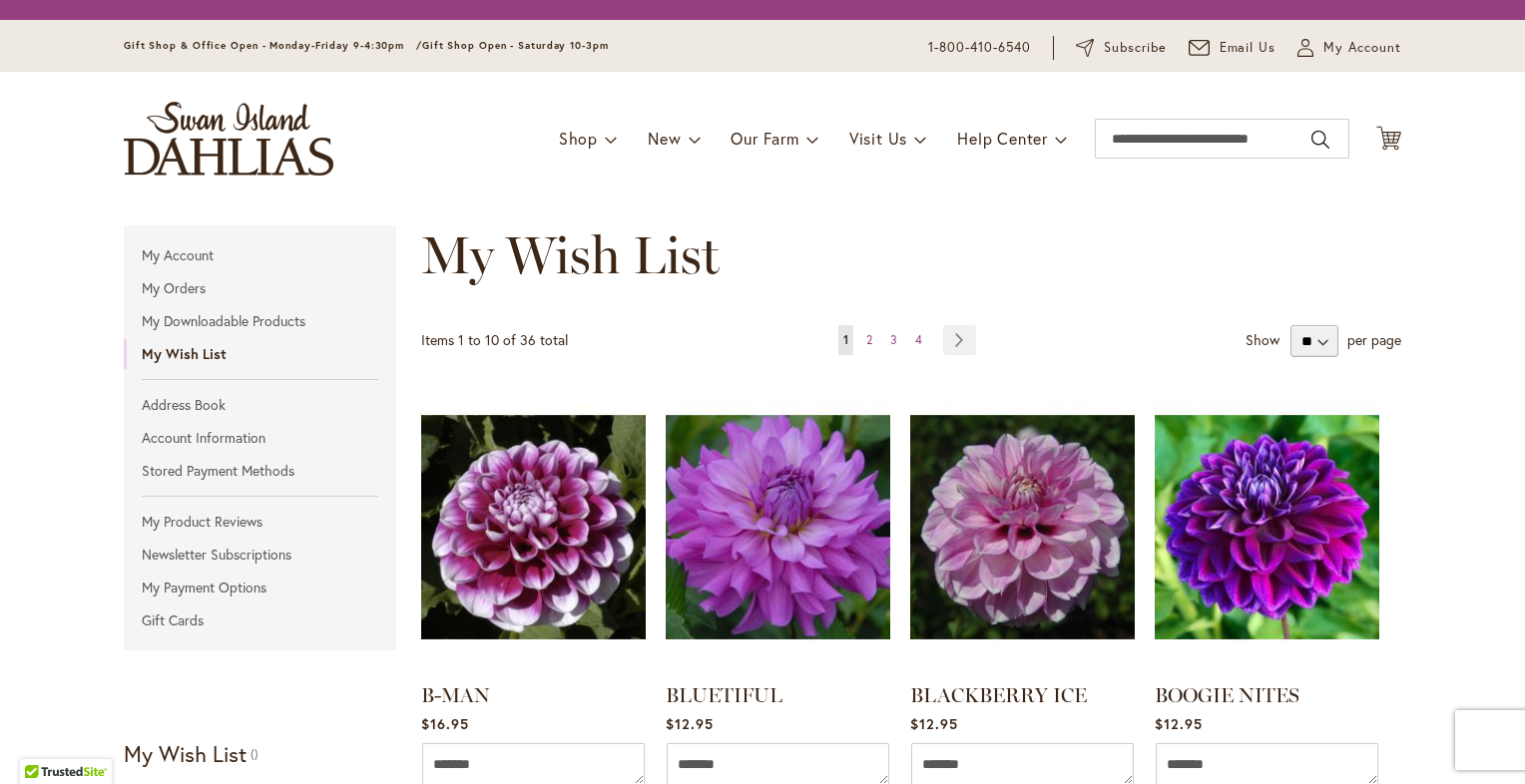 scroll, scrollTop: 0, scrollLeft: 0, axis: both 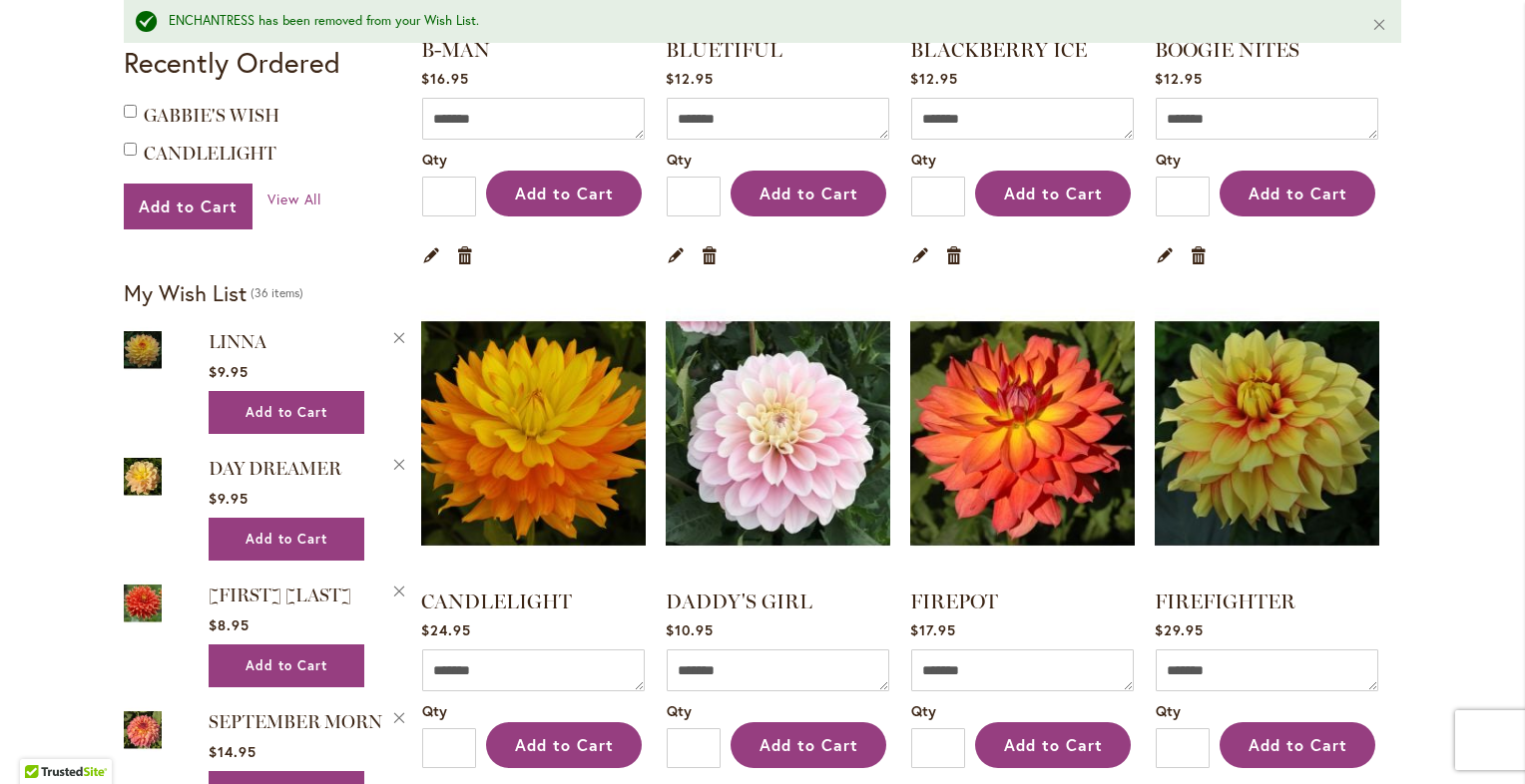 type on "**********" 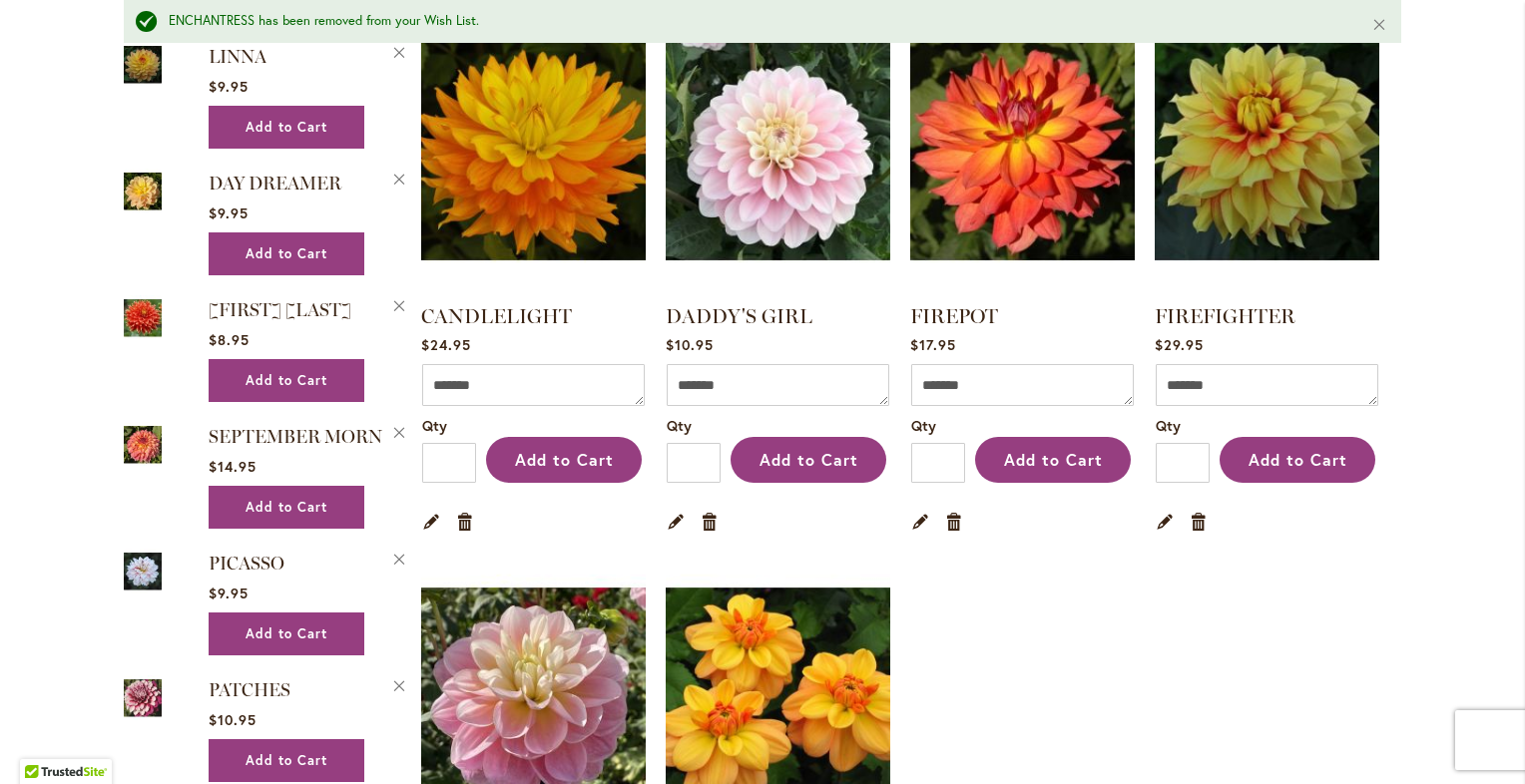 scroll, scrollTop: 0, scrollLeft: 0, axis: both 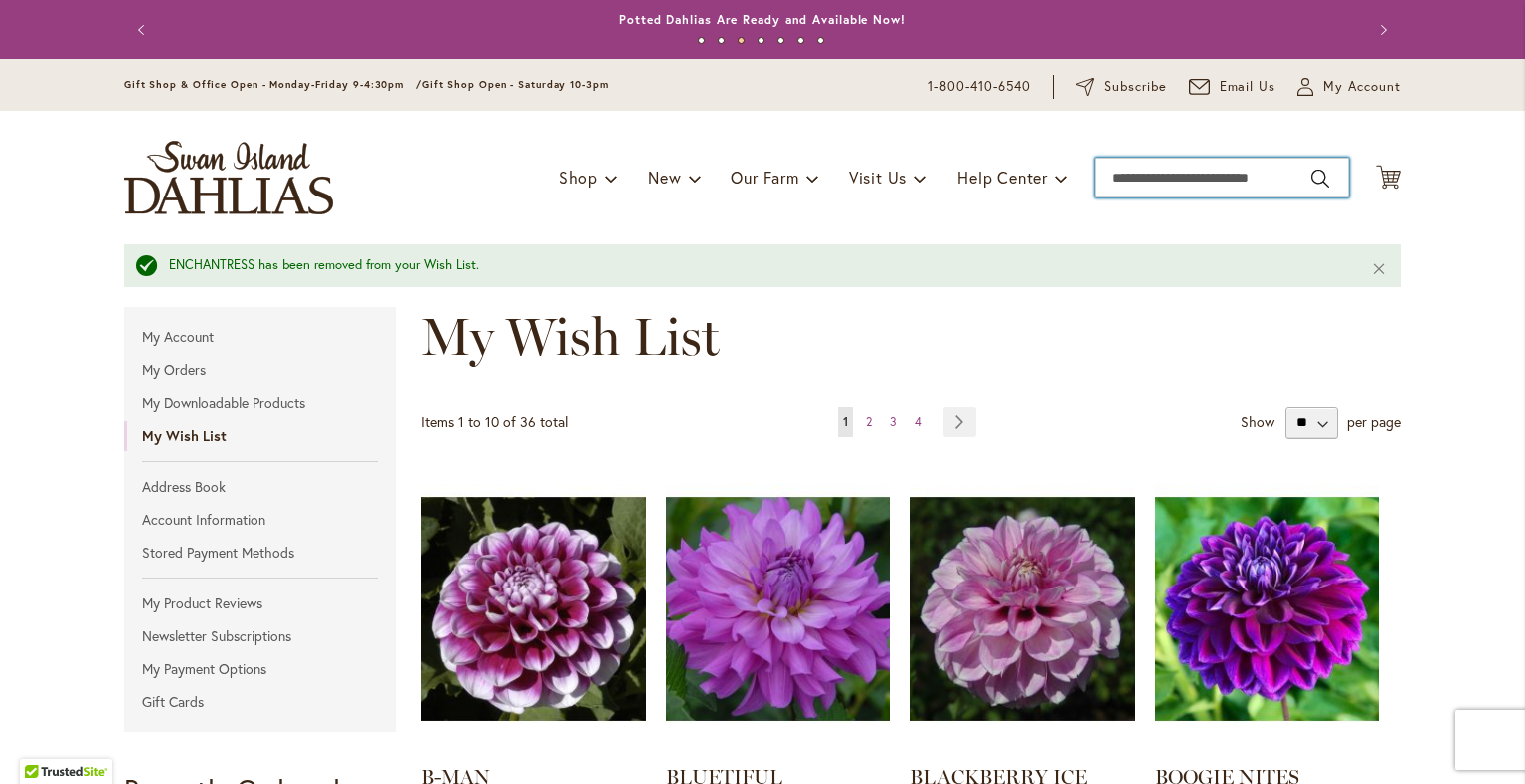 click on "Search" at bounding box center [1222, 178] 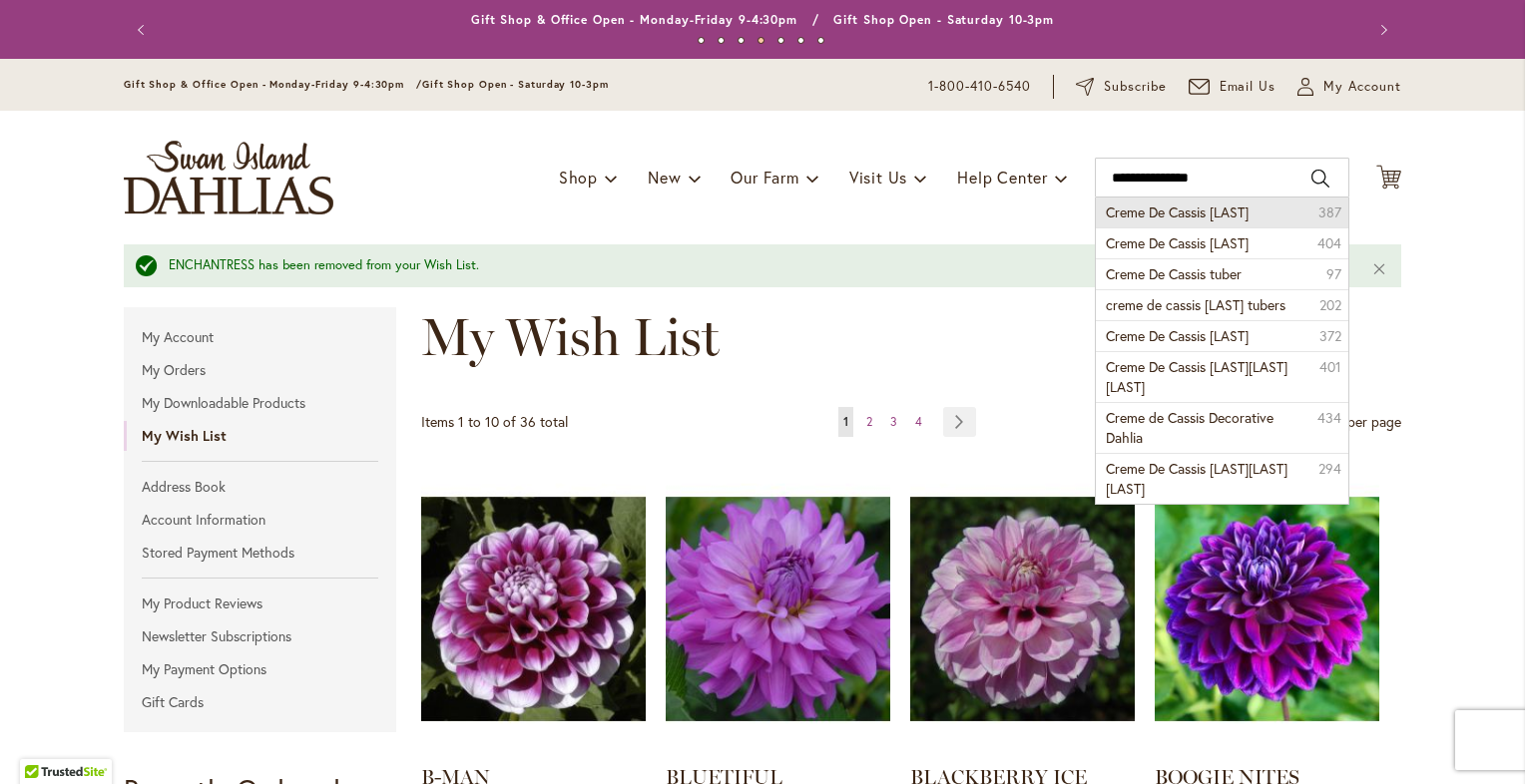 click on "Creme De Cassis [LAST]" at bounding box center [1177, 211] 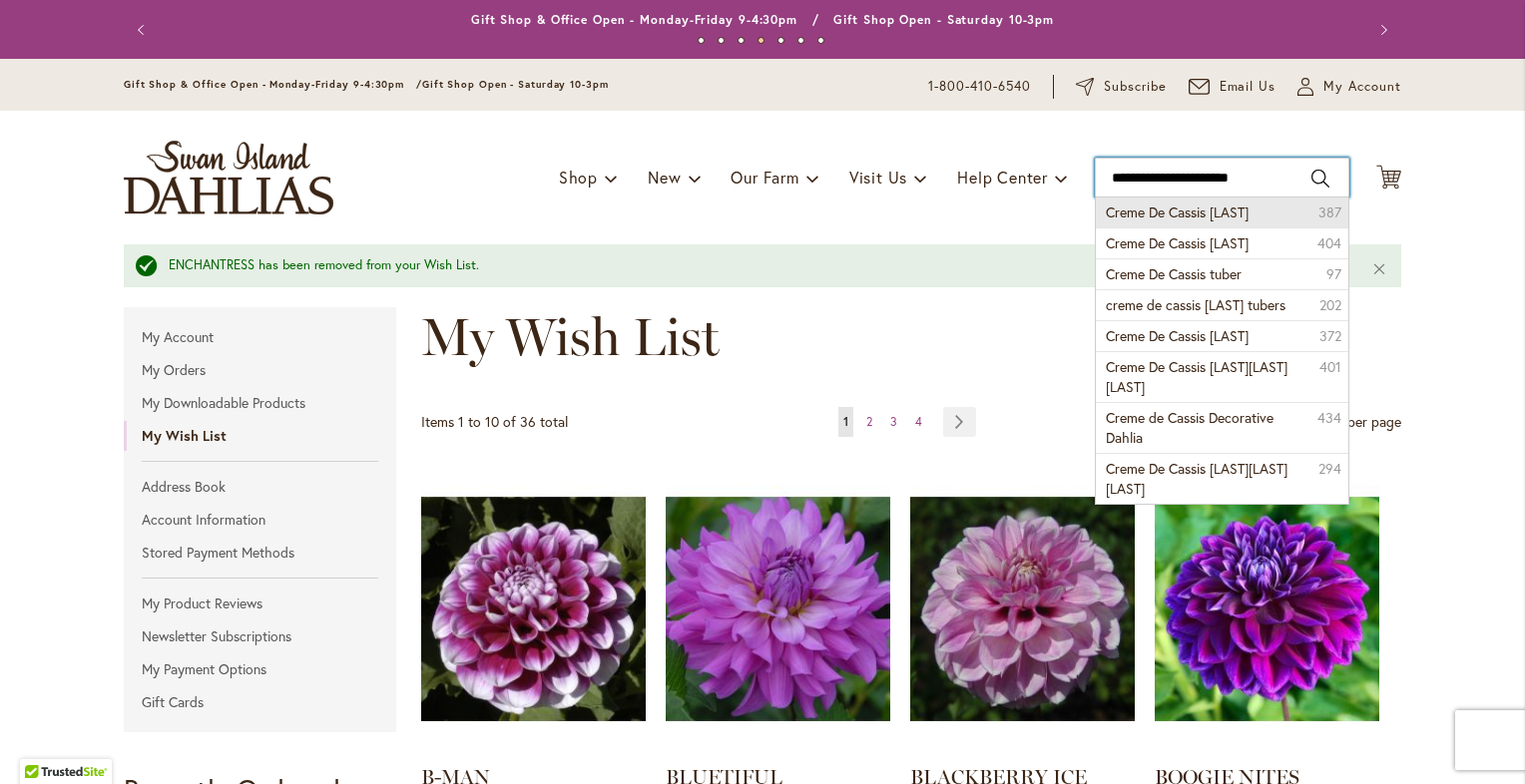type on "**********" 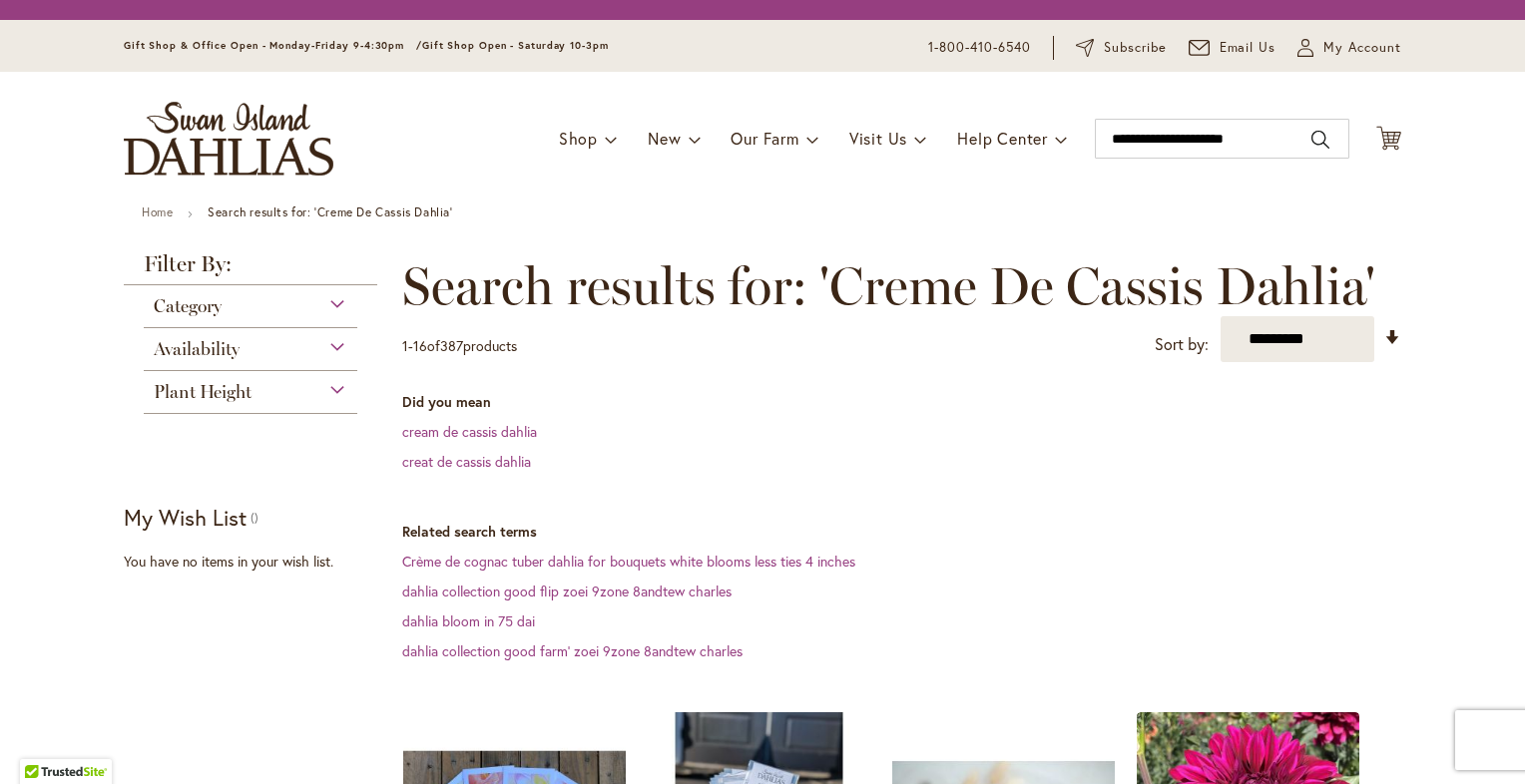 scroll, scrollTop: 0, scrollLeft: 0, axis: both 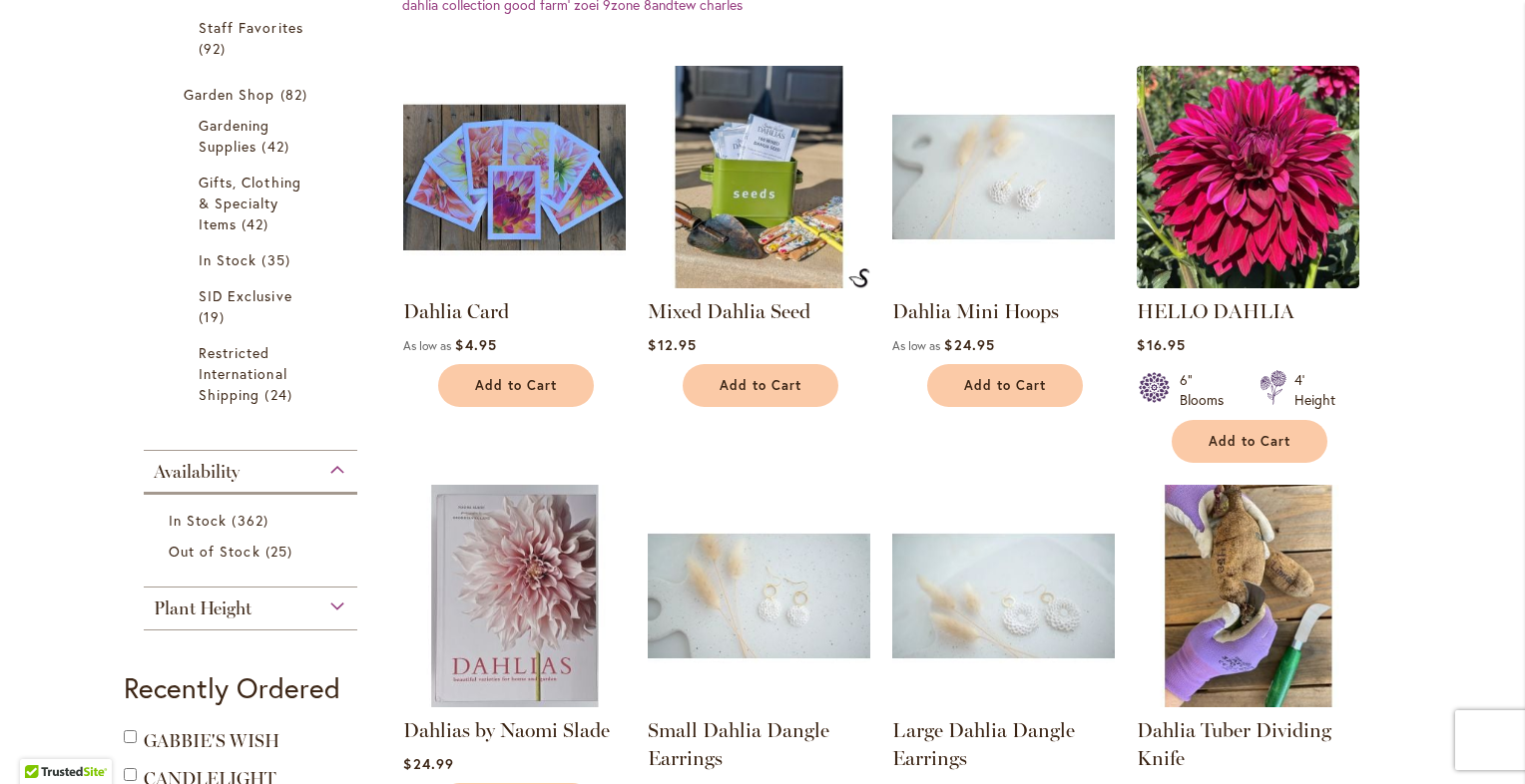 type on "**********" 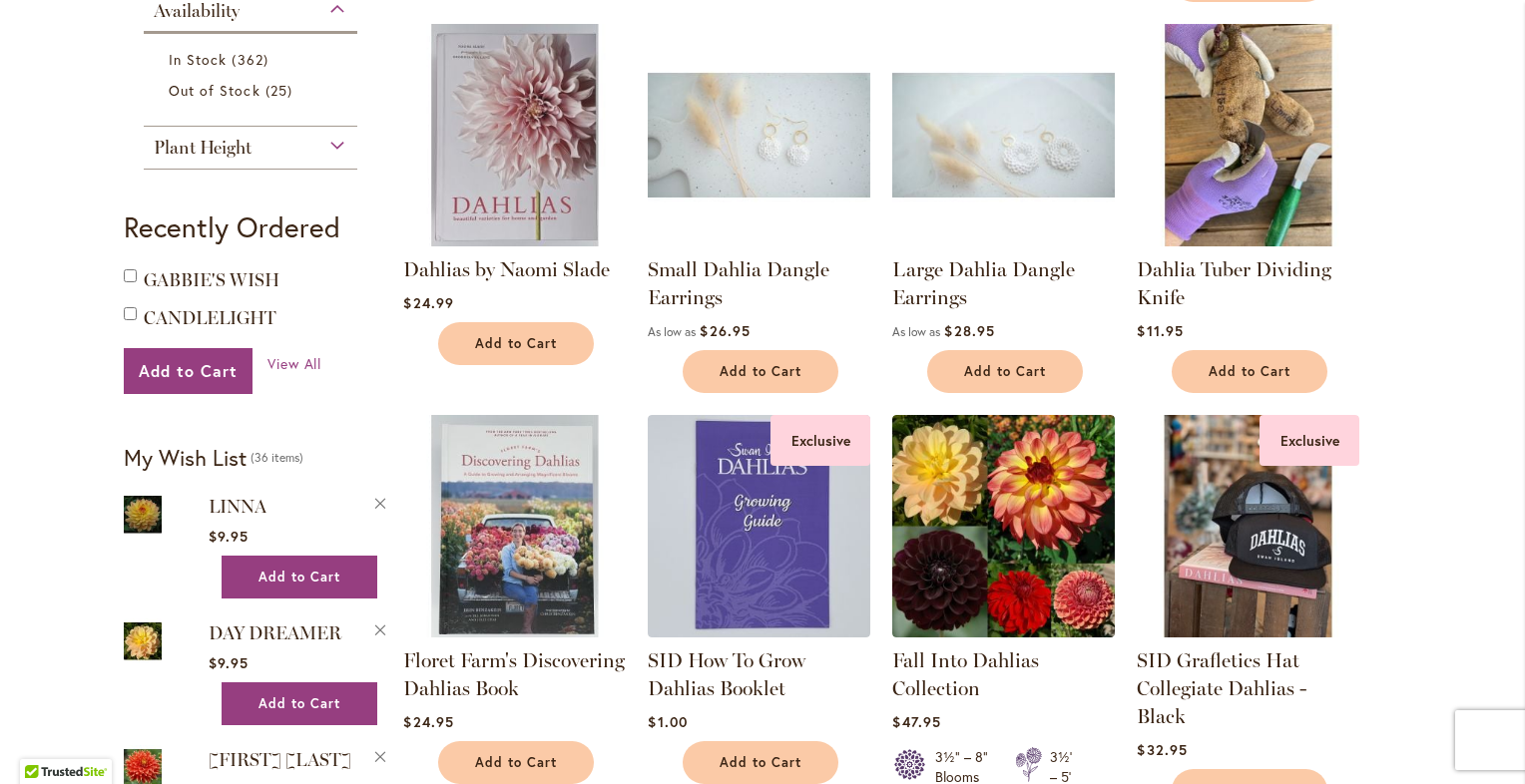 scroll, scrollTop: 0, scrollLeft: 0, axis: both 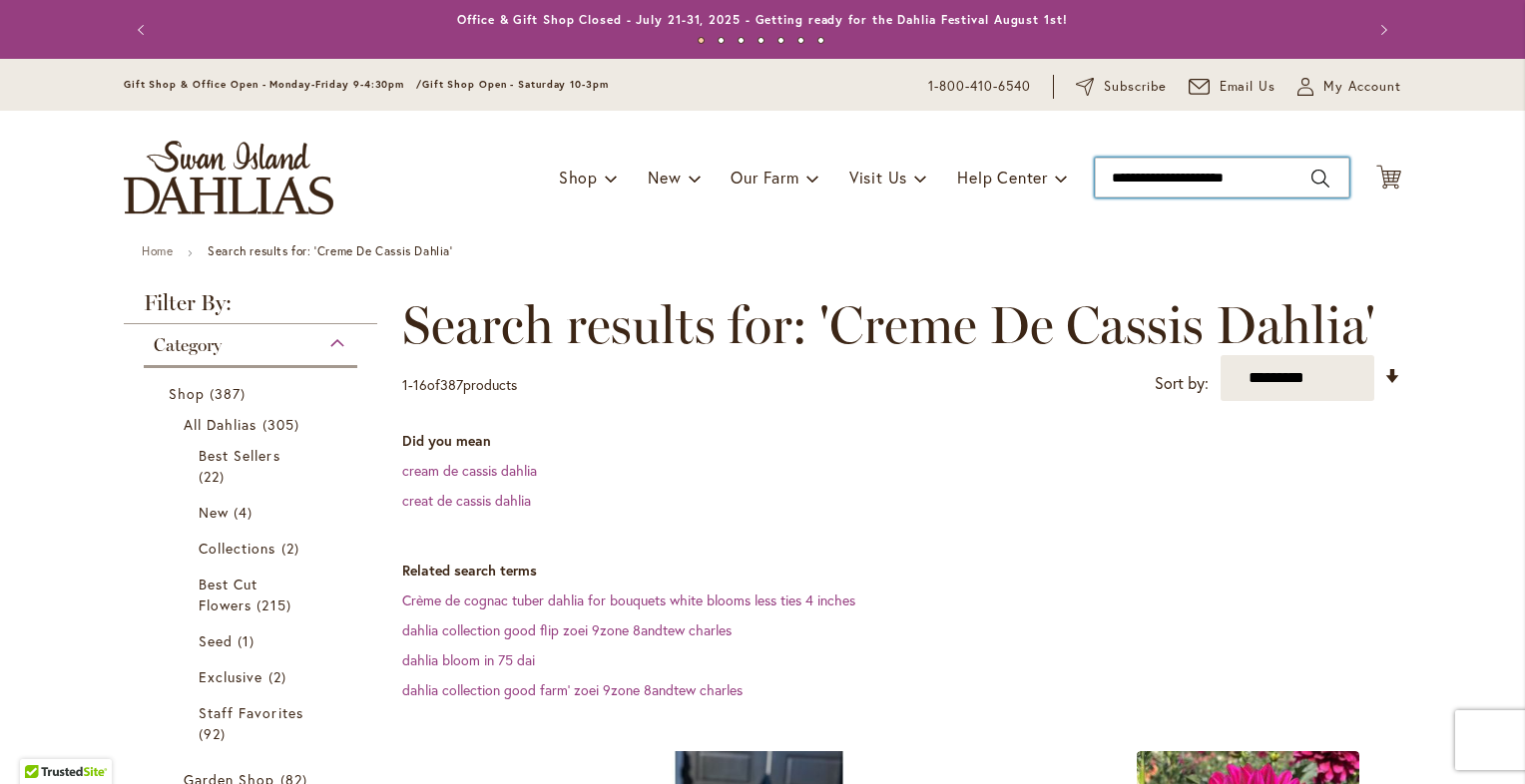 click on "**********" at bounding box center (1222, 178) 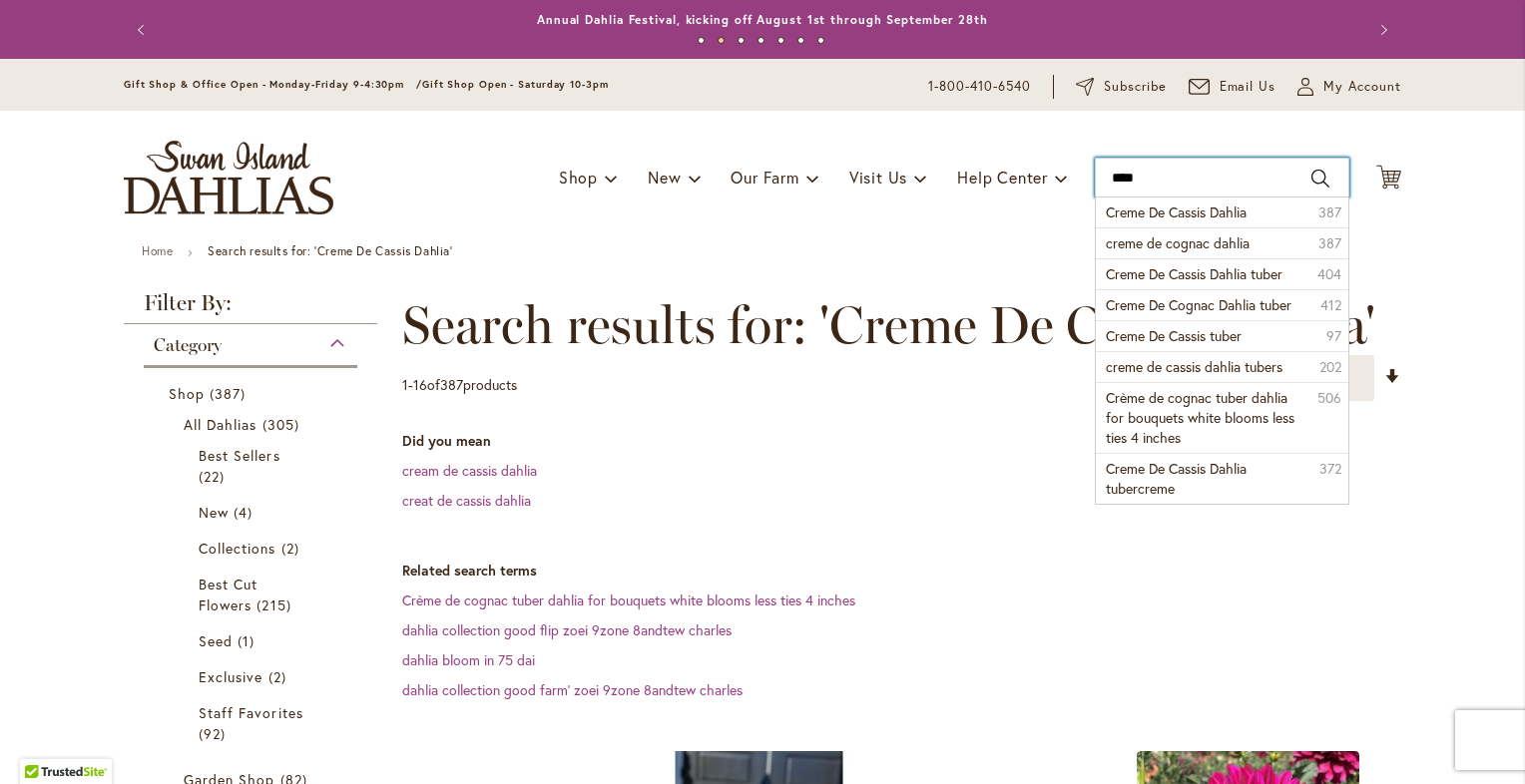 type on "*****" 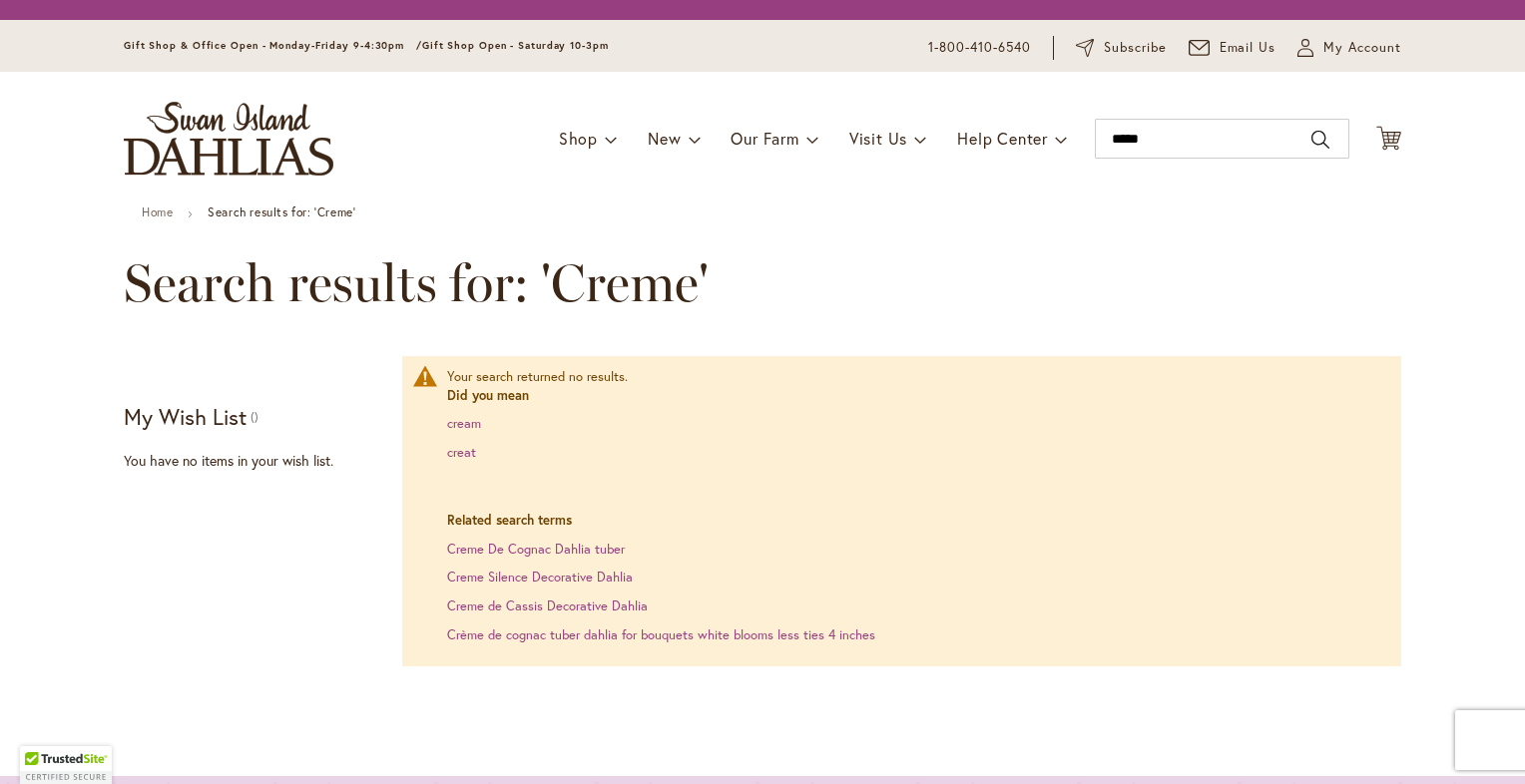 scroll, scrollTop: 0, scrollLeft: 0, axis: both 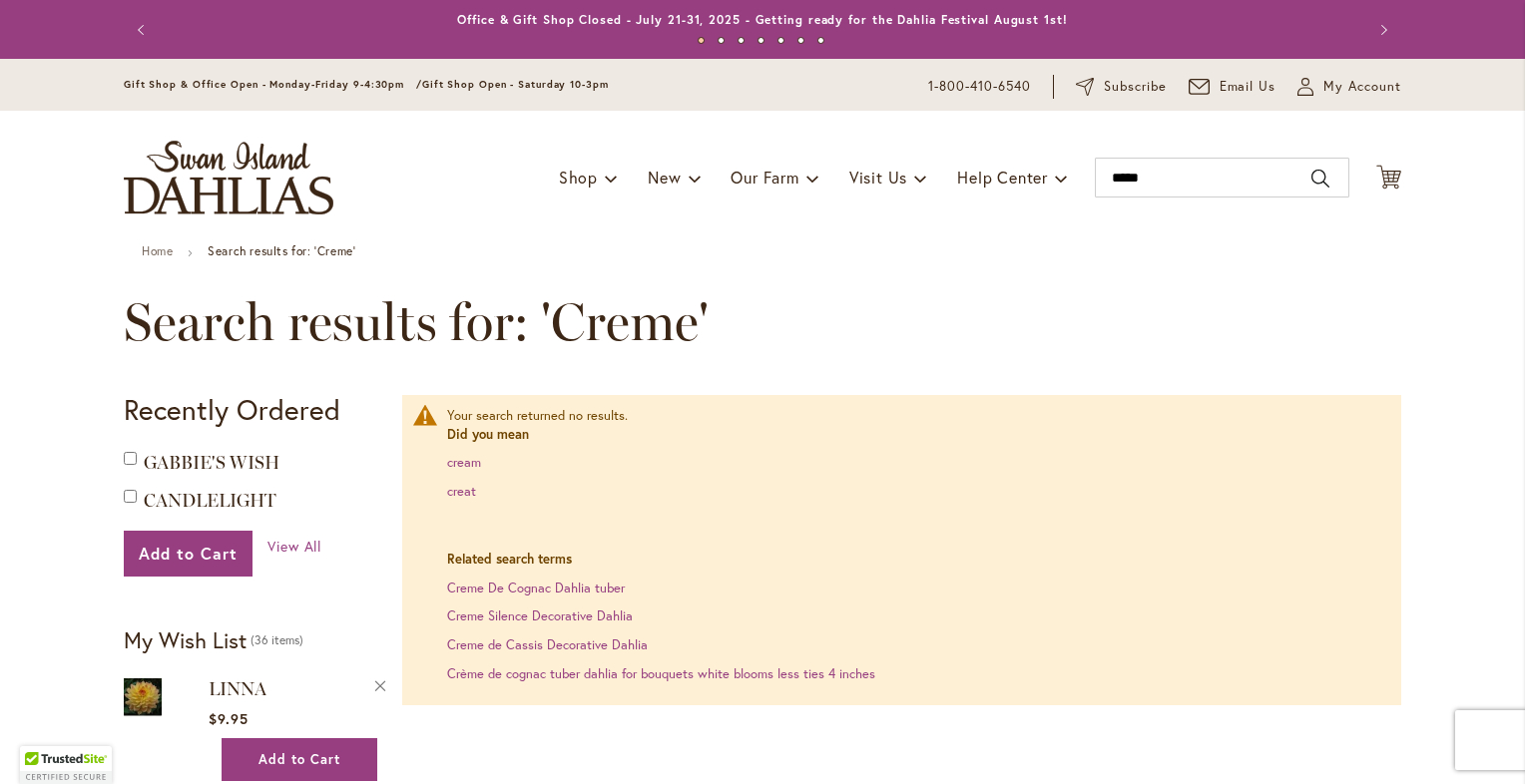 type on "**********" 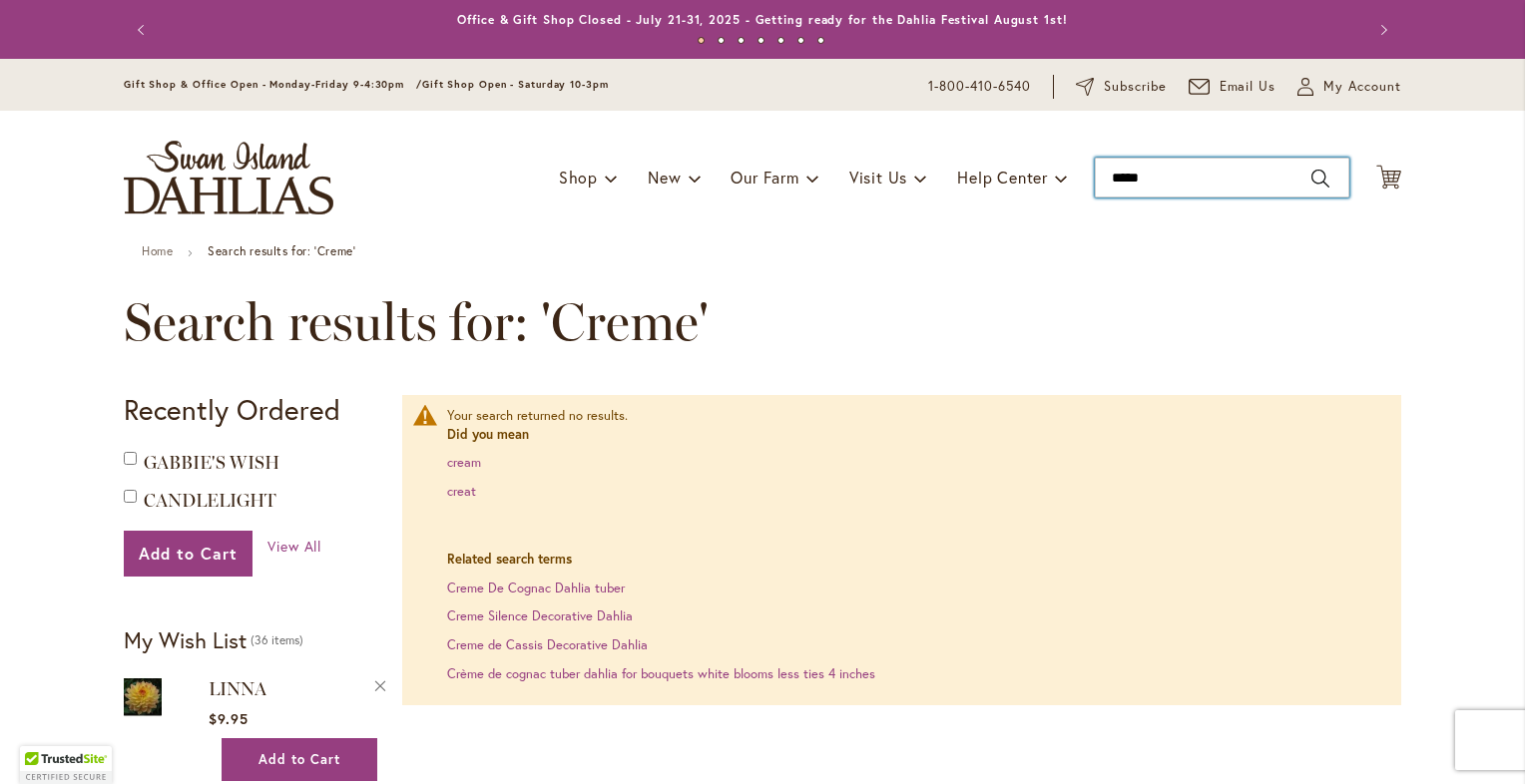 type on "*****" 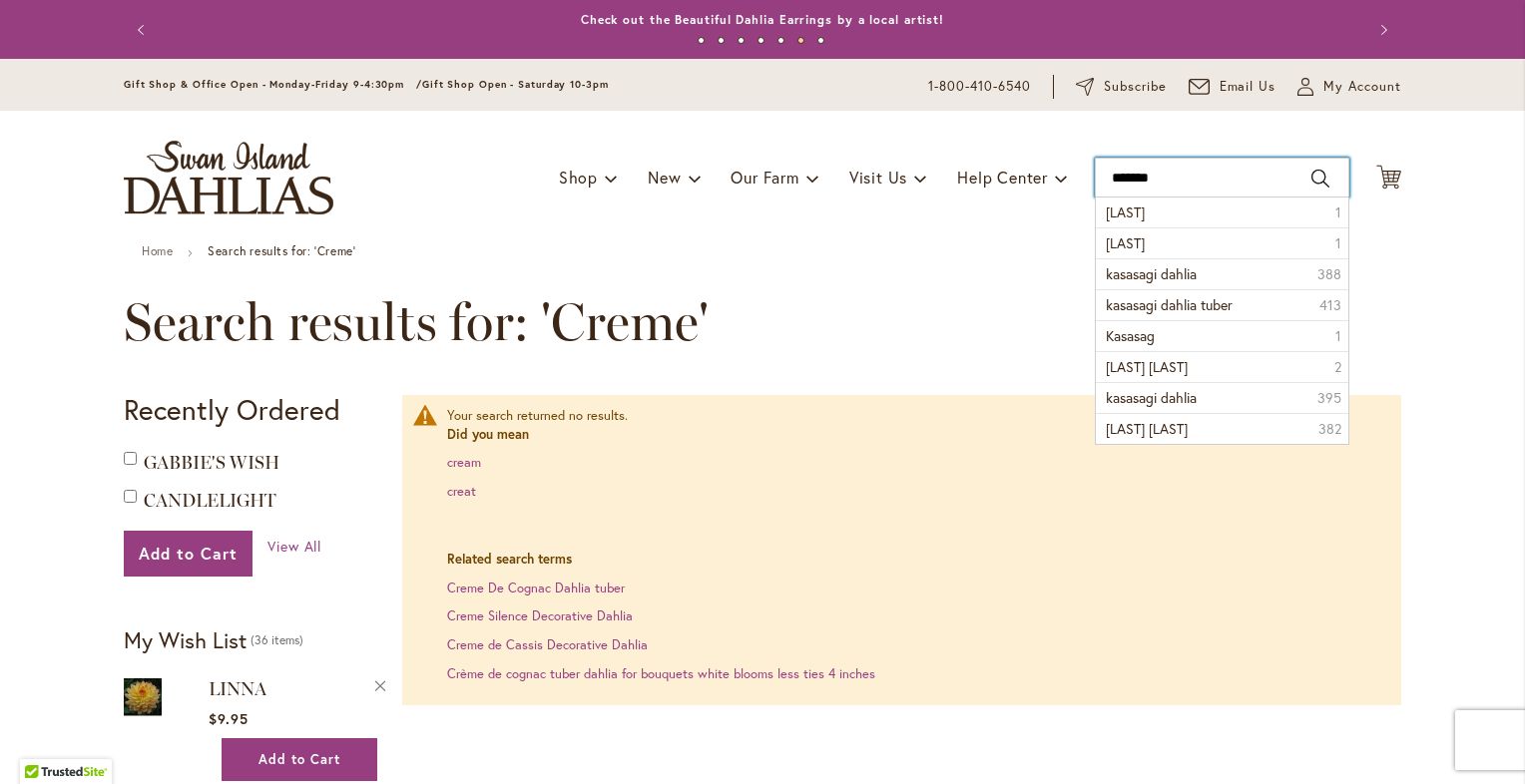 type on "********" 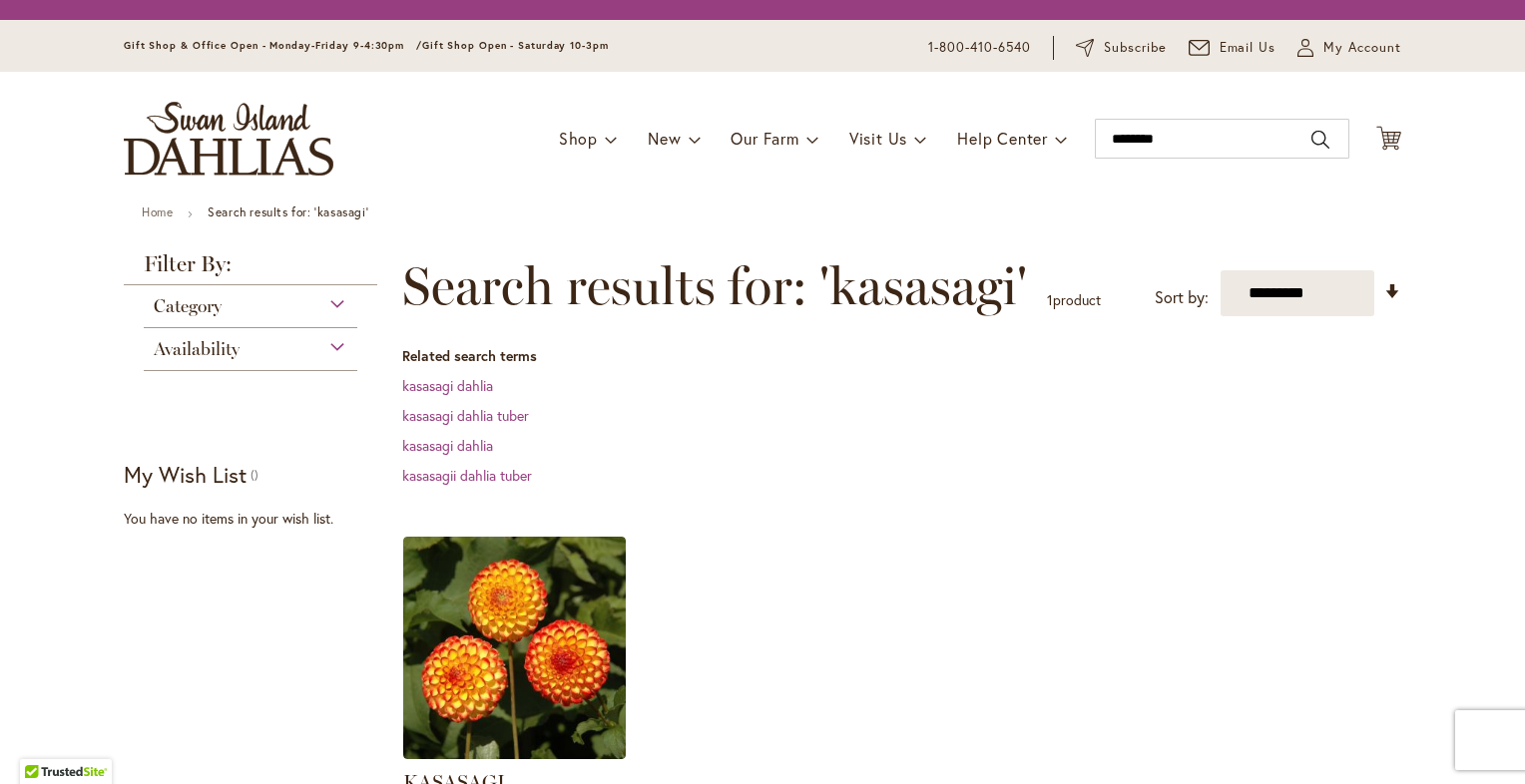 scroll, scrollTop: 0, scrollLeft: 0, axis: both 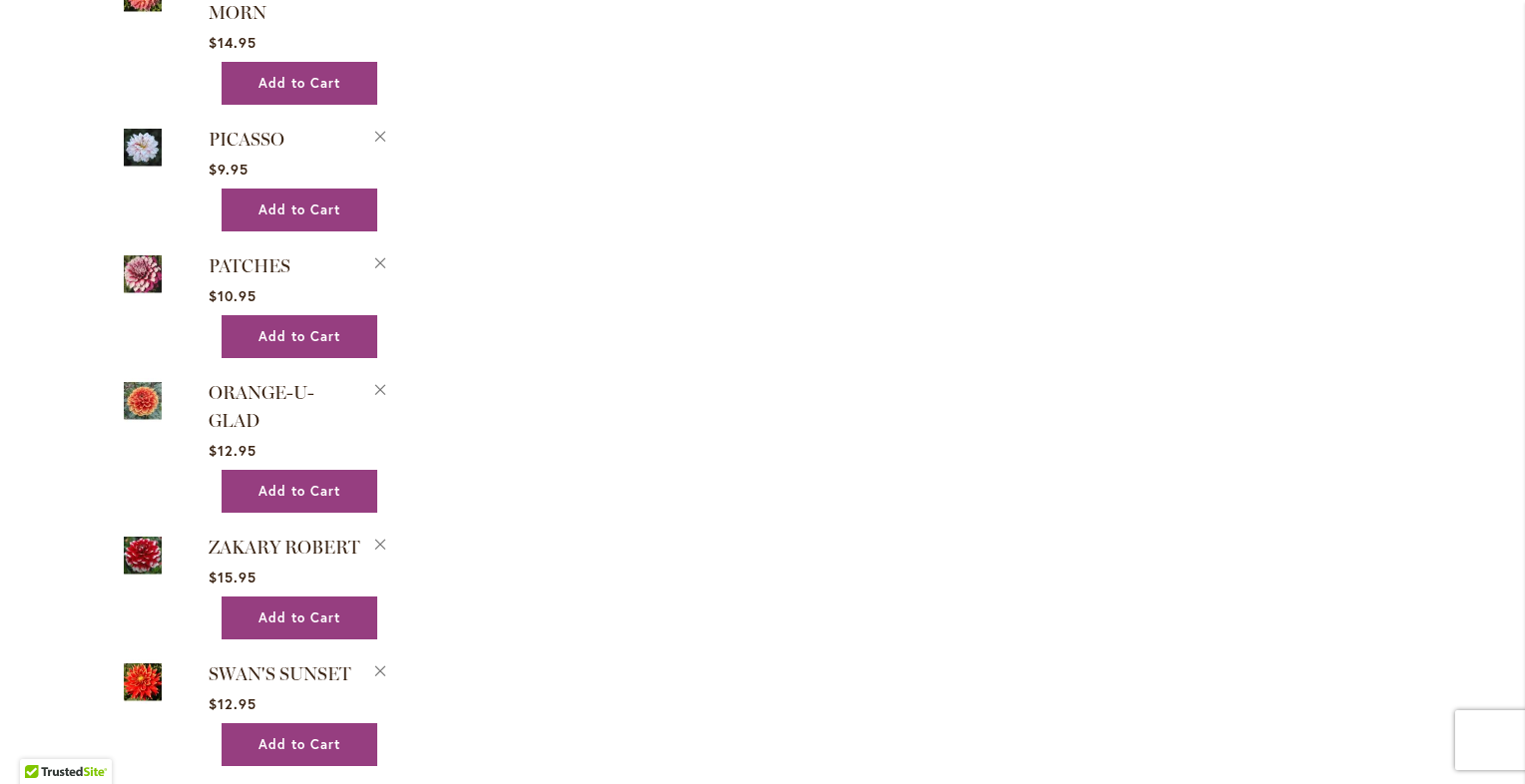 type on "**********" 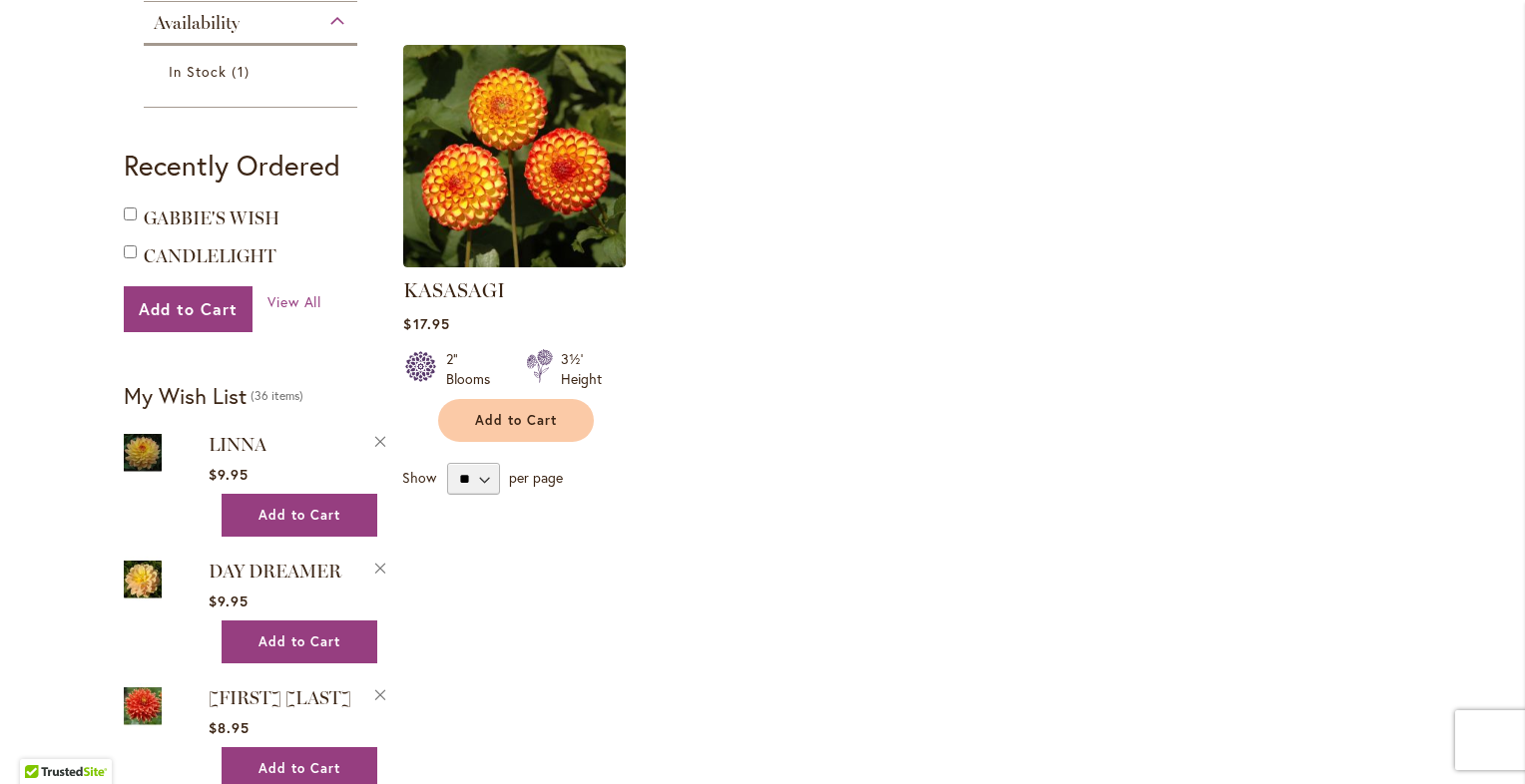 scroll, scrollTop: 522, scrollLeft: 0, axis: vertical 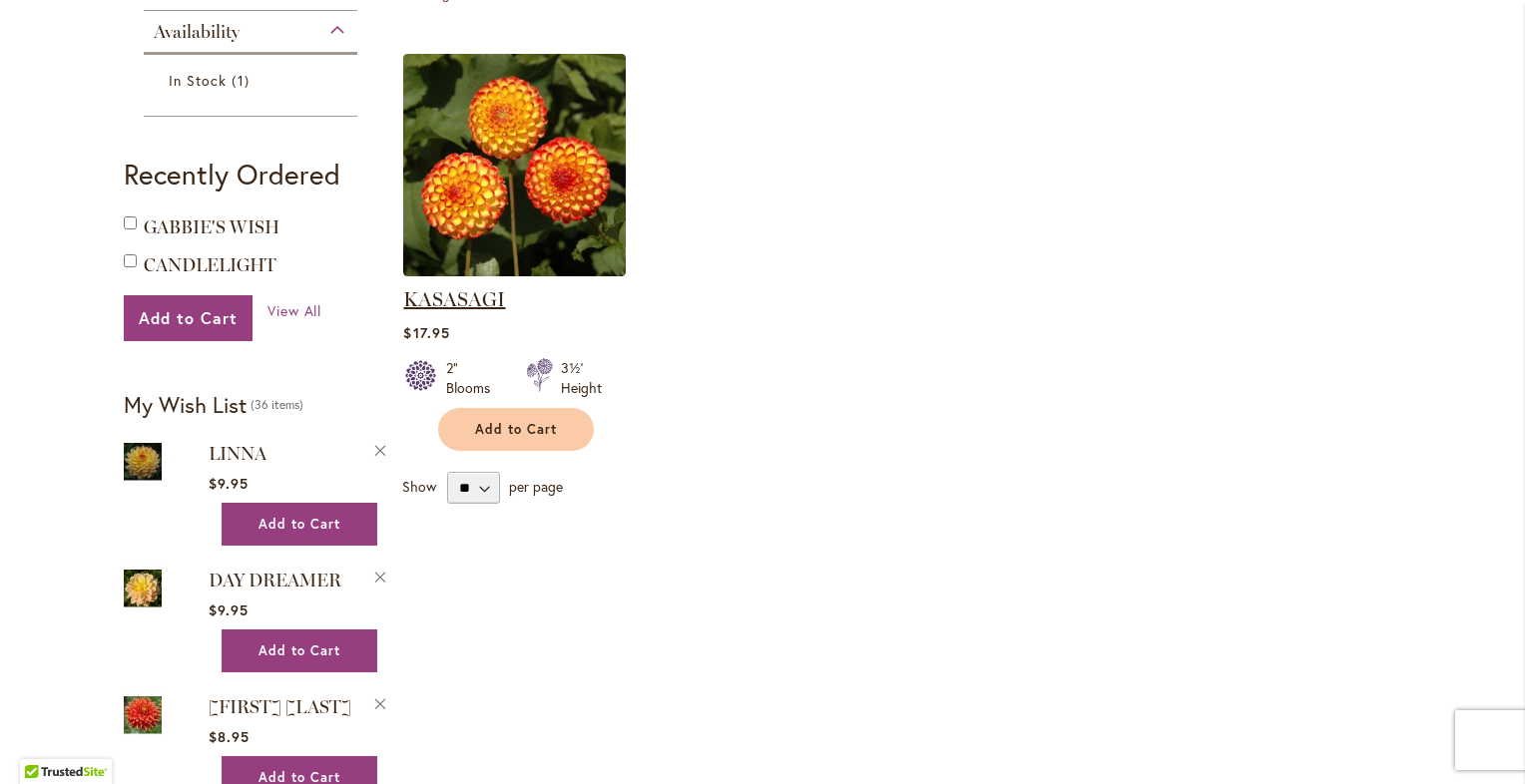 click on "KASASAGI" at bounding box center (454, 299) 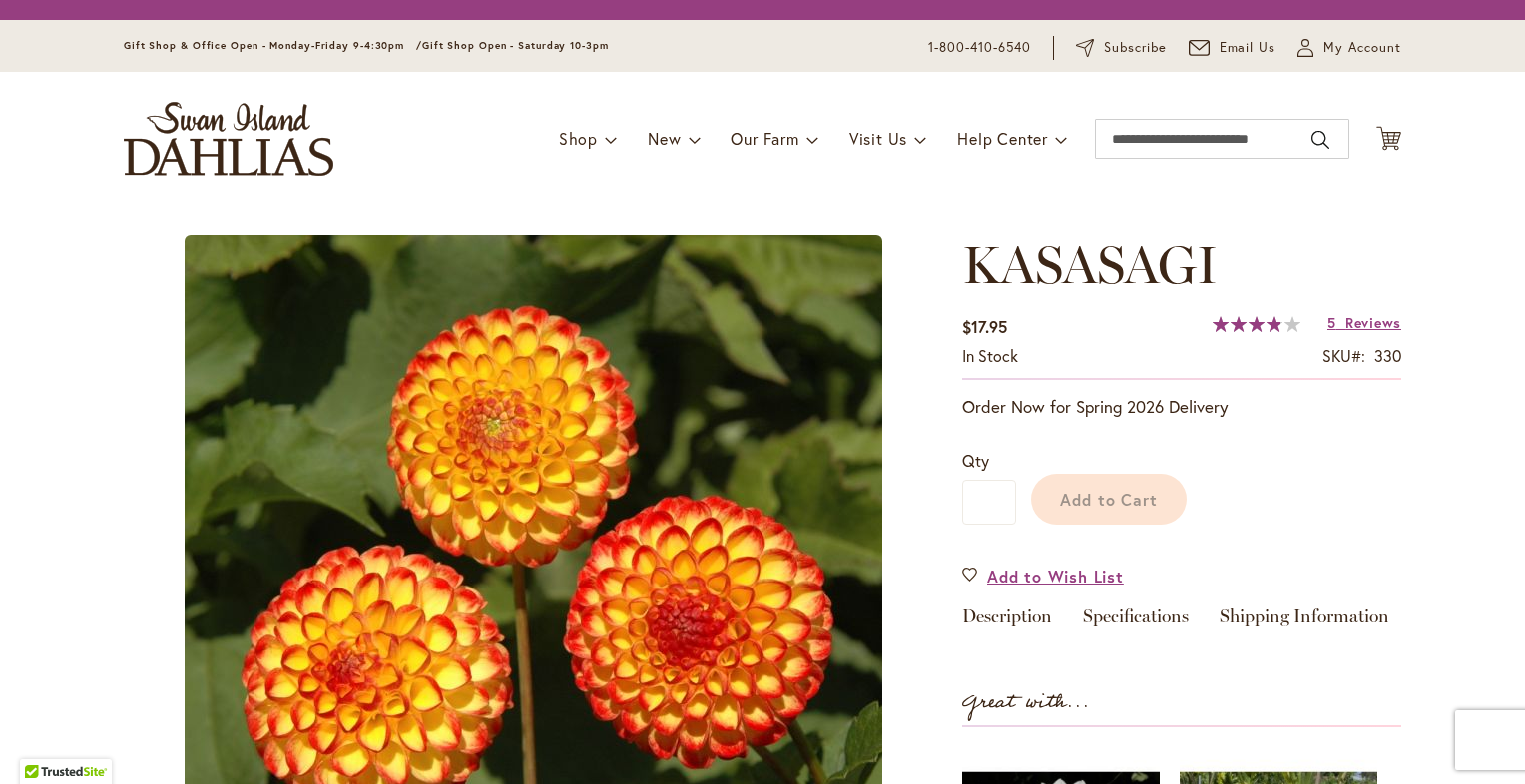scroll, scrollTop: 0, scrollLeft: 0, axis: both 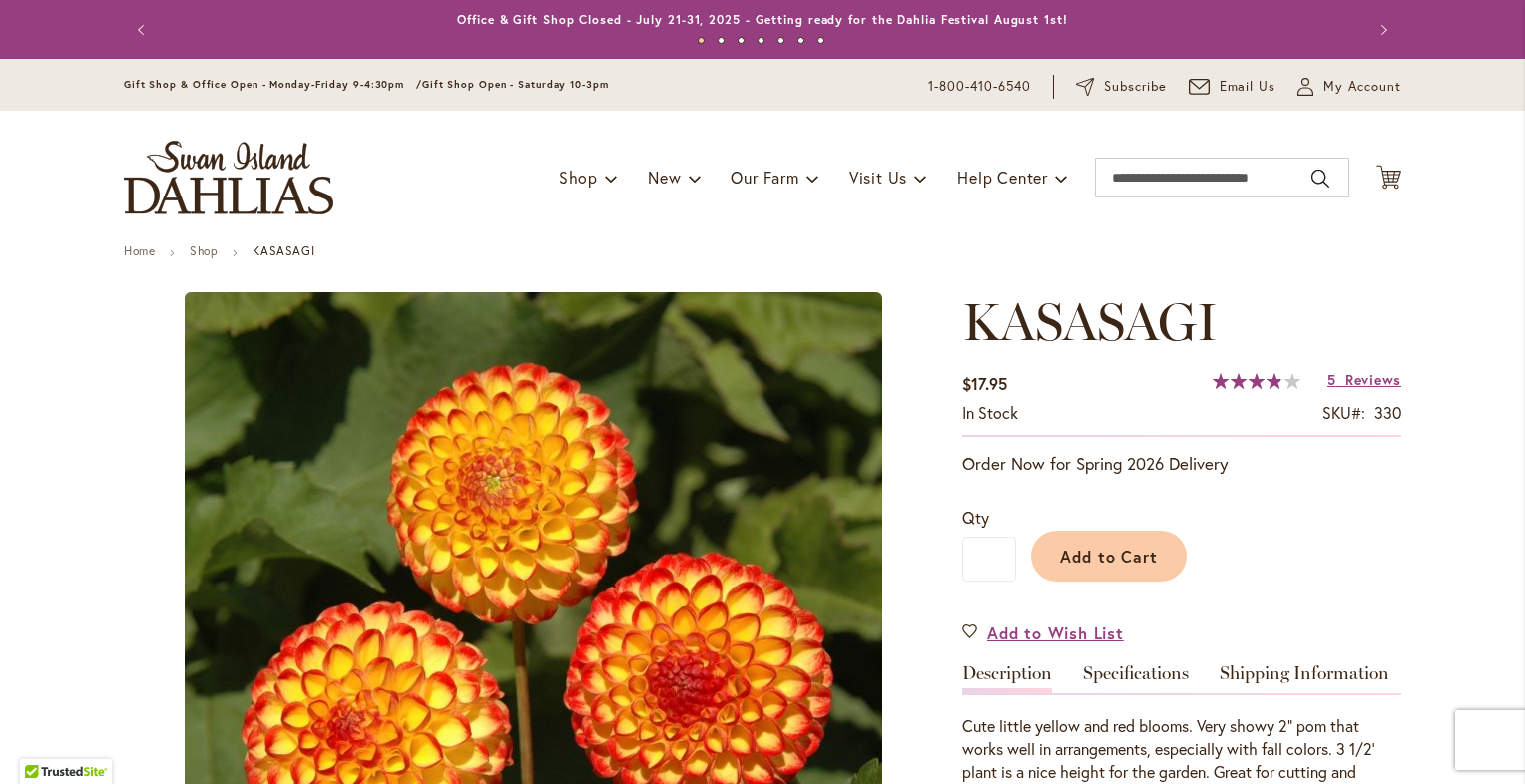 type on "***" 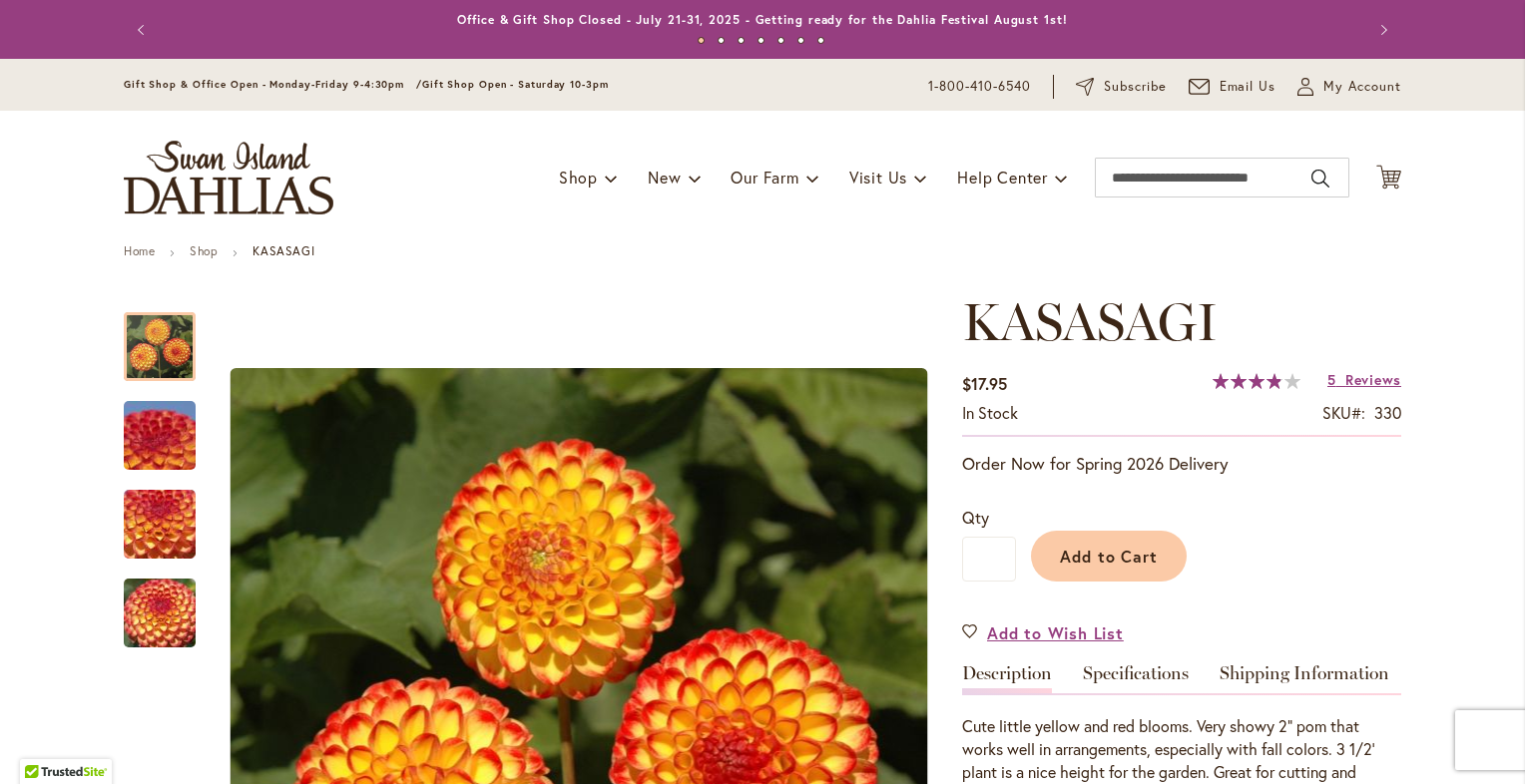 type on "**********" 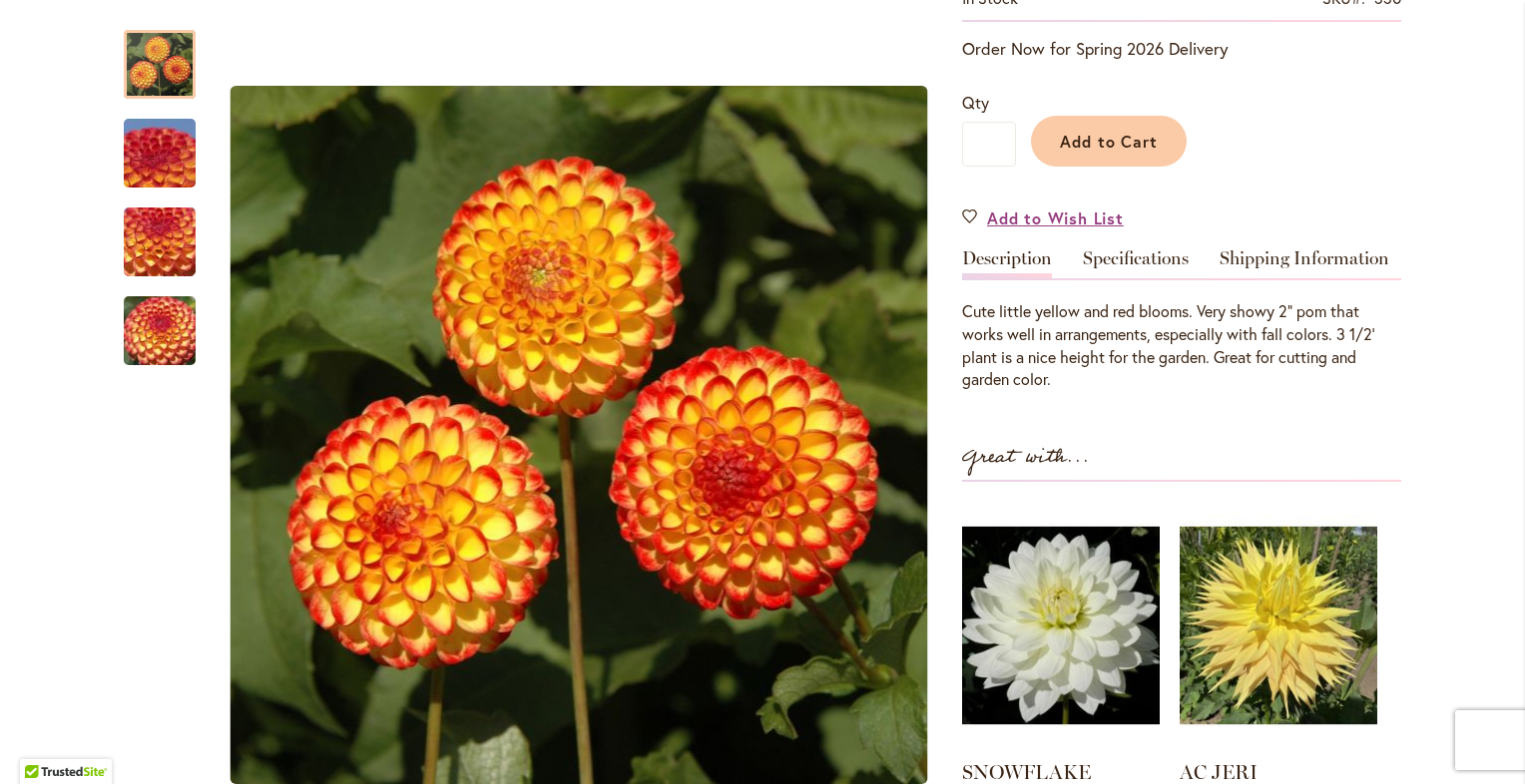 scroll, scrollTop: 392, scrollLeft: 0, axis: vertical 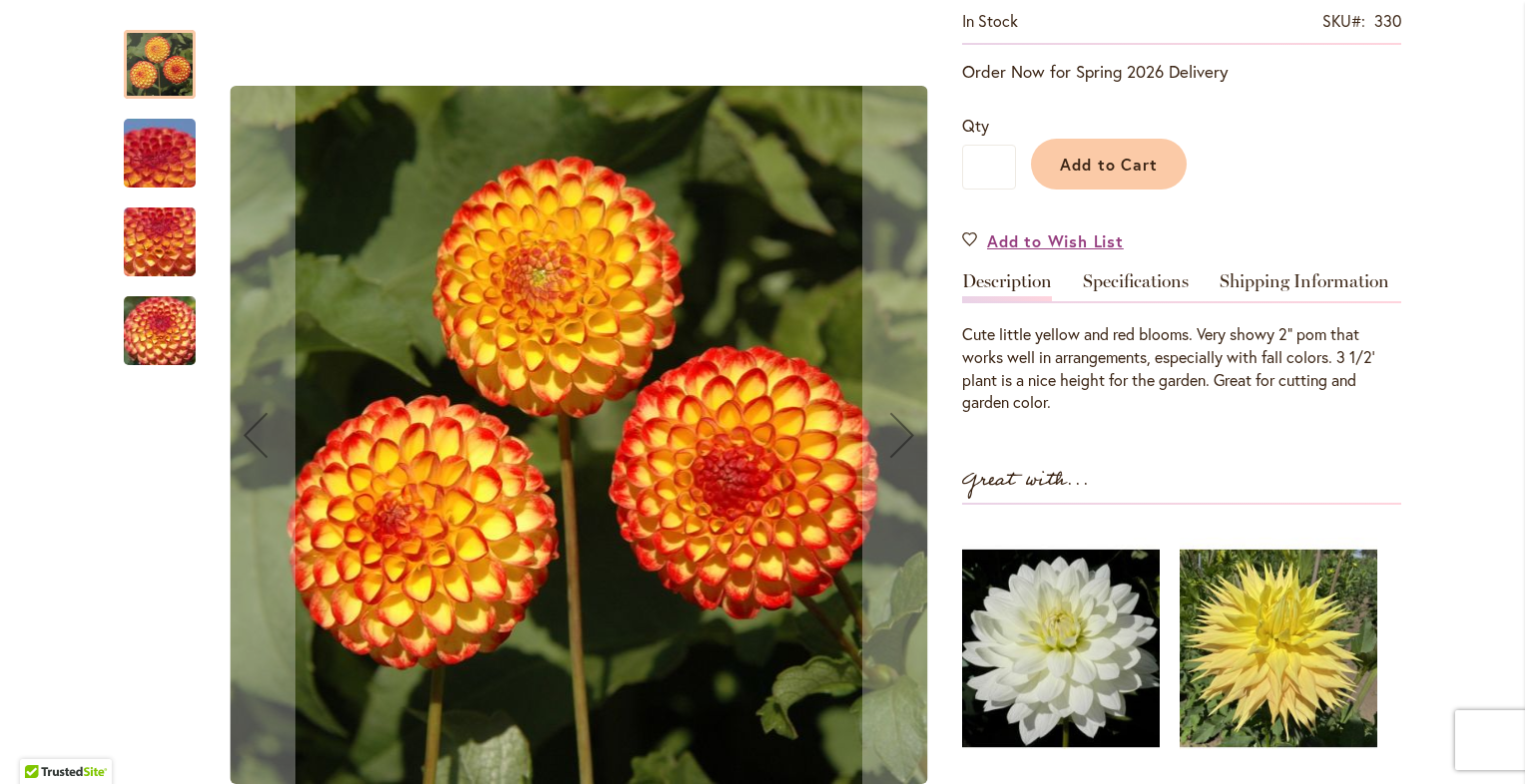 click at bounding box center [160, 242] 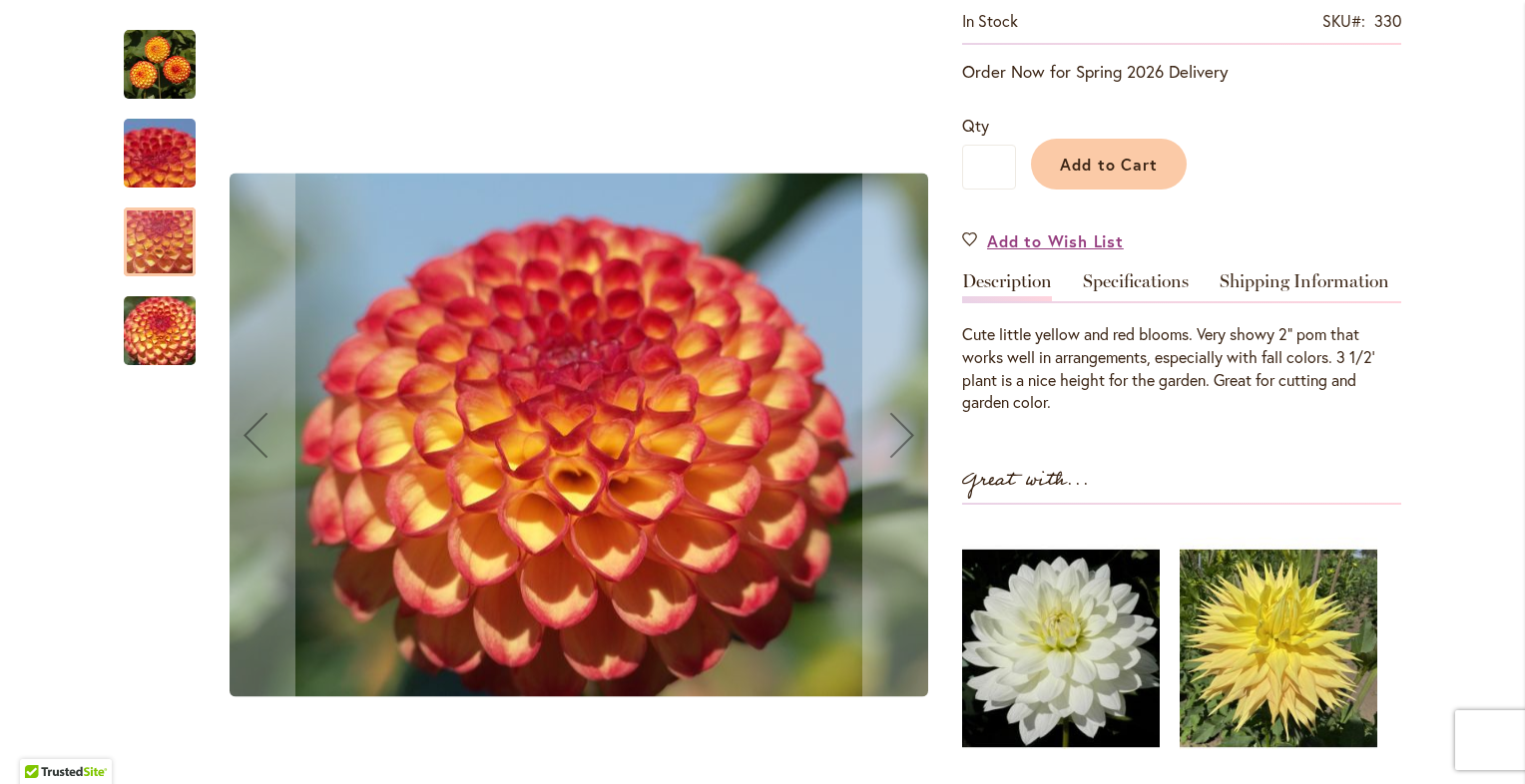 click at bounding box center (160, 331) 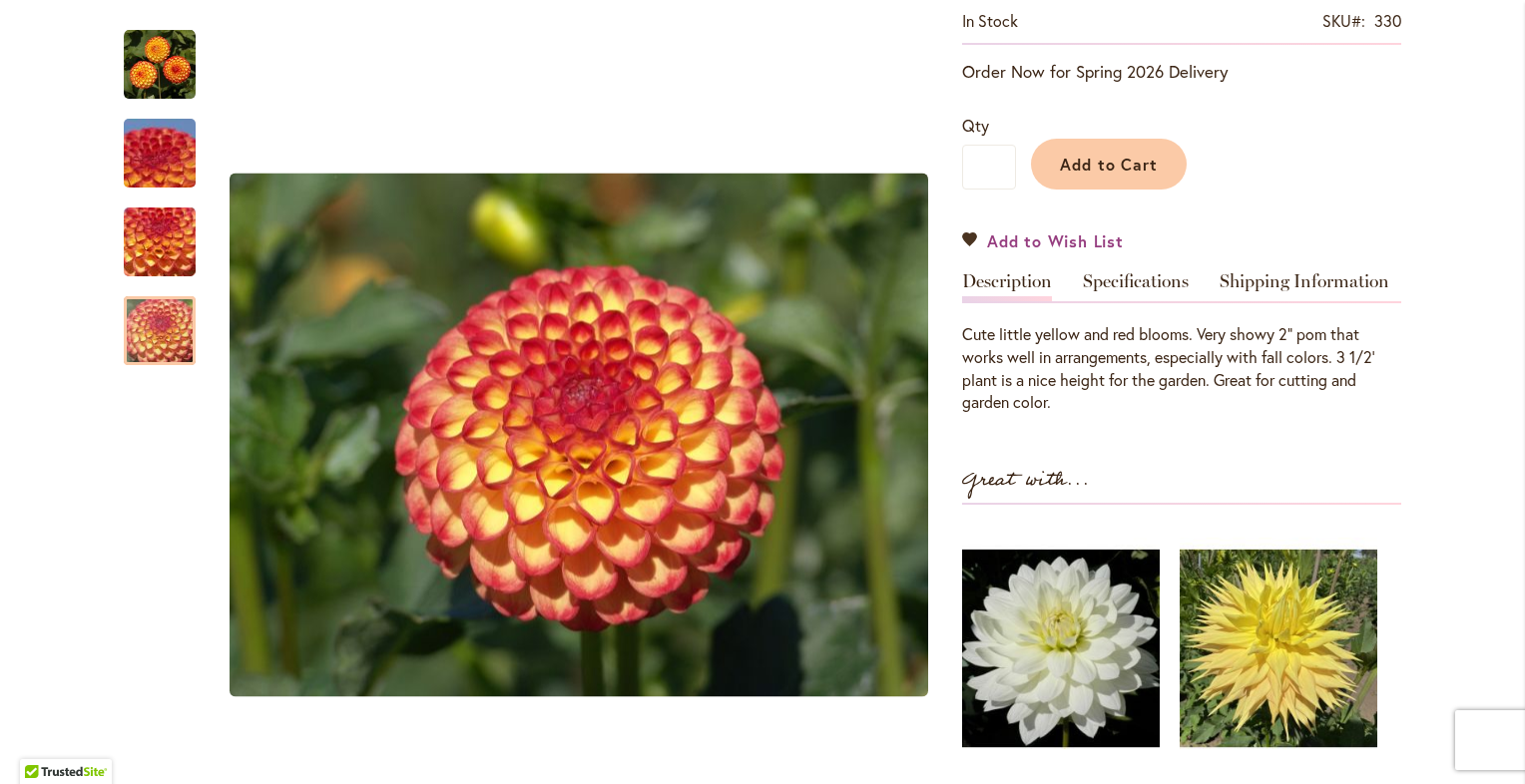 click on "Add to Wish List" at bounding box center [1043, 240] 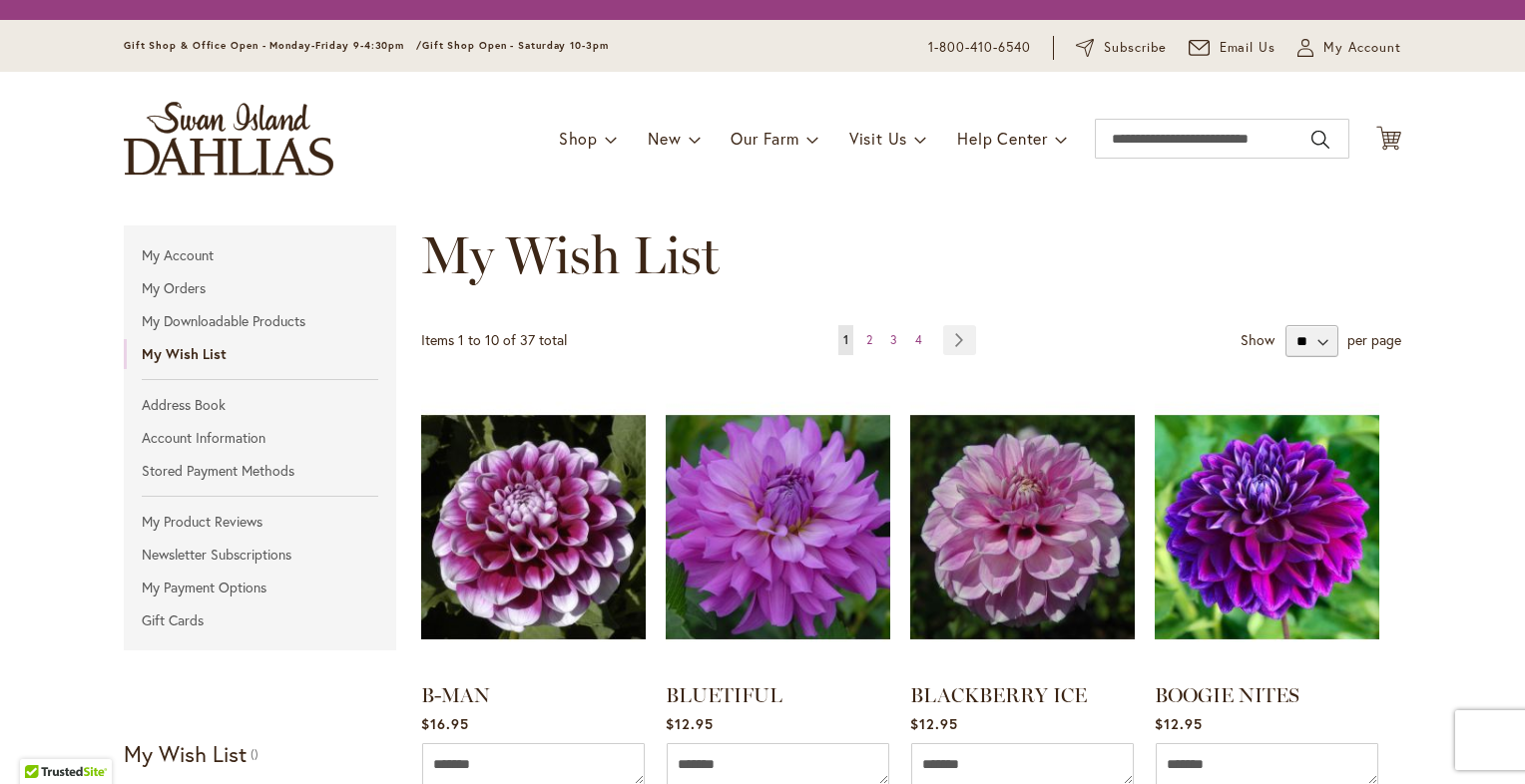 scroll, scrollTop: 0, scrollLeft: 0, axis: both 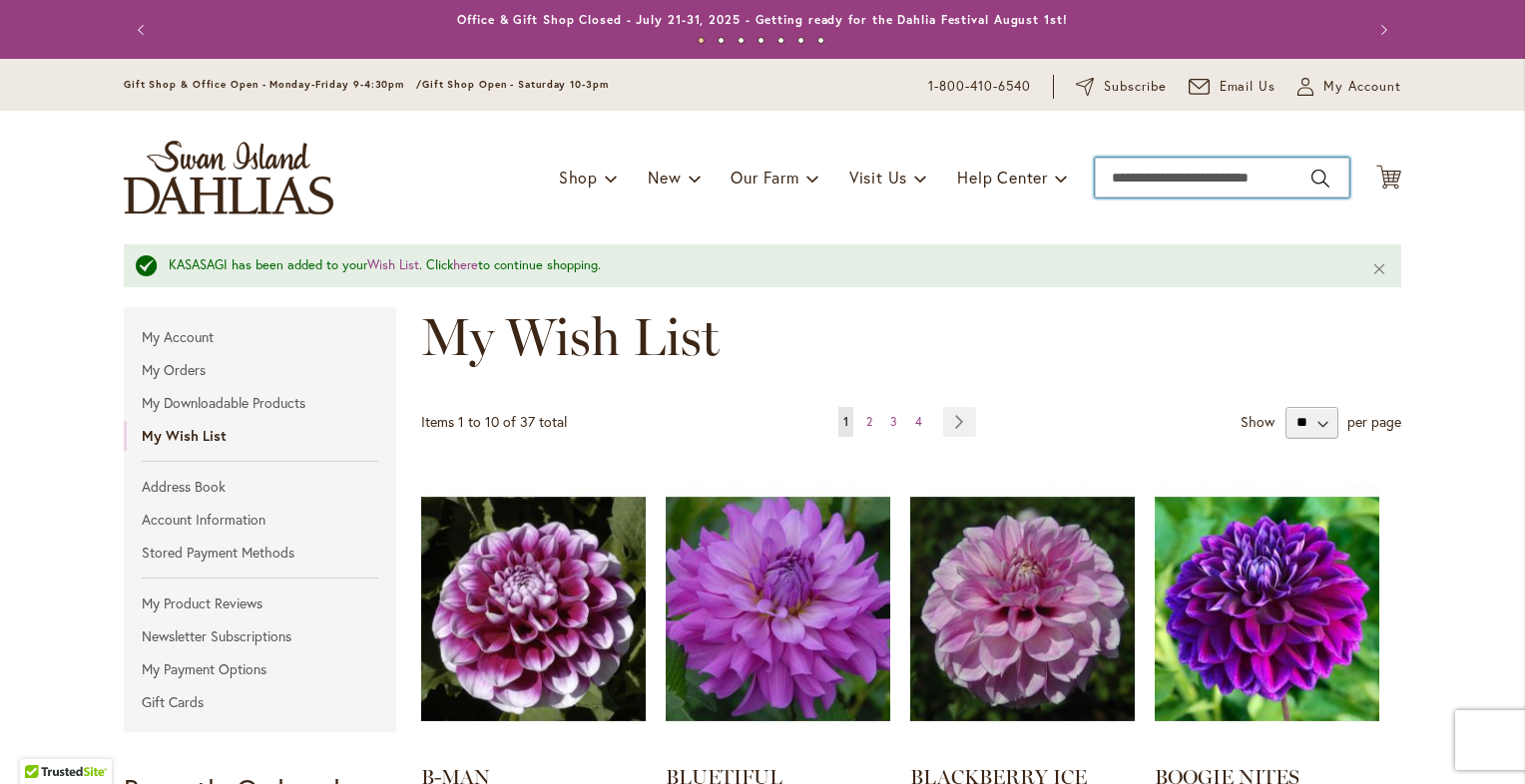 click on "Search" at bounding box center (1222, 178) 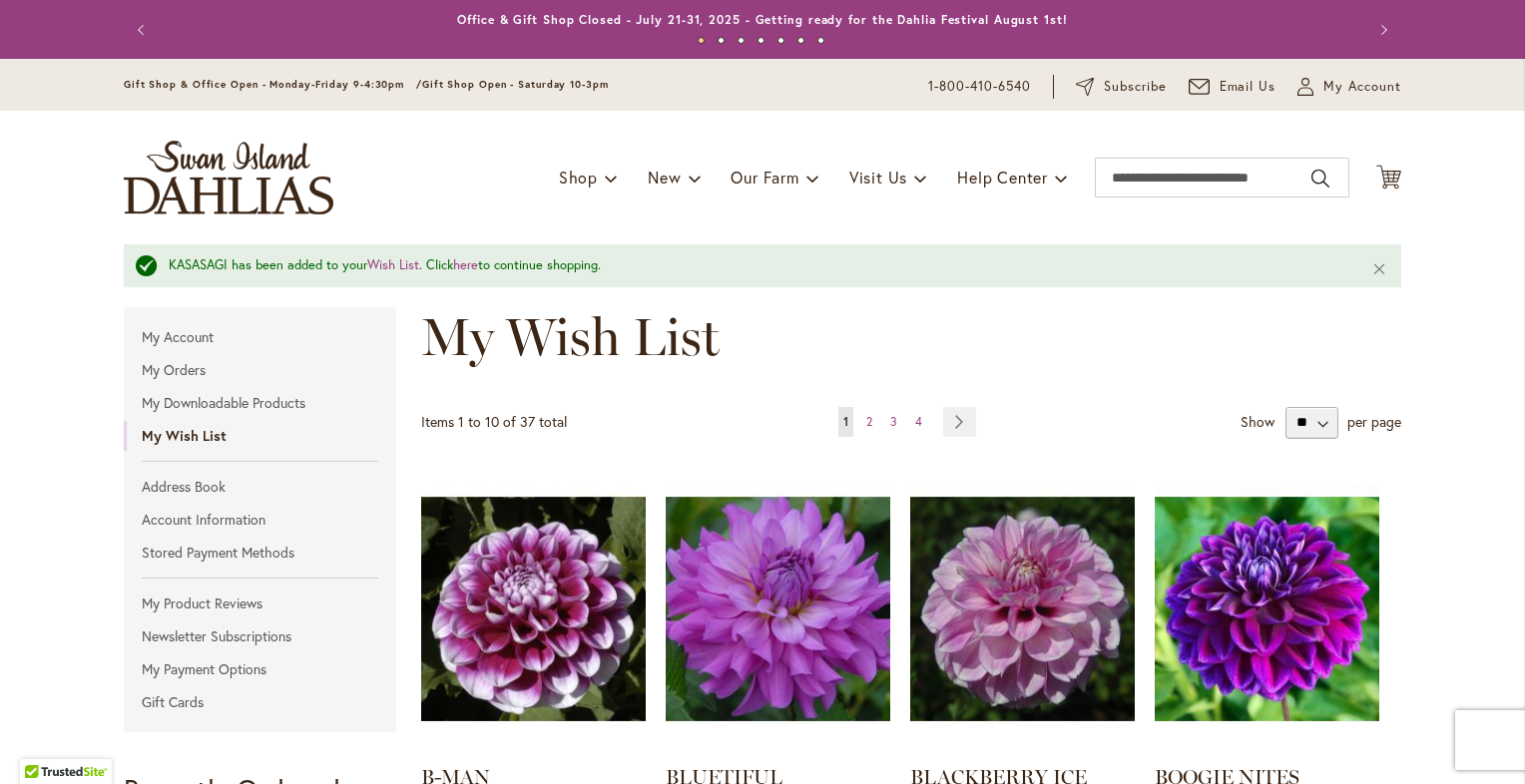 type on "**********" 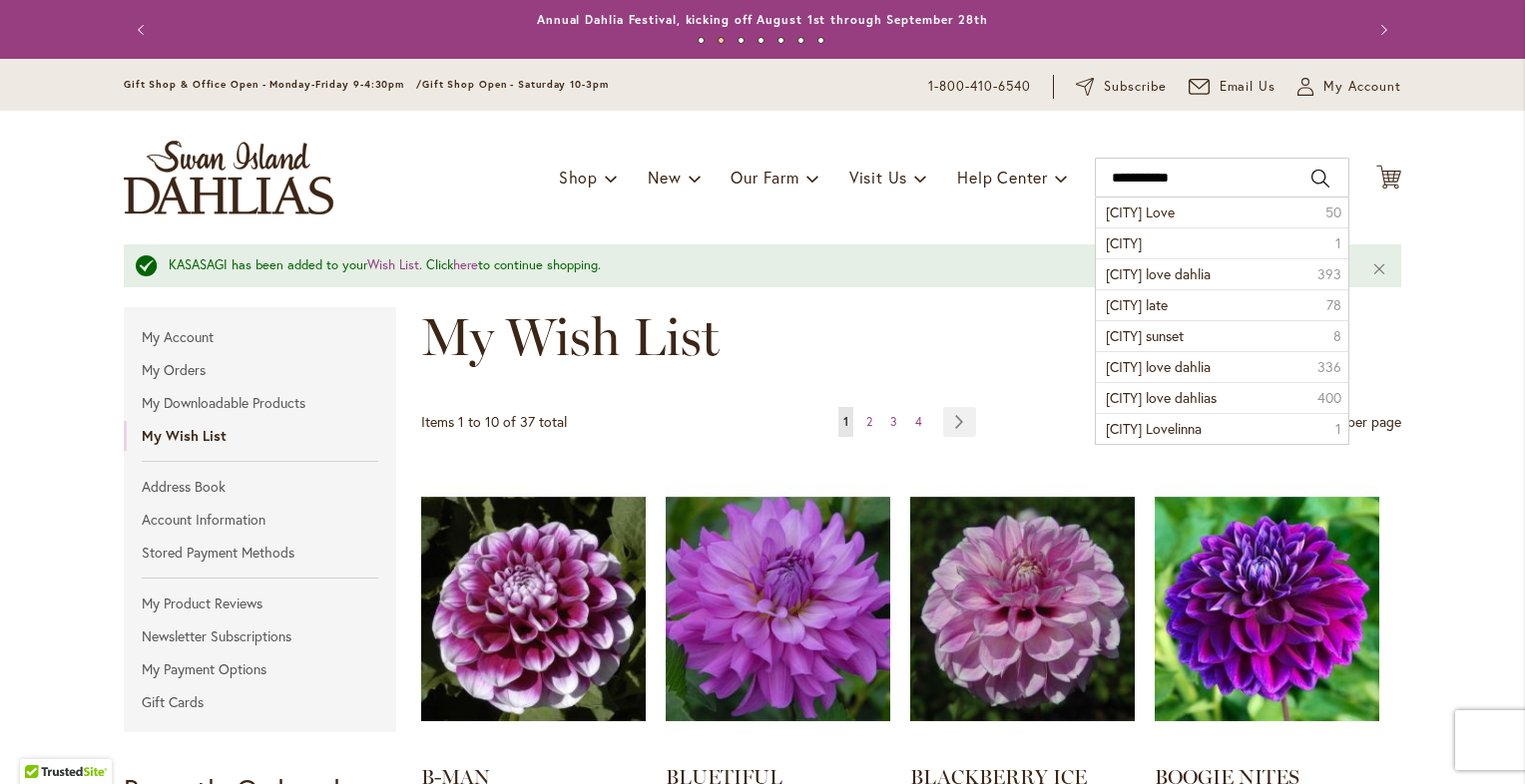 type on "**********" 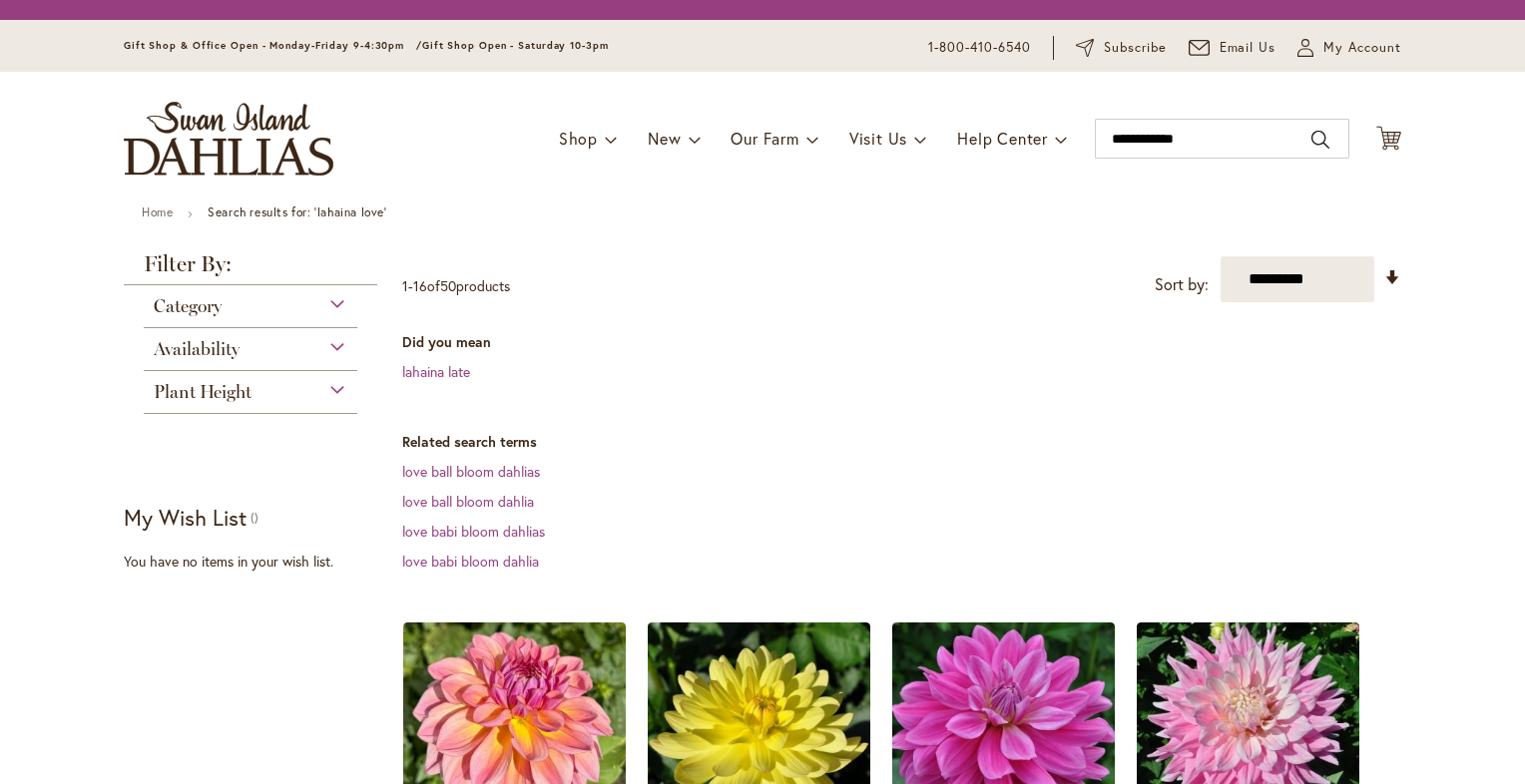 scroll, scrollTop: 0, scrollLeft: 0, axis: both 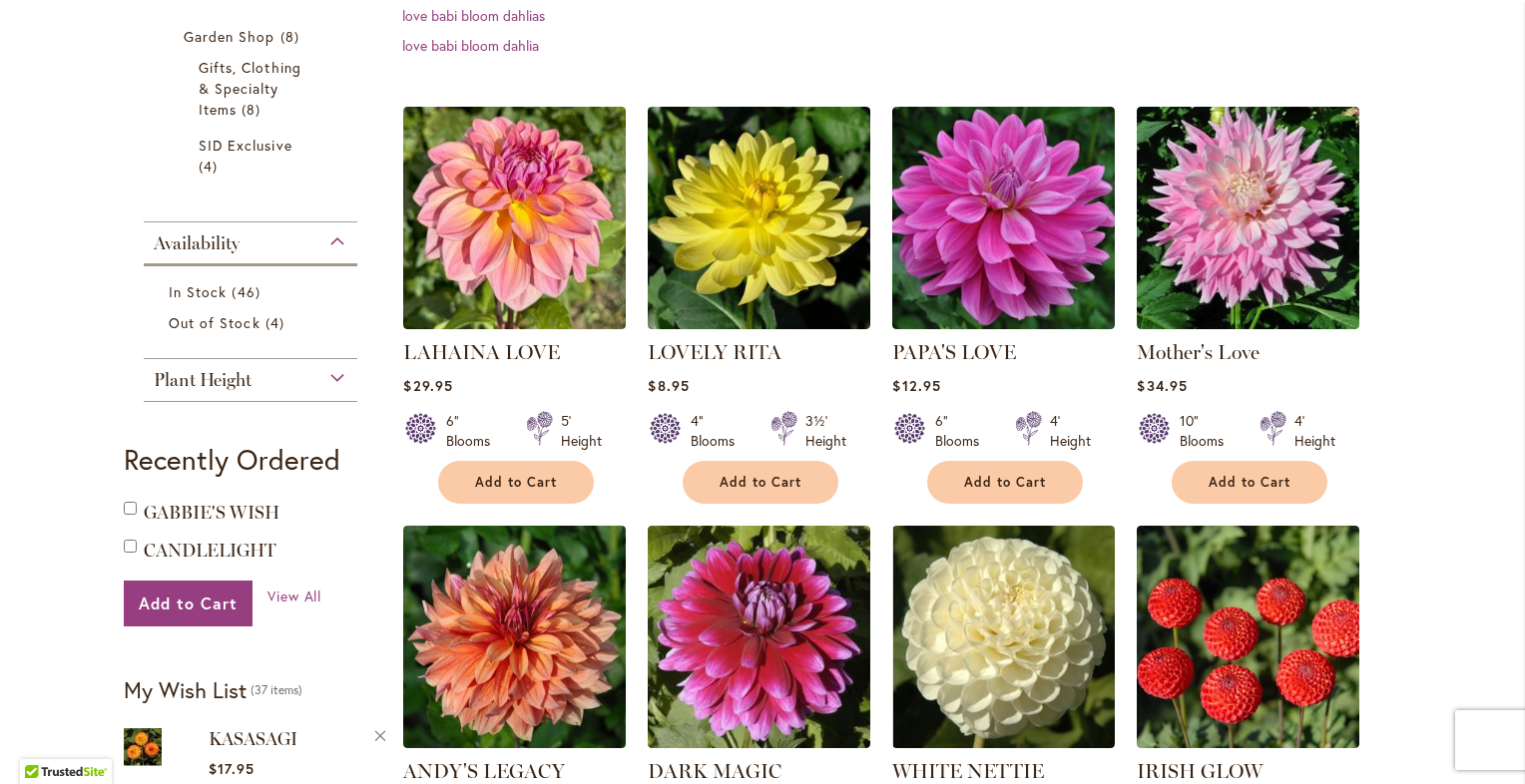 type on "**********" 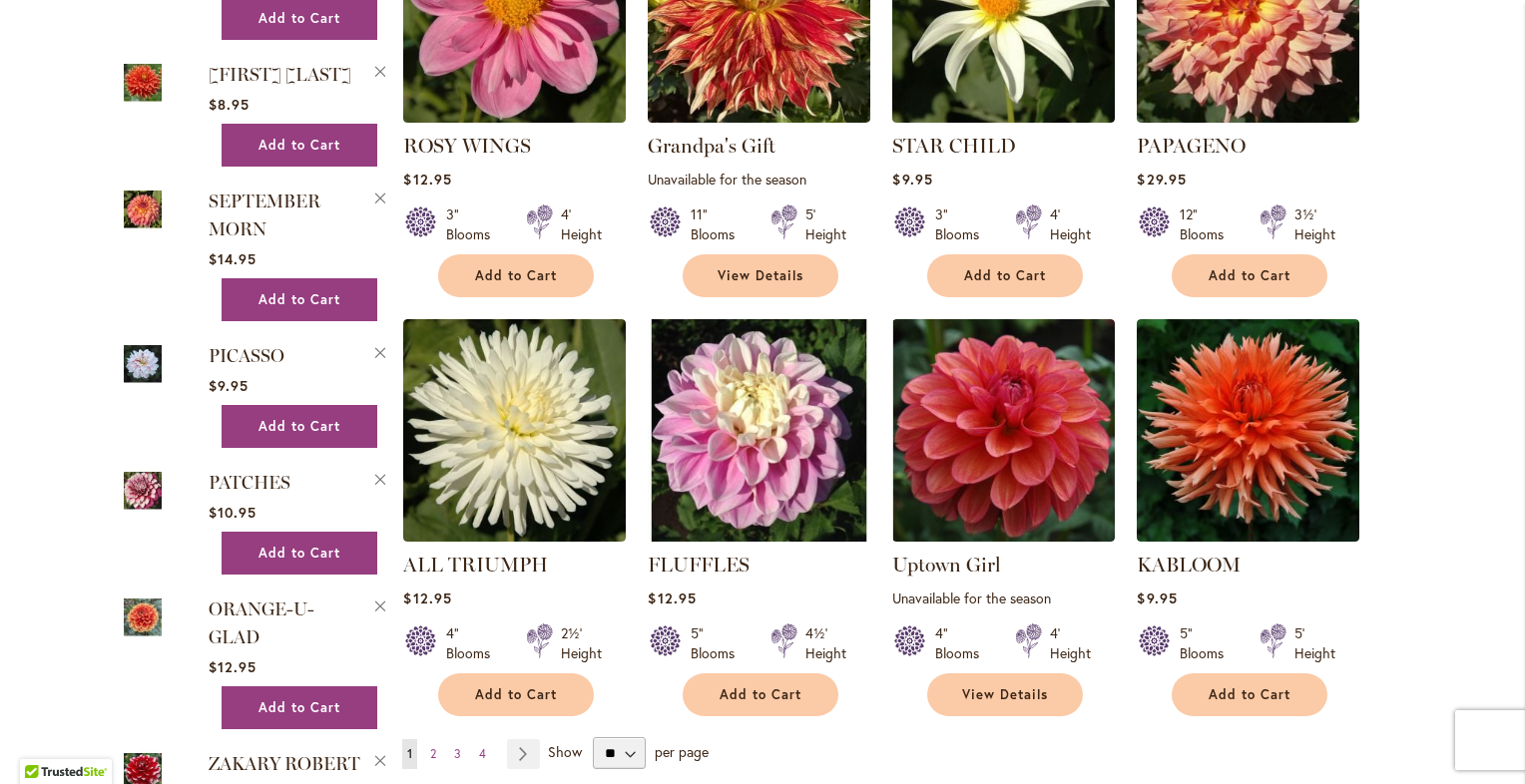 scroll, scrollTop: 1720, scrollLeft: 0, axis: vertical 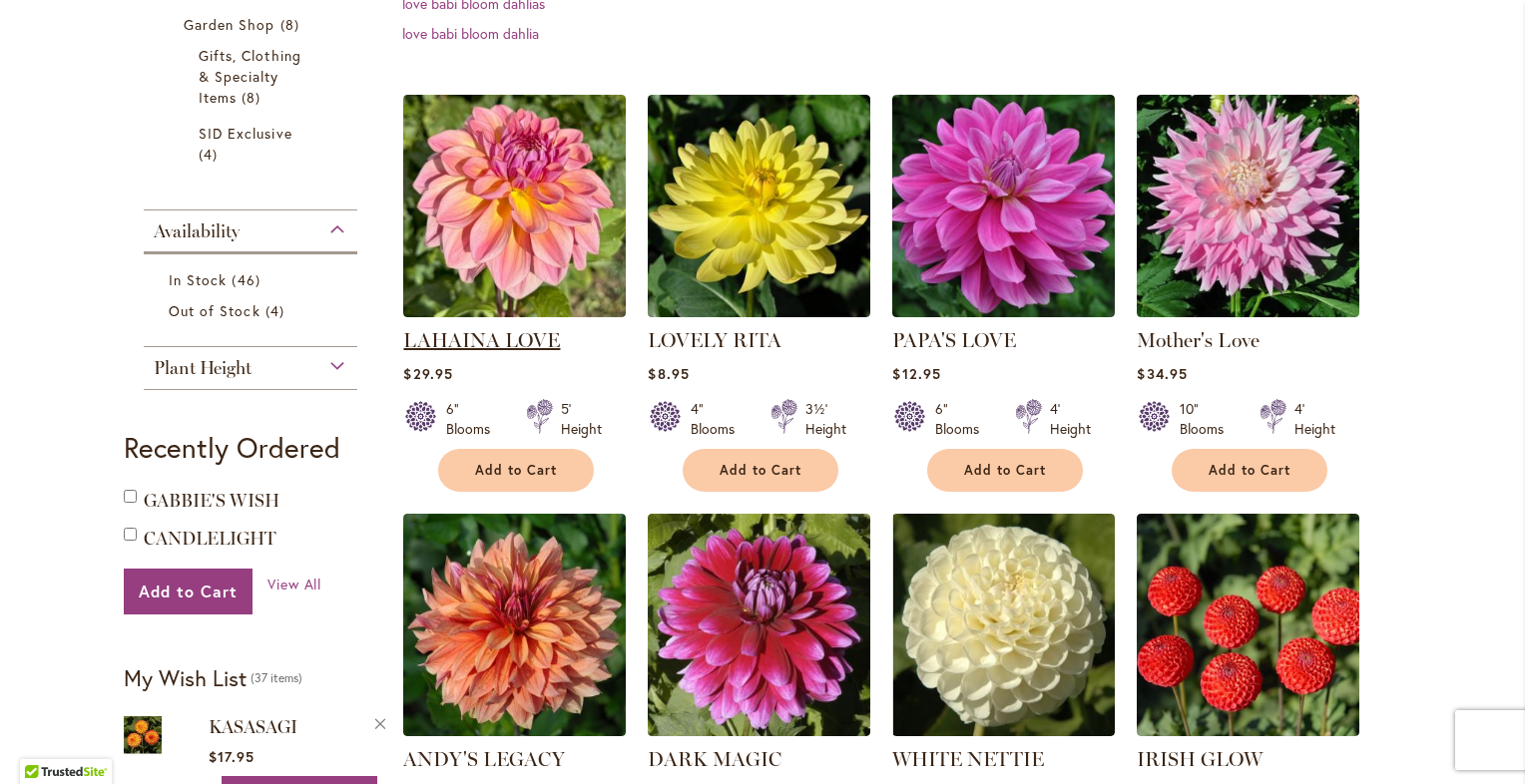 click on "LAHAINA LOVE" at bounding box center (481, 340) 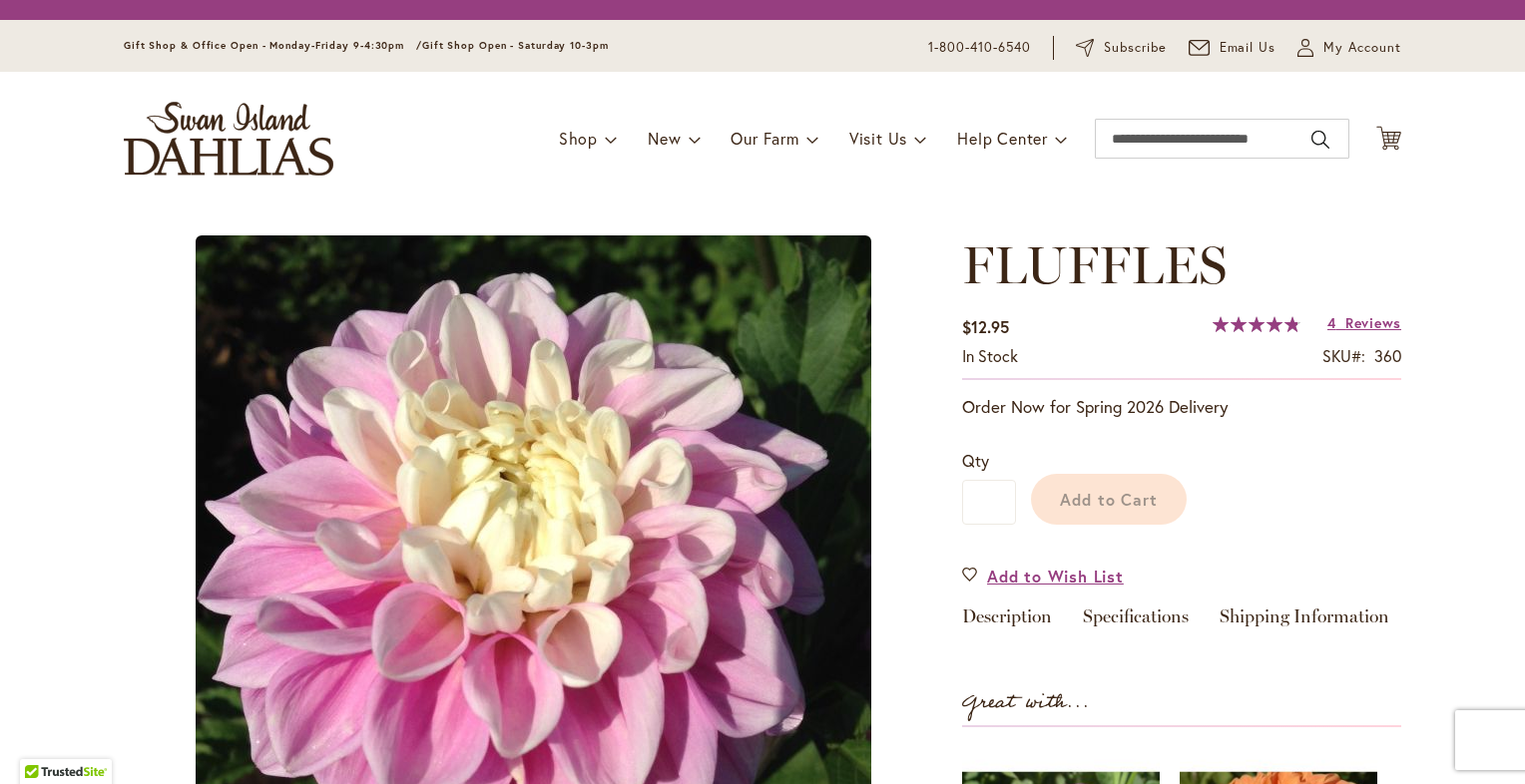 scroll, scrollTop: 0, scrollLeft: 0, axis: both 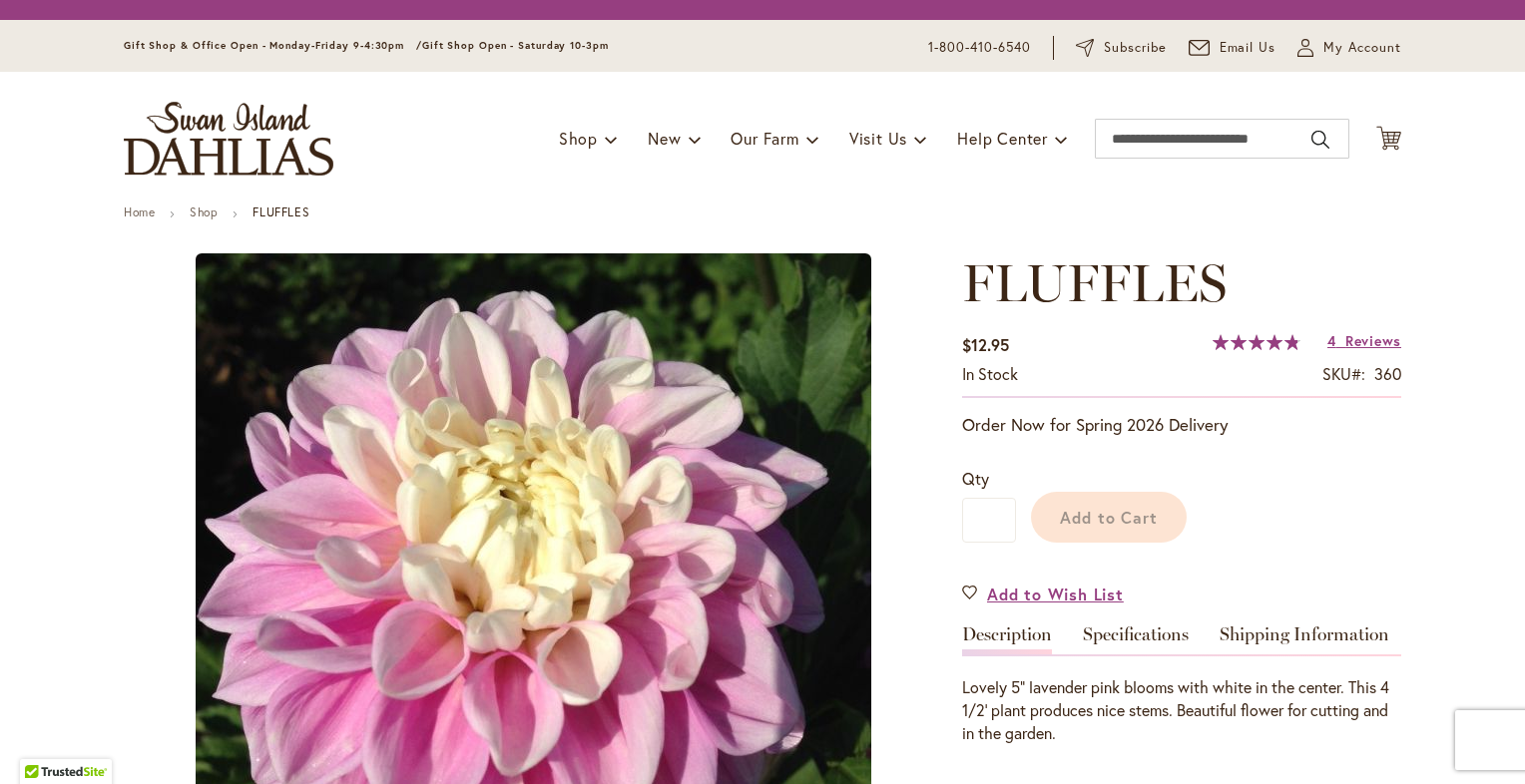 type on "***" 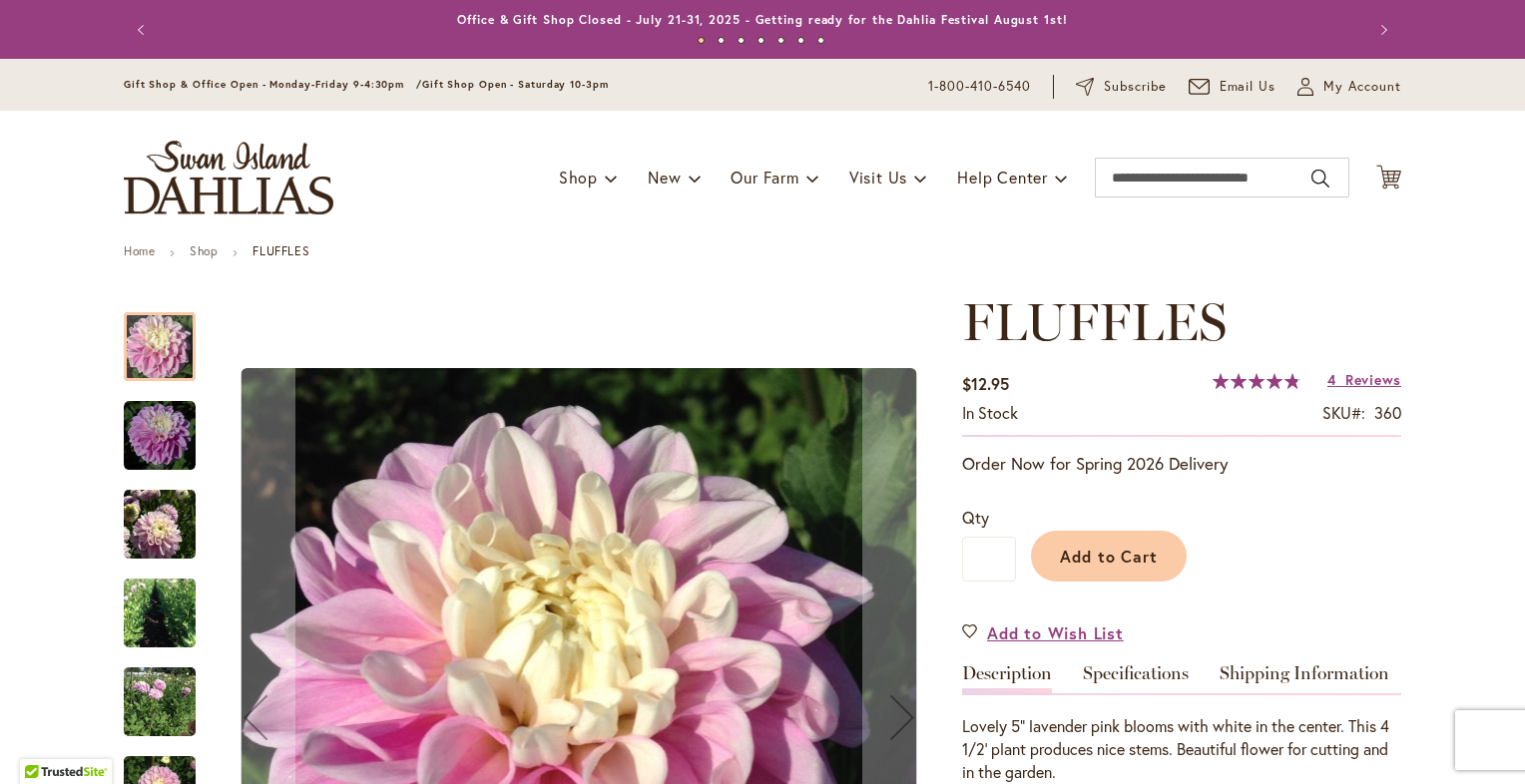 click on "Qty
*
Add to Cart" at bounding box center (1182, 554) 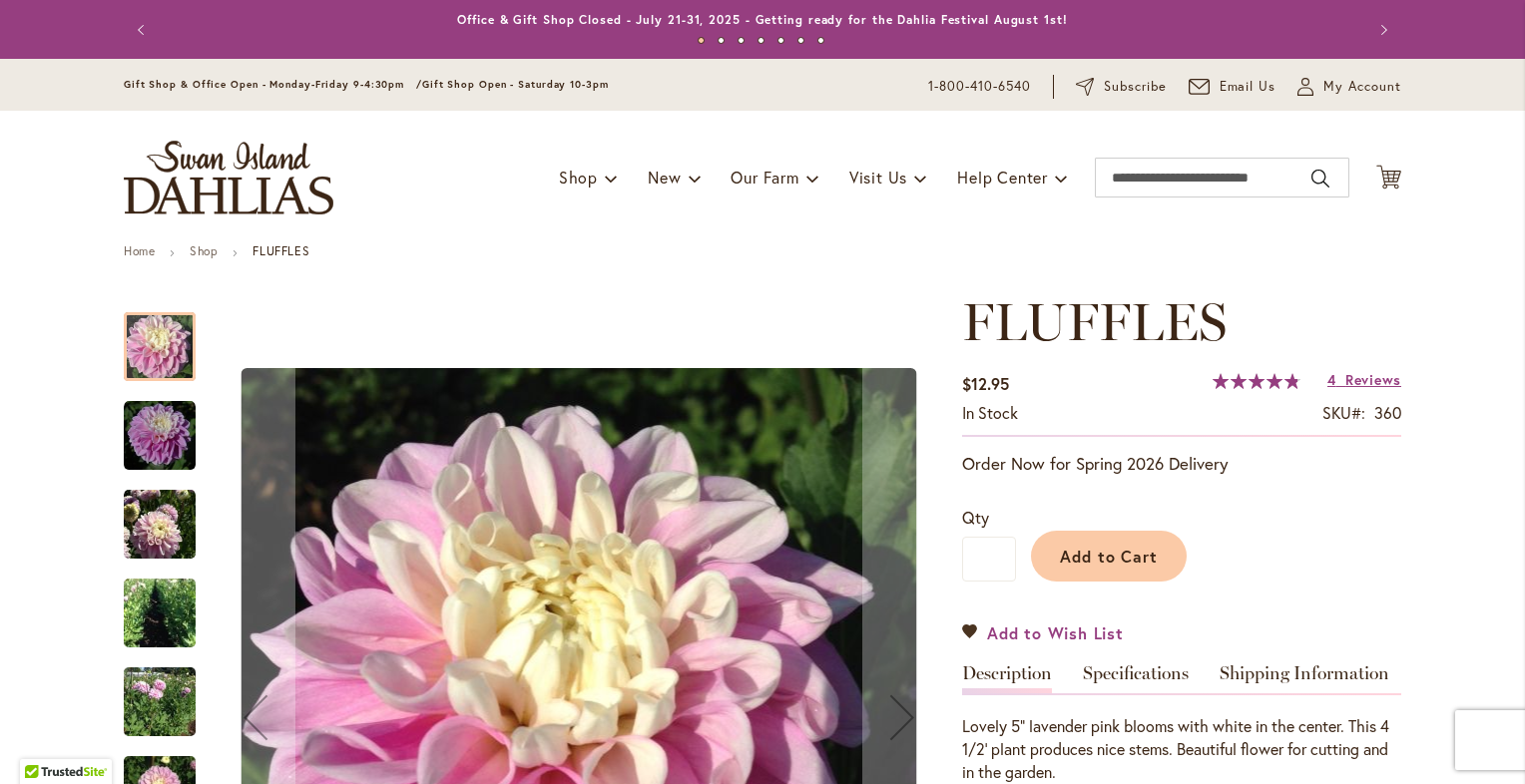 type on "**********" 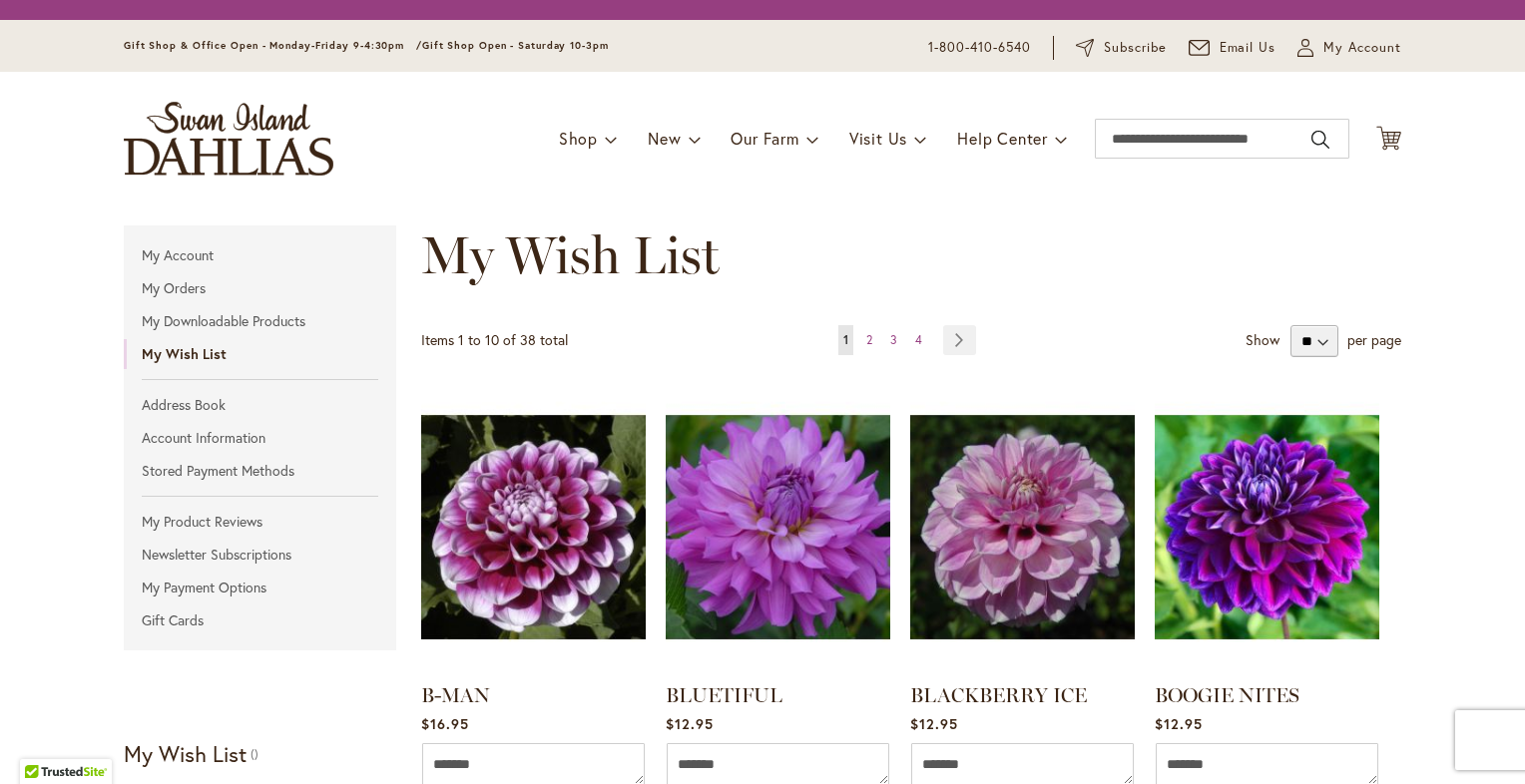 scroll, scrollTop: 0, scrollLeft: 0, axis: both 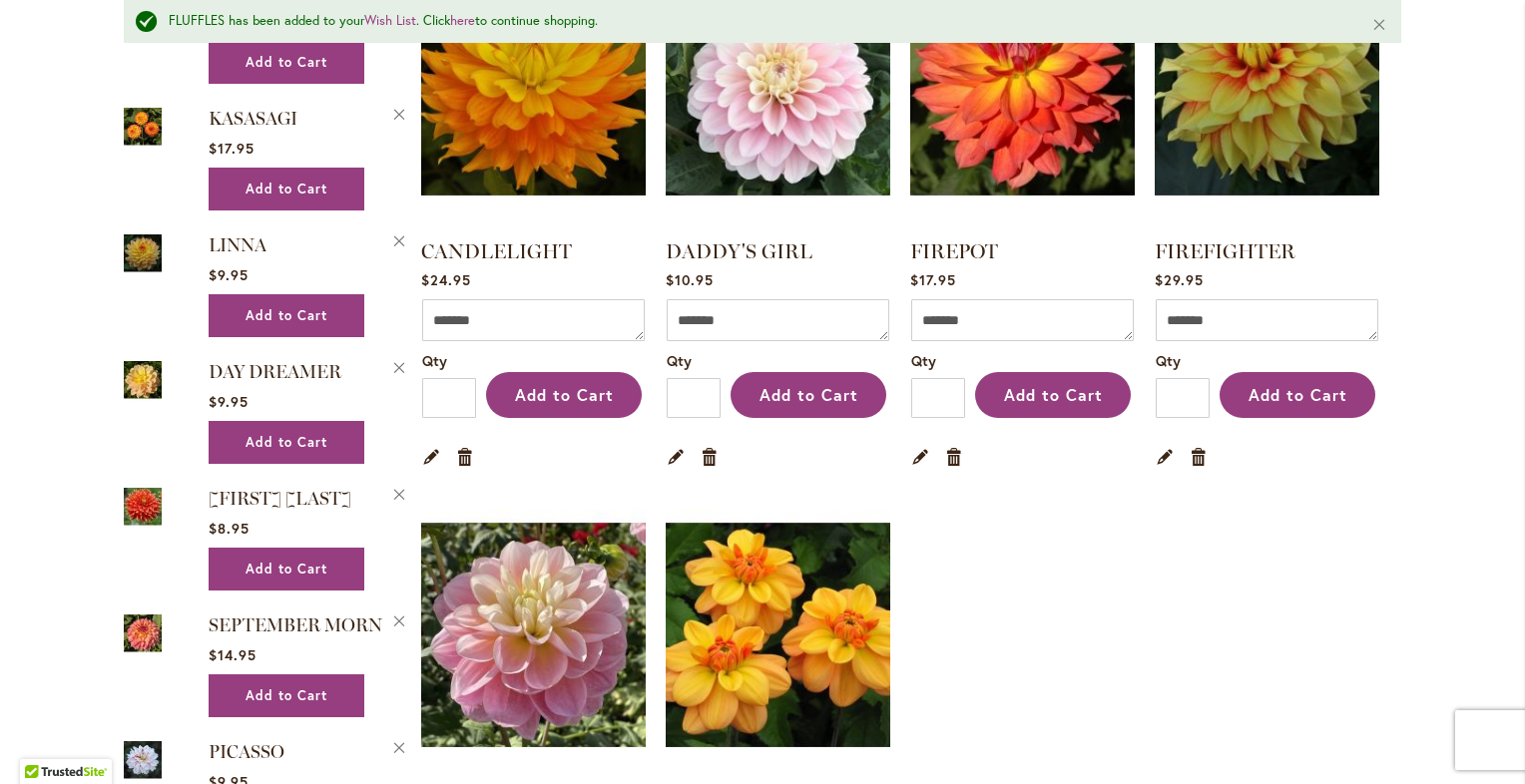 type on "**********" 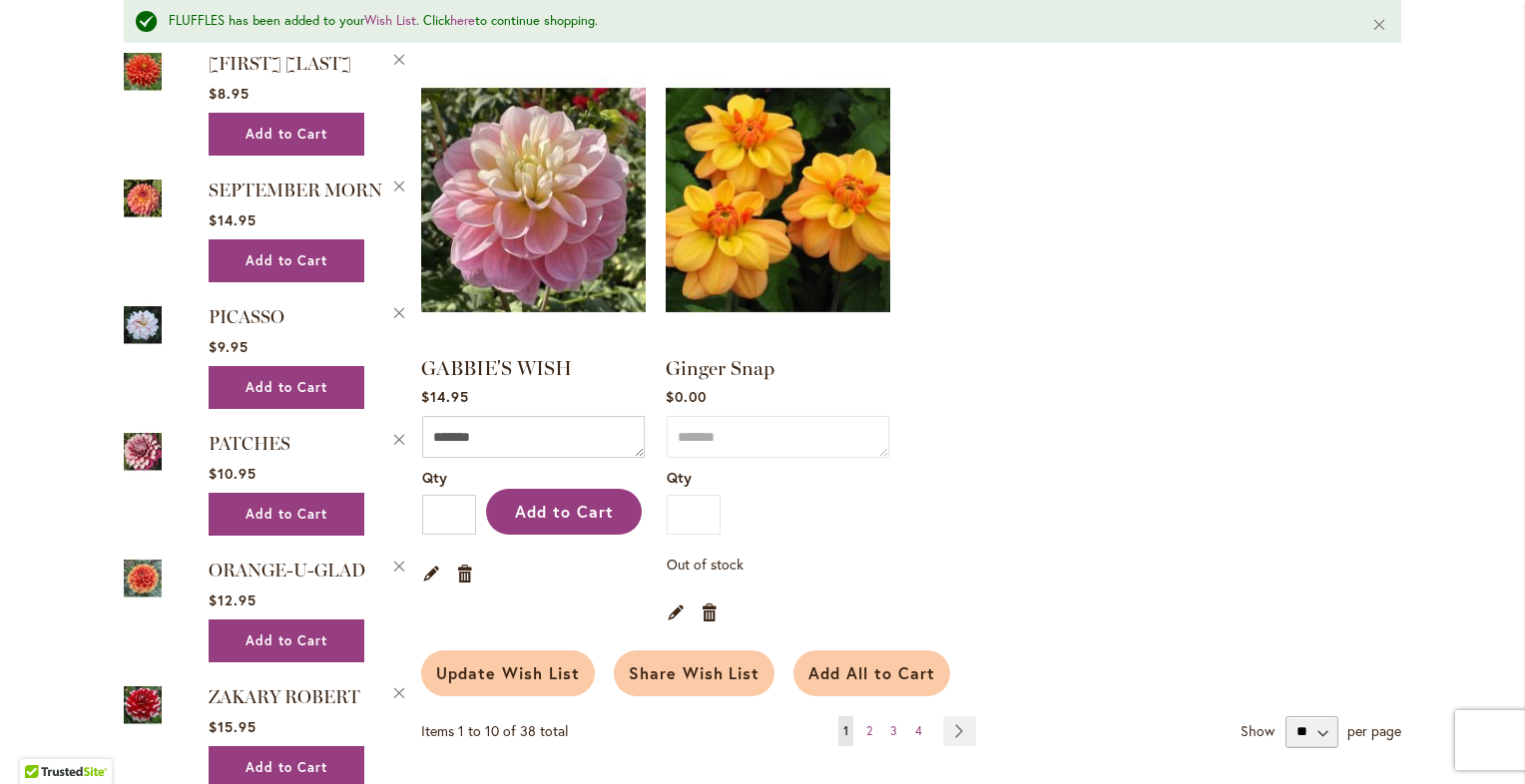 scroll, scrollTop: 1838, scrollLeft: 0, axis: vertical 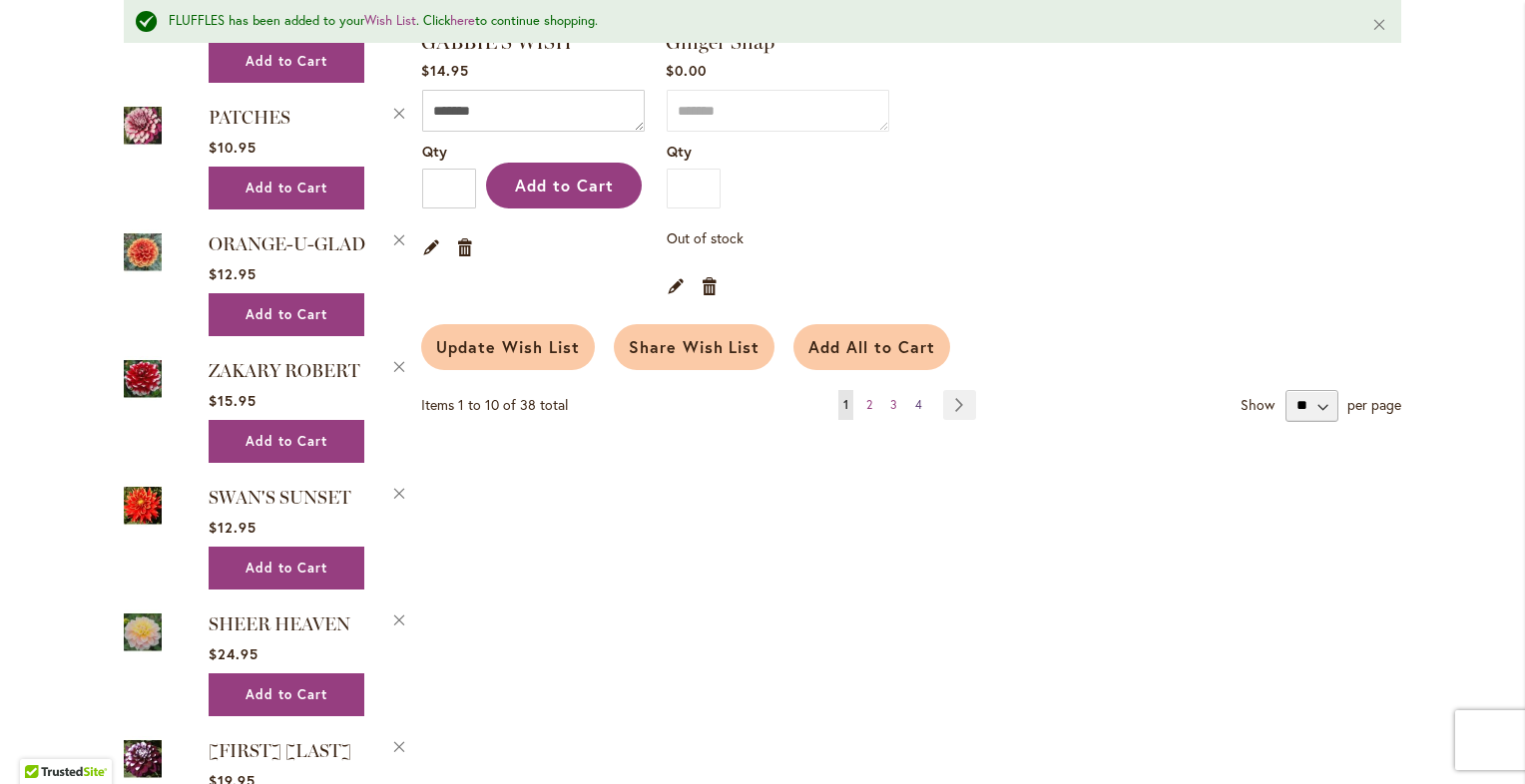 click on "4" at bounding box center [918, 404] 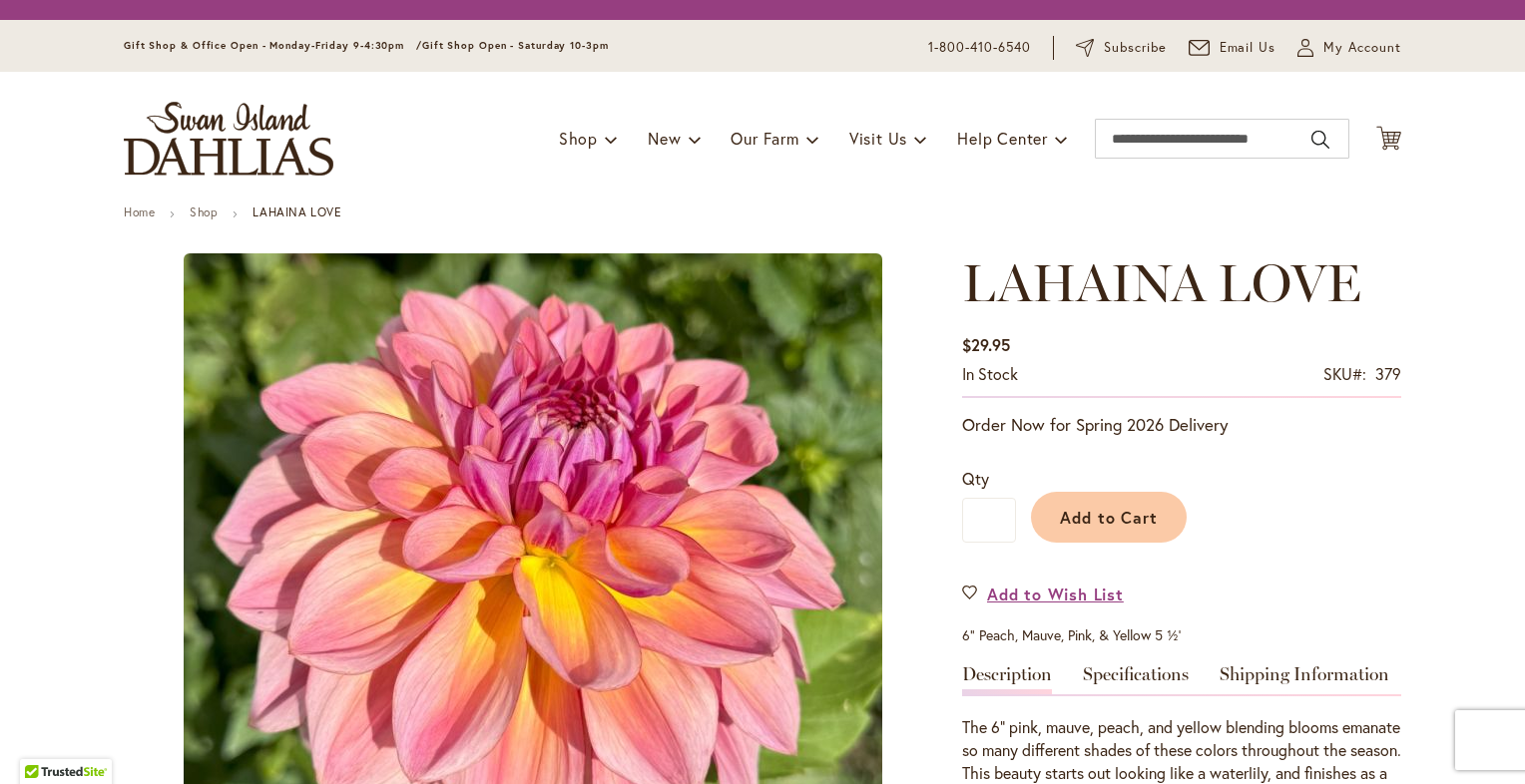 scroll, scrollTop: 0, scrollLeft: 0, axis: both 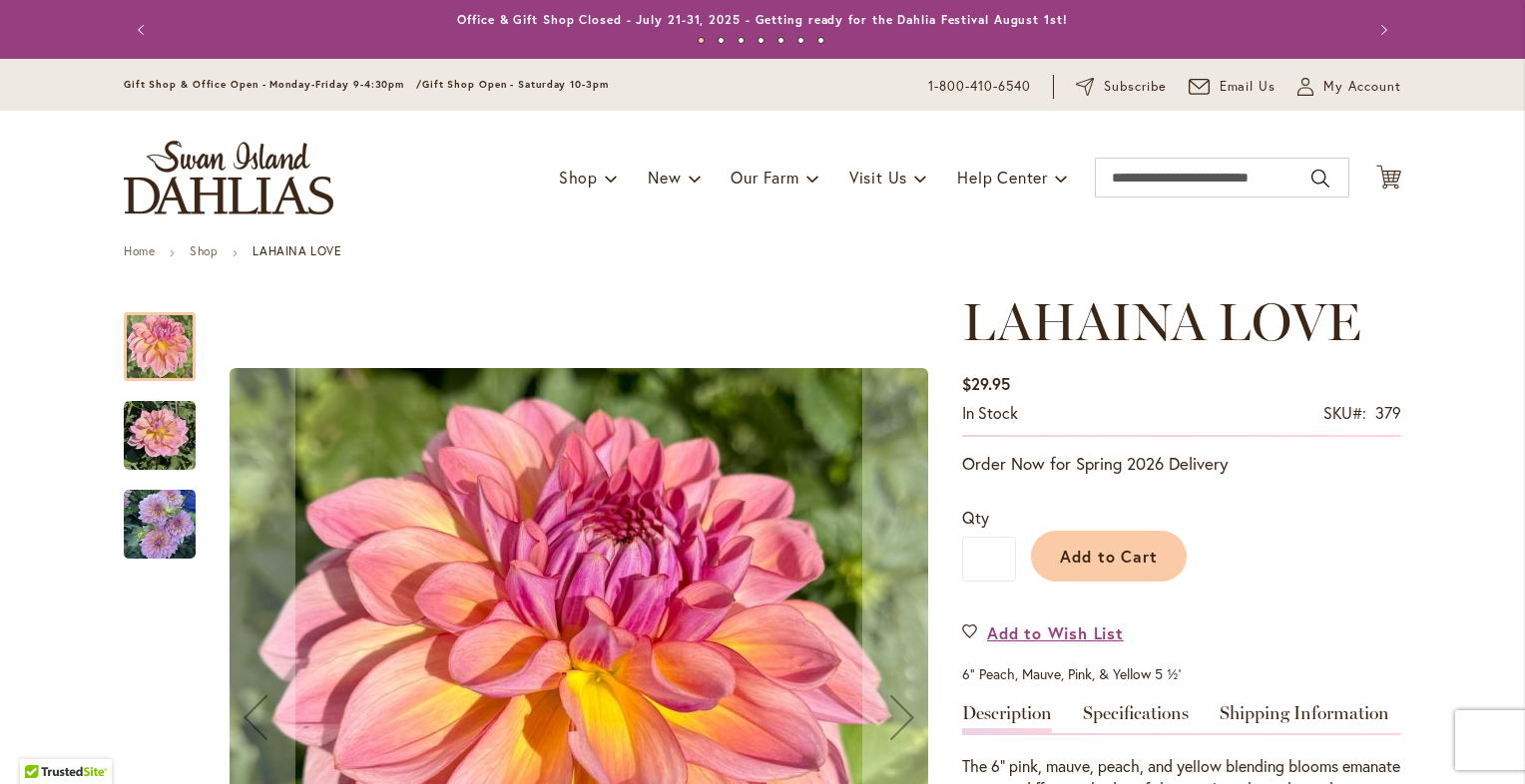 type on "**********" 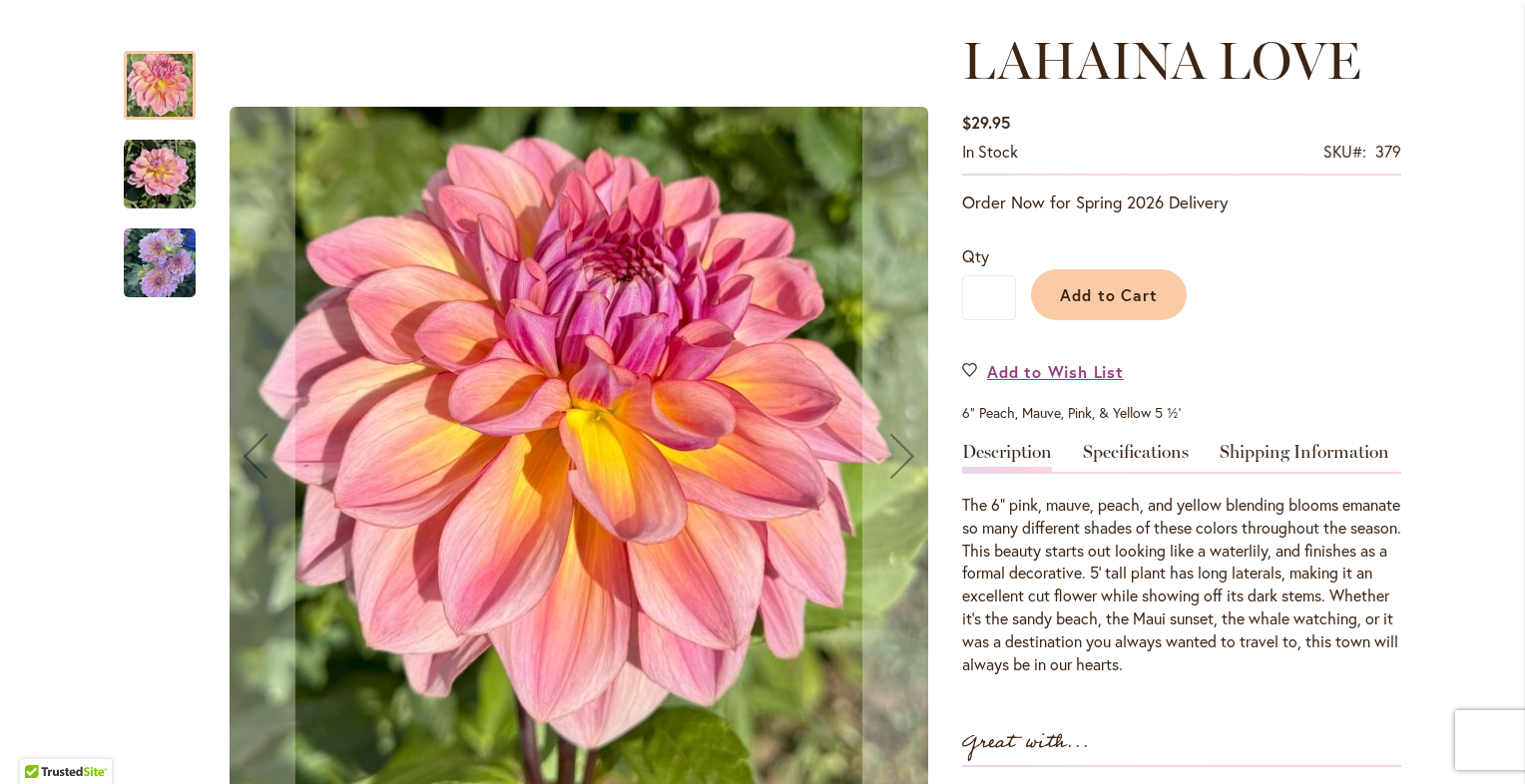scroll, scrollTop: 265, scrollLeft: 0, axis: vertical 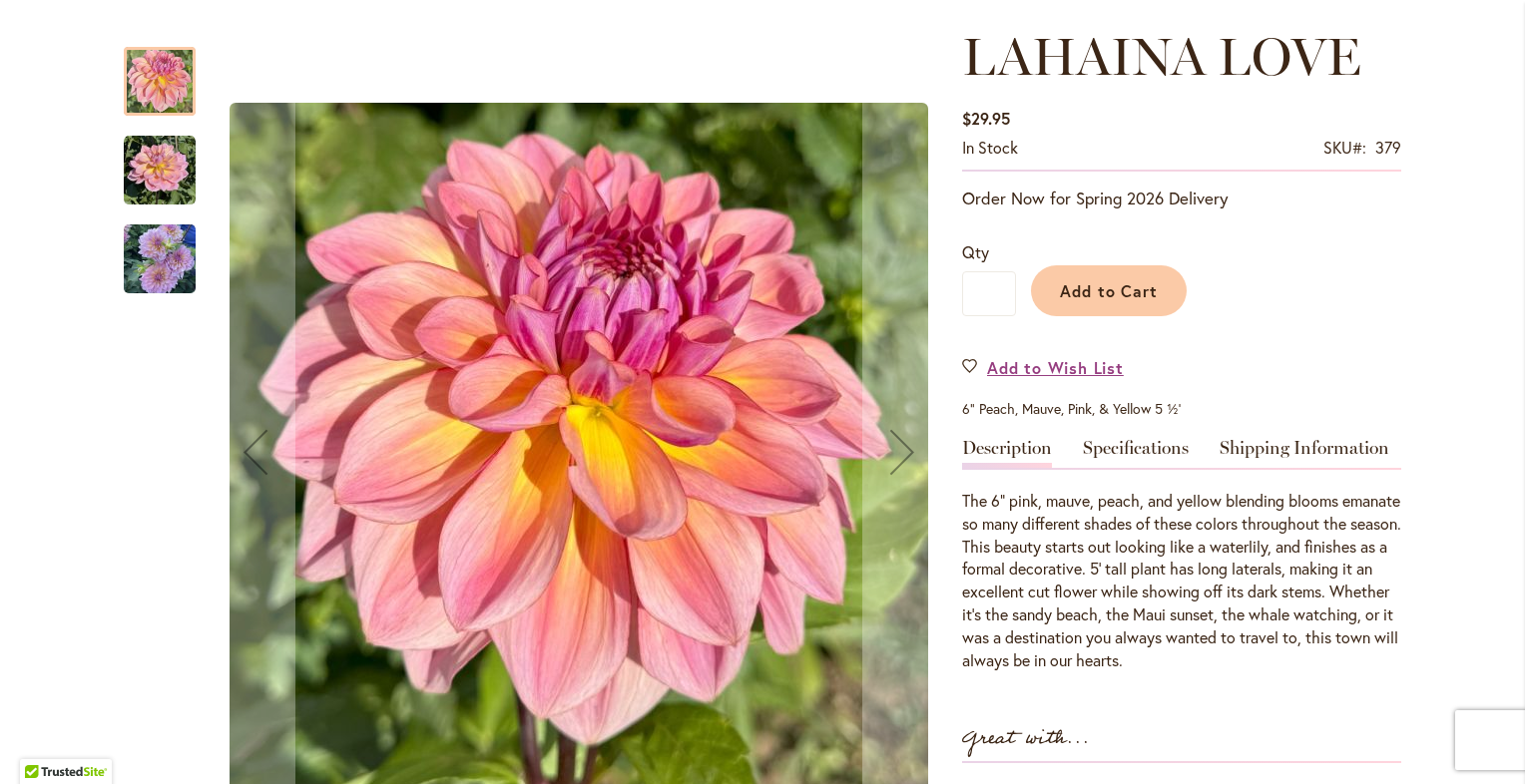 click at bounding box center [533, 452] 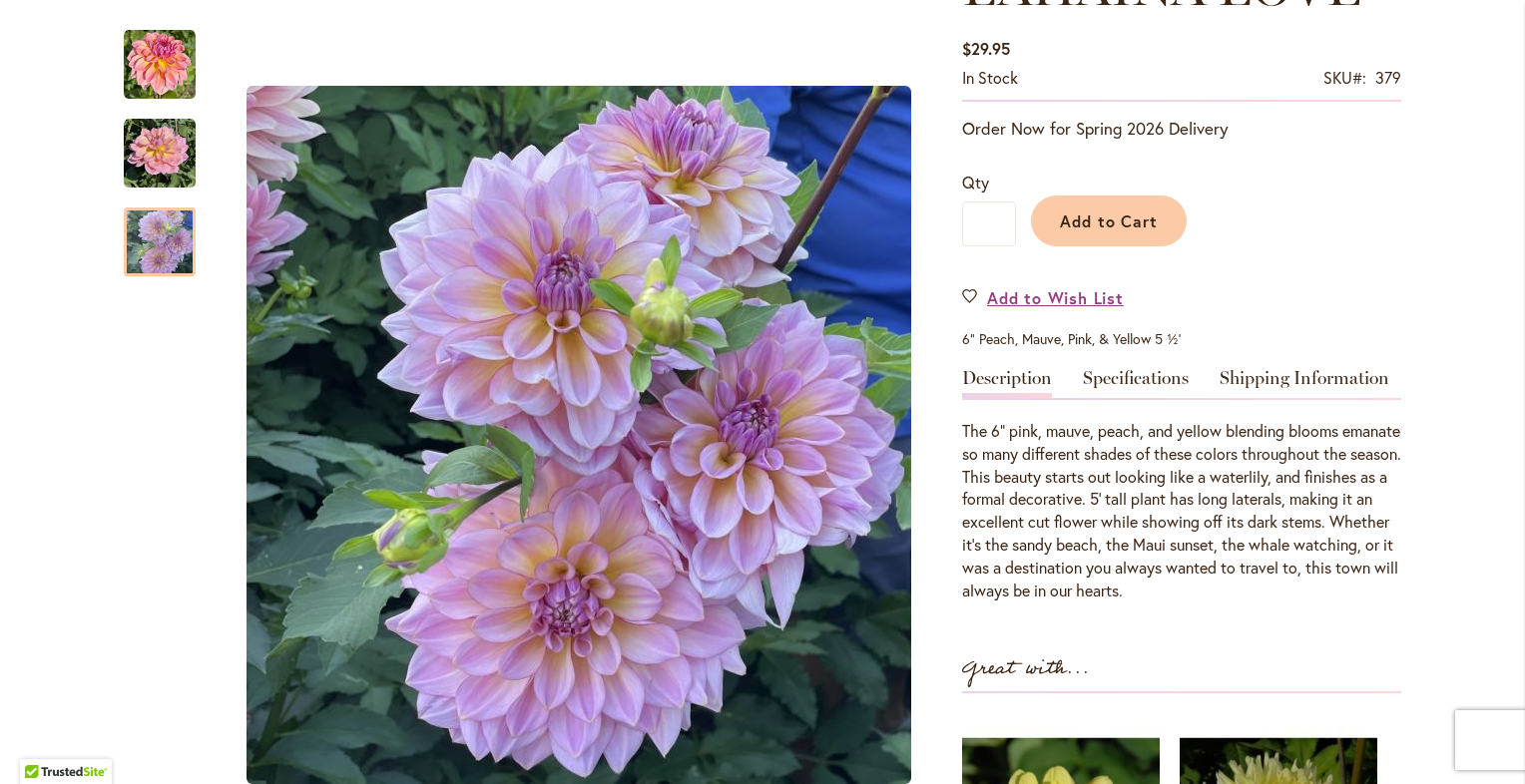 scroll, scrollTop: 339, scrollLeft: 0, axis: vertical 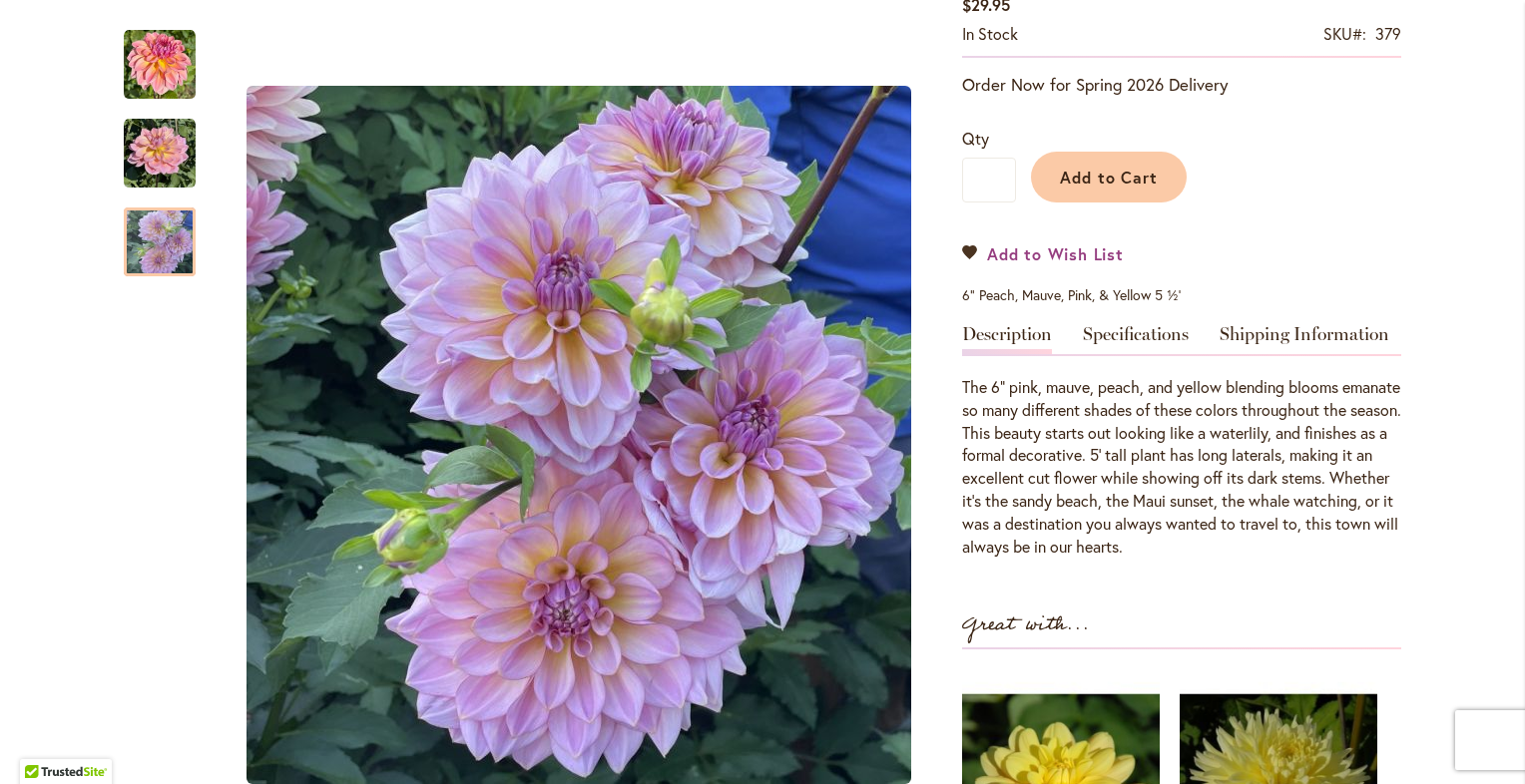 click on "Add to Wish List" at bounding box center (1043, 253) 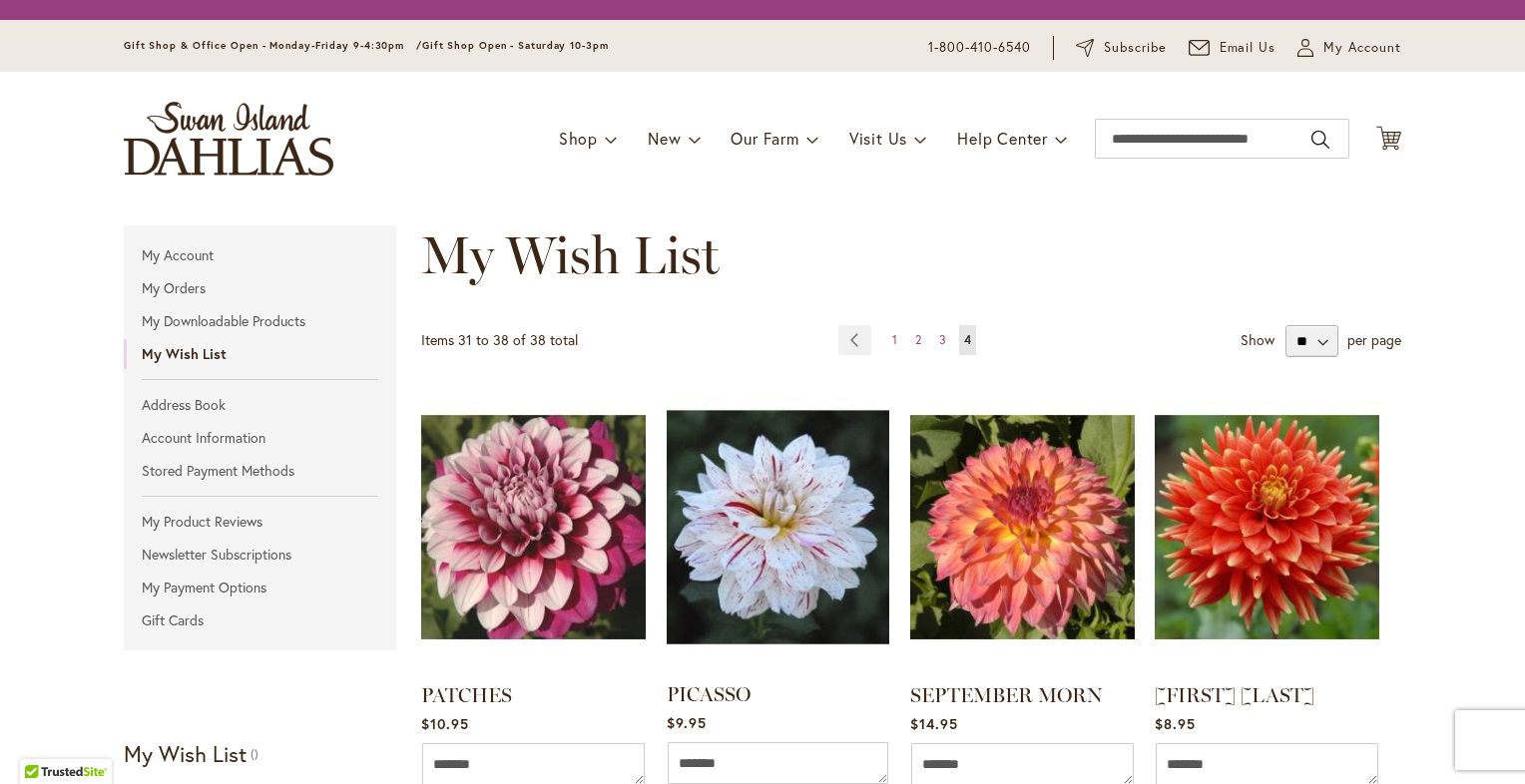 scroll, scrollTop: 0, scrollLeft: 0, axis: both 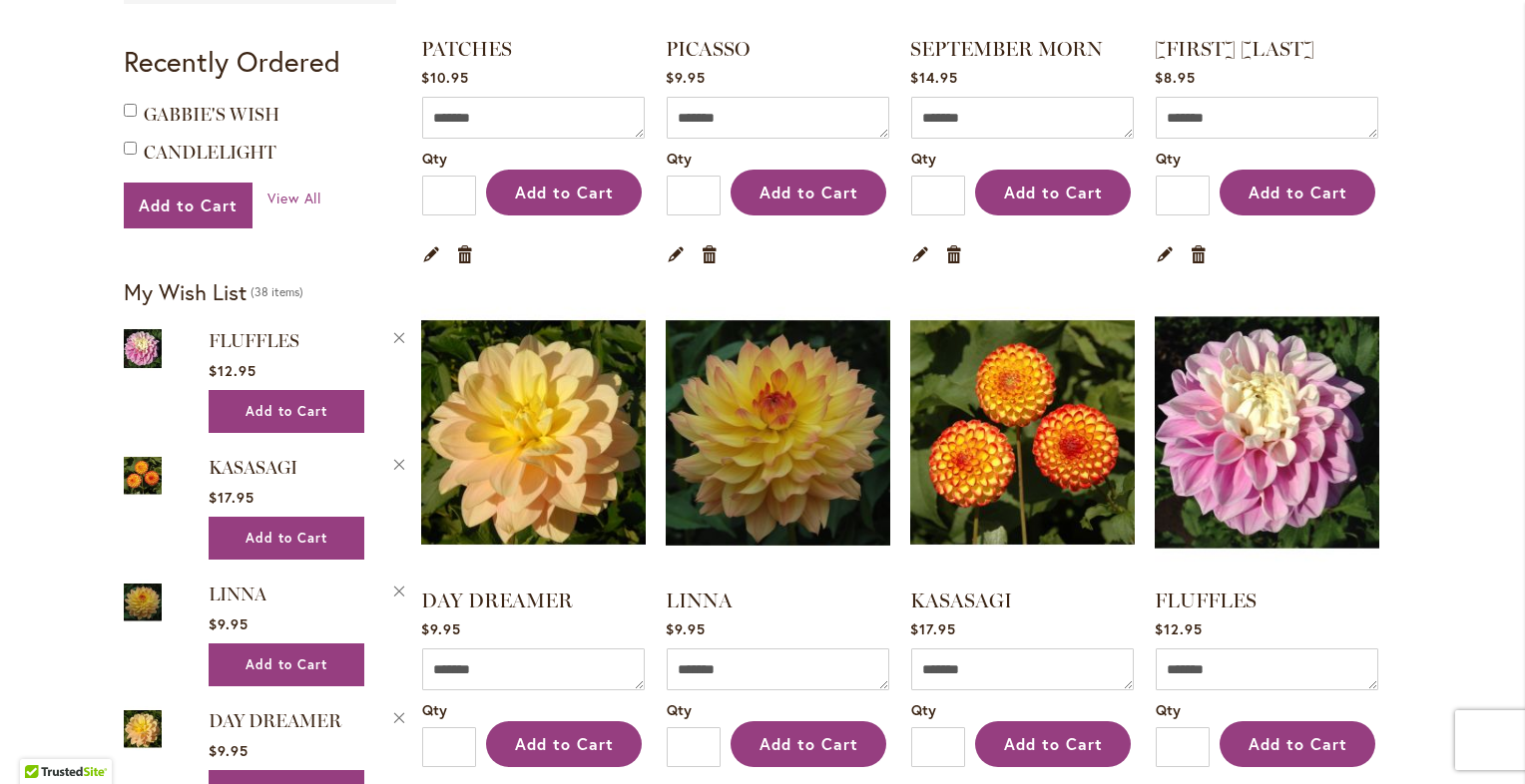 type on "**********" 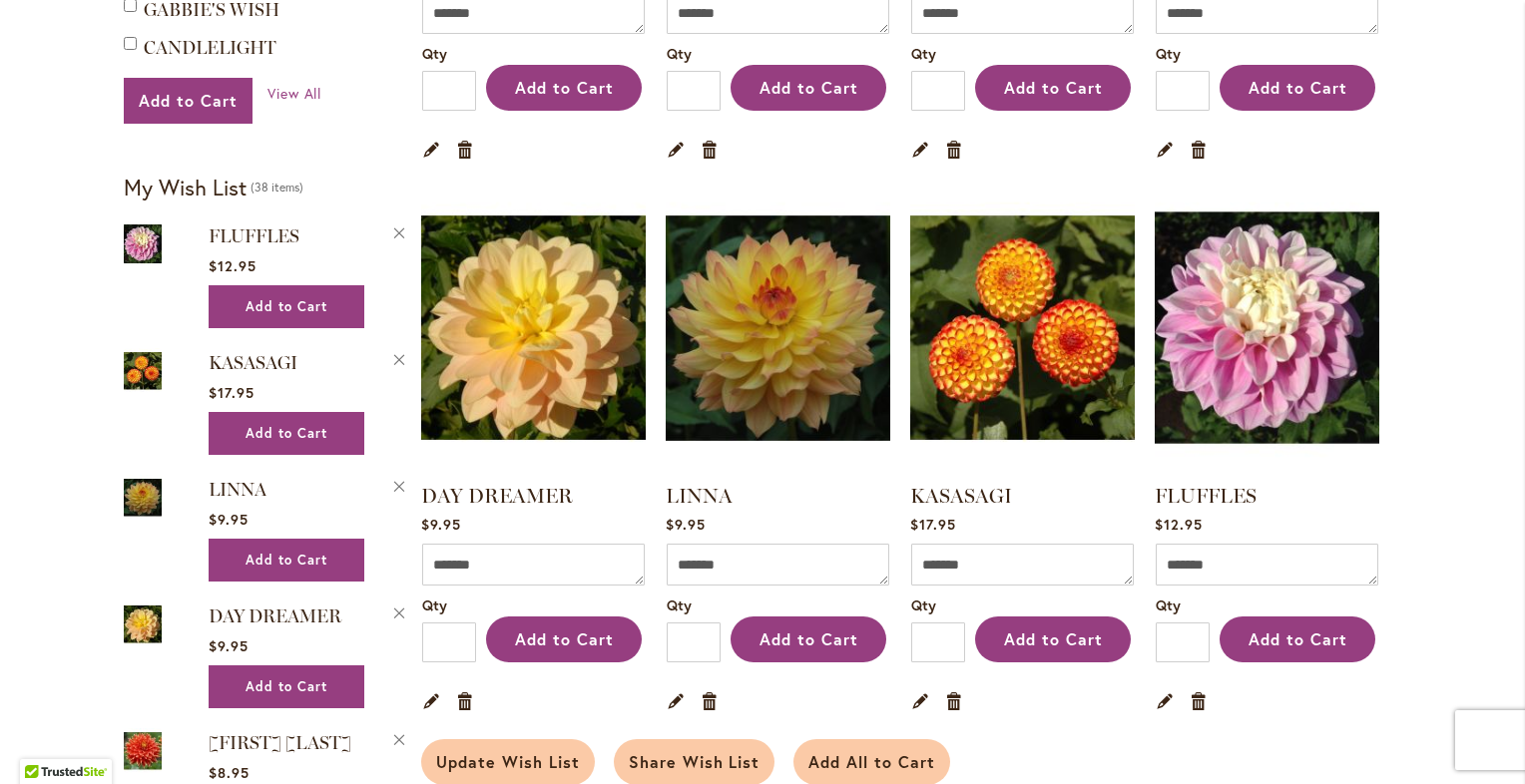 scroll, scrollTop: 818, scrollLeft: 0, axis: vertical 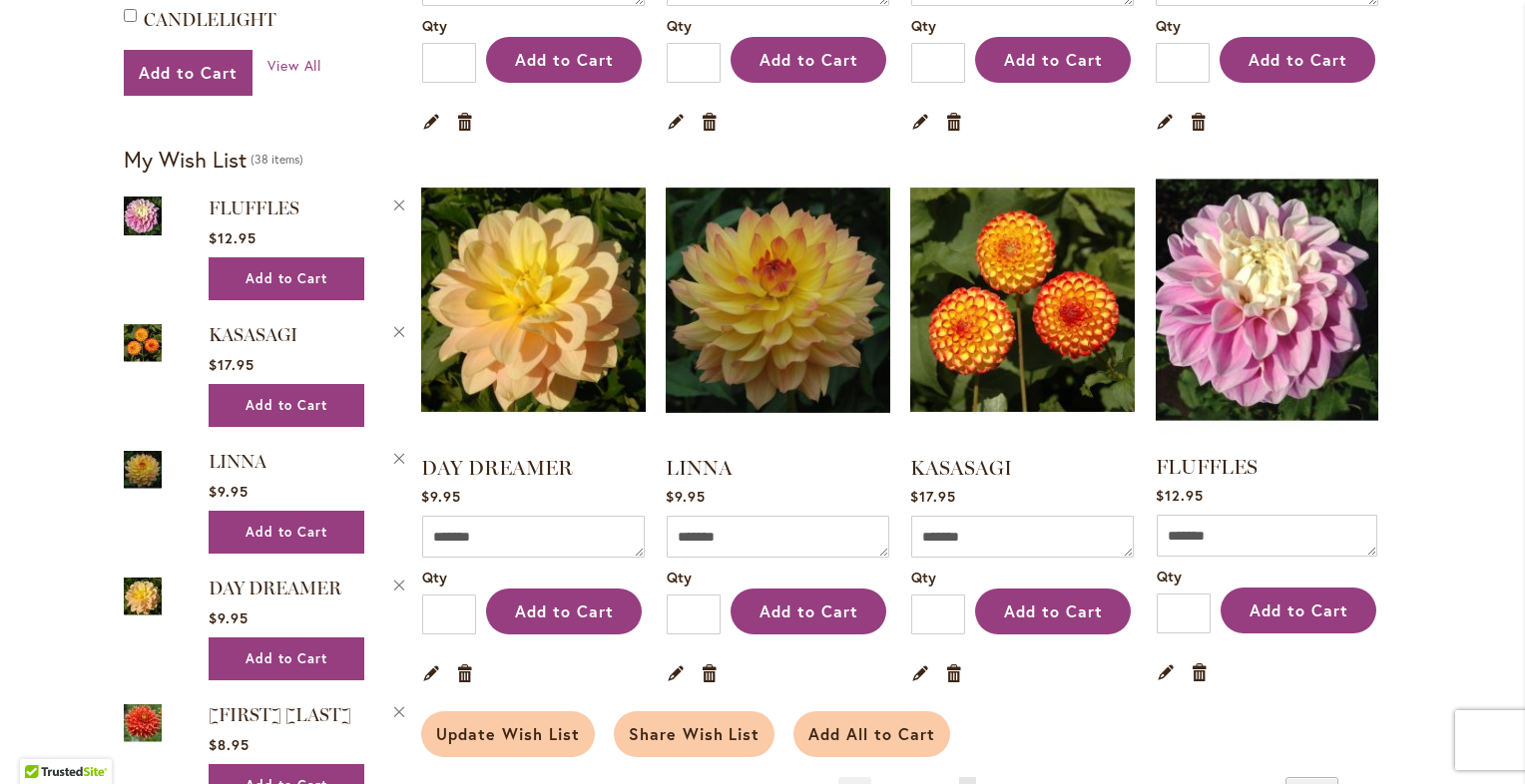 click at bounding box center (1268, 299) 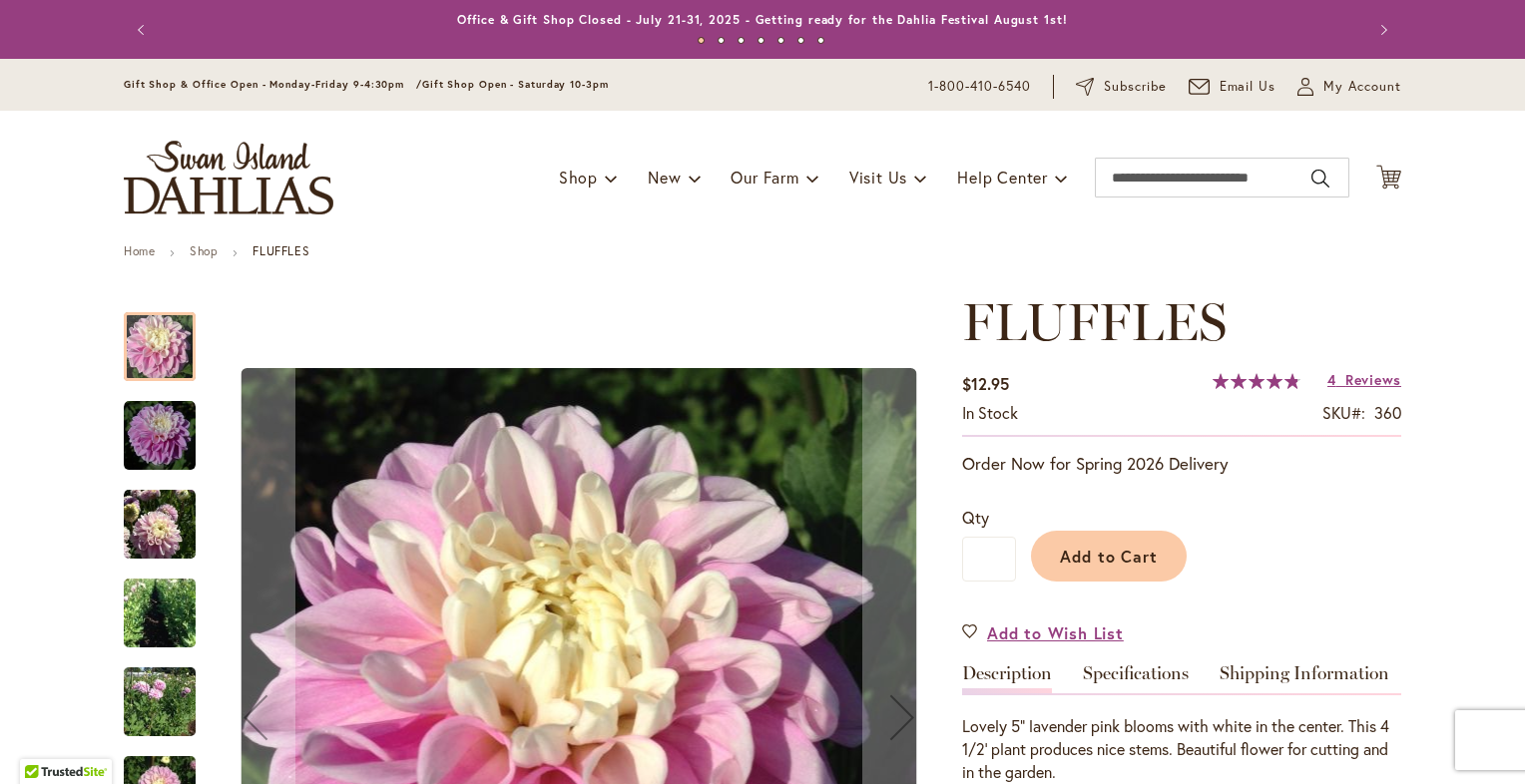 type on "***" 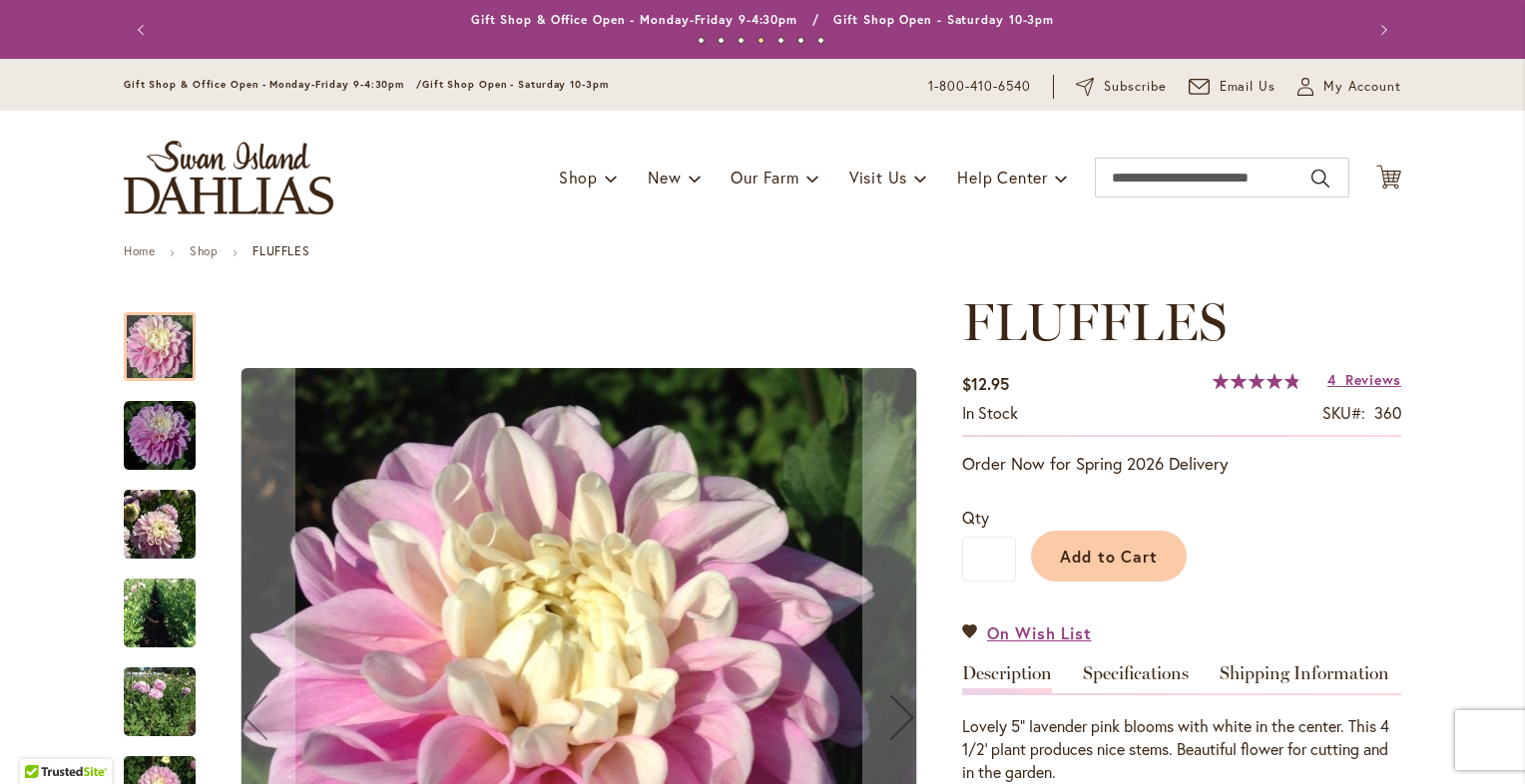 scroll, scrollTop: 0, scrollLeft: 0, axis: both 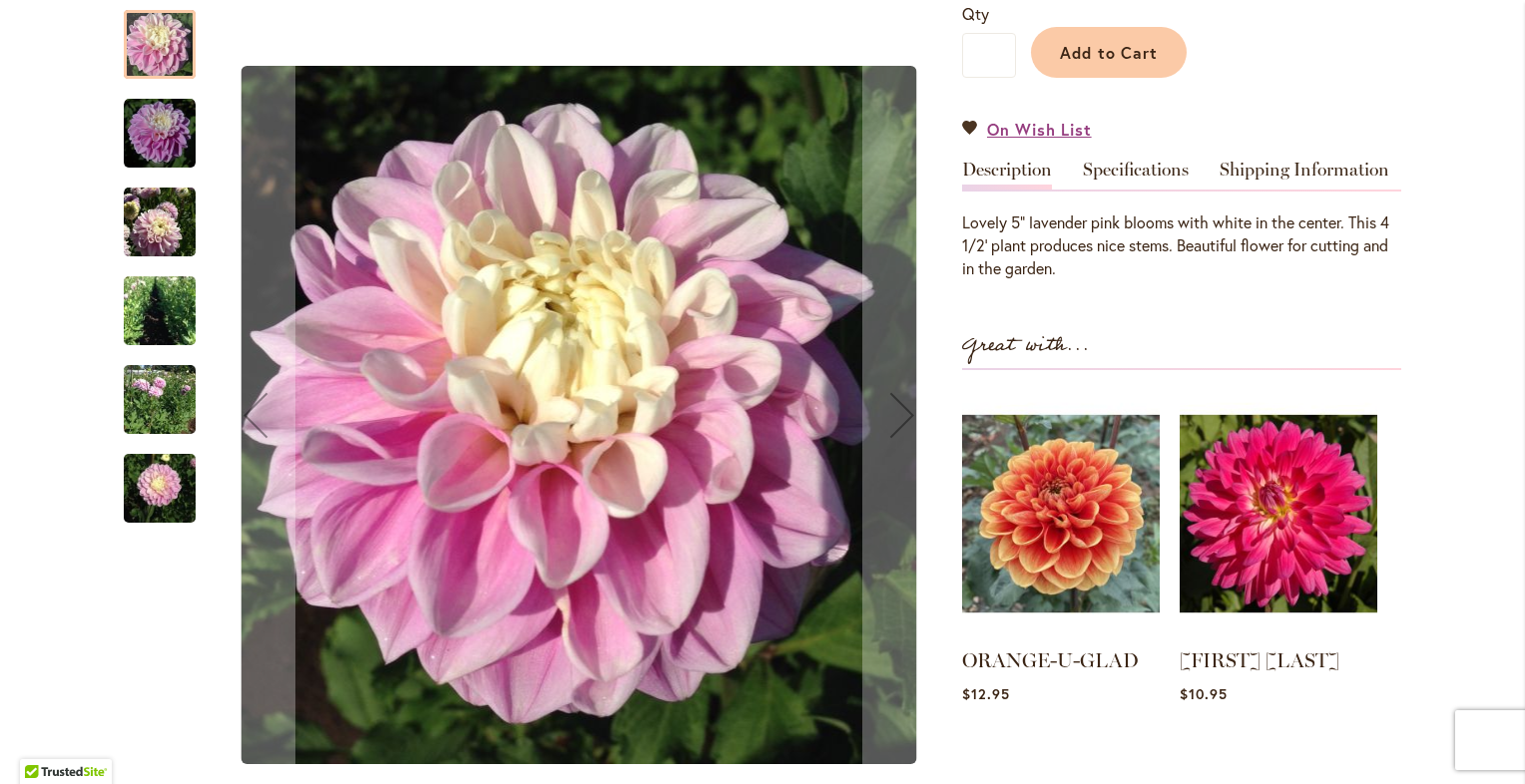 click at bounding box center [160, 134] 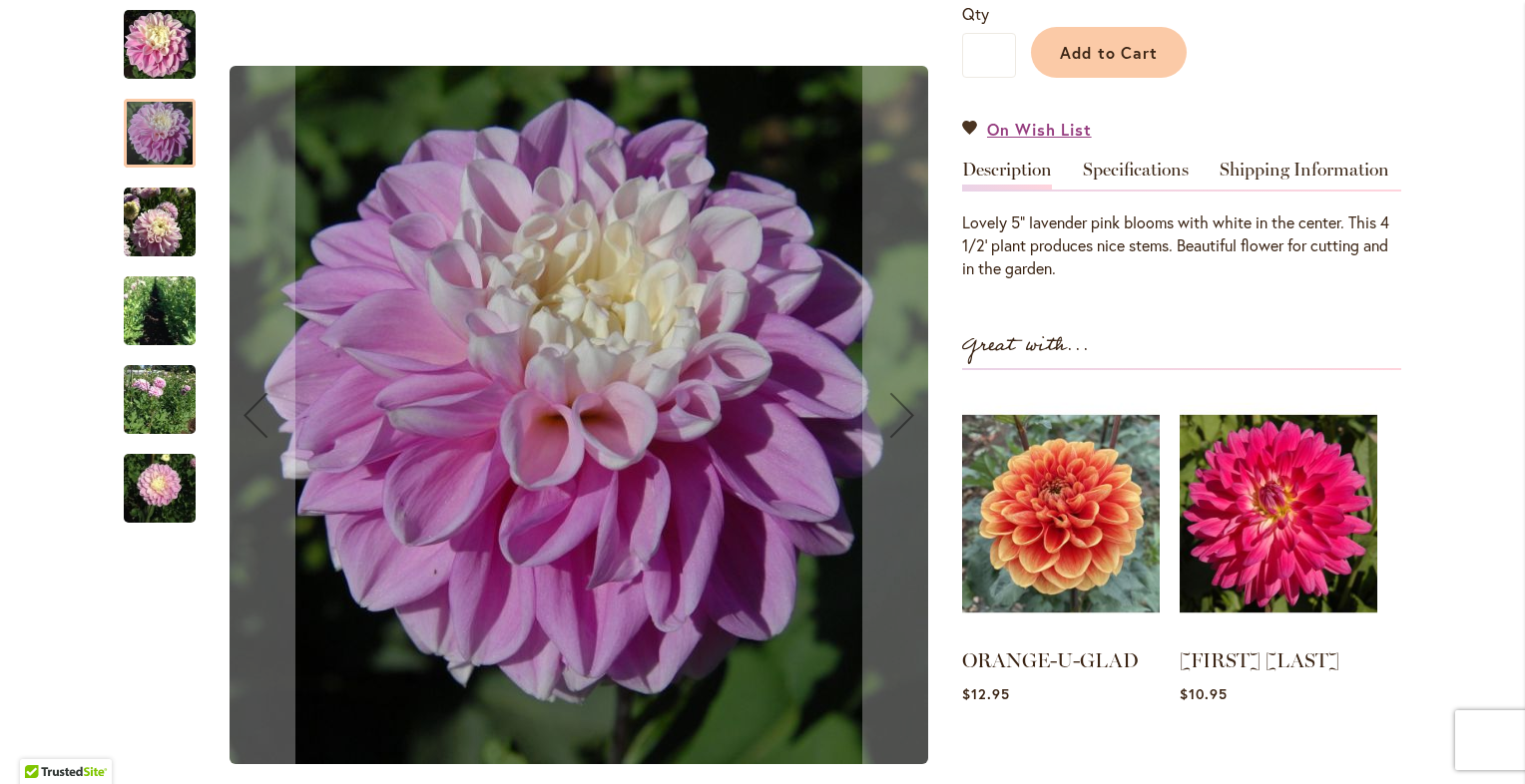 click at bounding box center [160, 222] 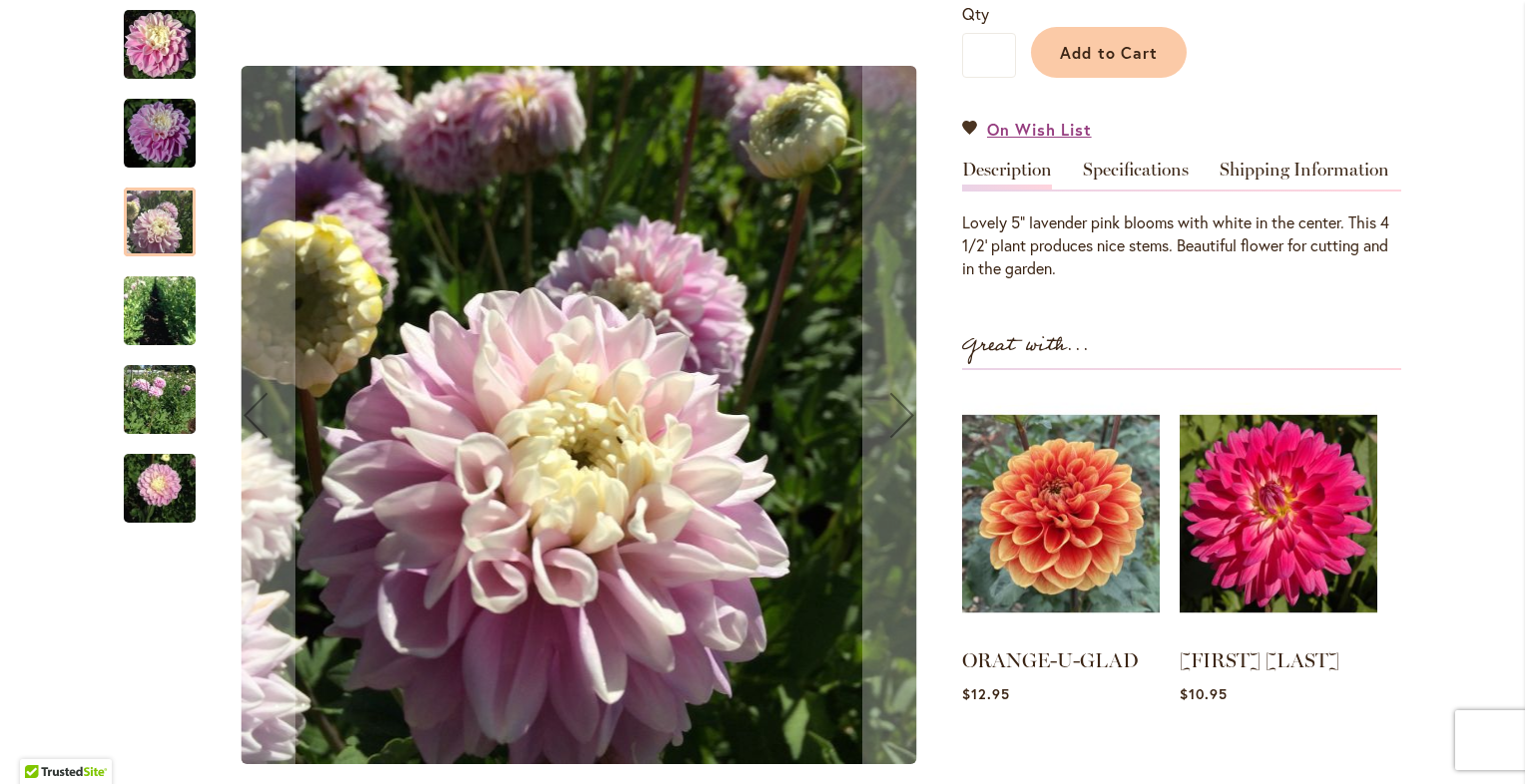 click at bounding box center [160, 311] 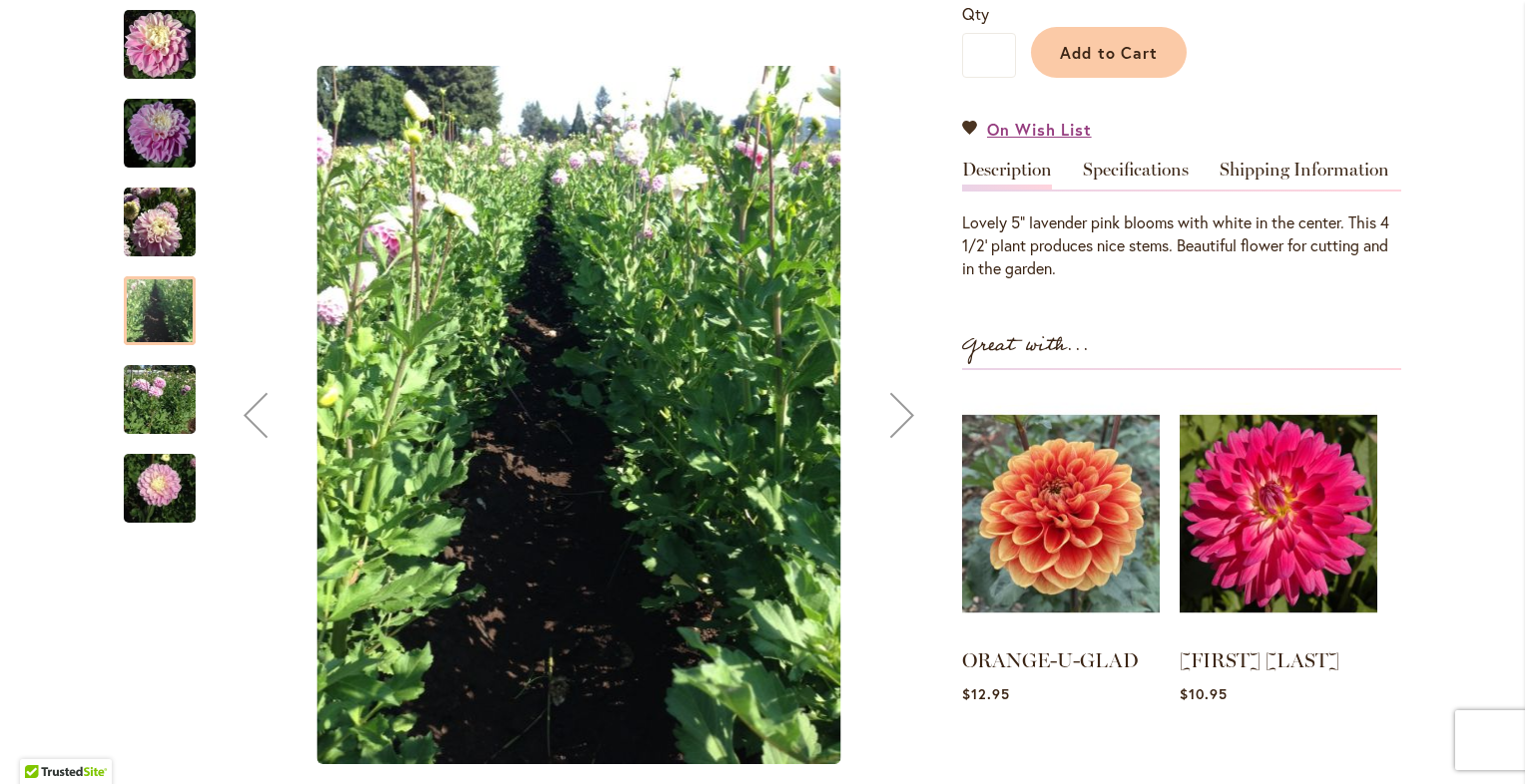 click at bounding box center (160, 399) 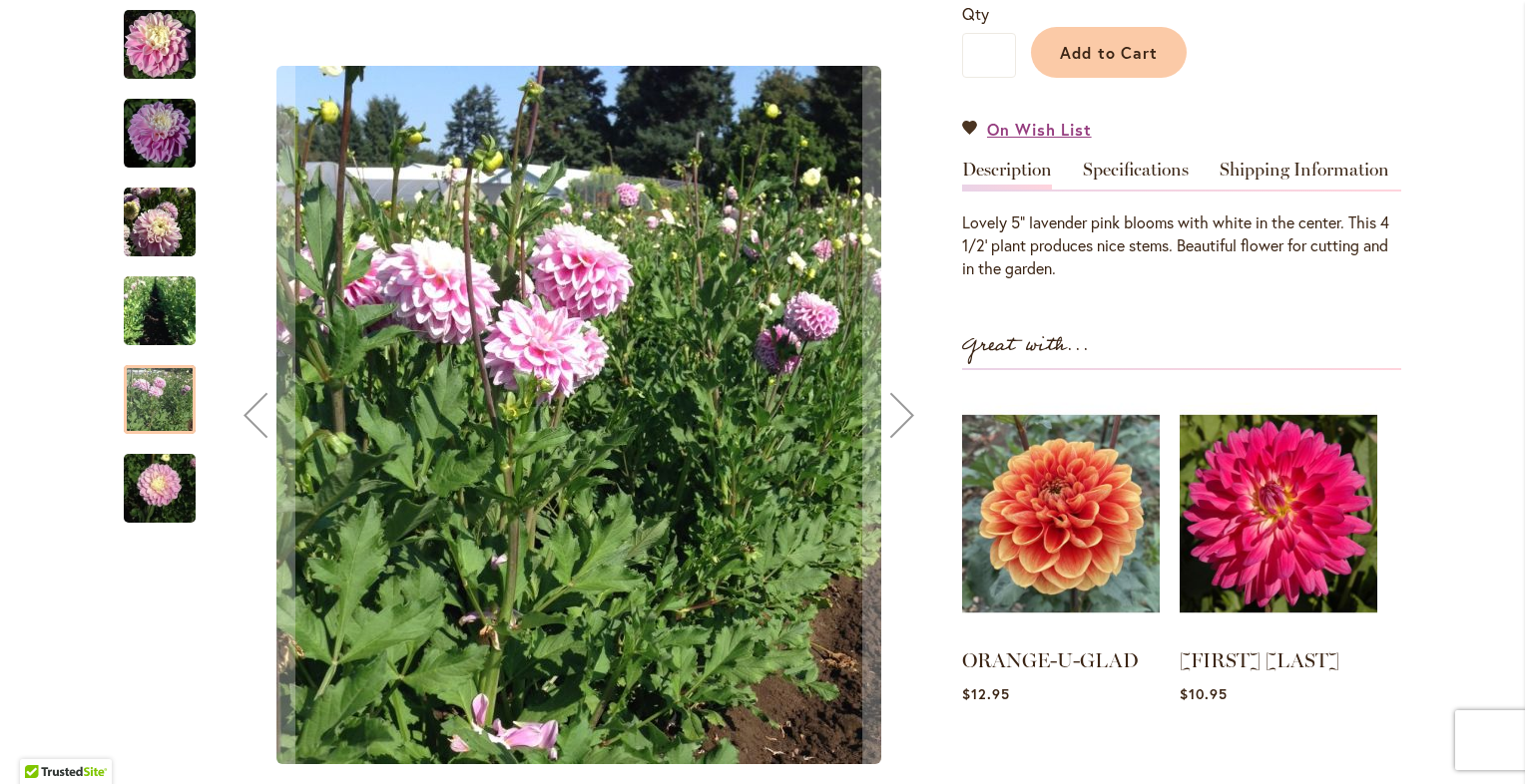 click at bounding box center [160, 489] 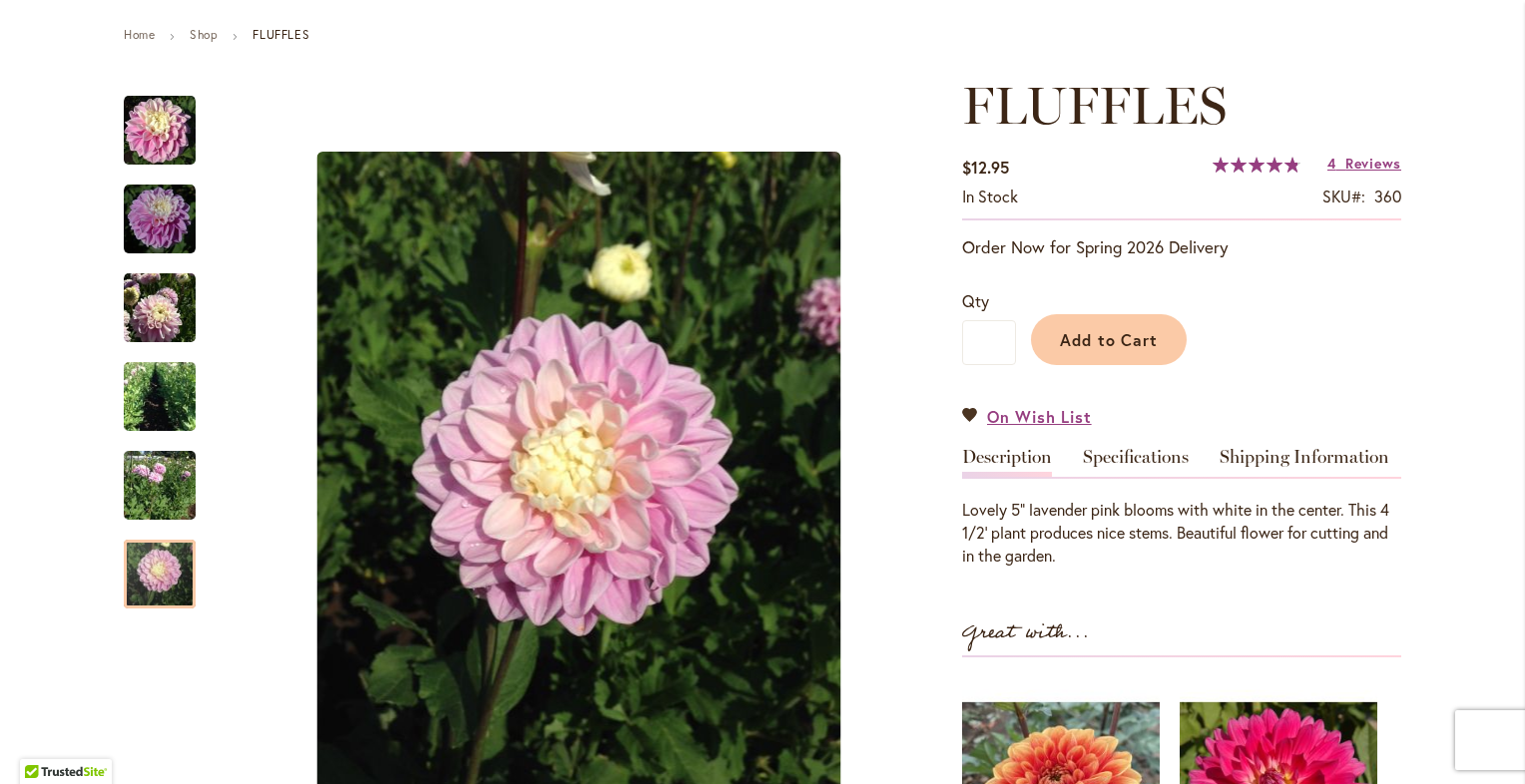 scroll, scrollTop: 0, scrollLeft: 0, axis: both 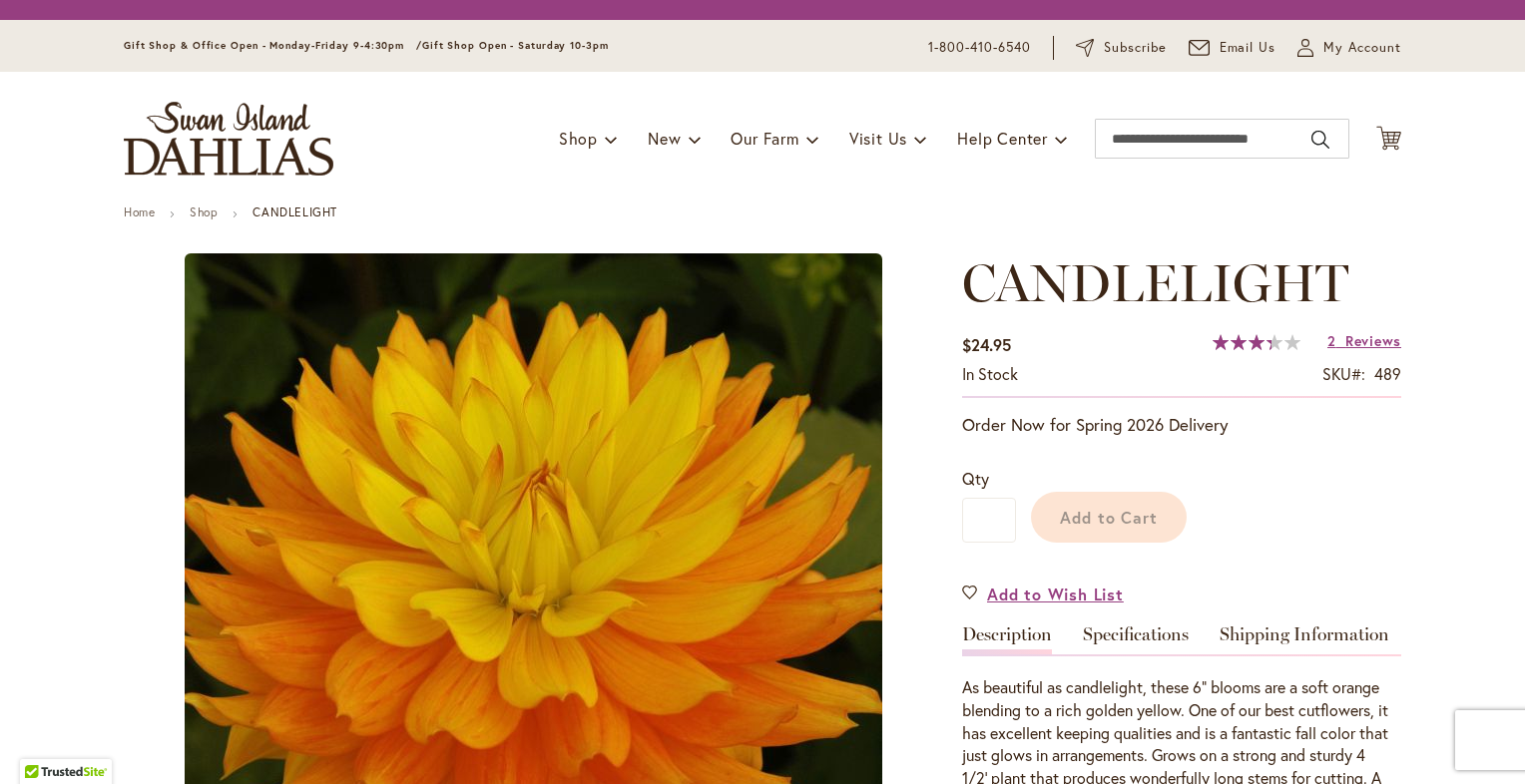 type on "***" 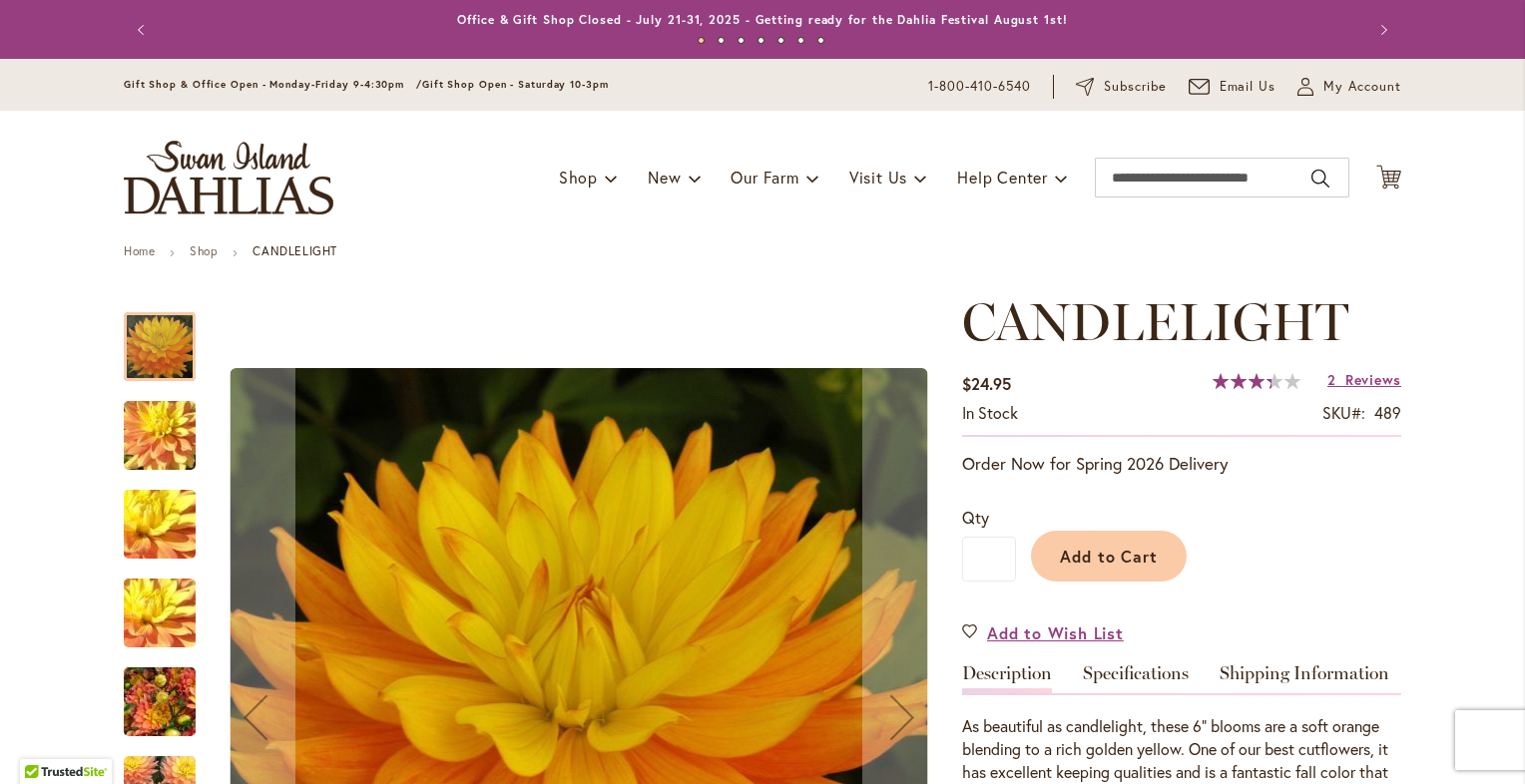 type on "**********" 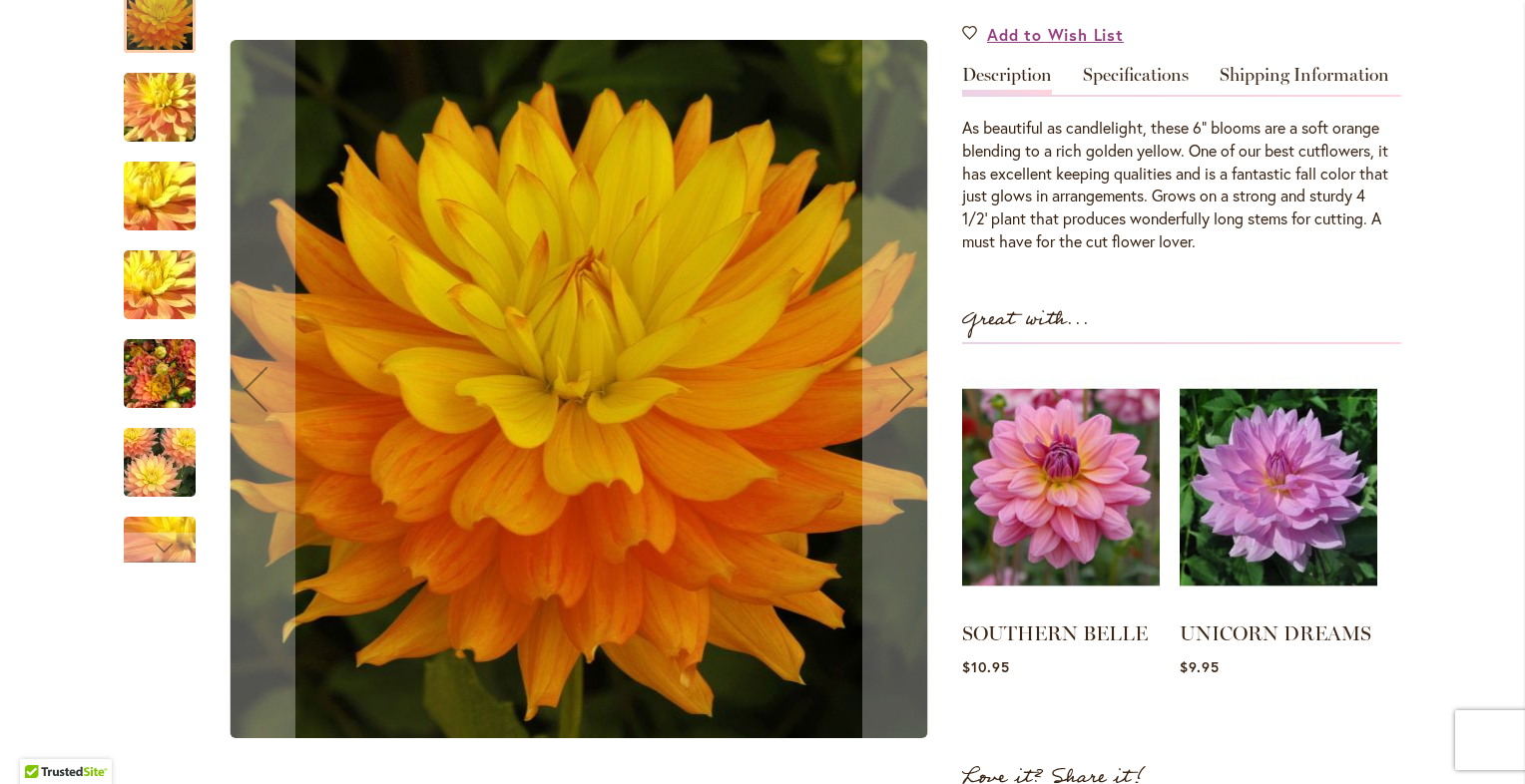 scroll, scrollTop: 0, scrollLeft: 0, axis: both 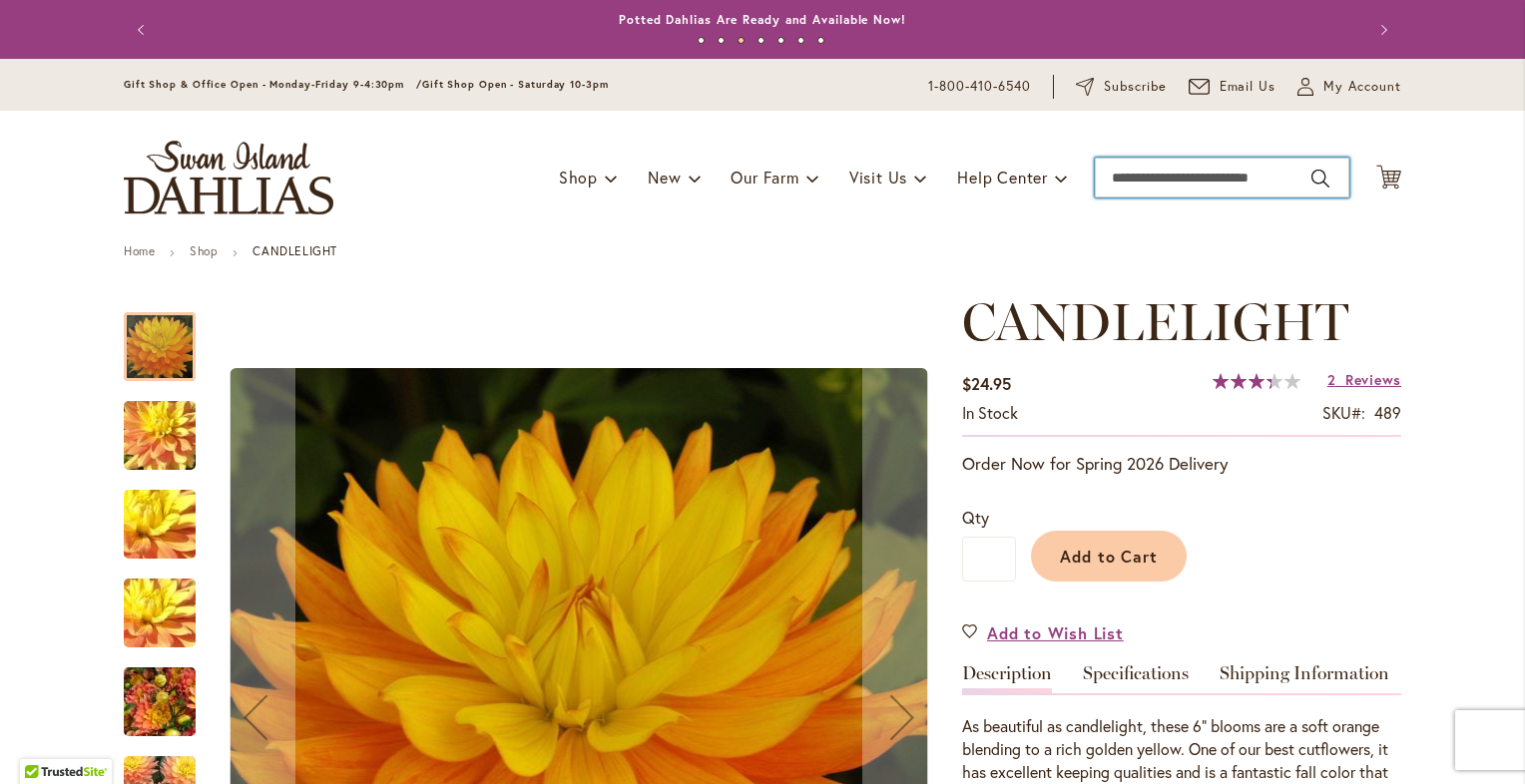 click on "Search" at bounding box center [1222, 178] 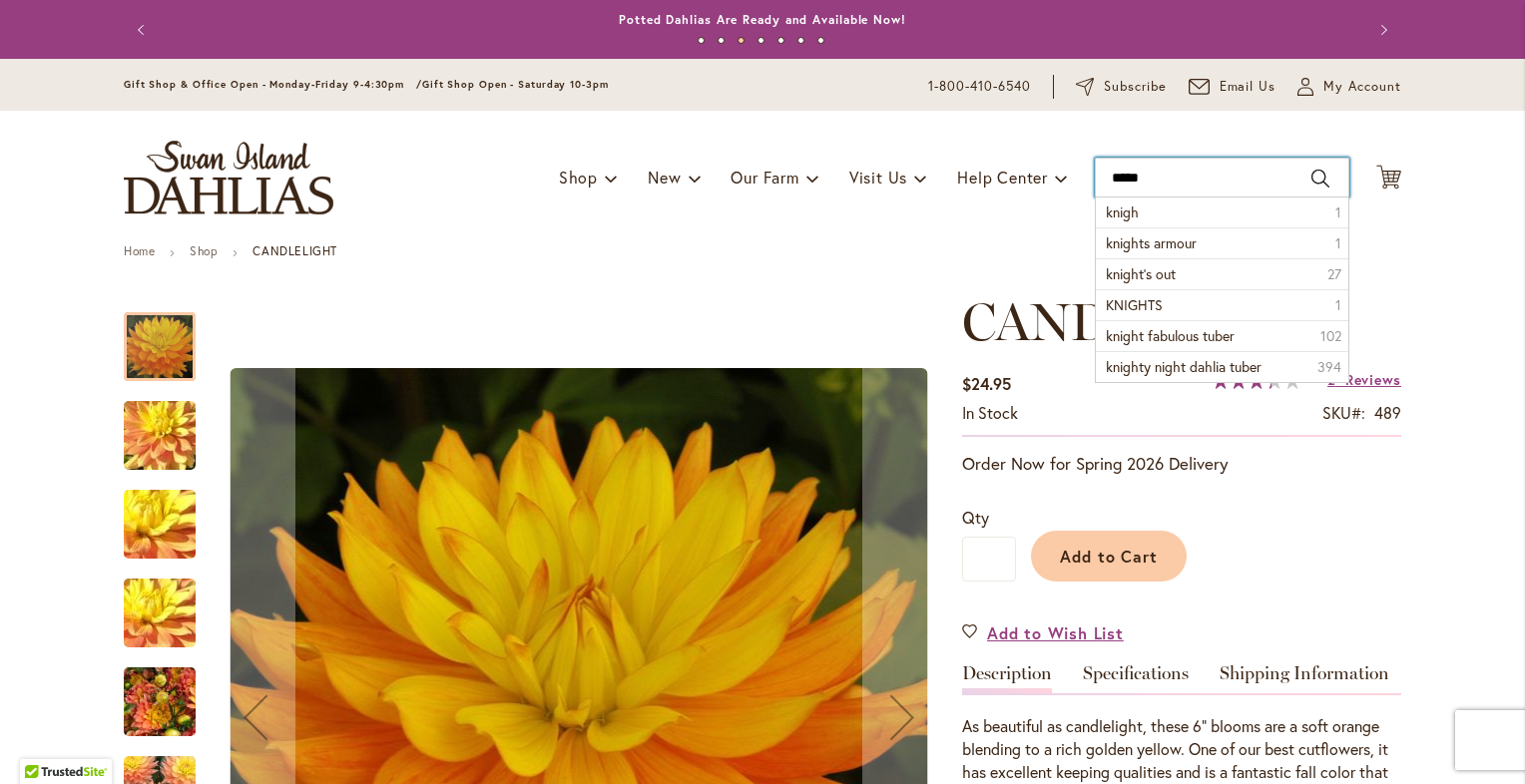 type on "******" 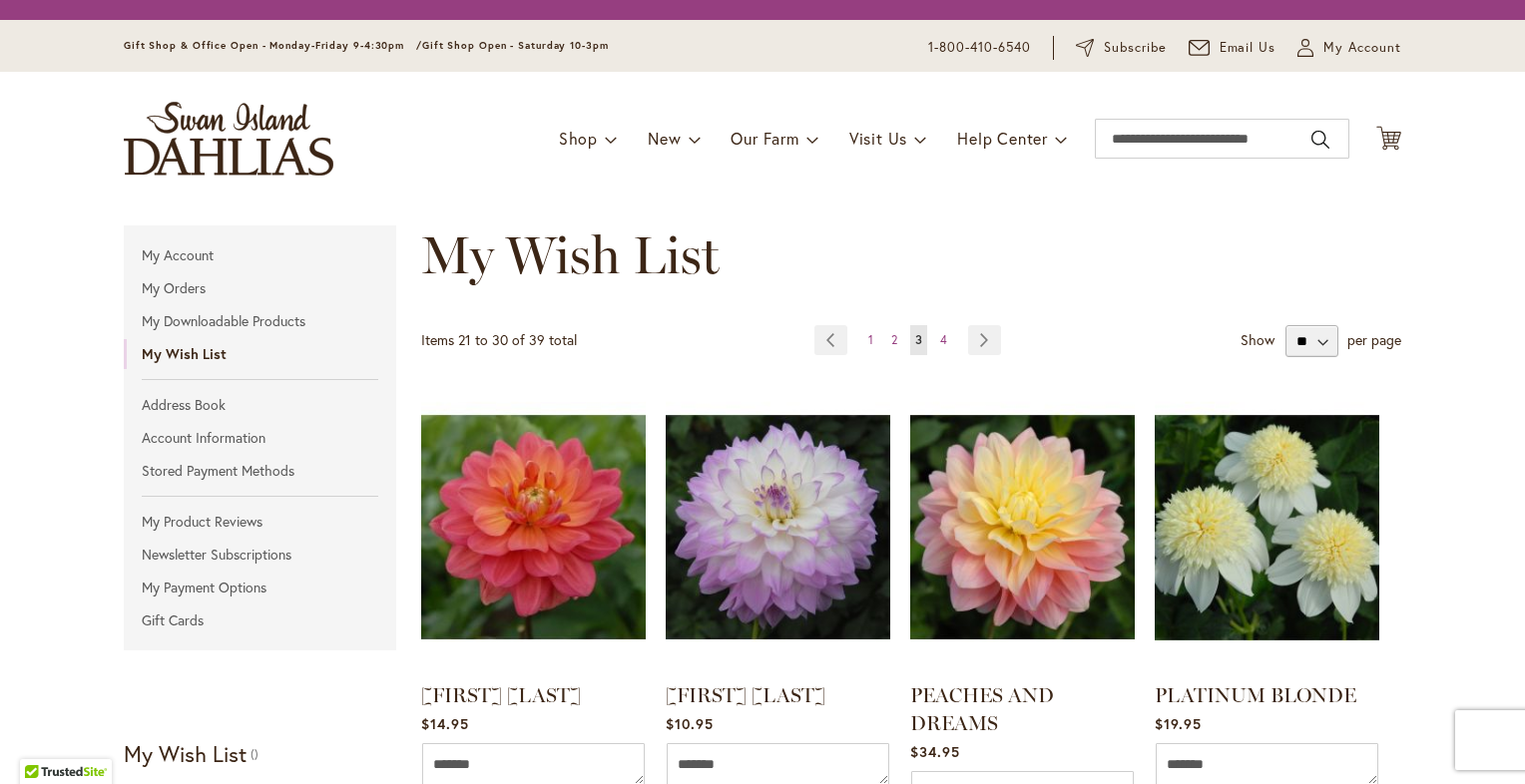 scroll, scrollTop: 0, scrollLeft: 0, axis: both 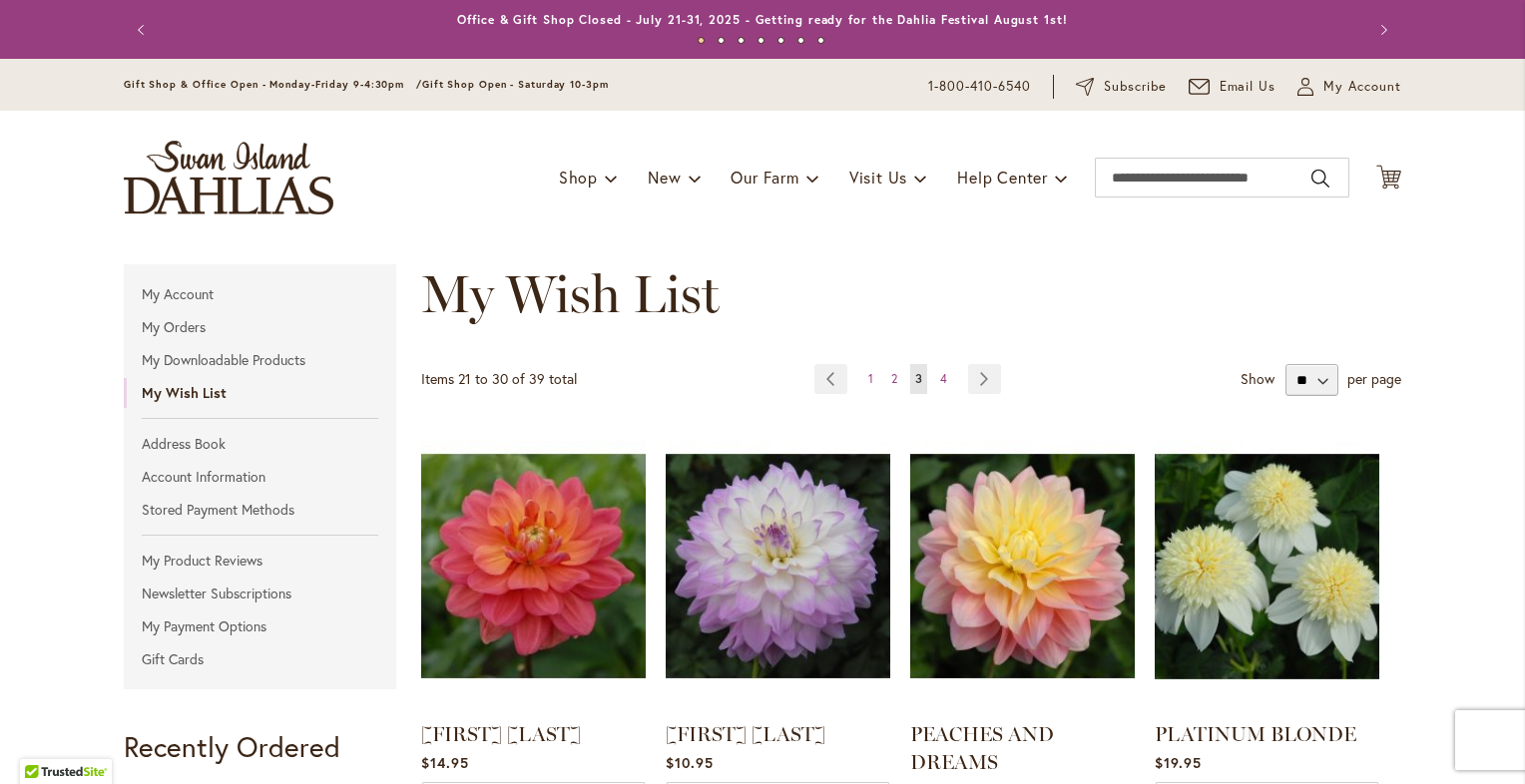 type on "**********" 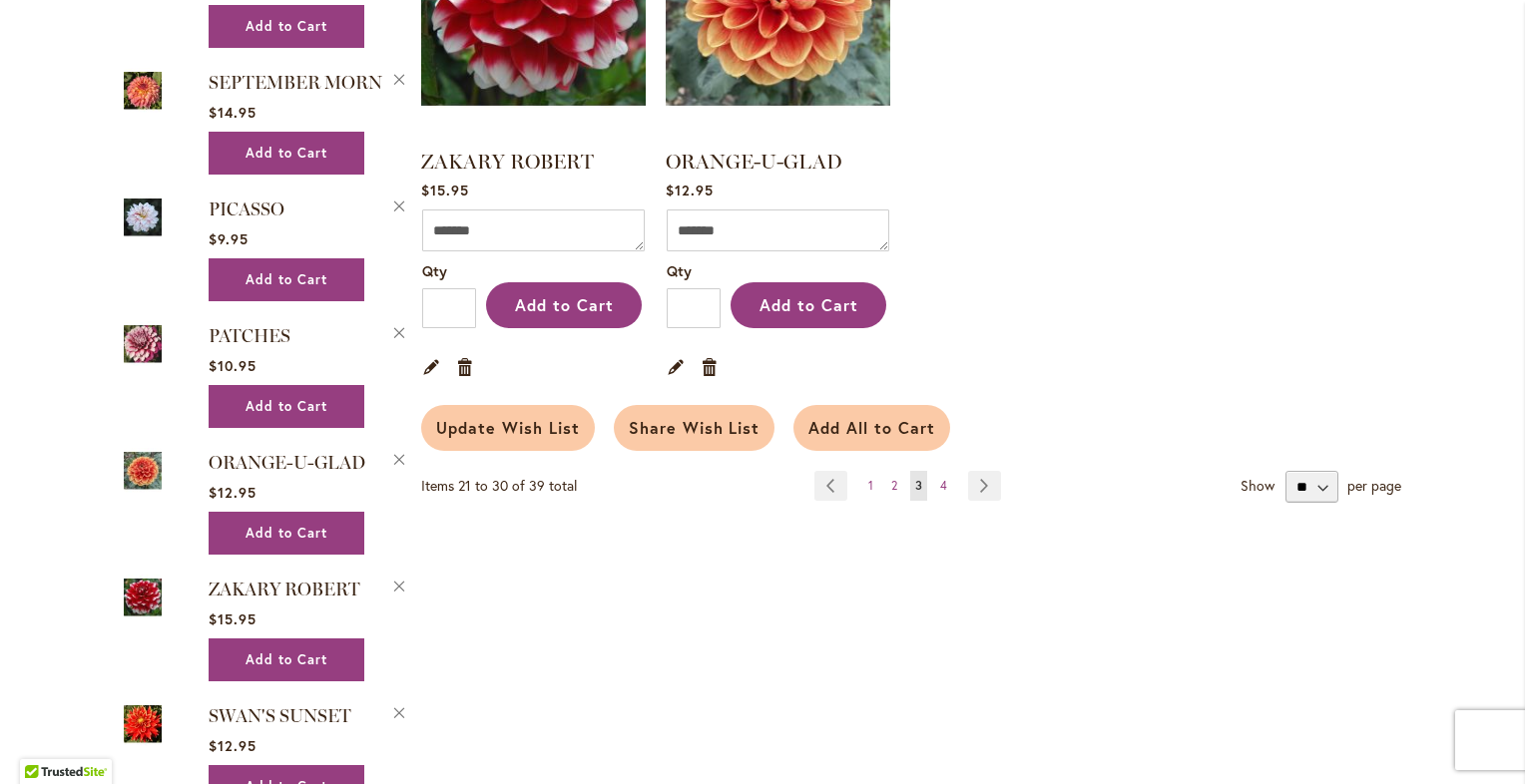 scroll, scrollTop: 1863, scrollLeft: 0, axis: vertical 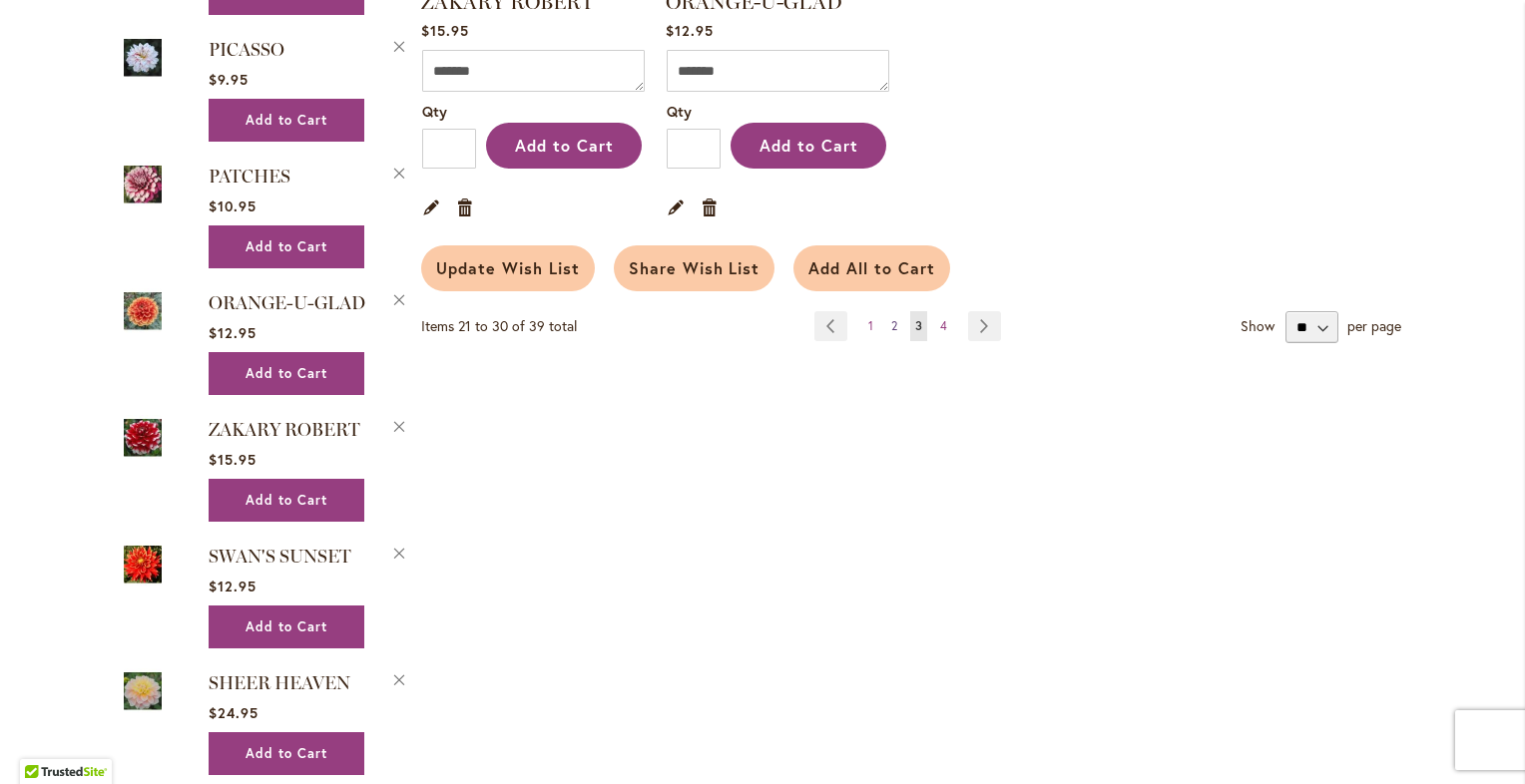 click on "2" at bounding box center (894, 325) 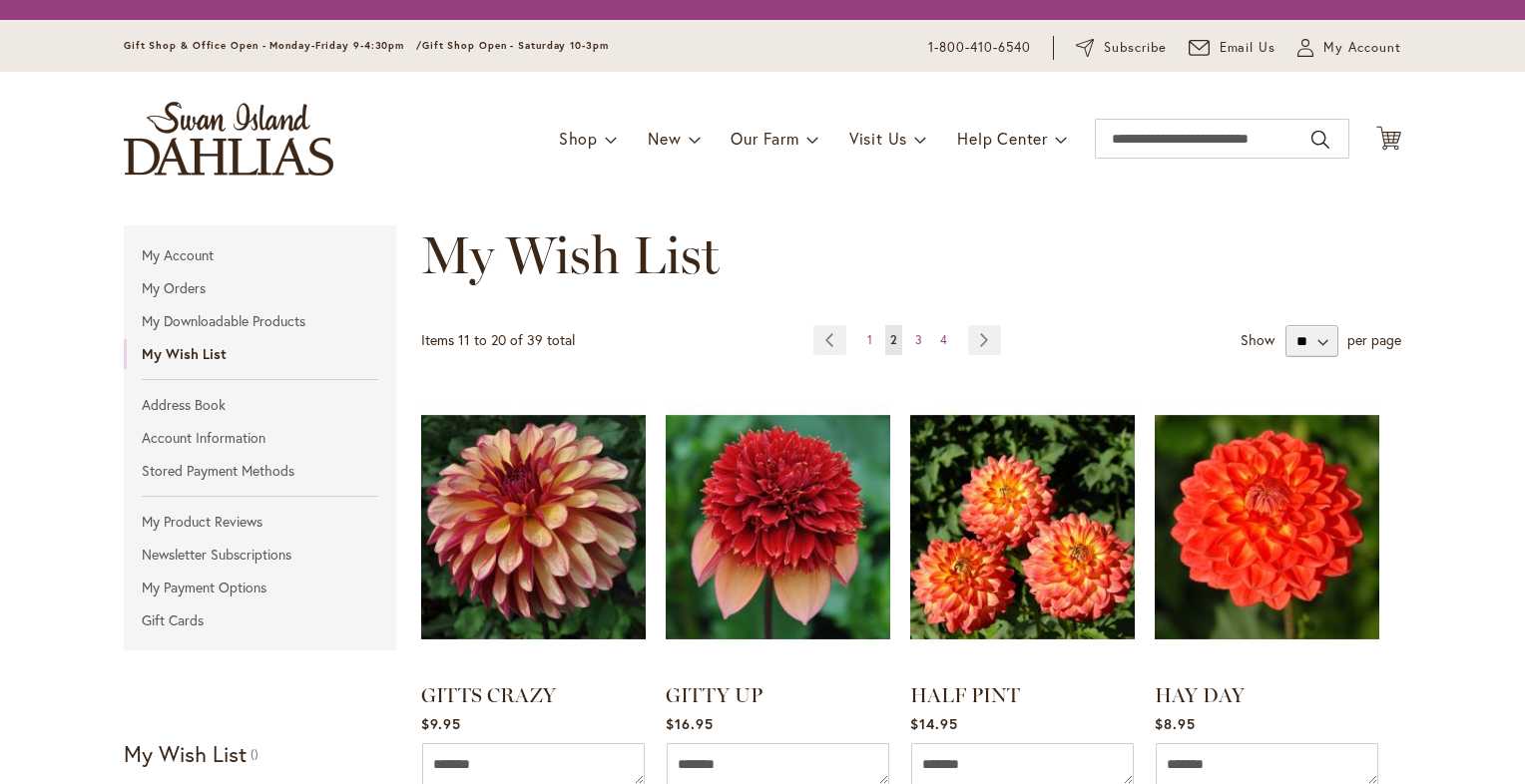 scroll, scrollTop: 0, scrollLeft: 0, axis: both 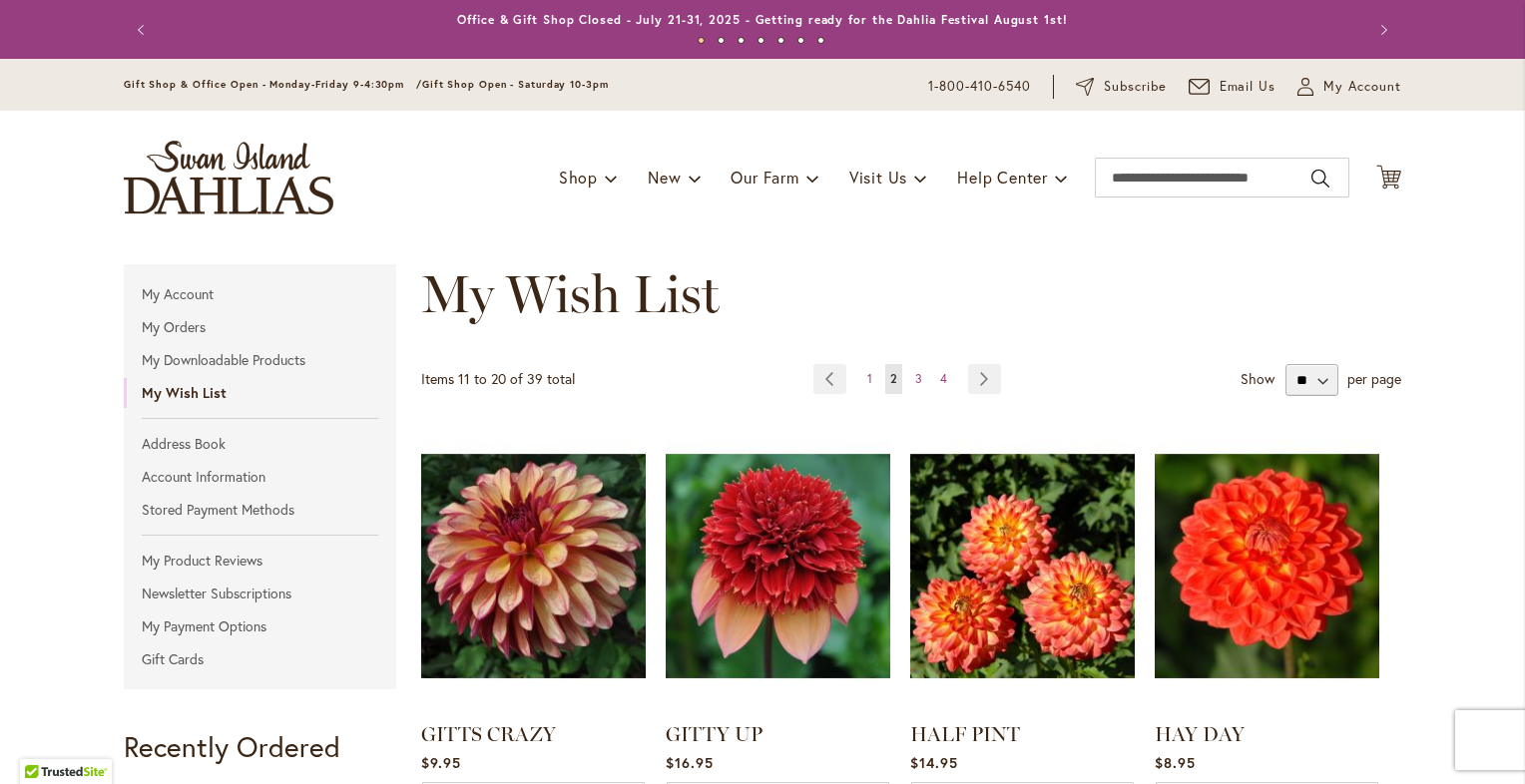 type on "**********" 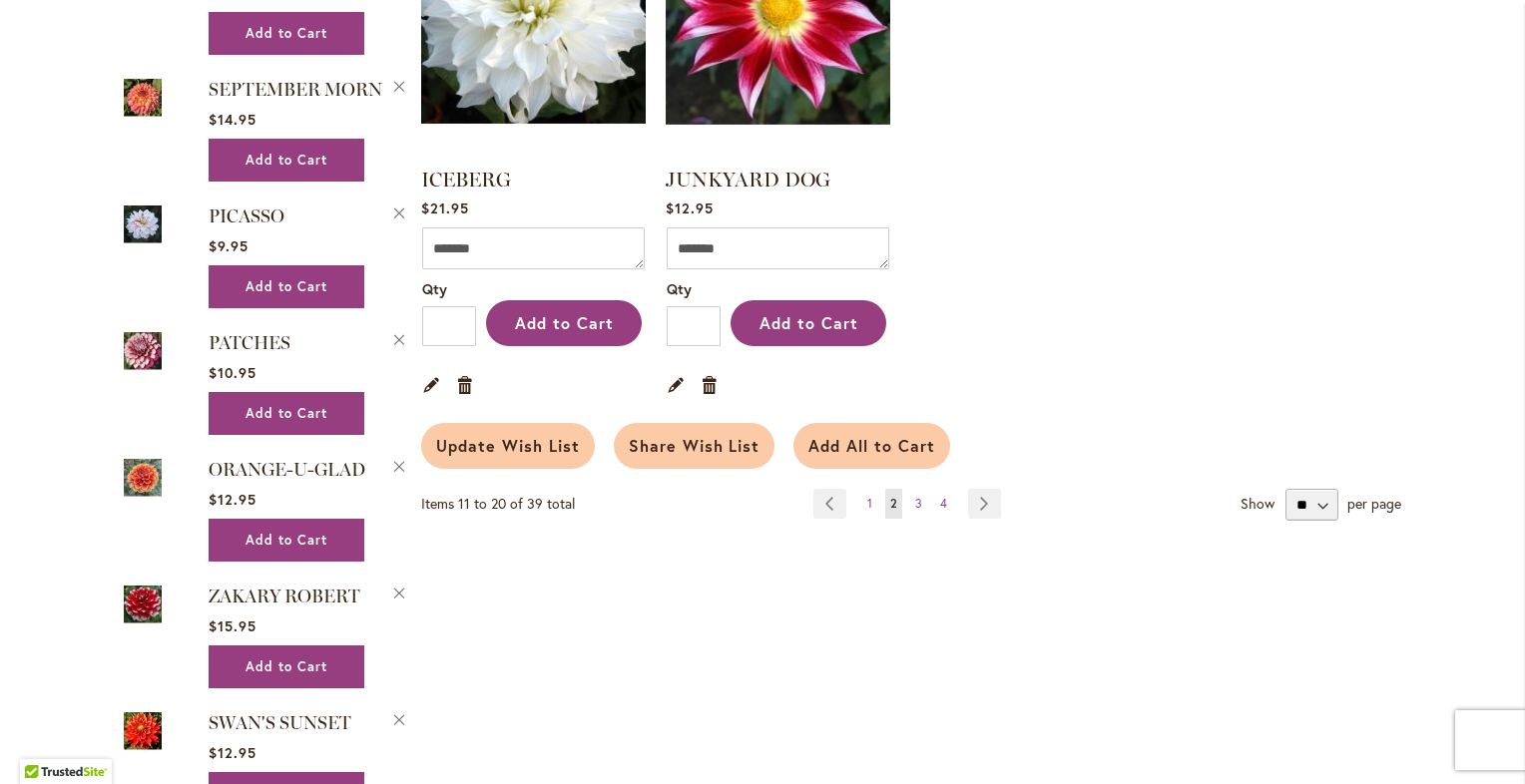 scroll, scrollTop: 1721, scrollLeft: 0, axis: vertical 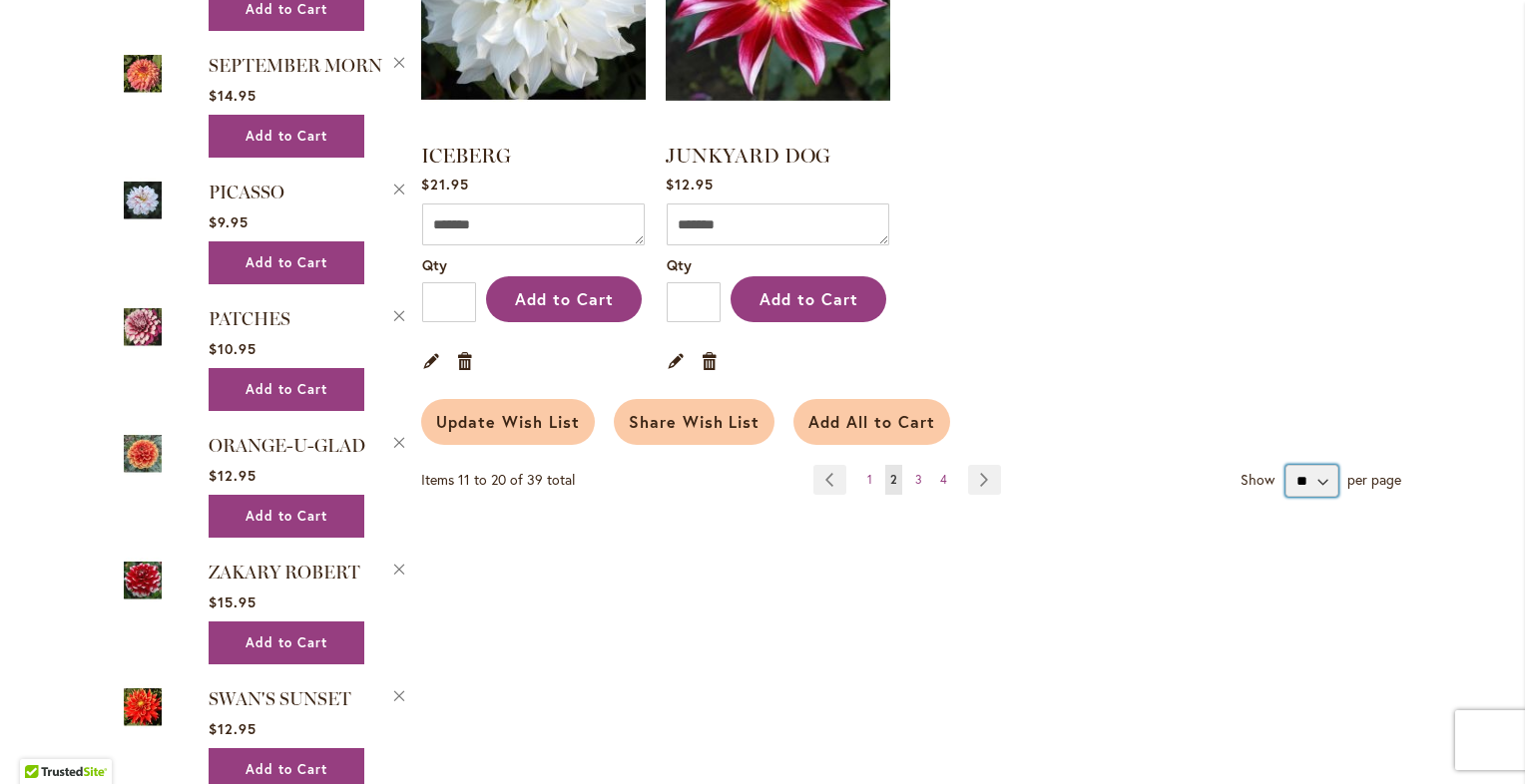 click on "**
**
**" at bounding box center (1311, 481) 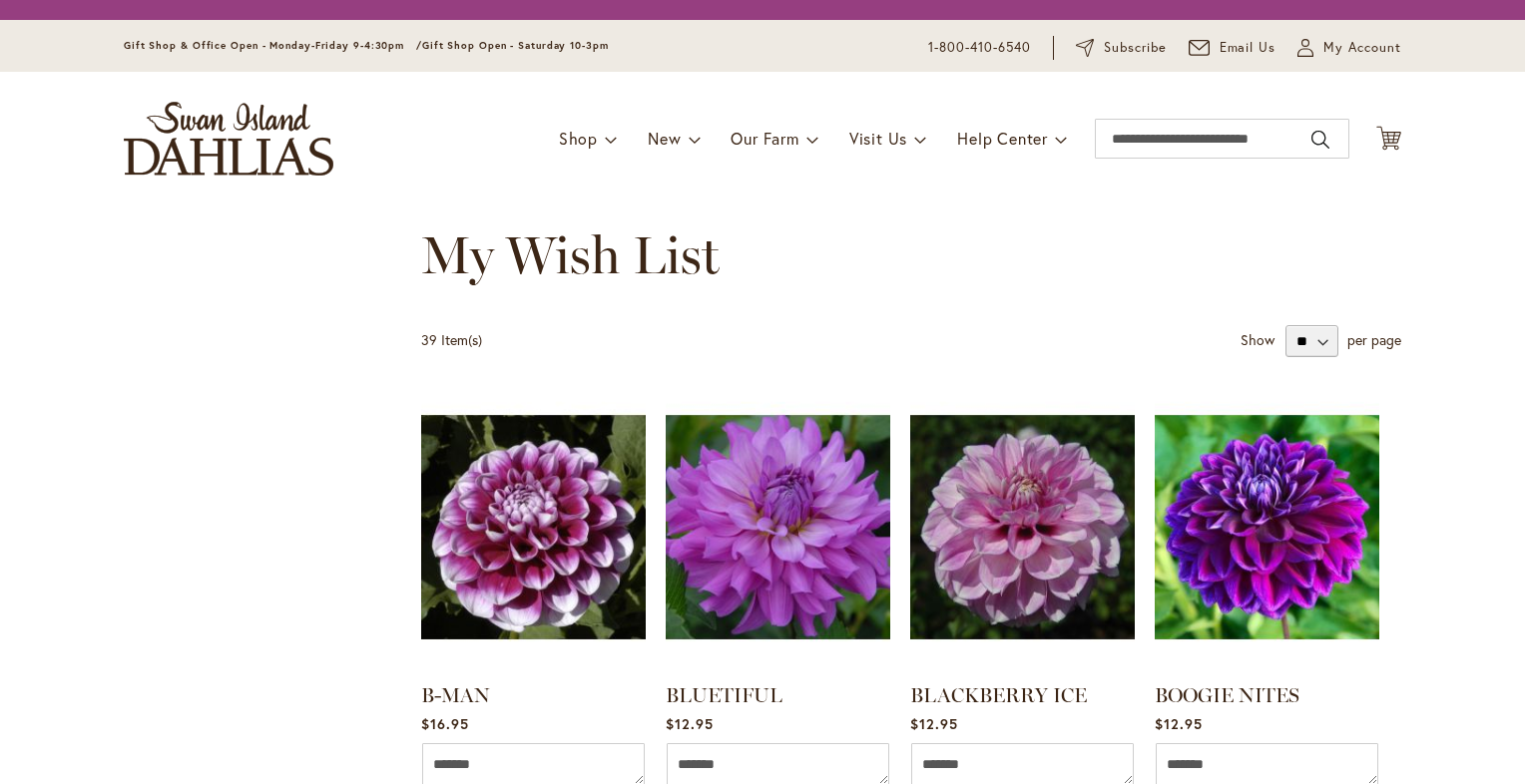 scroll, scrollTop: 0, scrollLeft: 0, axis: both 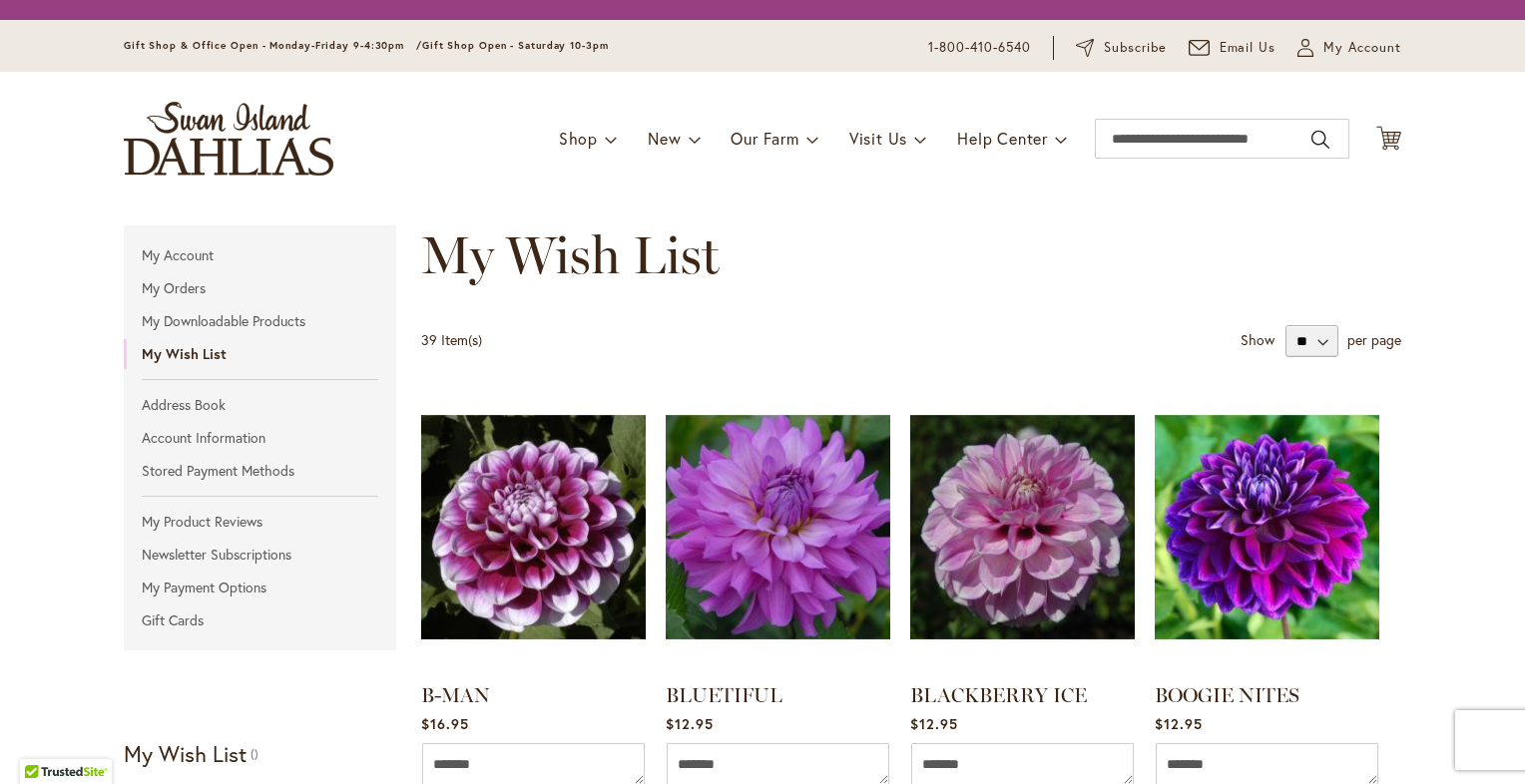 click on "Skip to Content
Gift Shop & Office Open - Monday-Friday 9-4:30pm   /    Gift Shop Open - Saturday 10-3pm
1-800-410-6540
Subscribe
Email Us
My Account
My Account
Close
Welcome Back,
!
My Account
My Orders
My Wishlist
Log Out" at bounding box center [762, 3446] 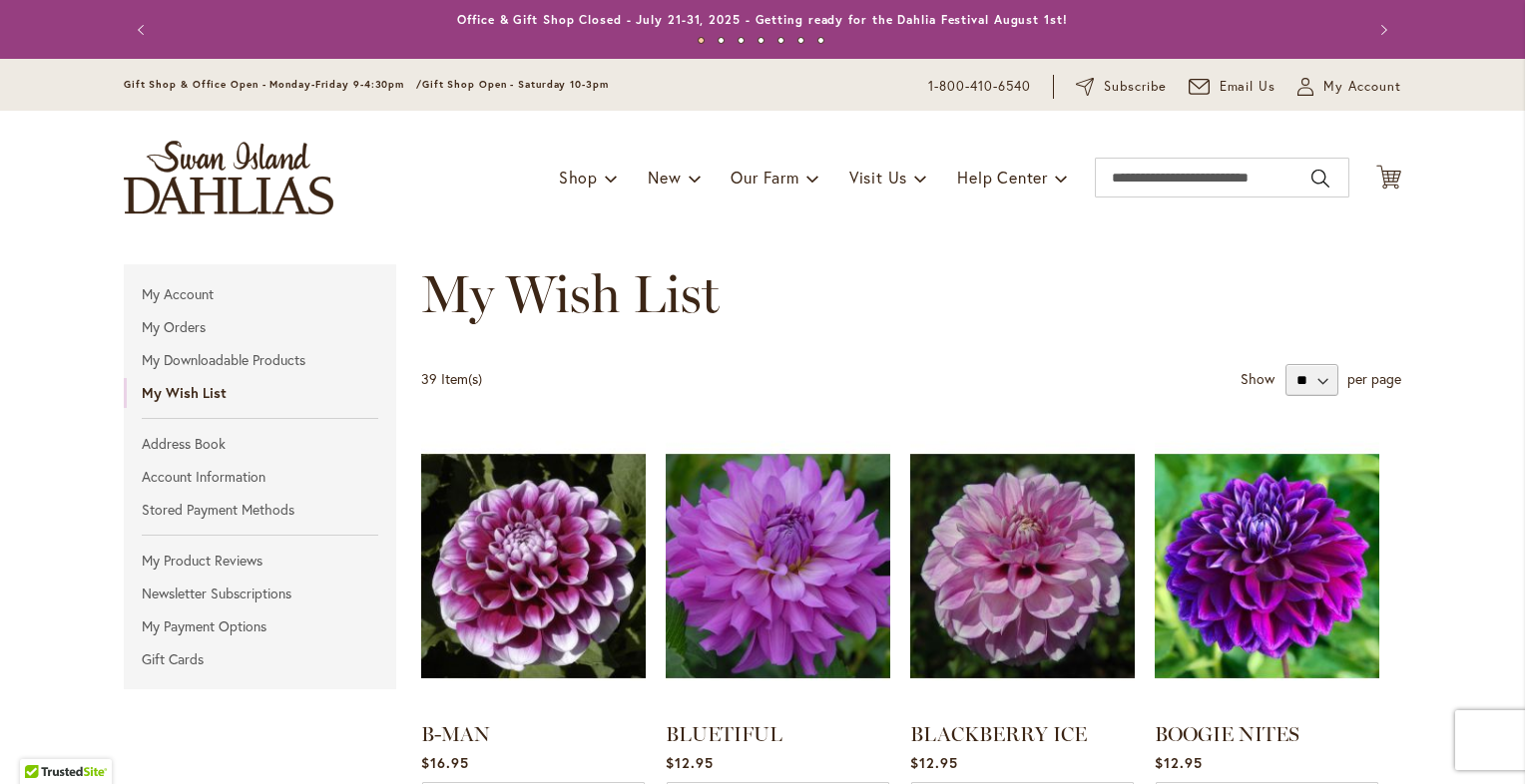 scroll, scrollTop: 723, scrollLeft: 0, axis: vertical 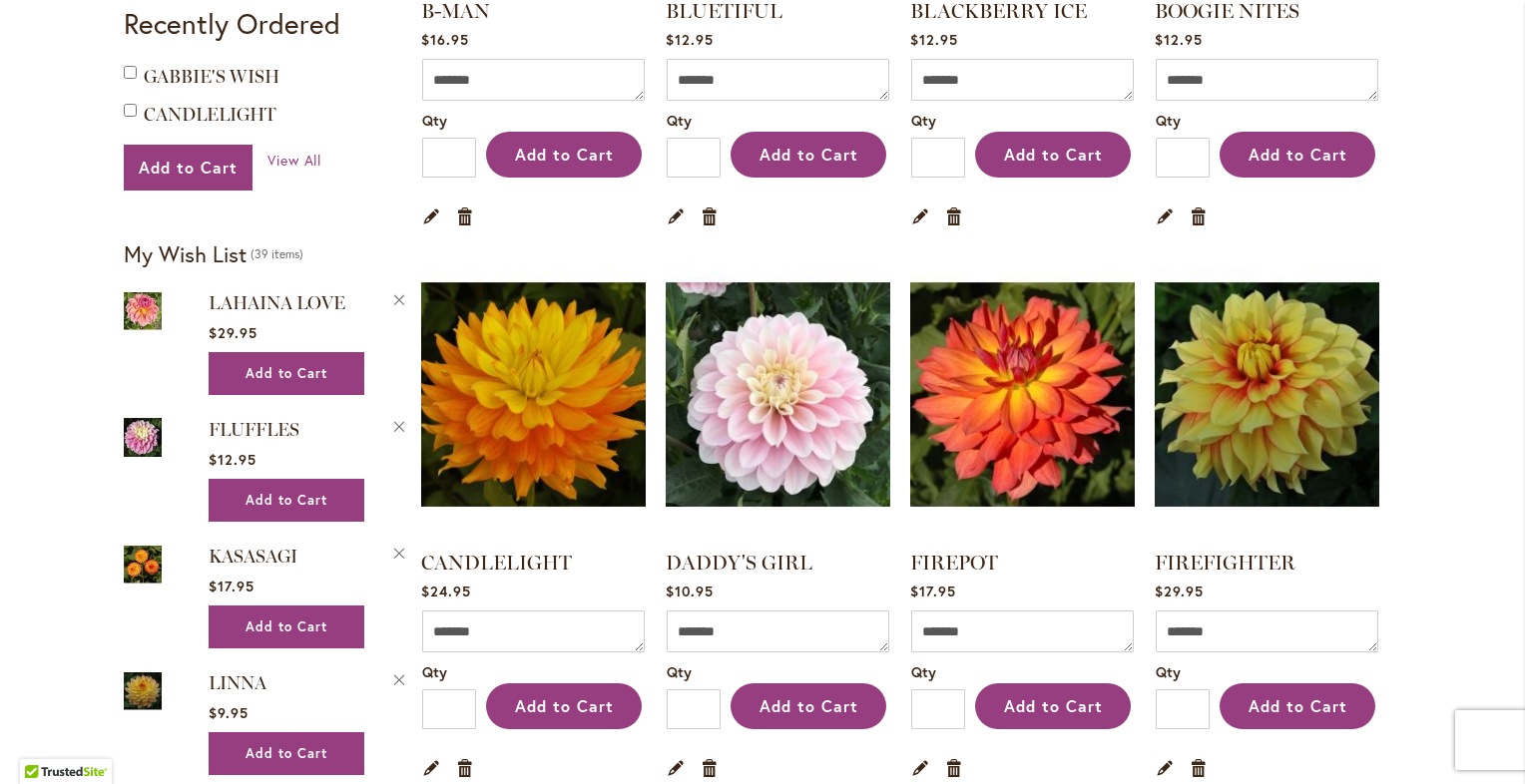 type on "**********" 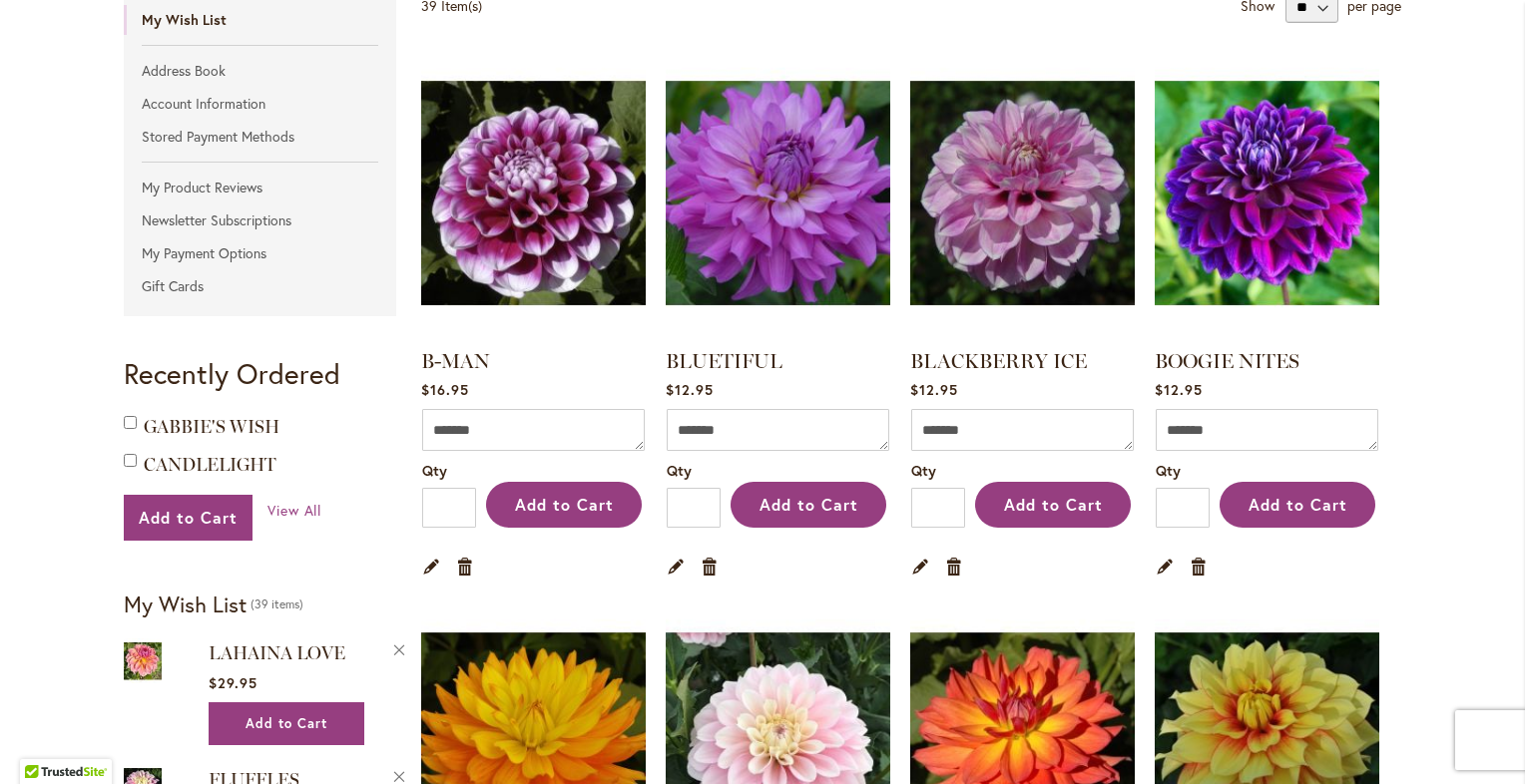 scroll, scrollTop: 0, scrollLeft: 0, axis: both 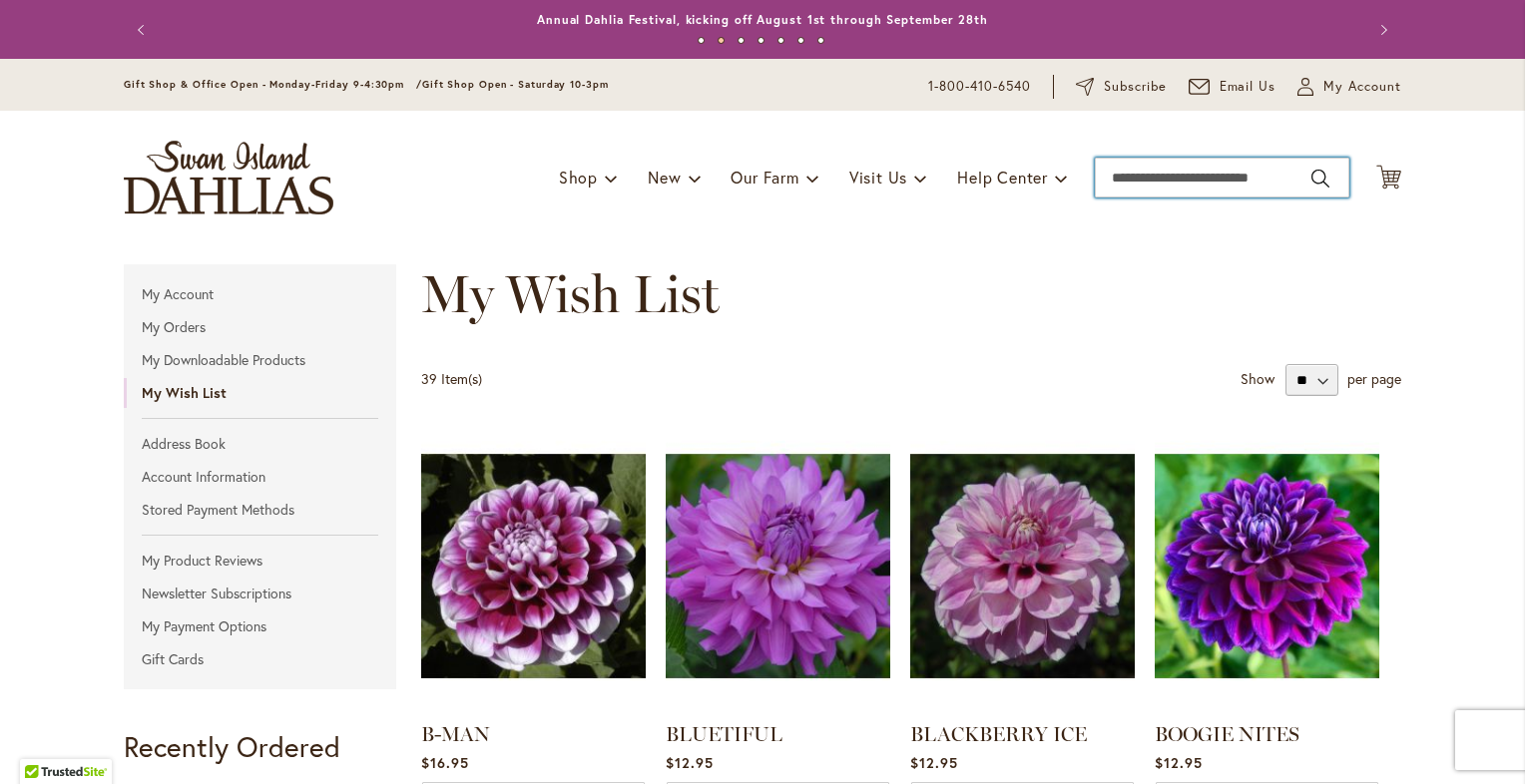 click on "Search" at bounding box center (1222, 178) 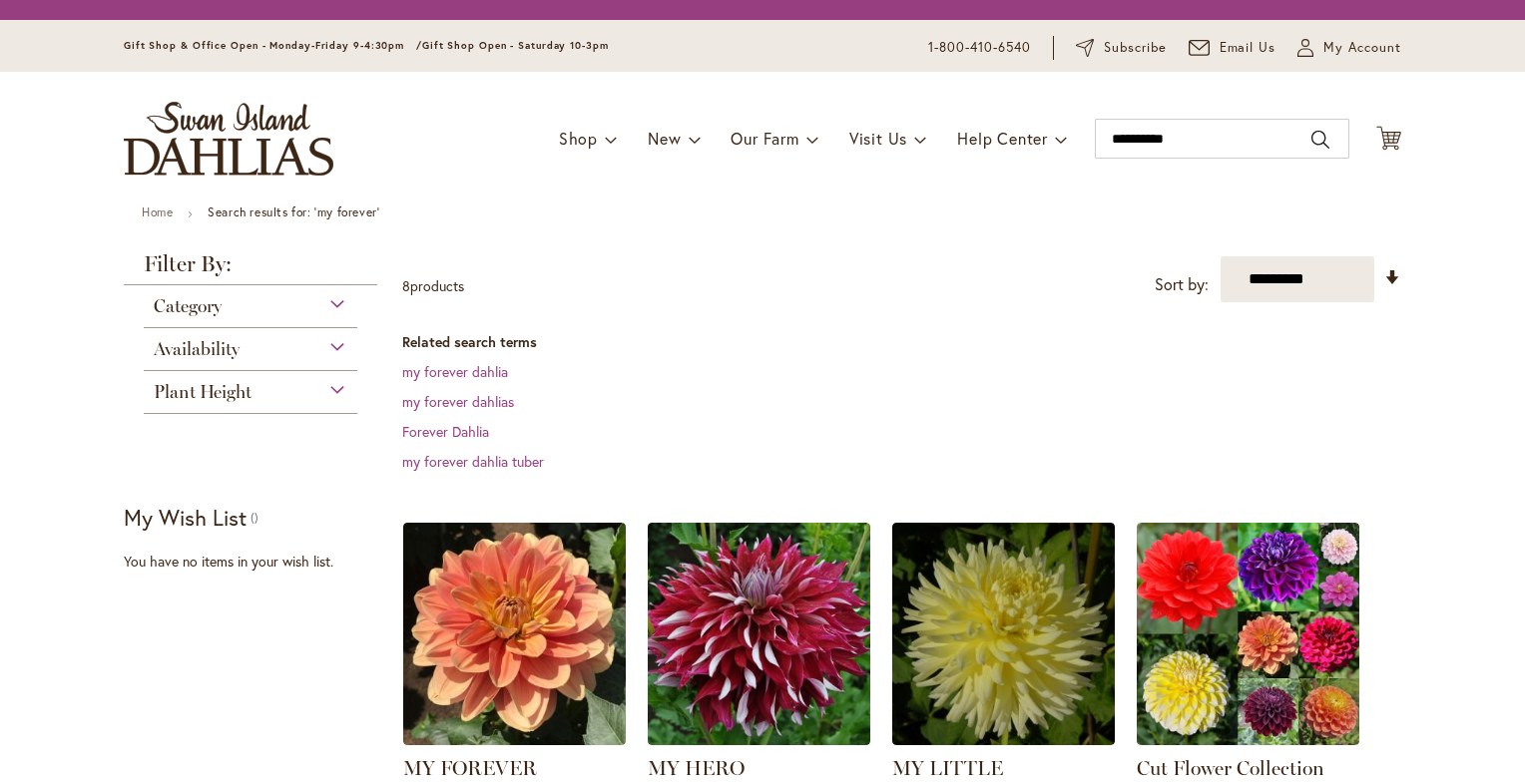 scroll, scrollTop: 0, scrollLeft: 0, axis: both 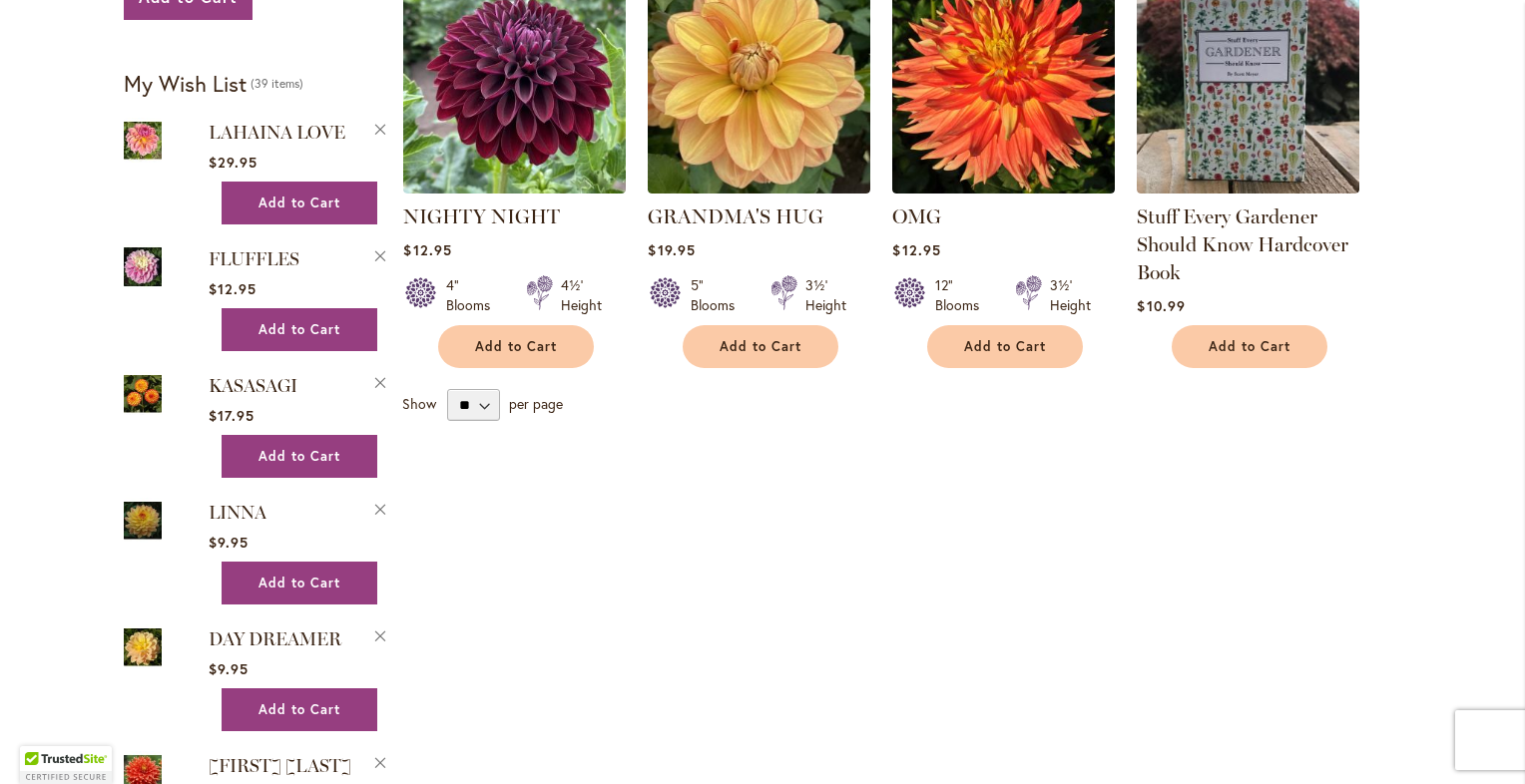 type on "**********" 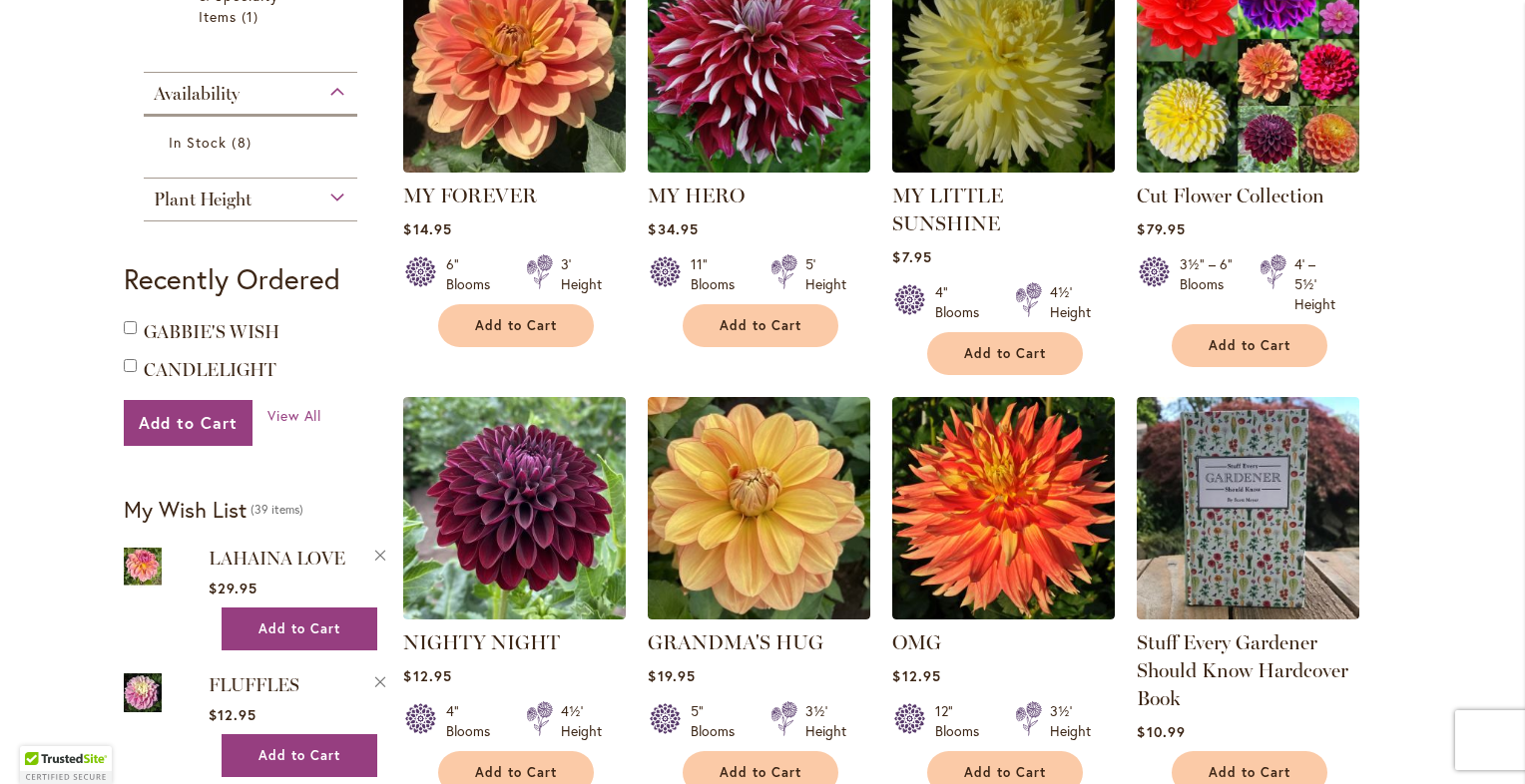 scroll, scrollTop: 636, scrollLeft: 0, axis: vertical 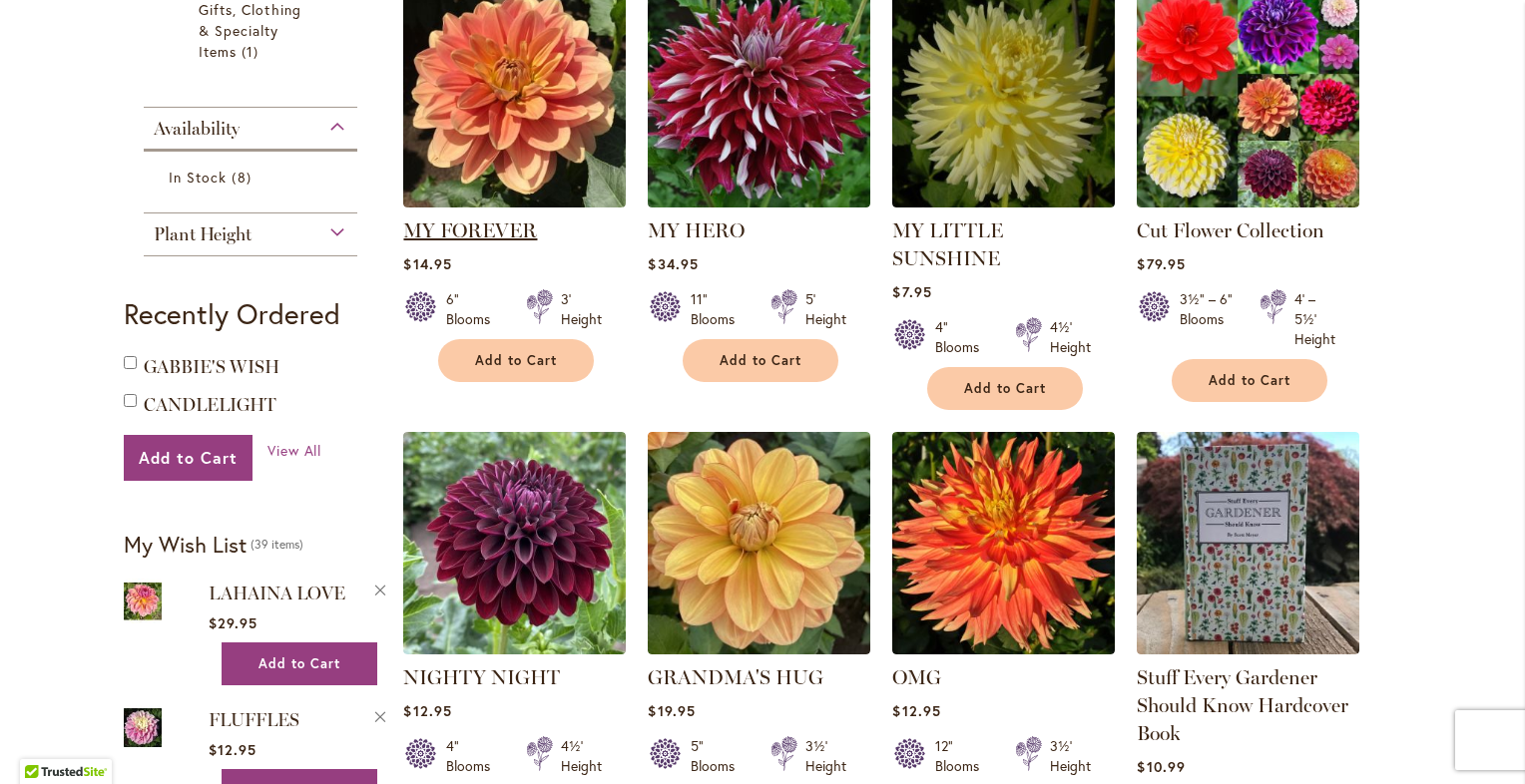 click on "MY FOREVER" at bounding box center (470, 230) 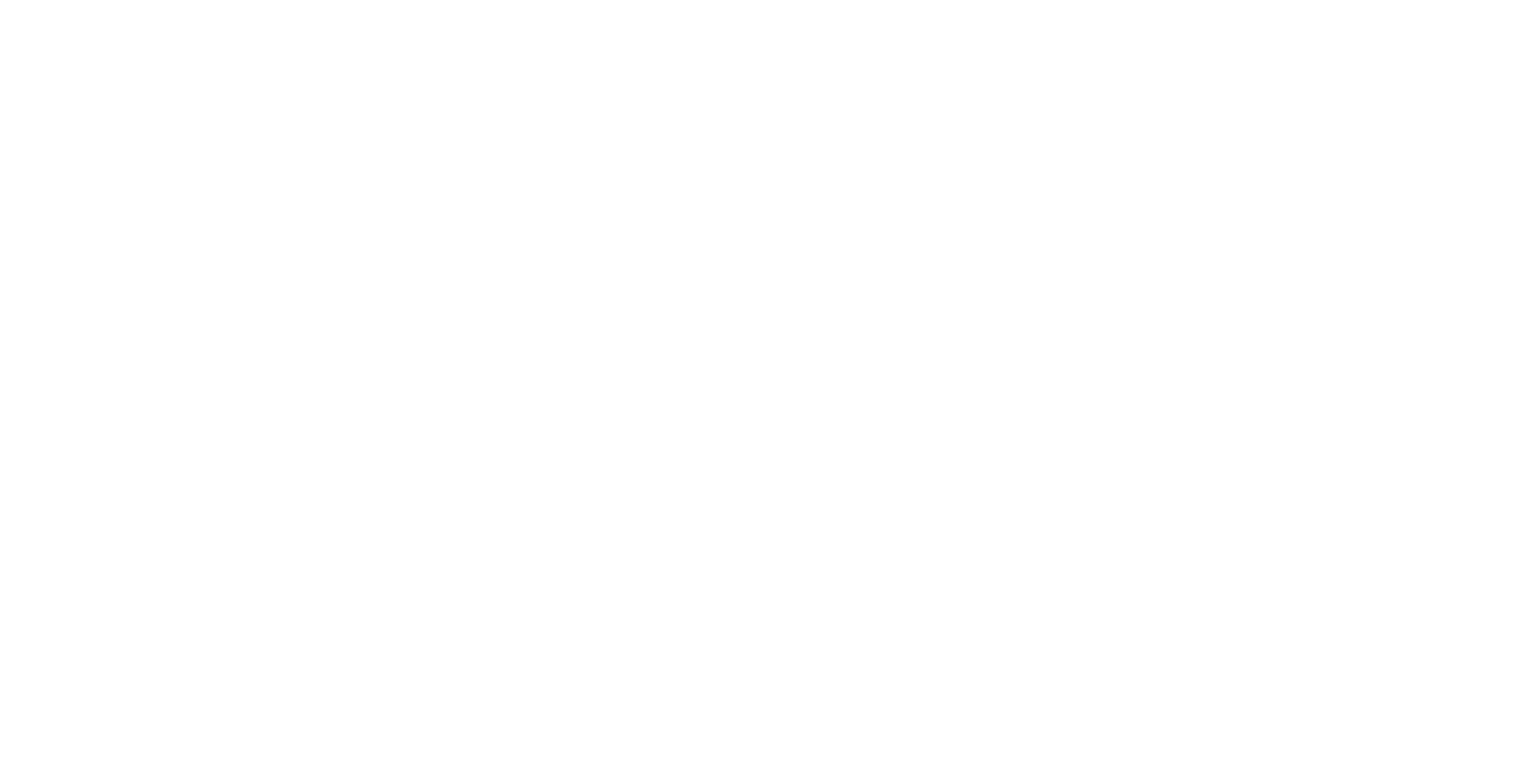 scroll, scrollTop: 0, scrollLeft: 0, axis: both 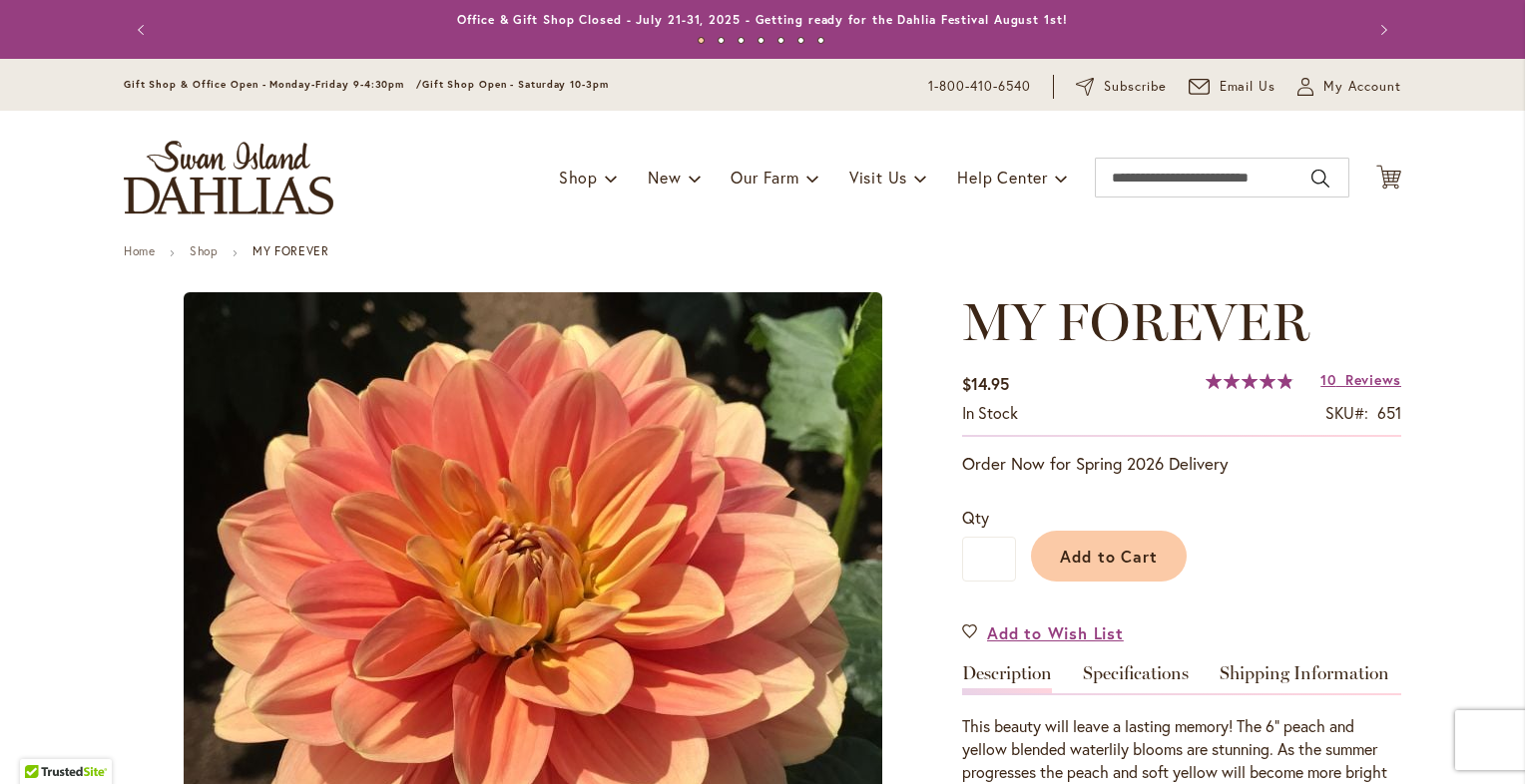 type on "***" 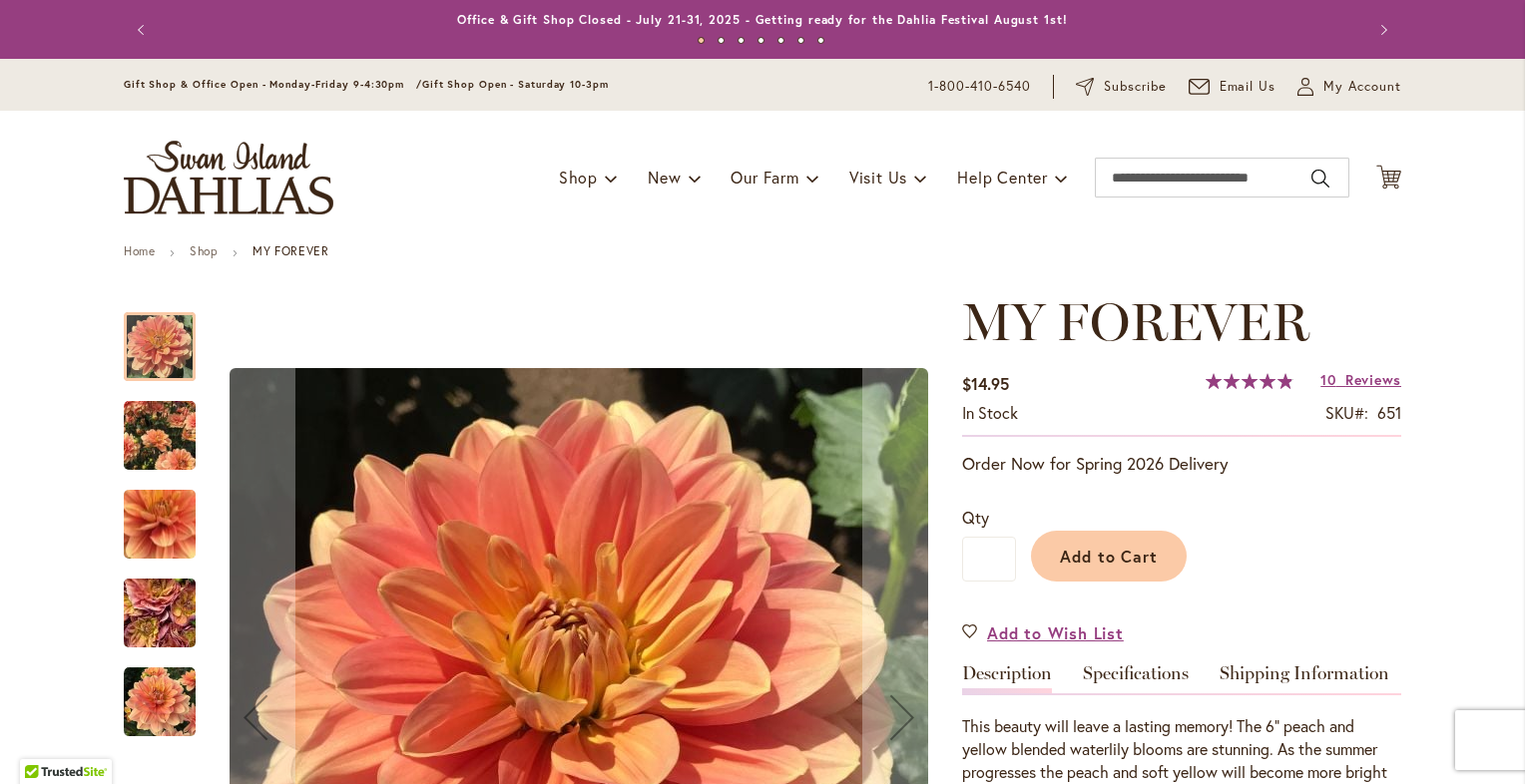 type on "**********" 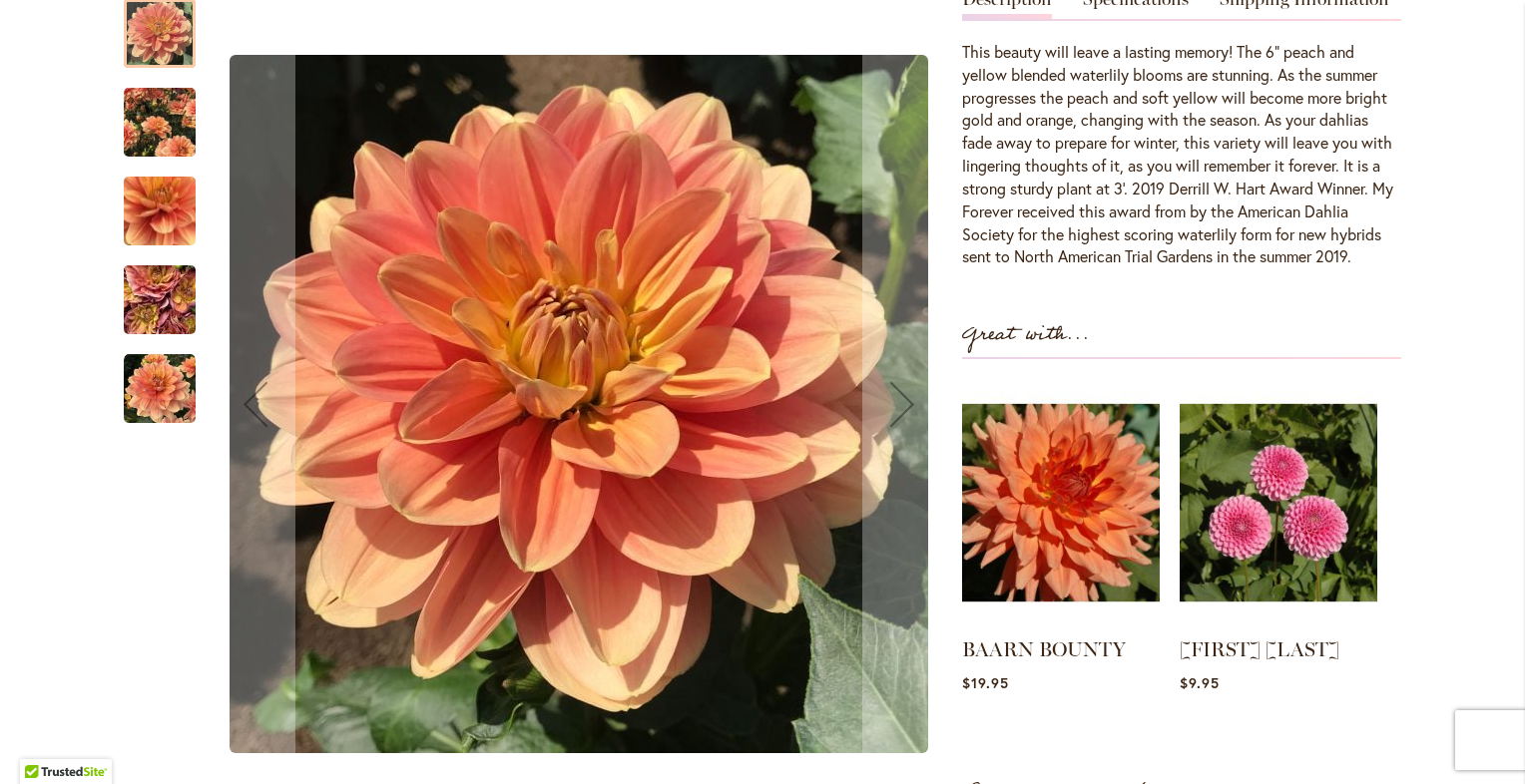 scroll, scrollTop: 626, scrollLeft: 0, axis: vertical 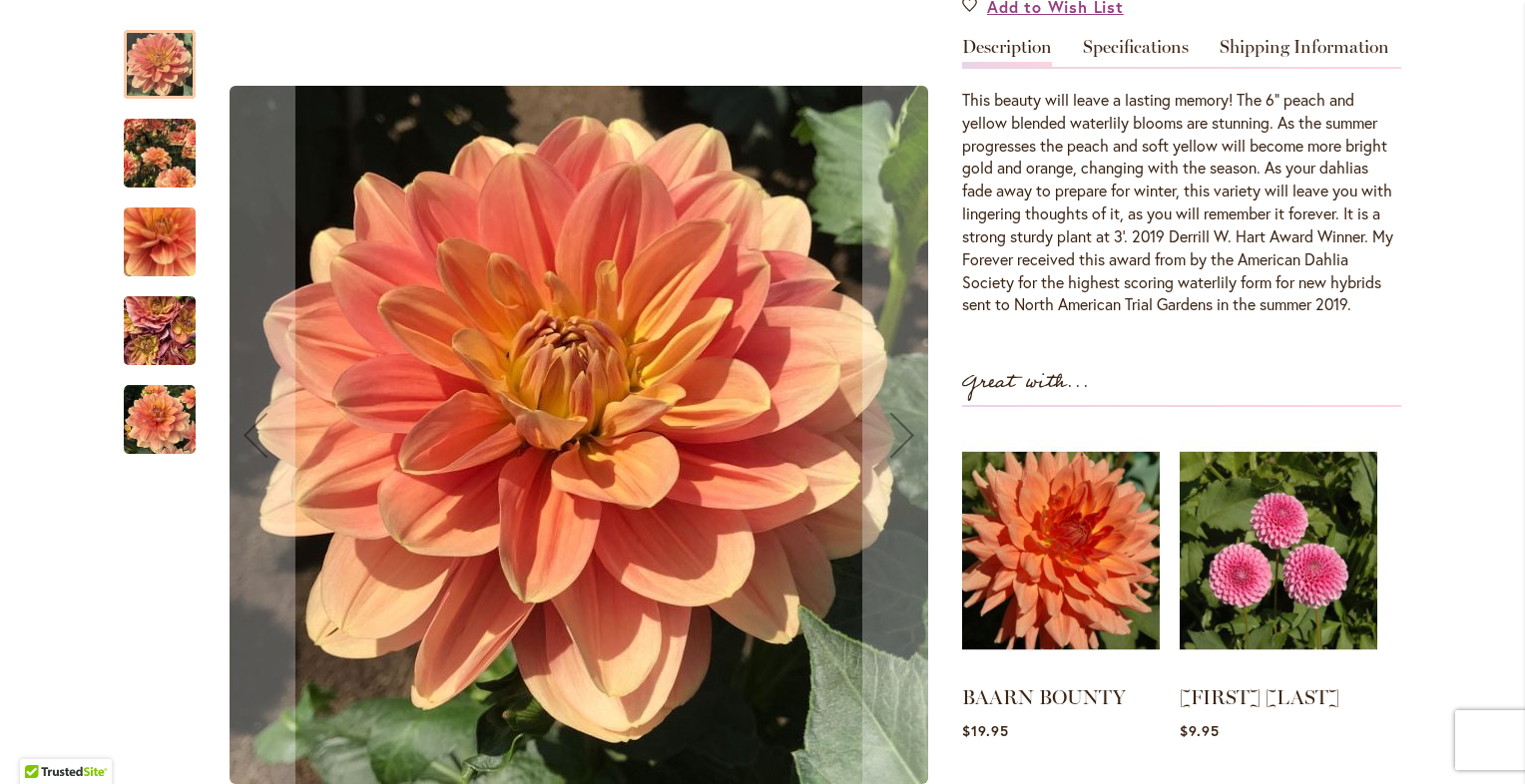 click at bounding box center [160, 153] 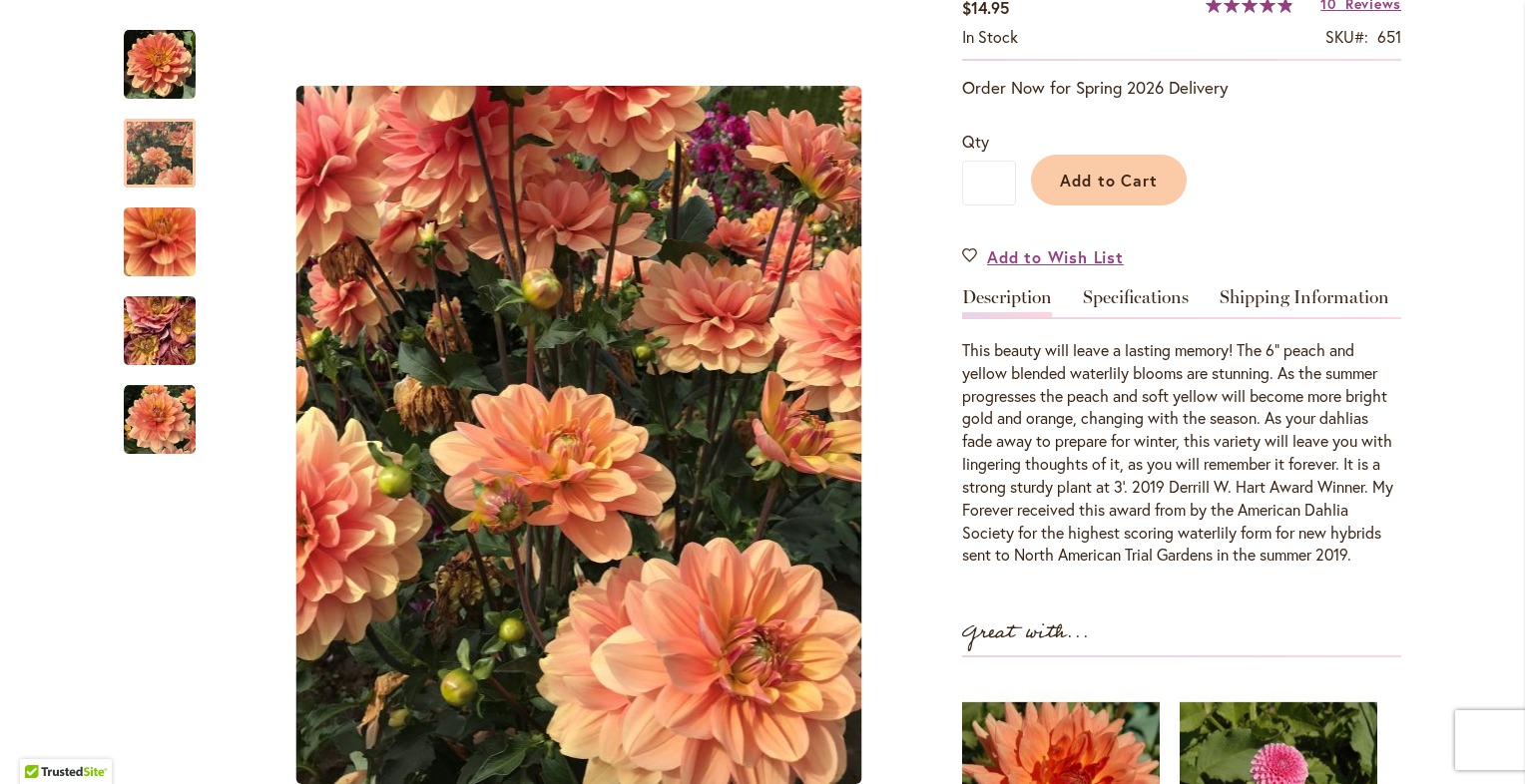 scroll, scrollTop: 289, scrollLeft: 0, axis: vertical 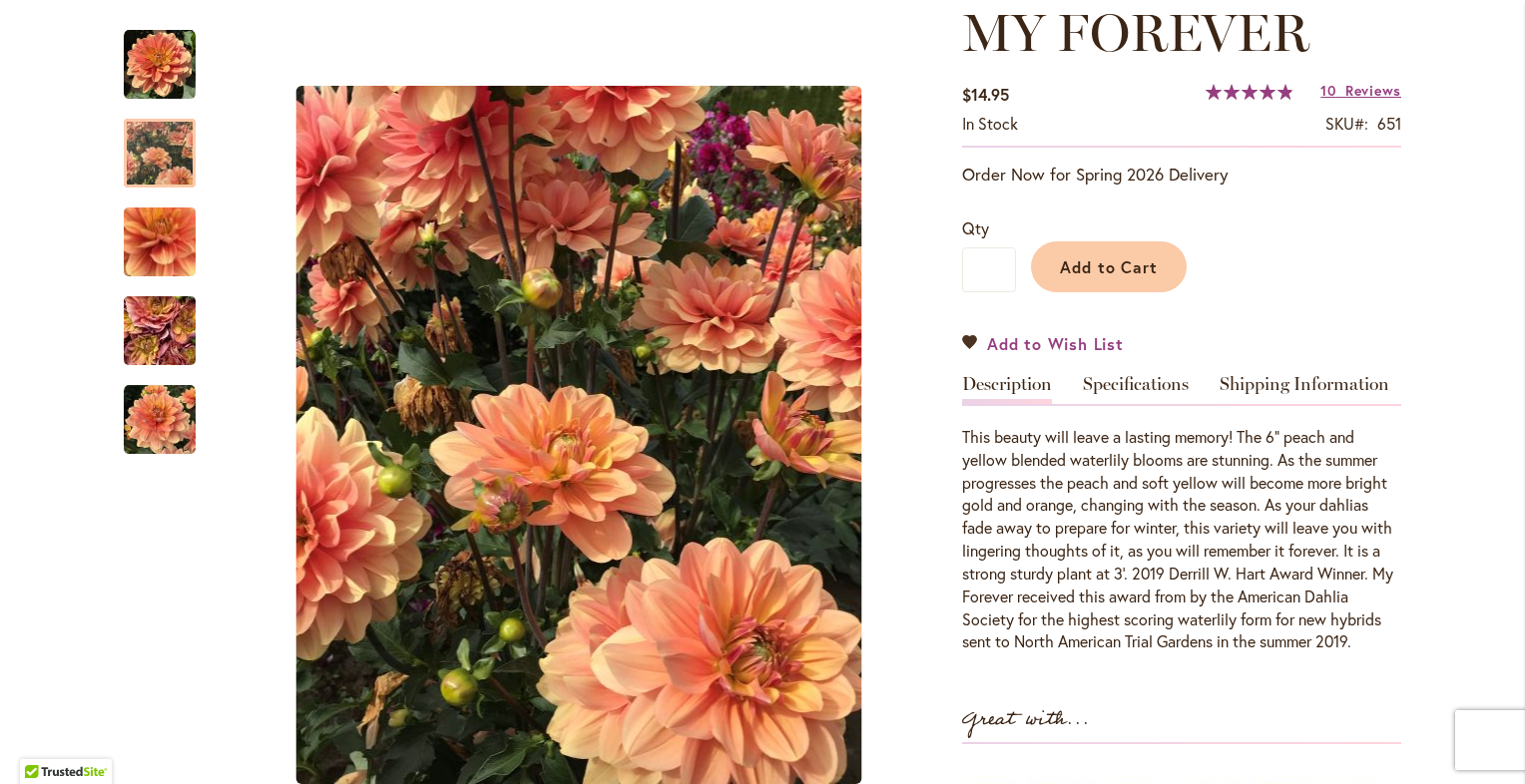 click on "Add to Wish List" at bounding box center (1043, 343) 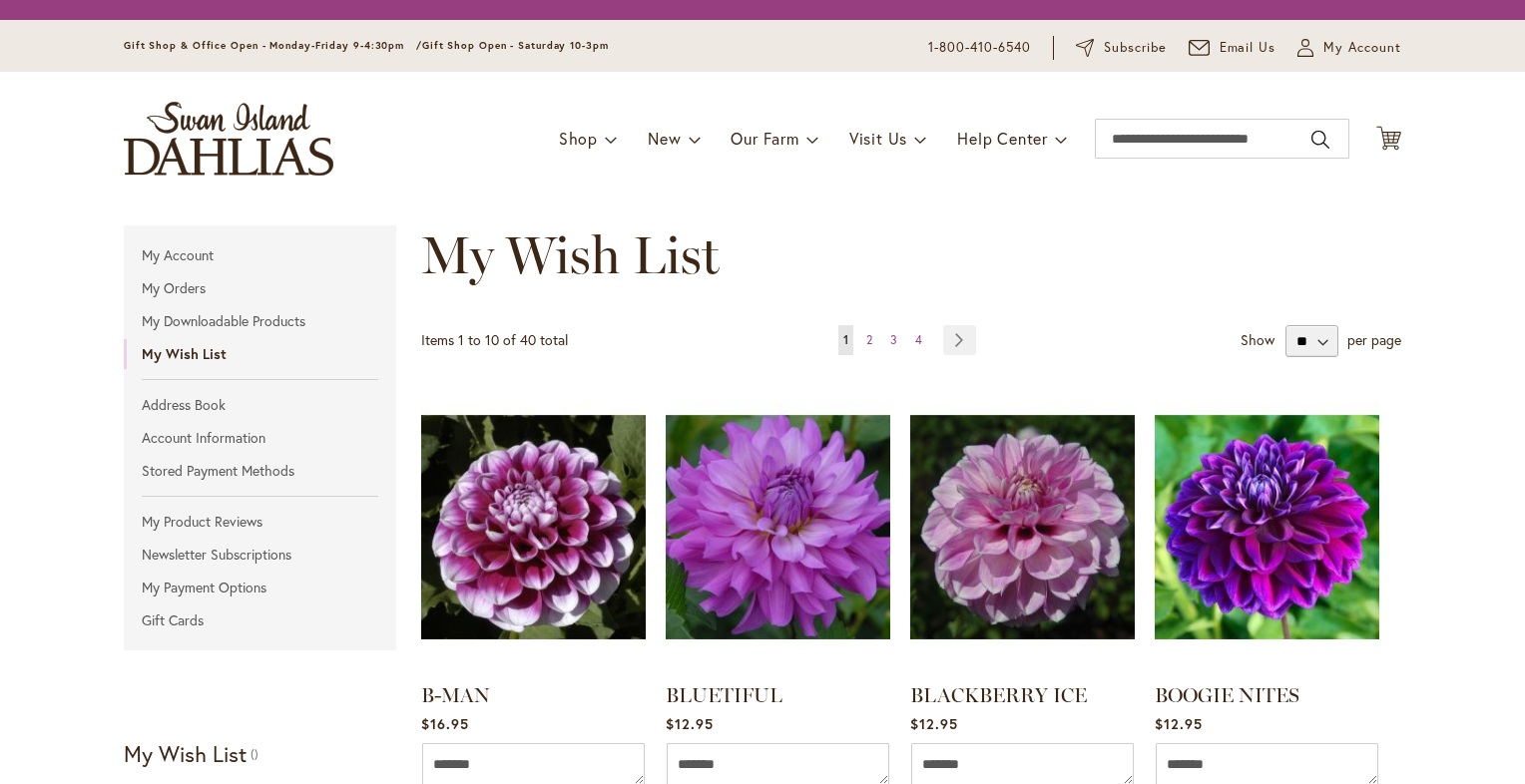 scroll, scrollTop: 0, scrollLeft: 0, axis: both 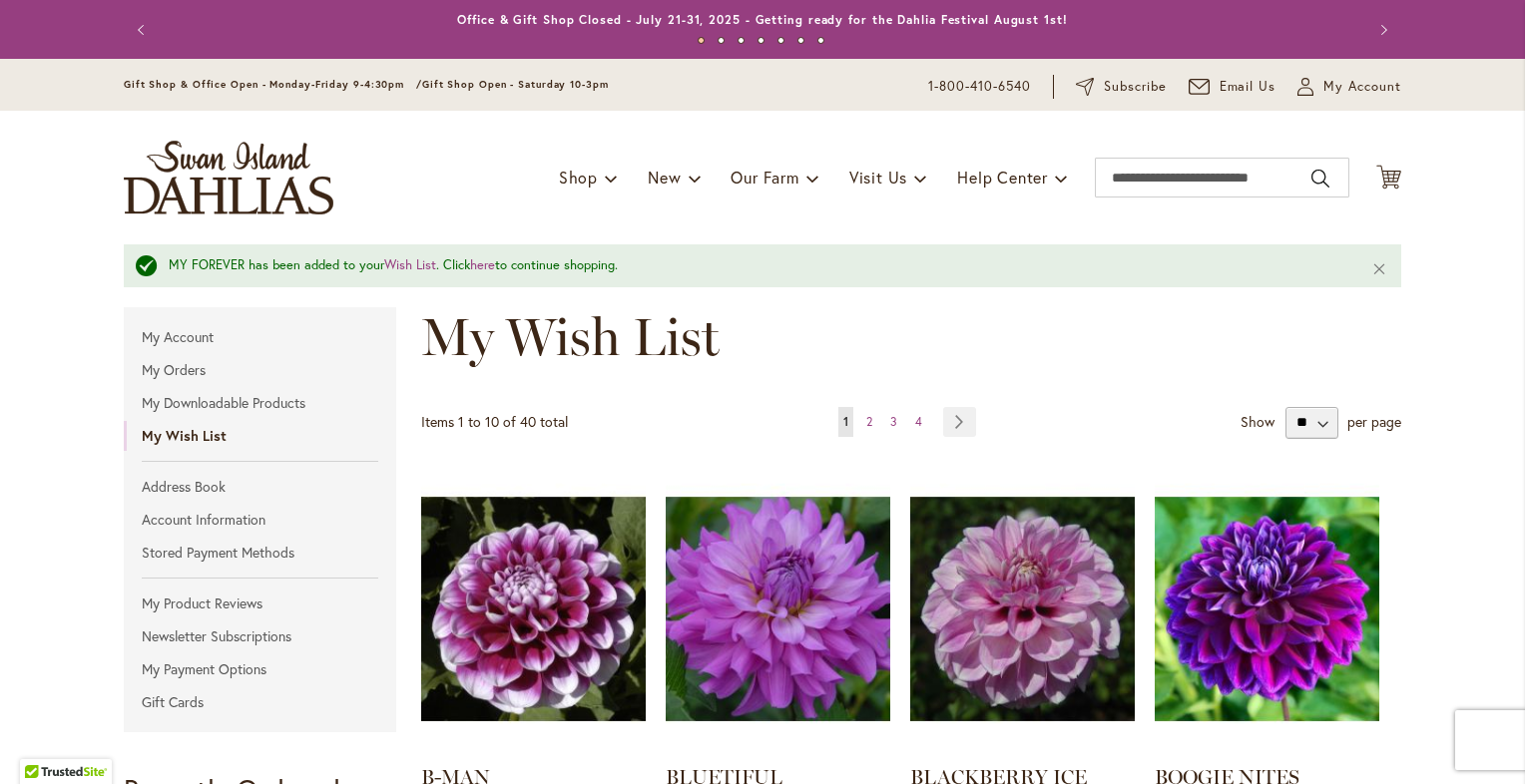 type on "**********" 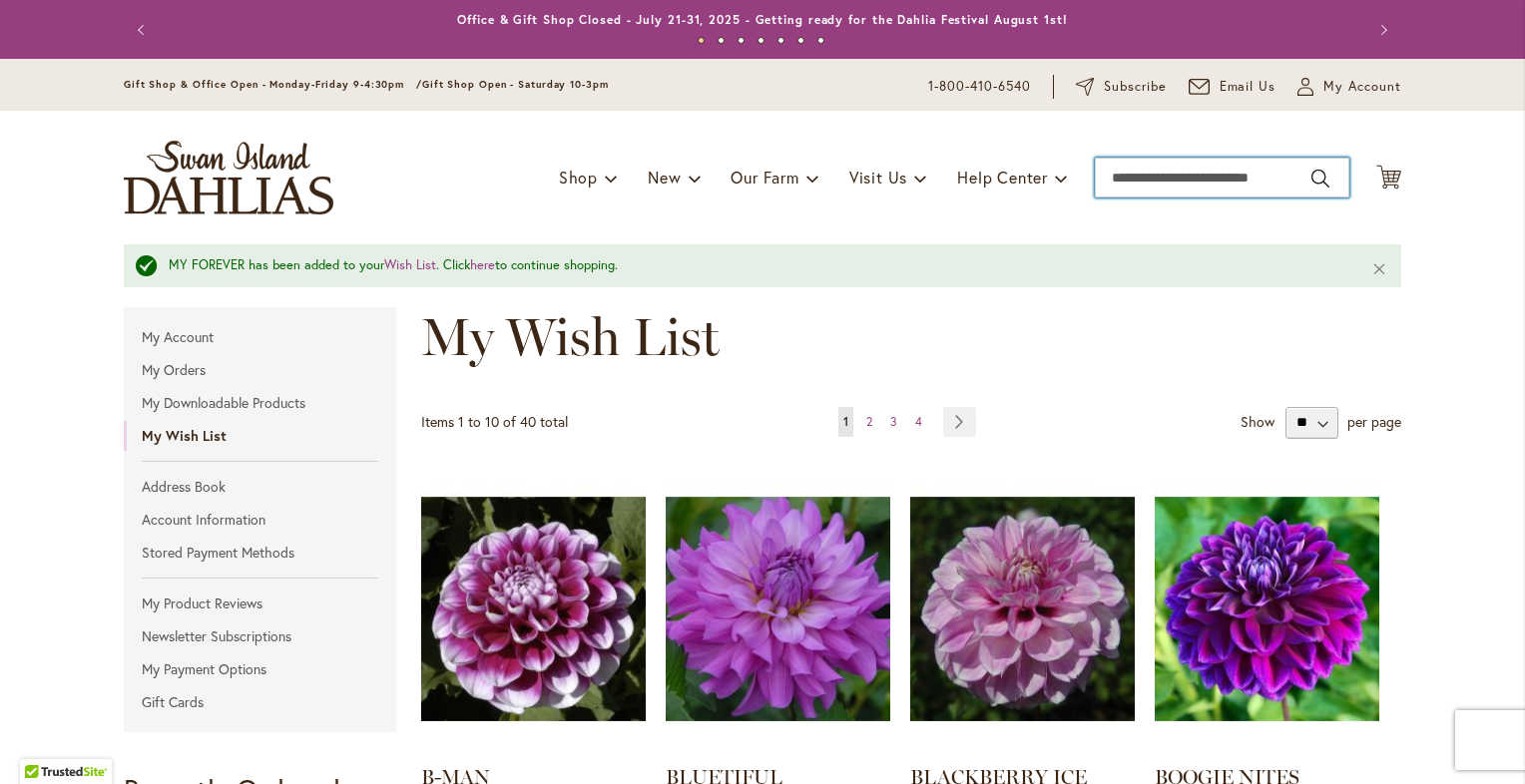 click on "Search" at bounding box center [1222, 178] 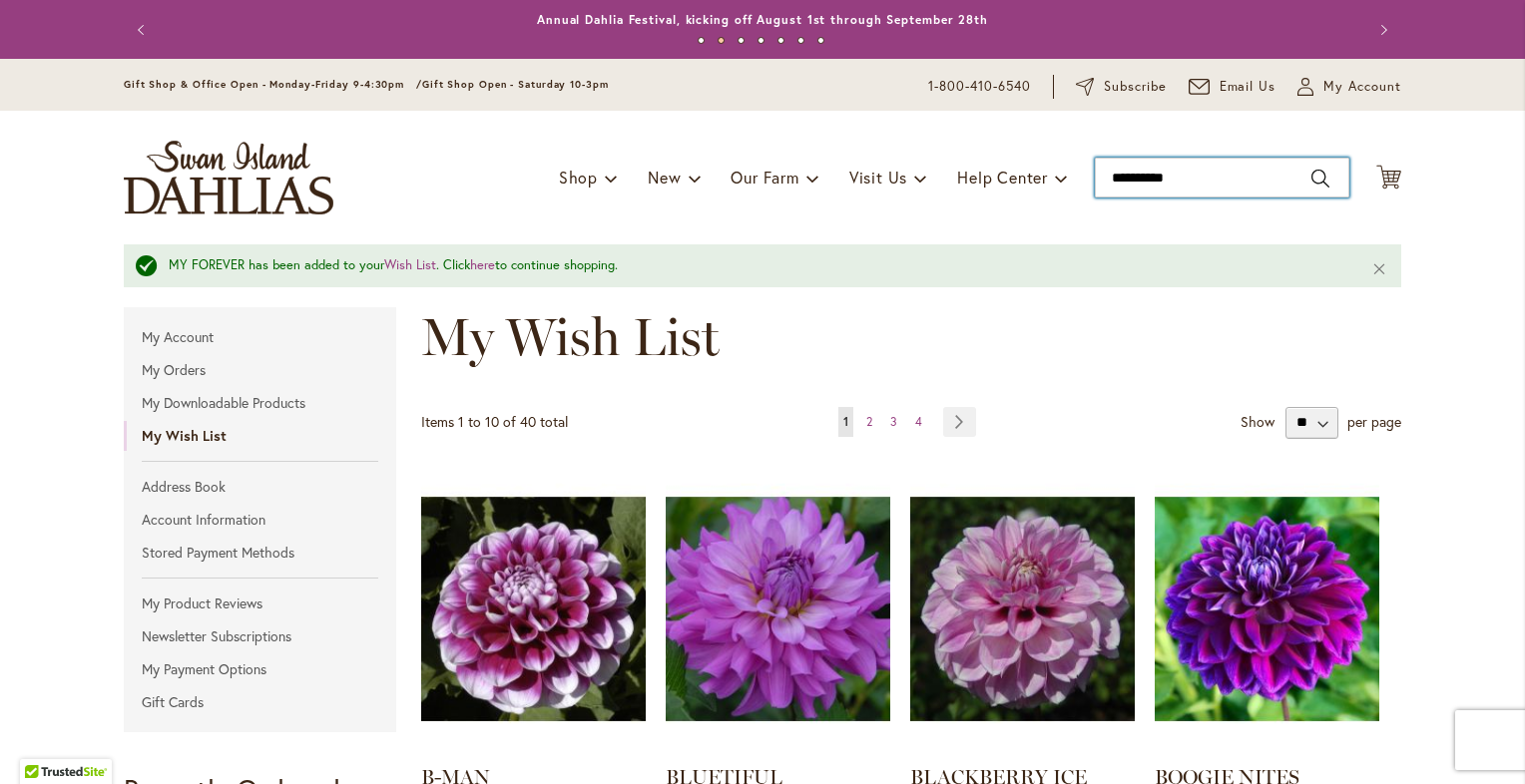 type on "**********" 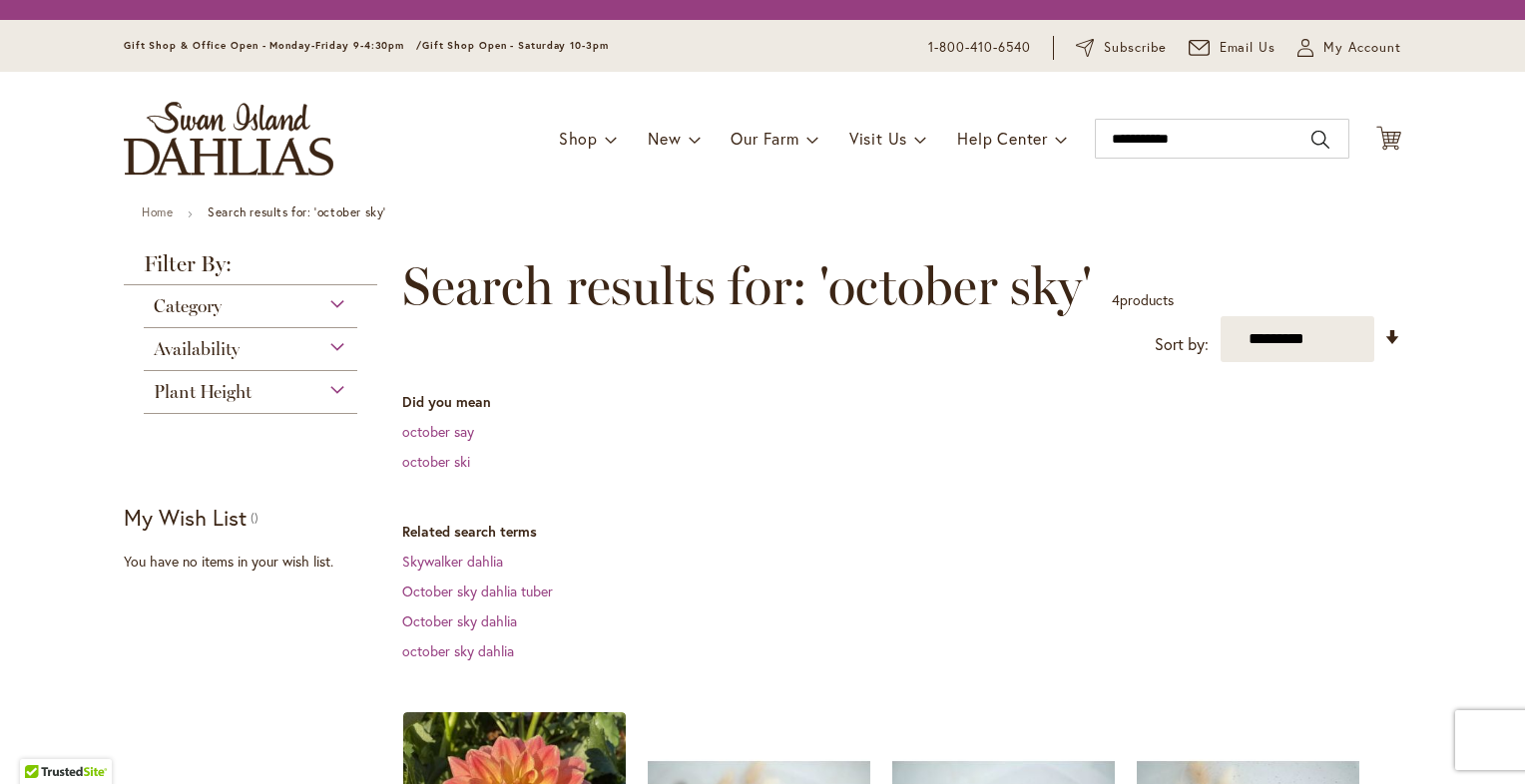 scroll, scrollTop: 0, scrollLeft: 0, axis: both 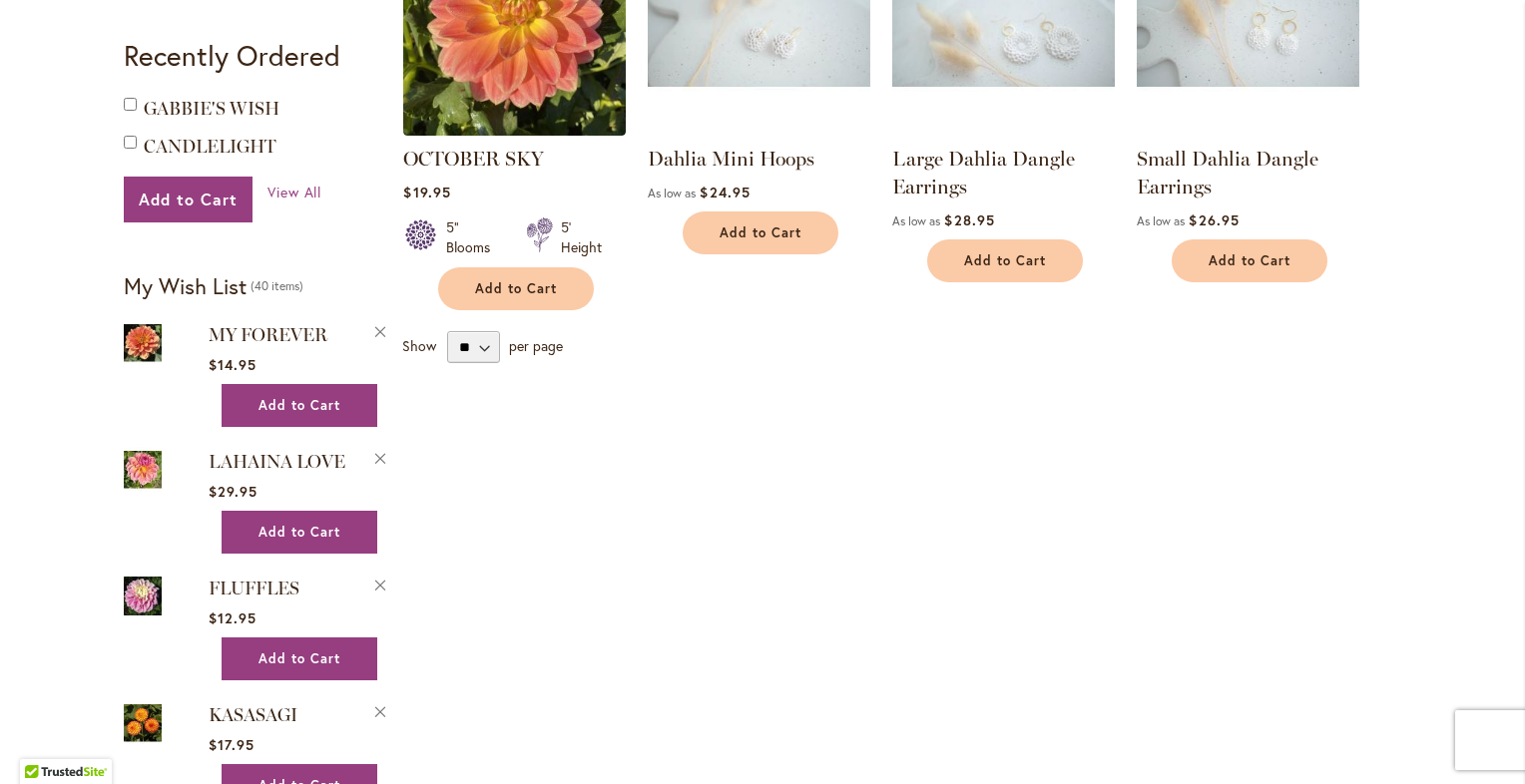 type on "**********" 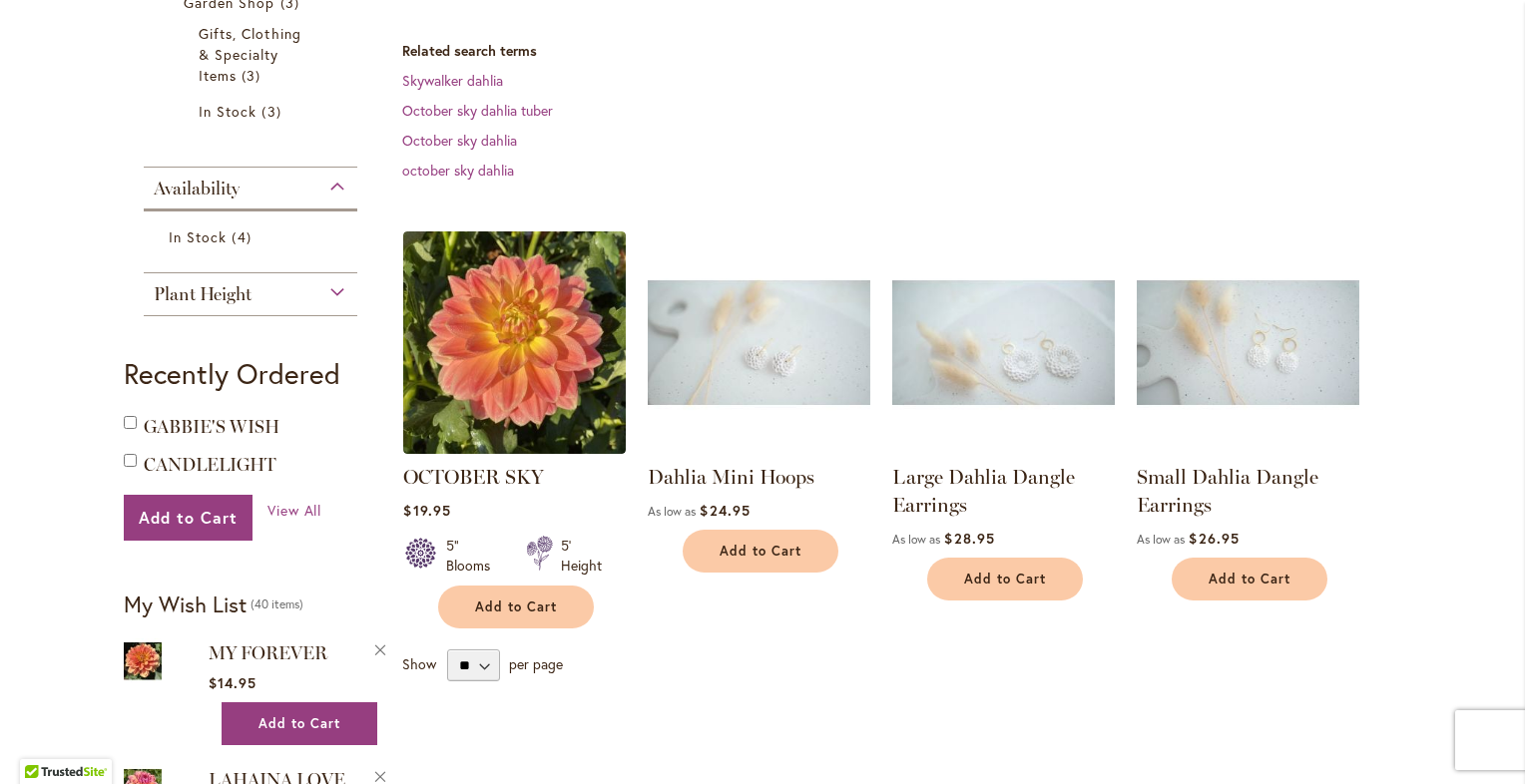 scroll, scrollTop: 515, scrollLeft: 0, axis: vertical 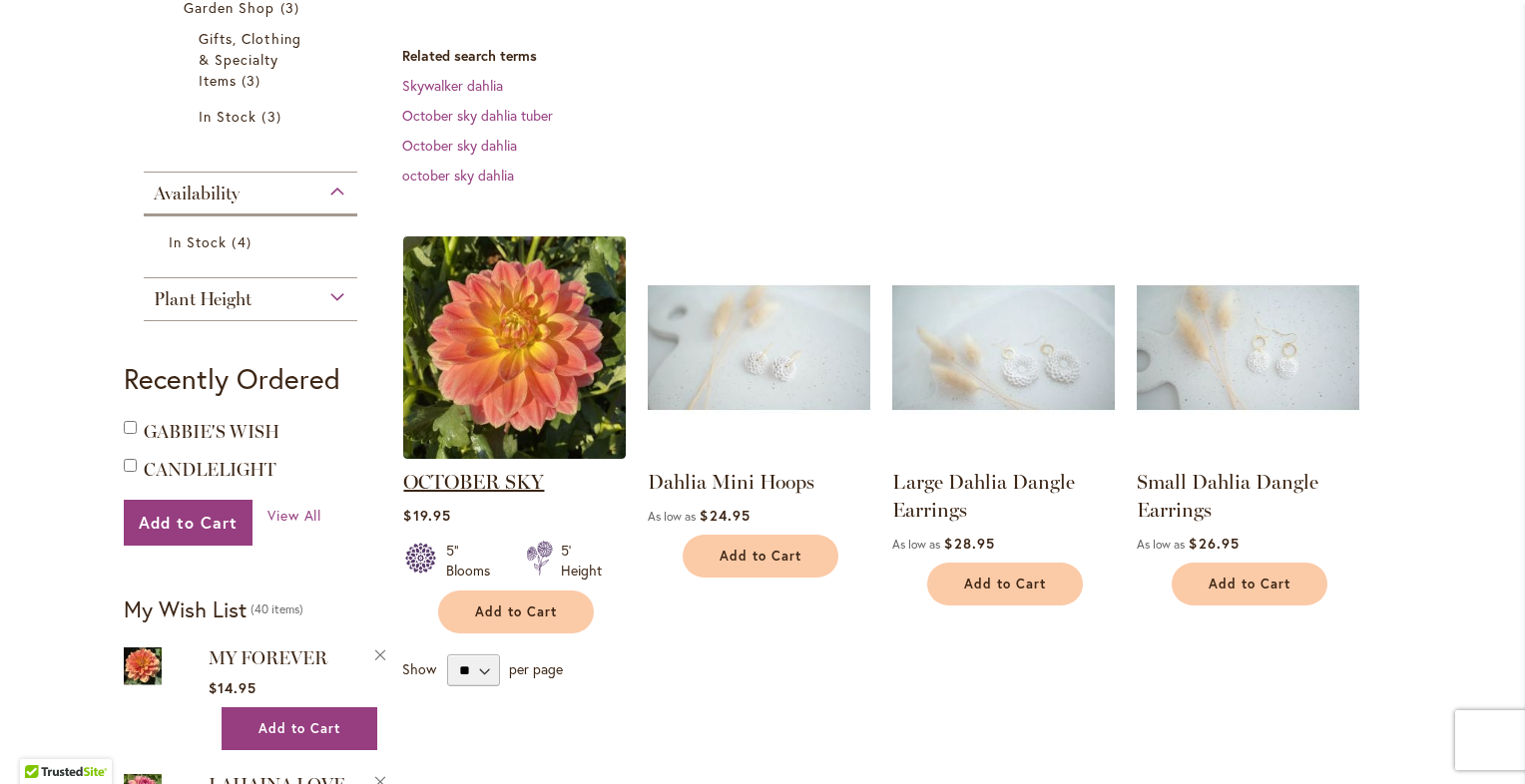 click on "OCTOBER SKY" at bounding box center (473, 482) 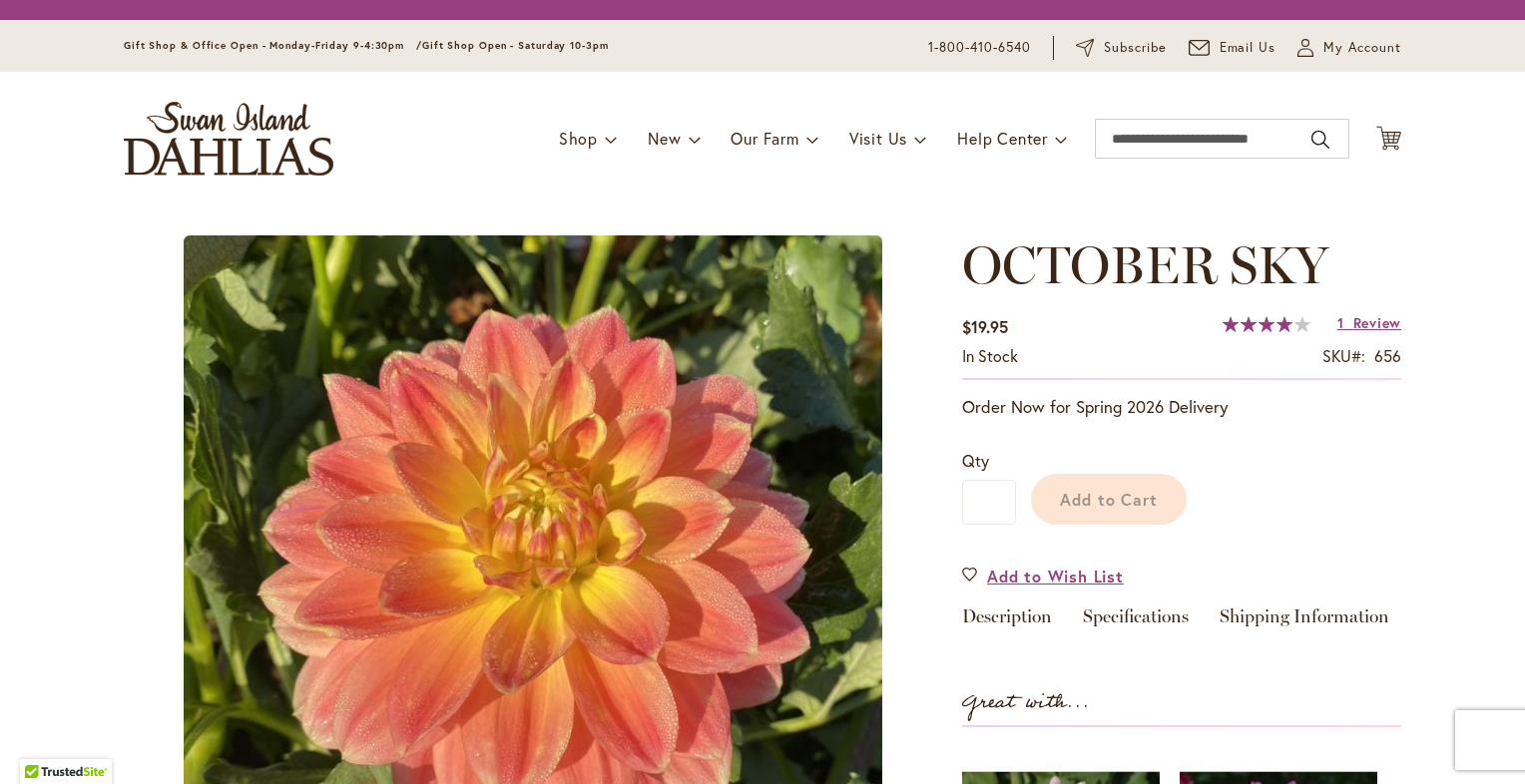 scroll, scrollTop: 0, scrollLeft: 0, axis: both 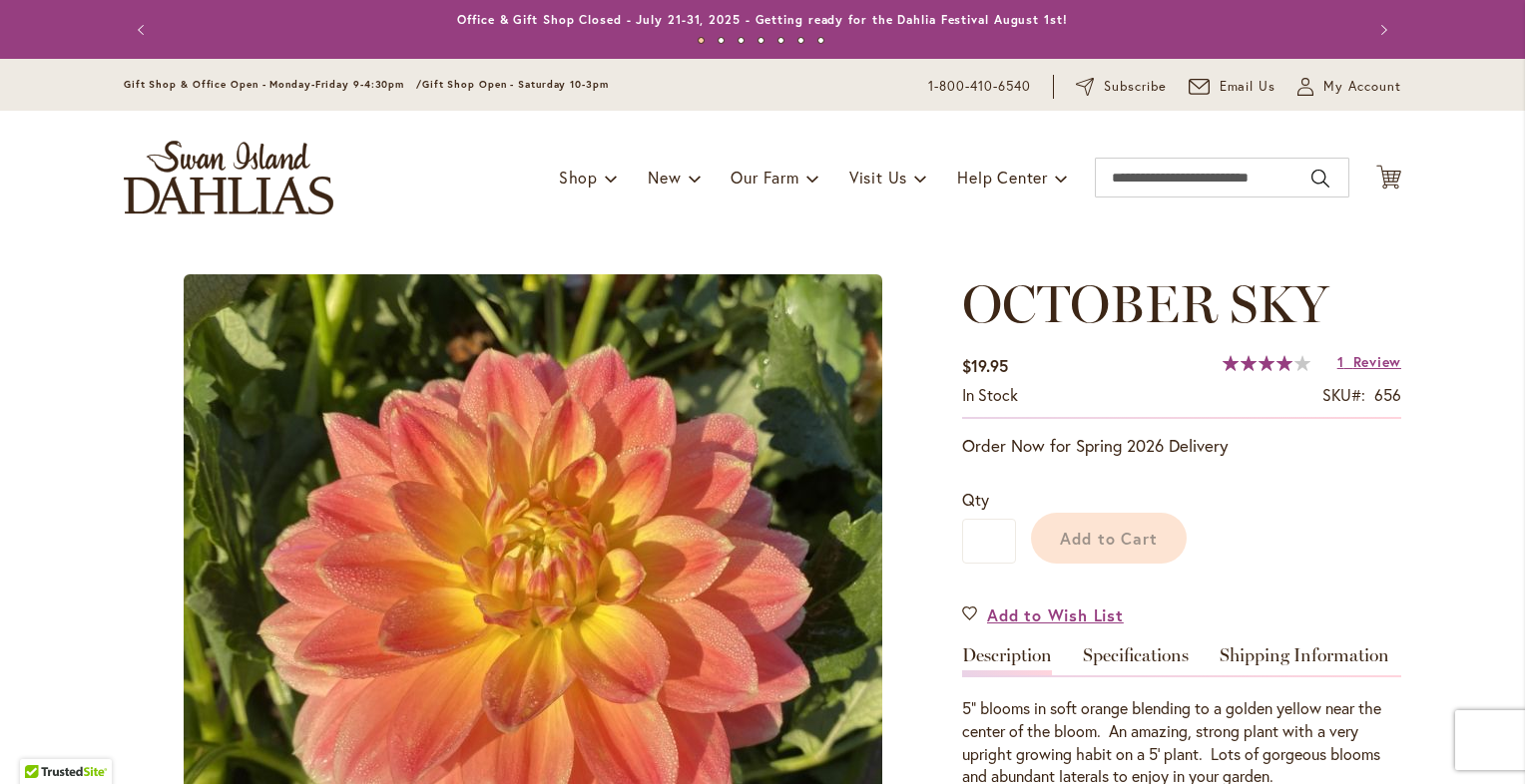 type on "***" 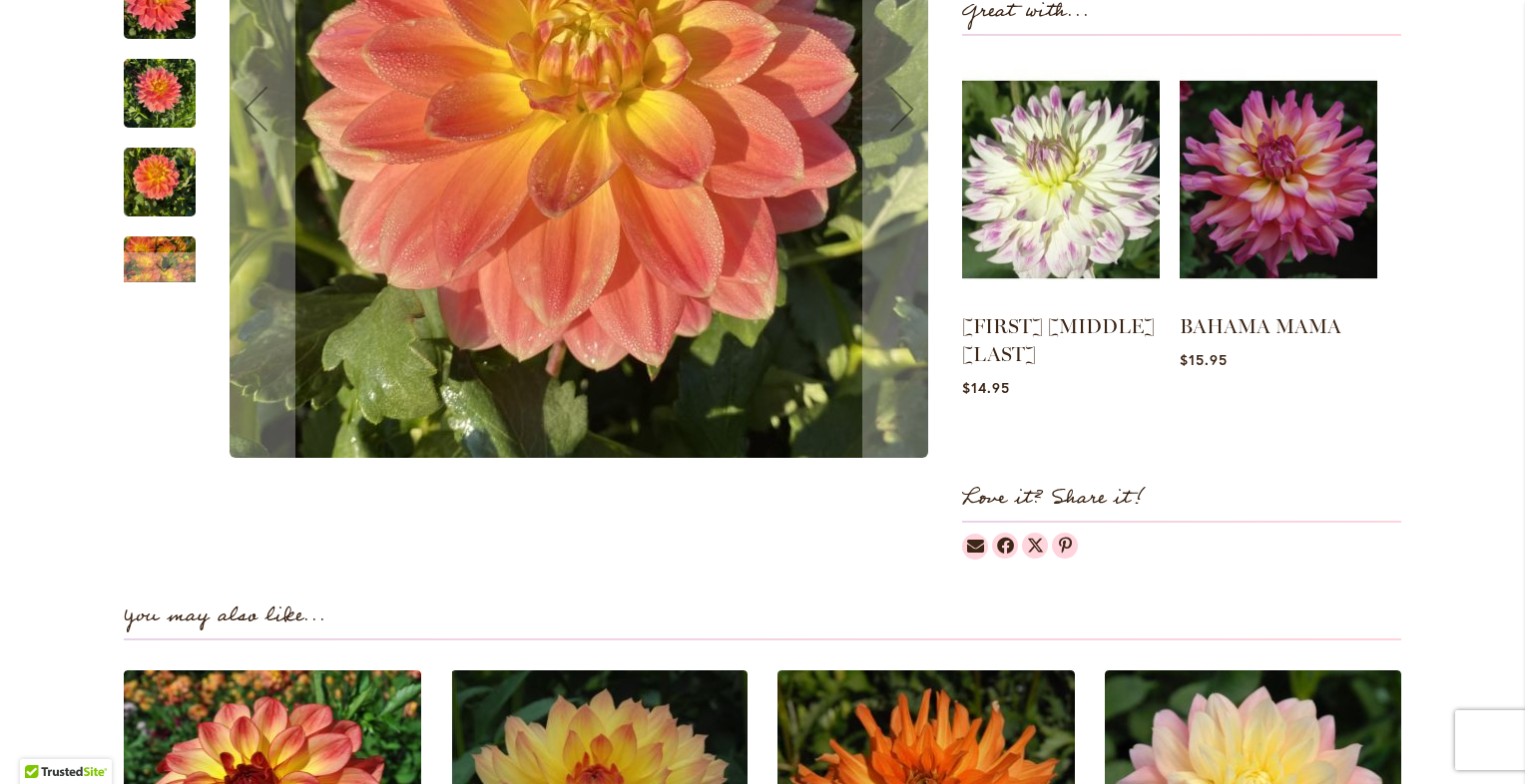 type on "**********" 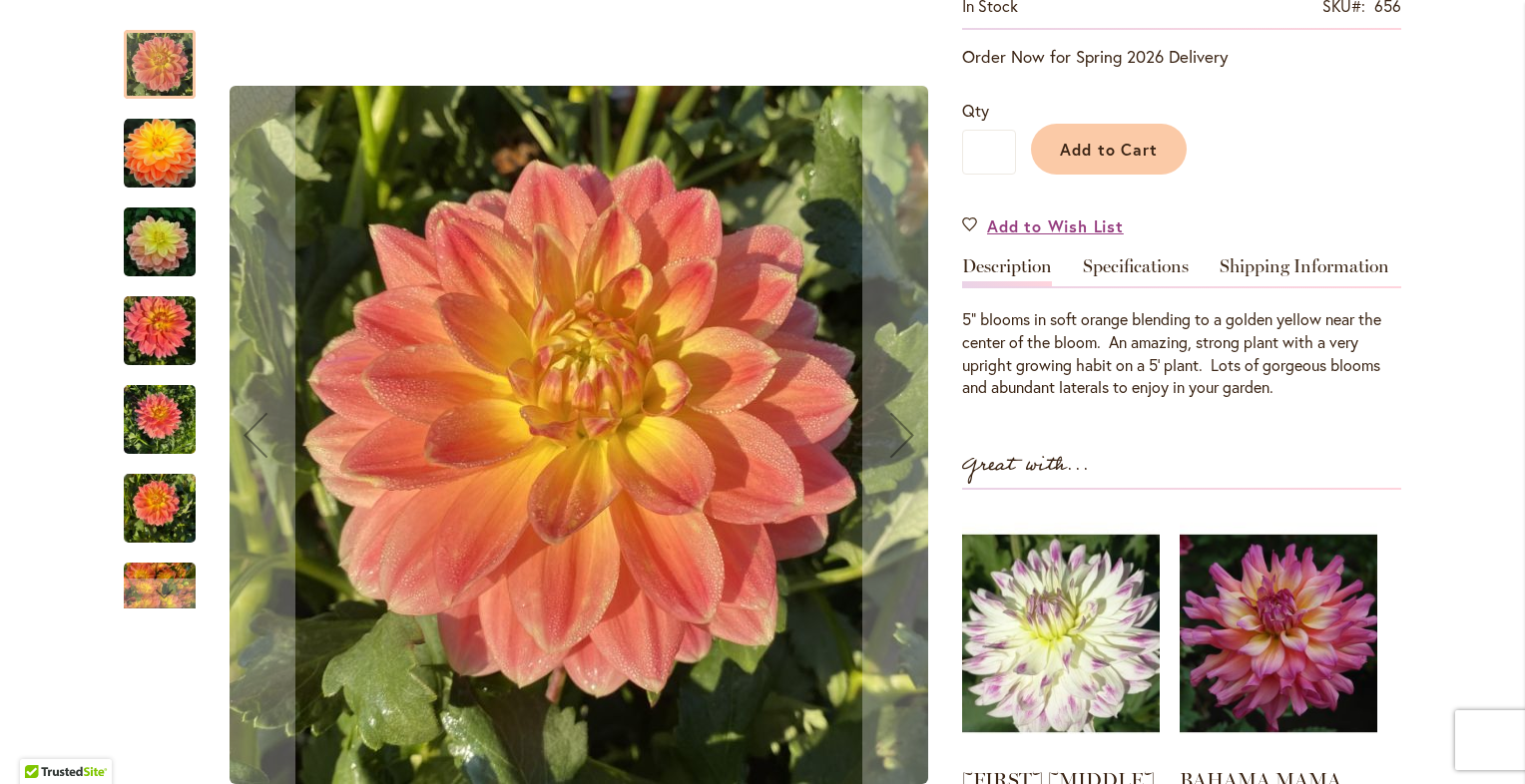 scroll, scrollTop: 403, scrollLeft: 0, axis: vertical 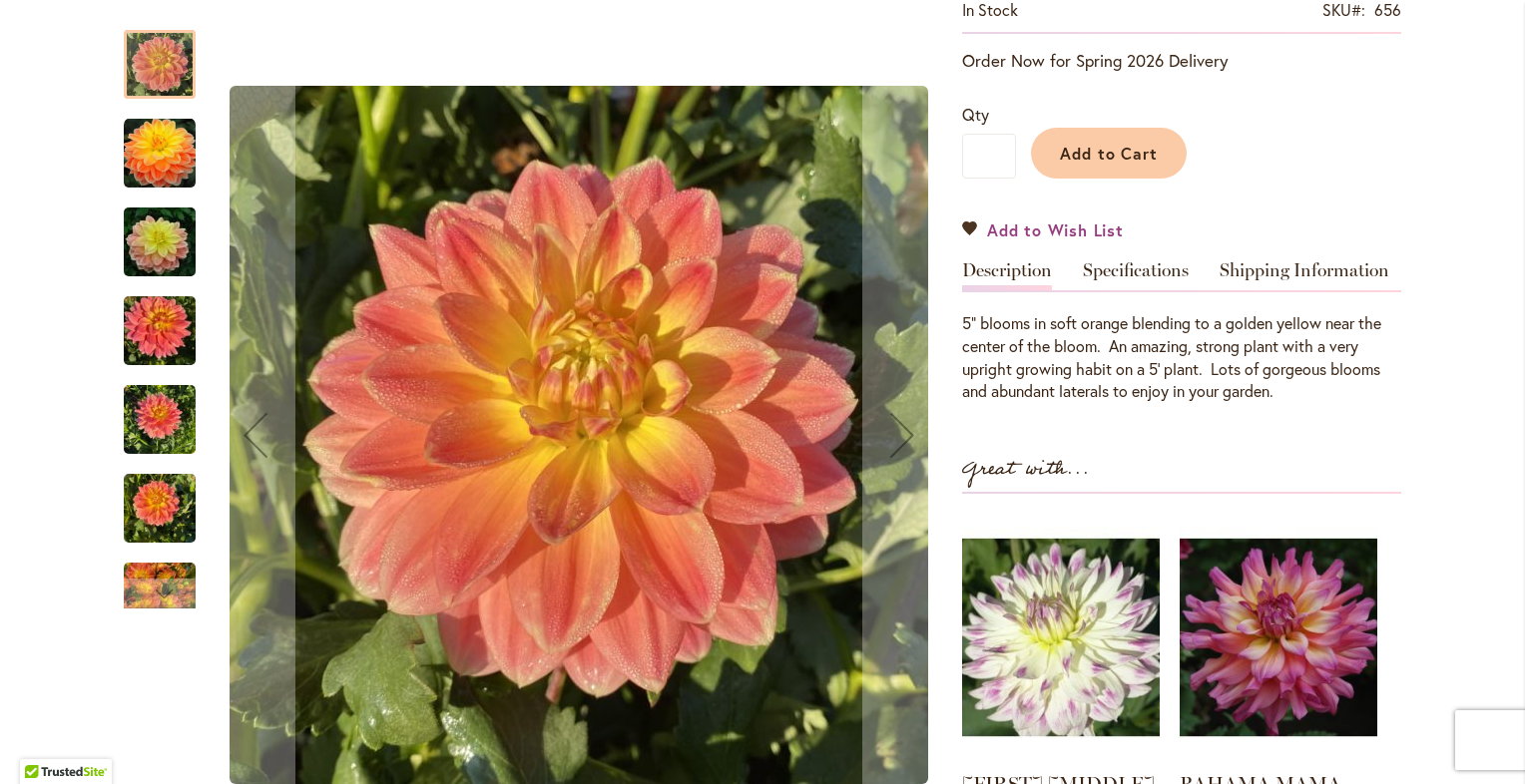 click on "Add to Wish List" at bounding box center (1043, 229) 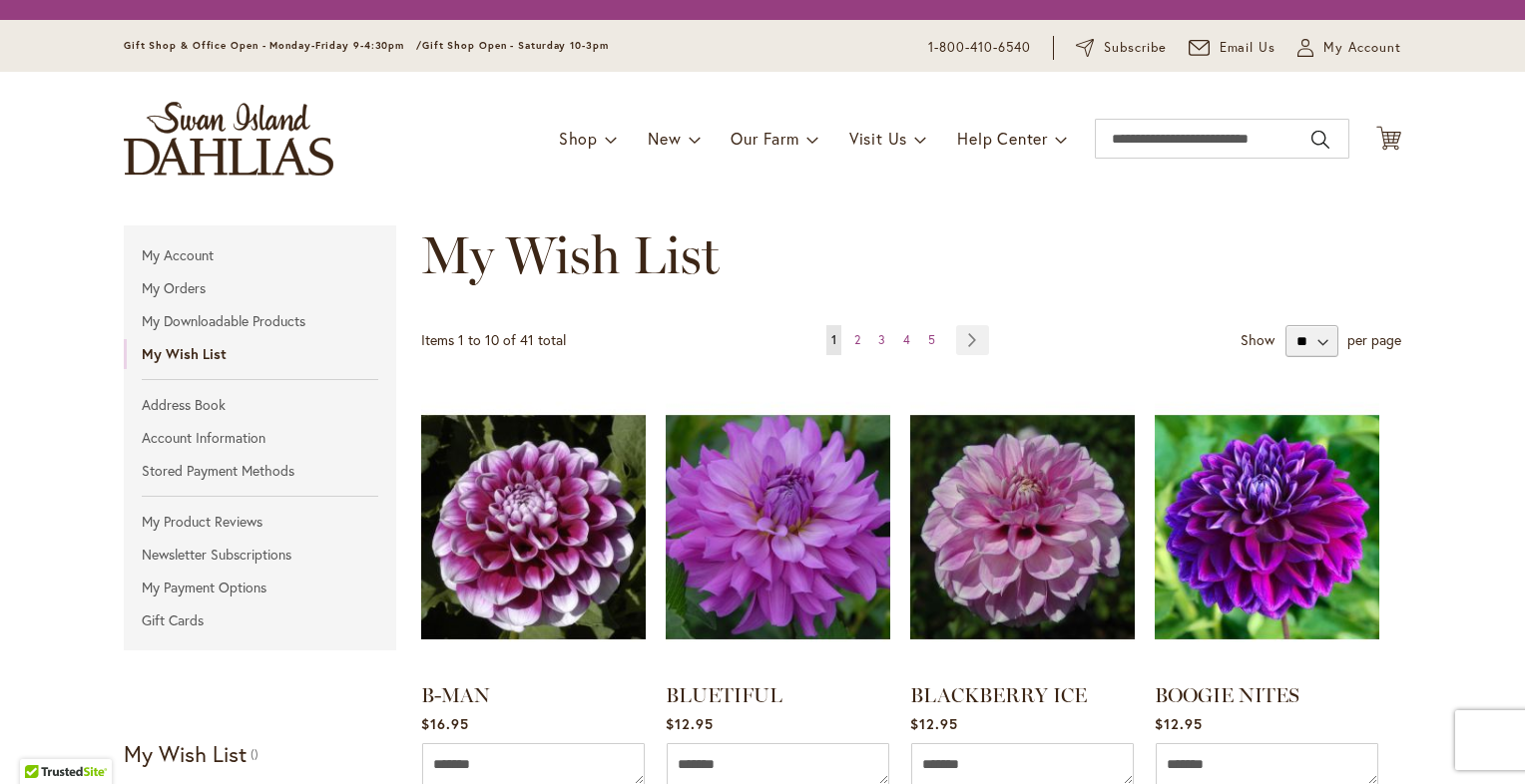scroll, scrollTop: 0, scrollLeft: 0, axis: both 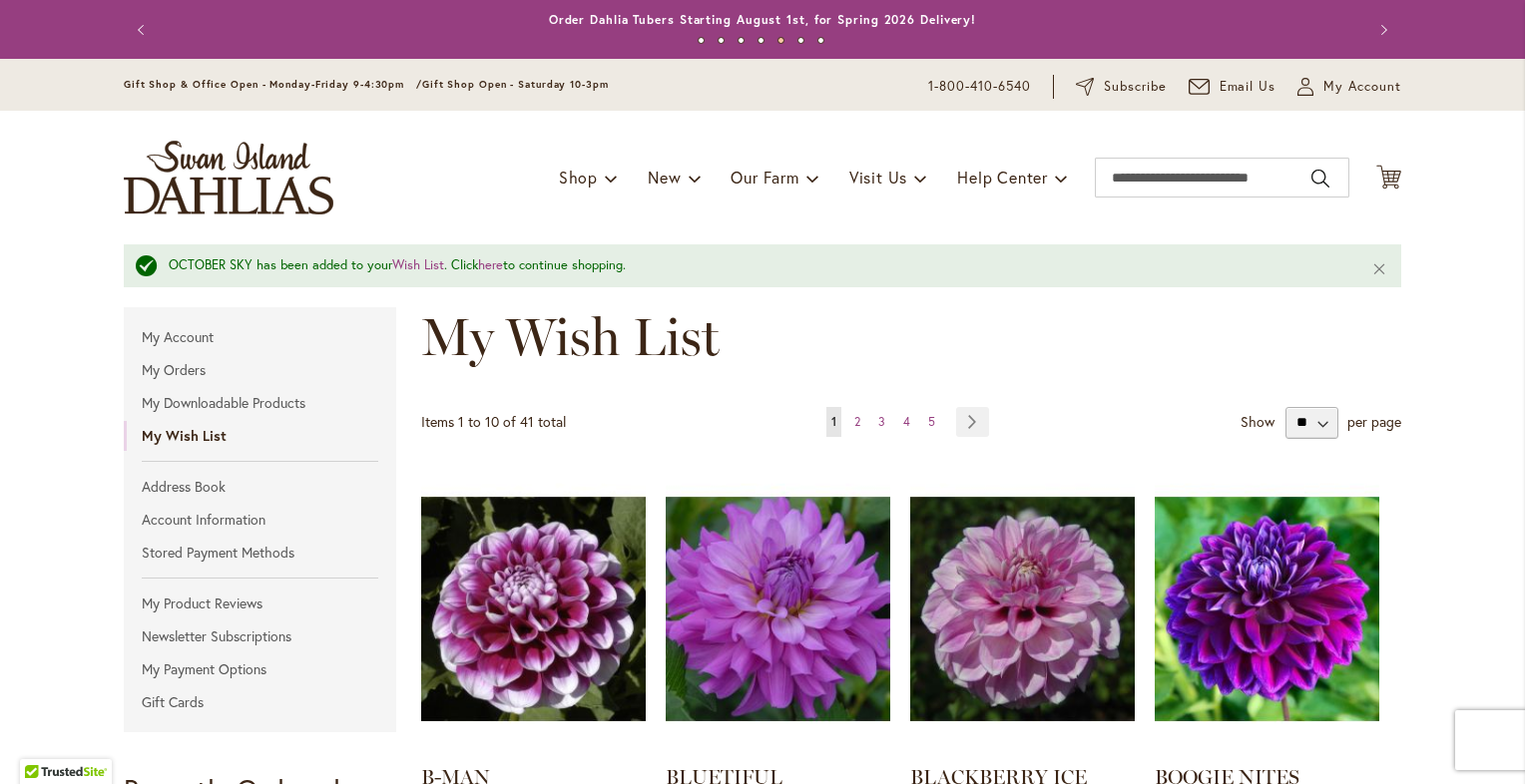 type on "**********" 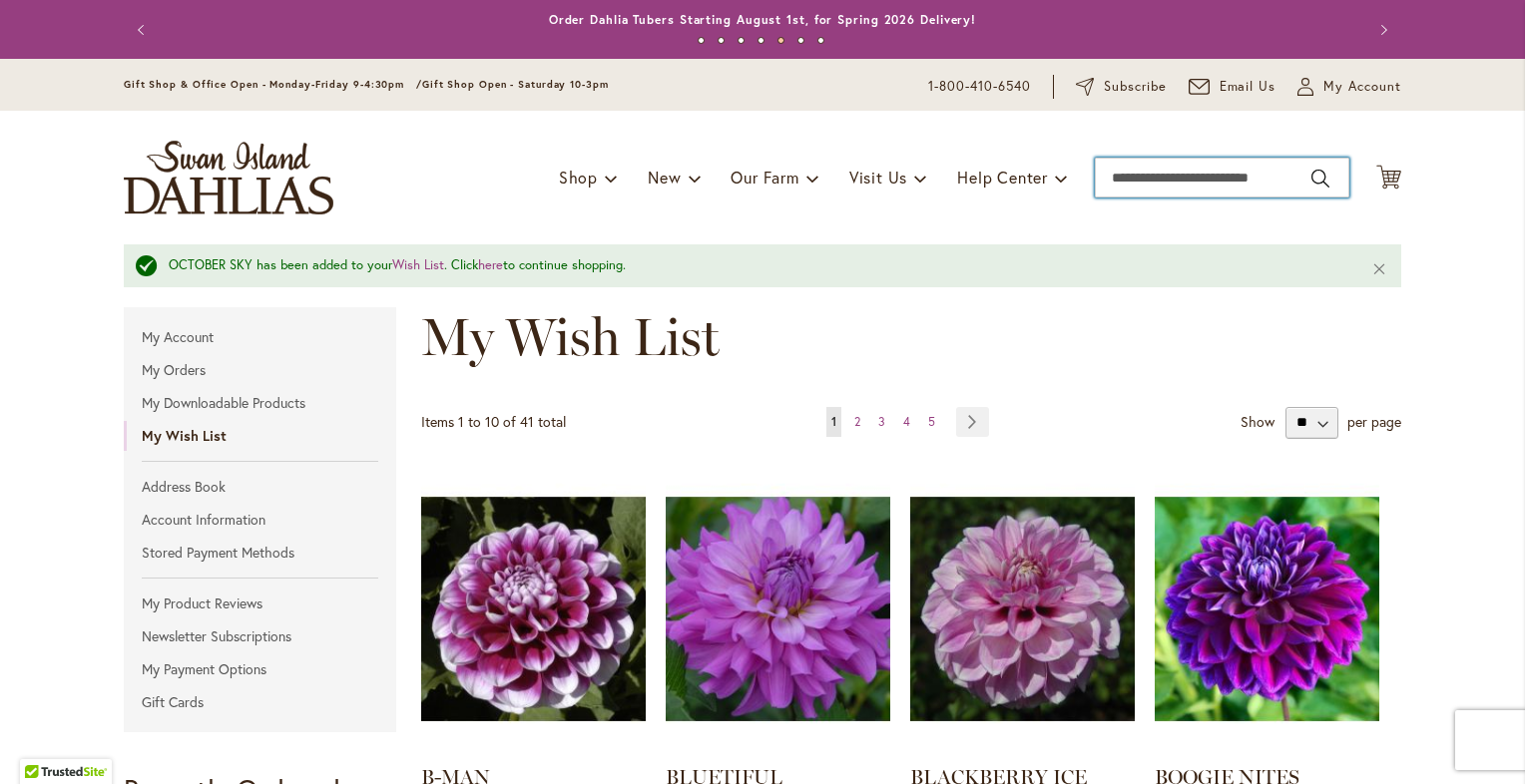 click on "Search" at bounding box center [1222, 178] 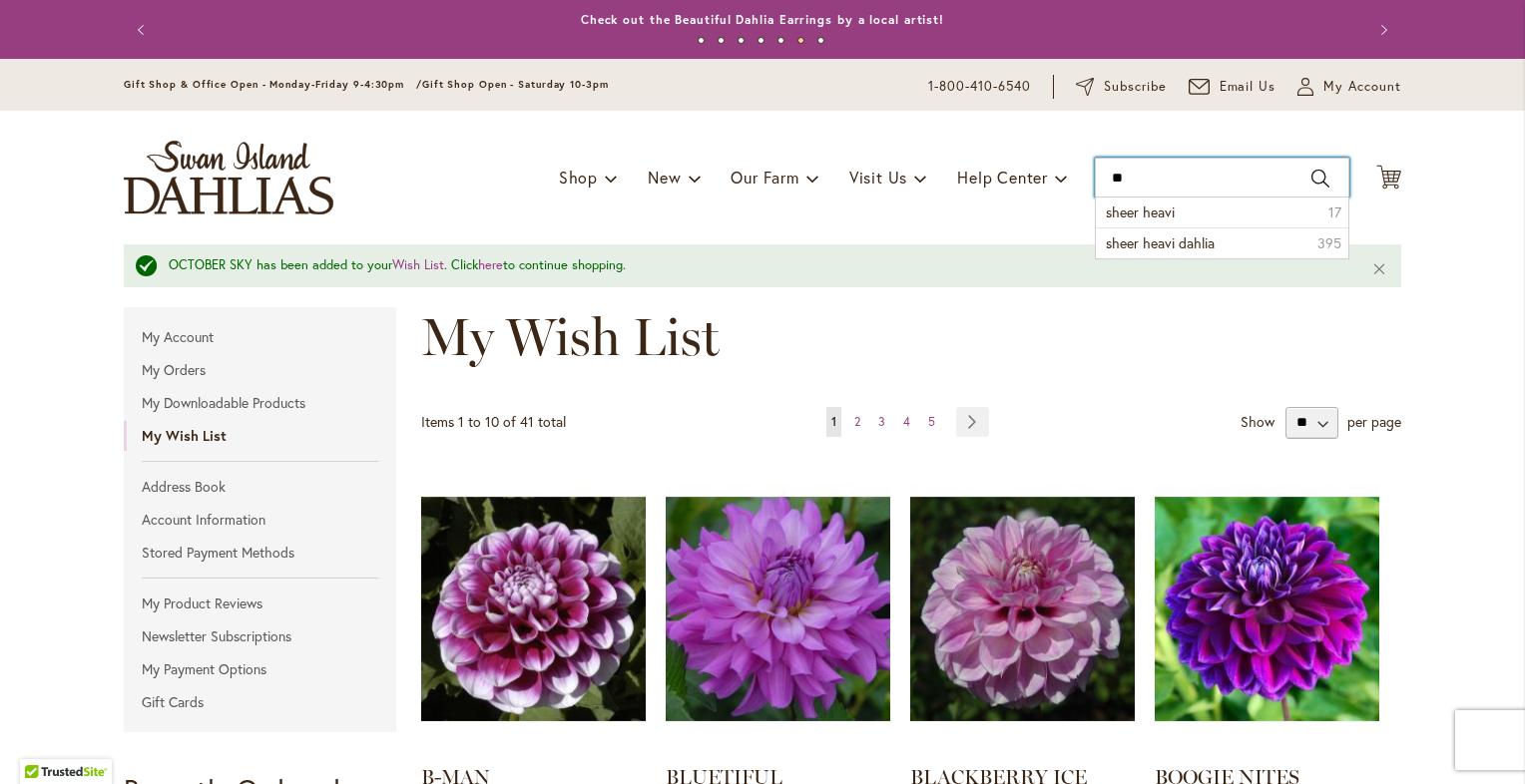 type on "*" 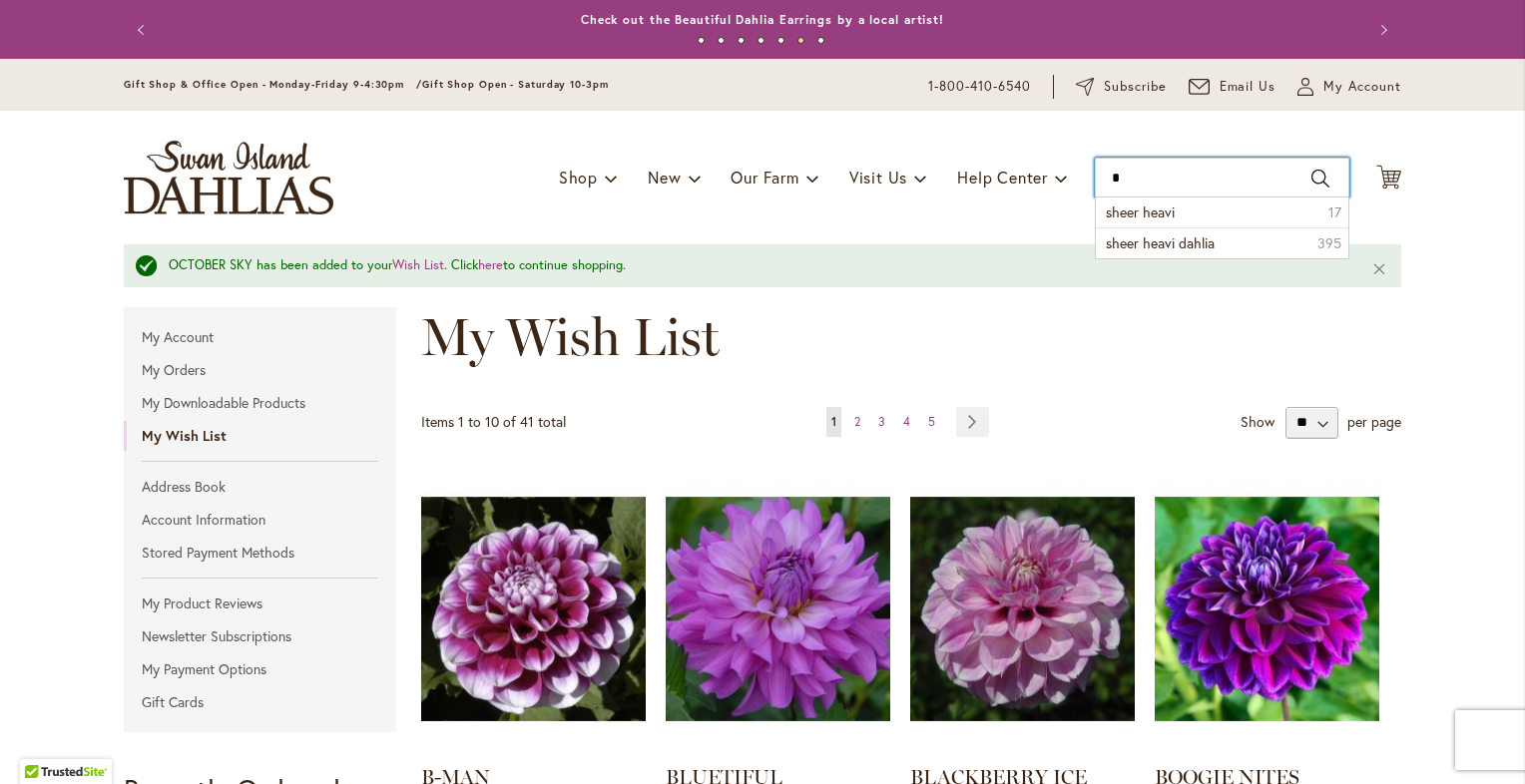 type 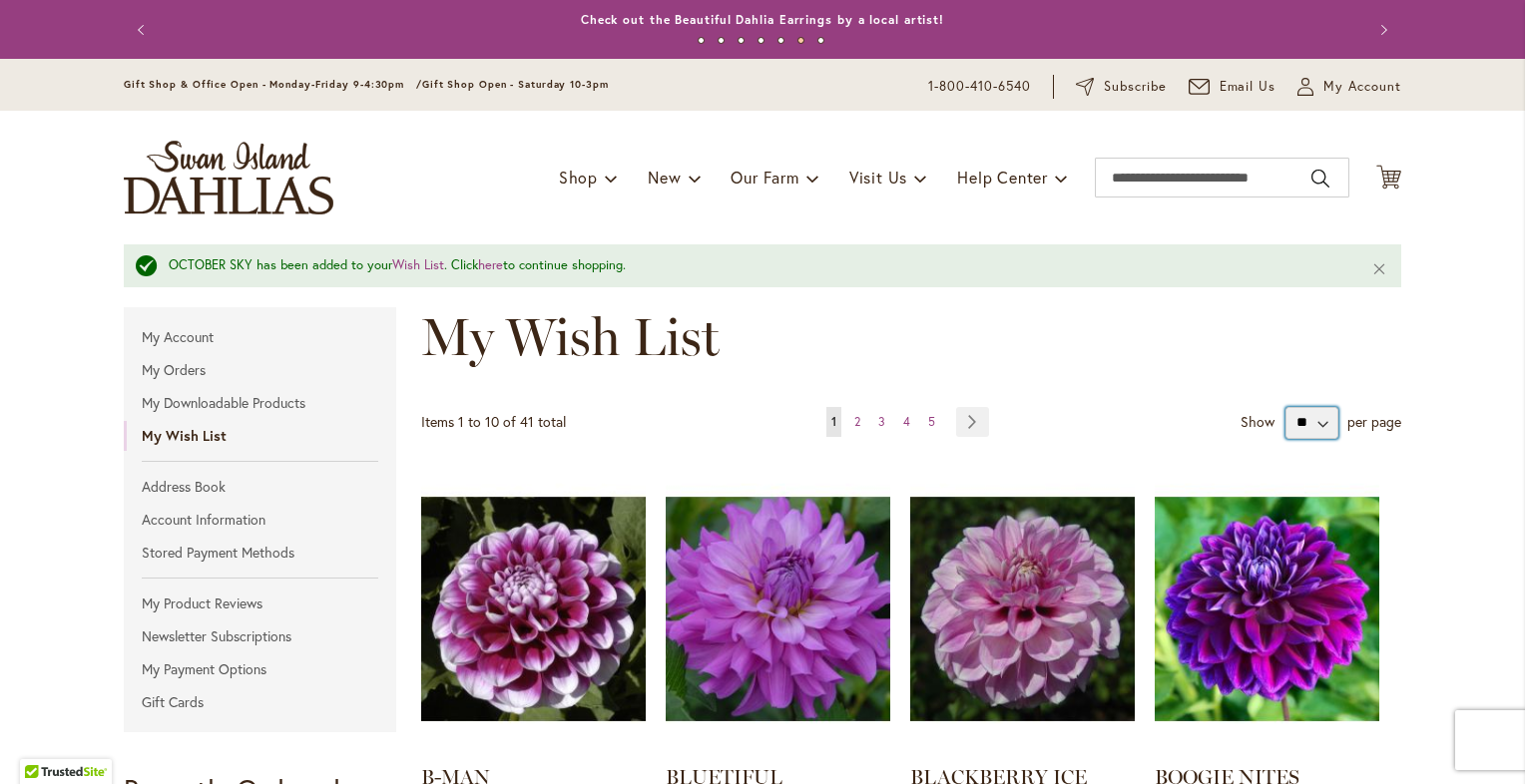 click on "**
**
**" at bounding box center (1311, 423) 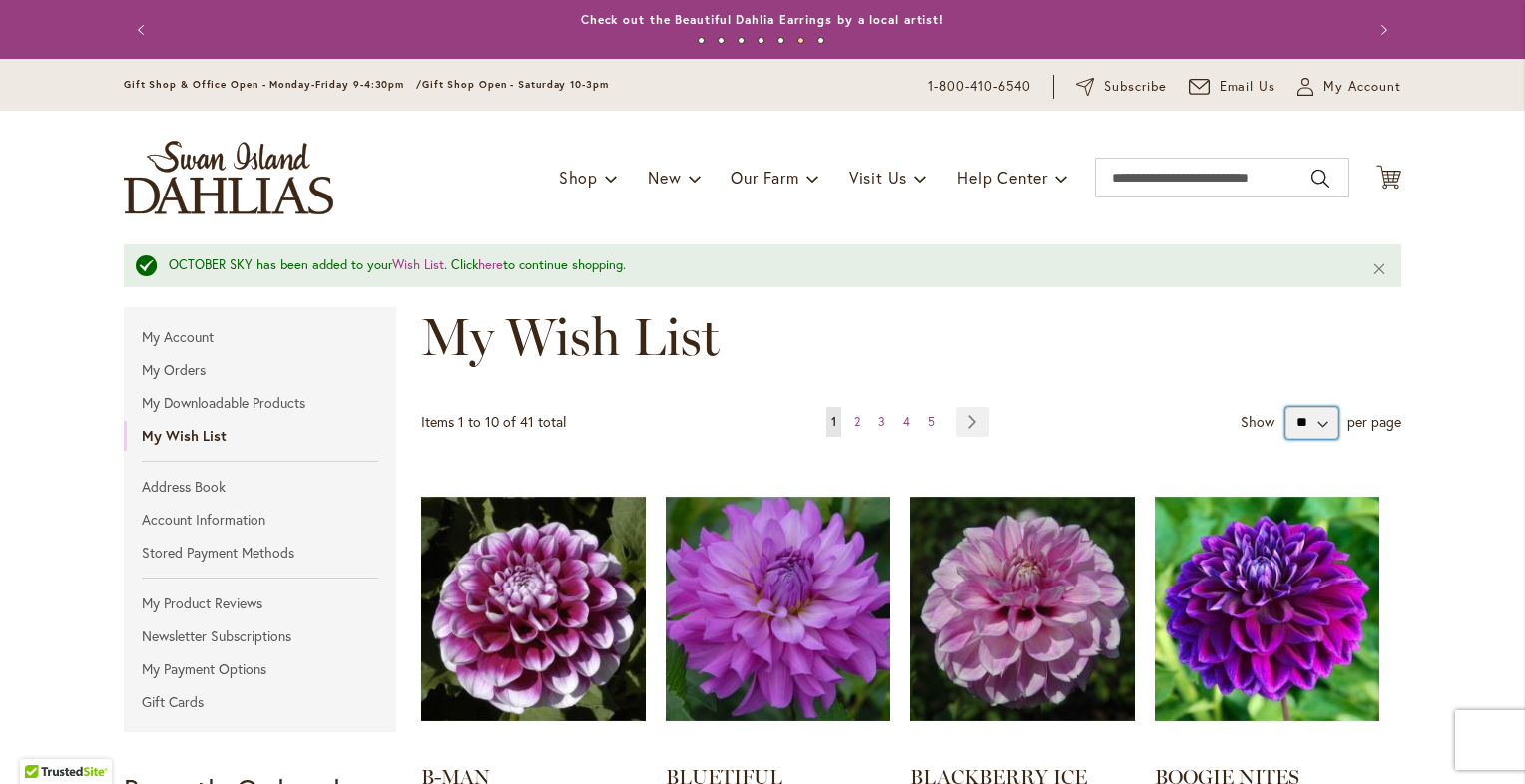 click on "**
**
**" at bounding box center [1311, 423] 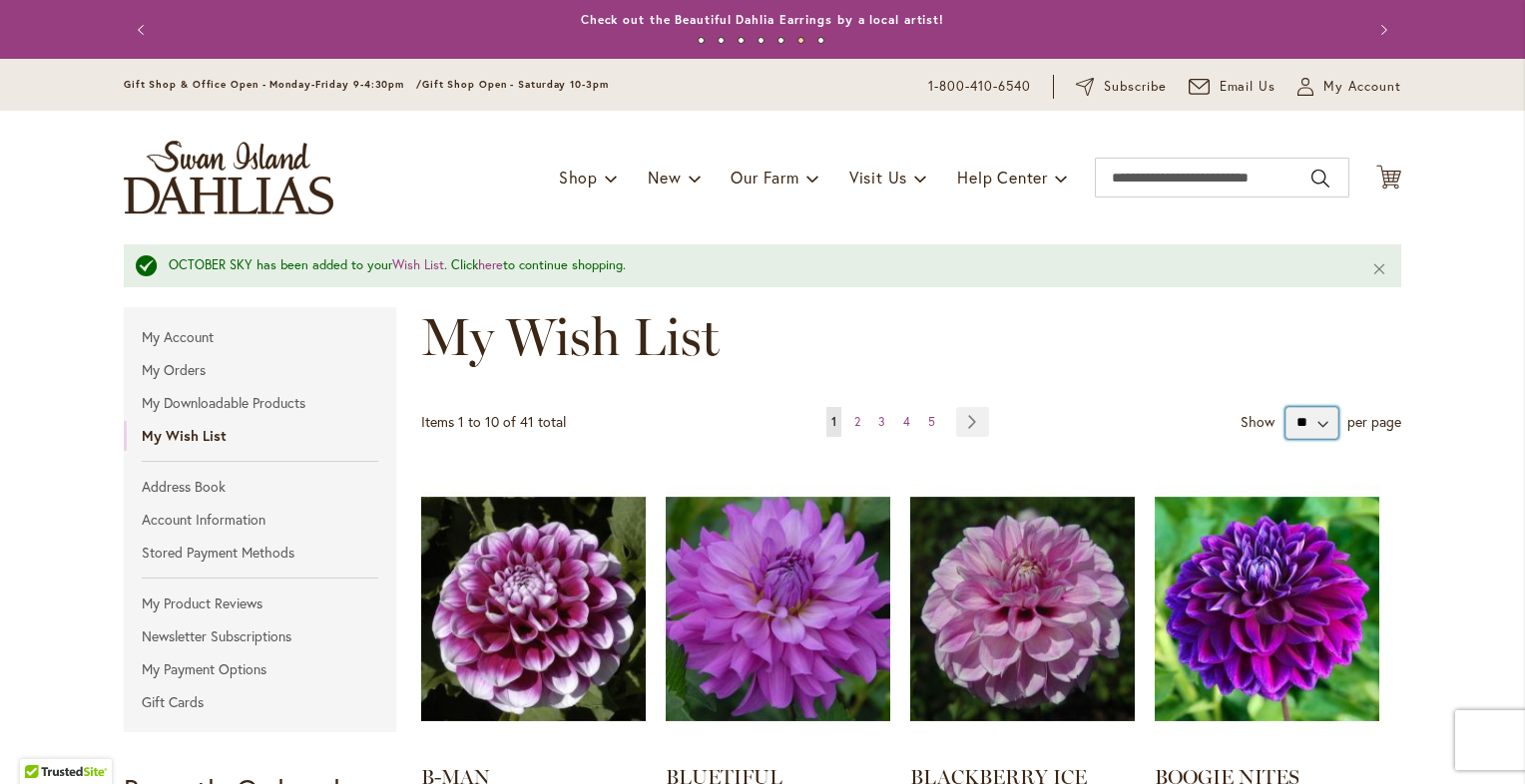 select on "**********" 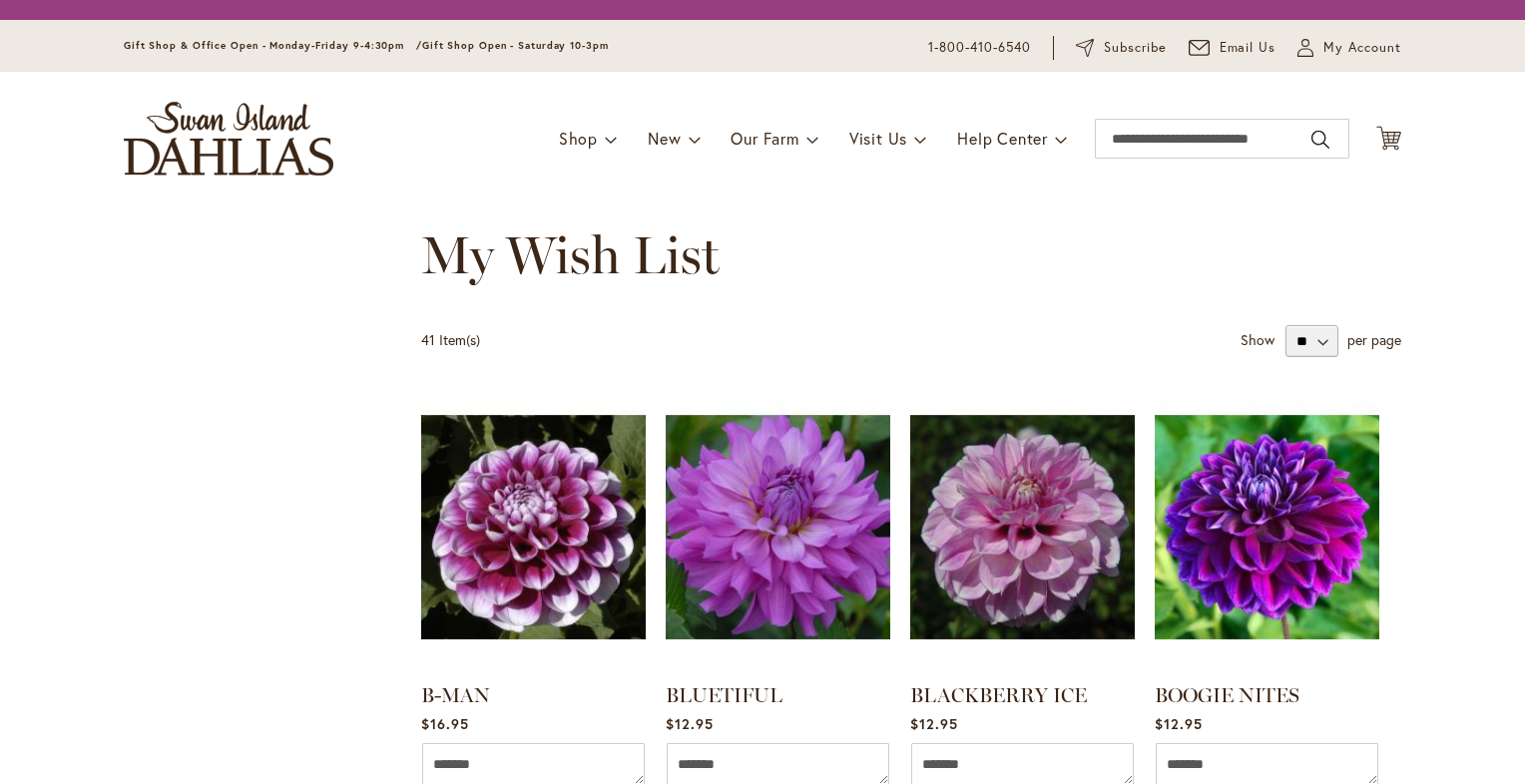 scroll, scrollTop: 0, scrollLeft: 0, axis: both 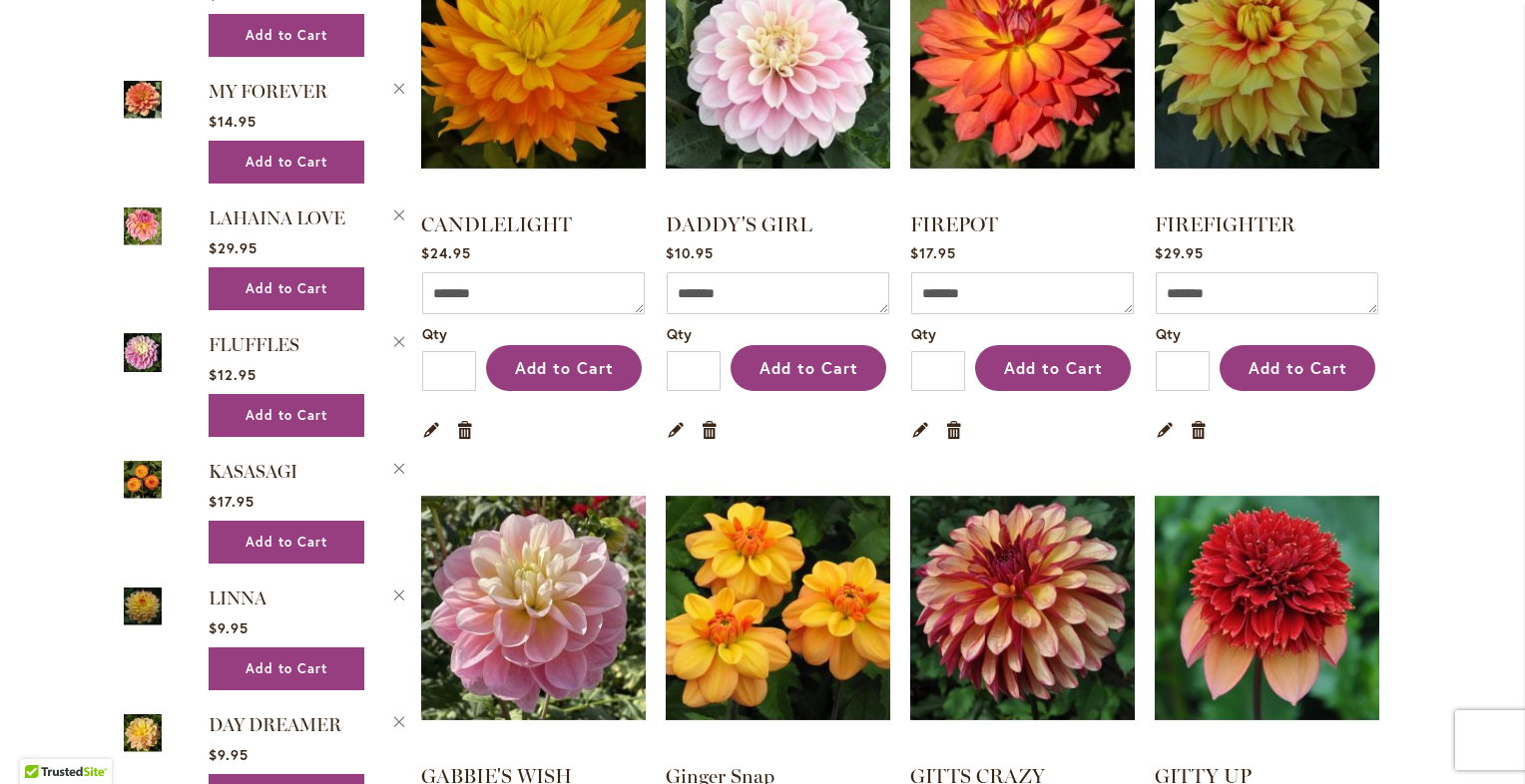 type on "**********" 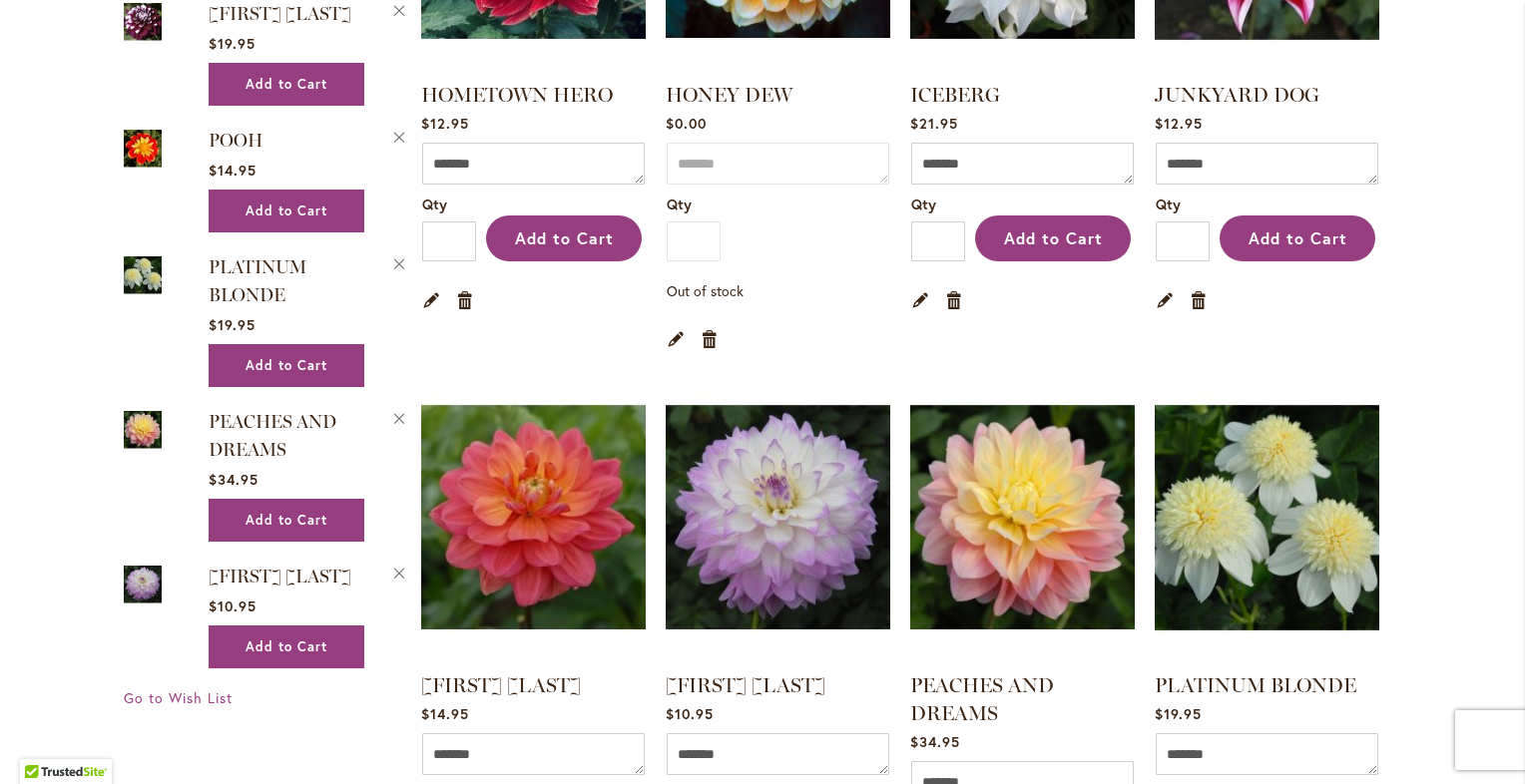scroll, scrollTop: 2937, scrollLeft: 0, axis: vertical 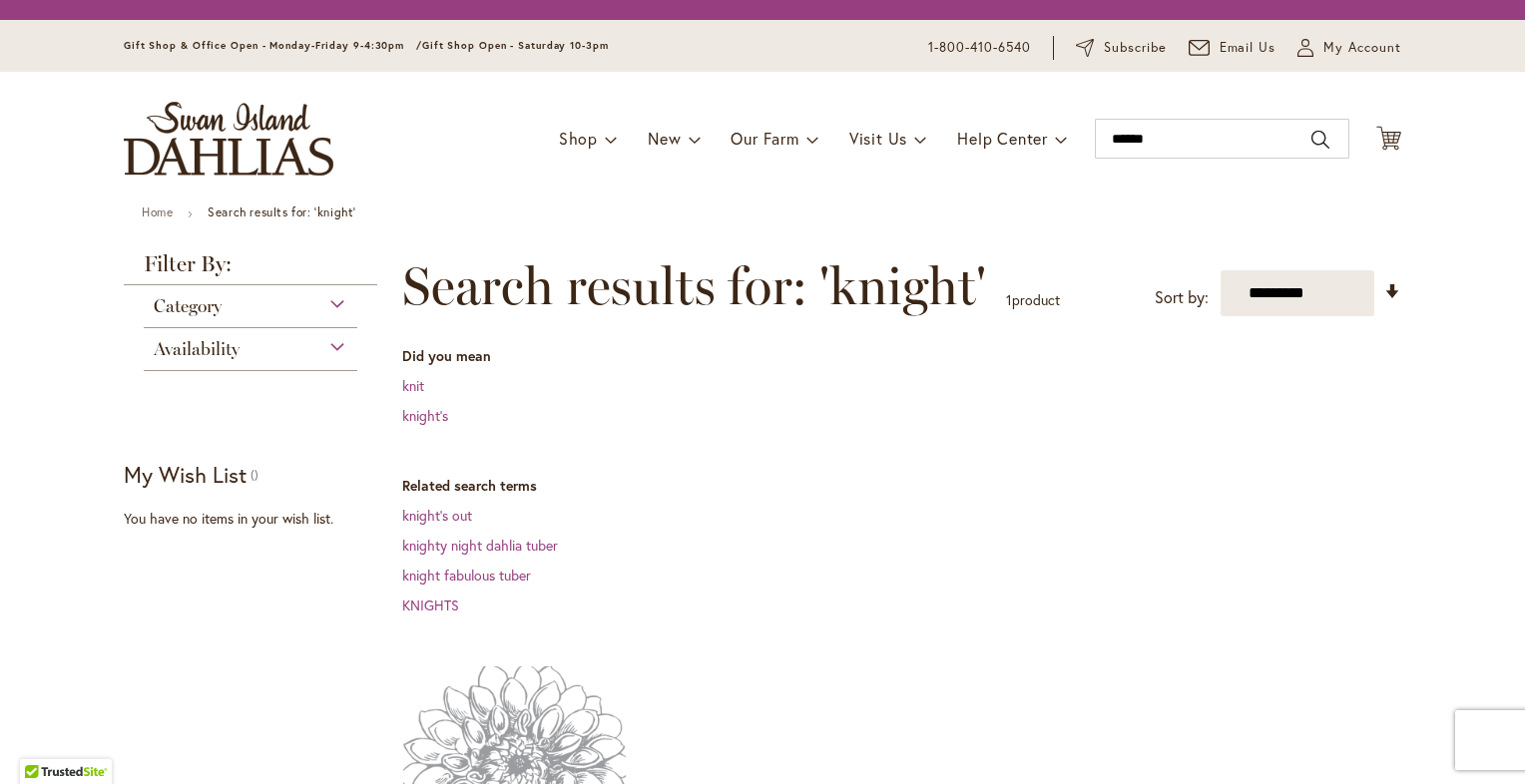 click at bounding box center (515, 777) 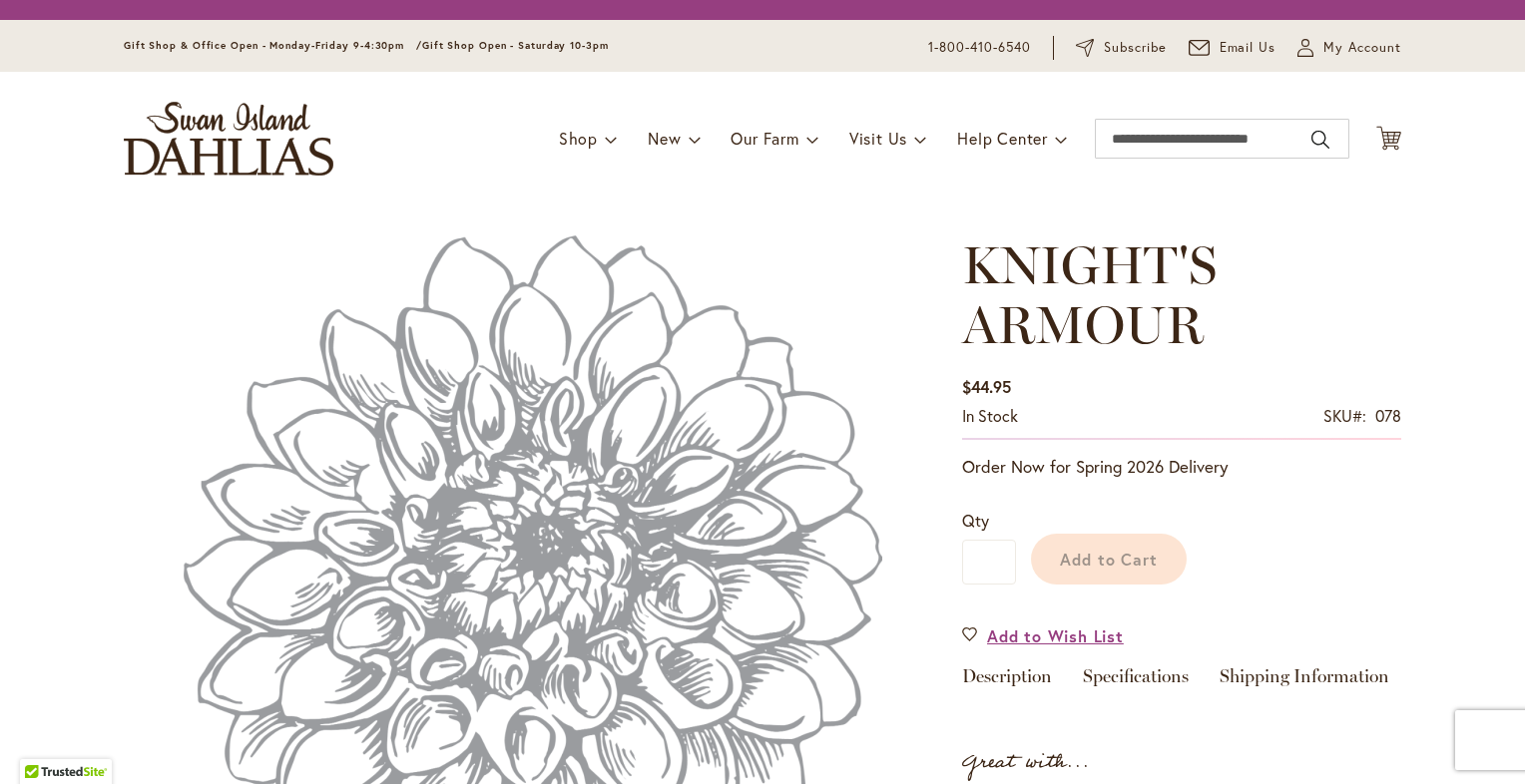 scroll, scrollTop: 0, scrollLeft: 0, axis: both 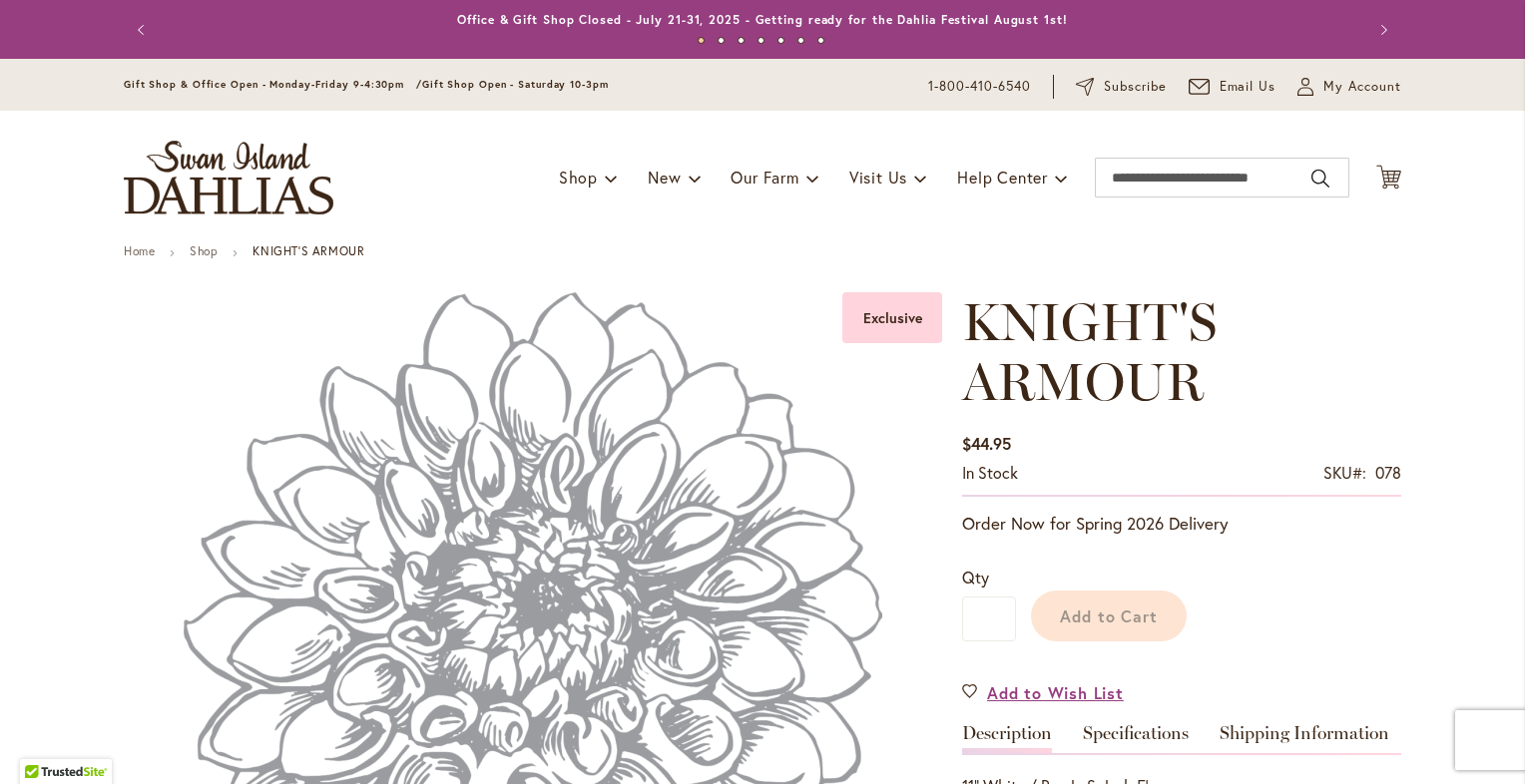 type on "***" 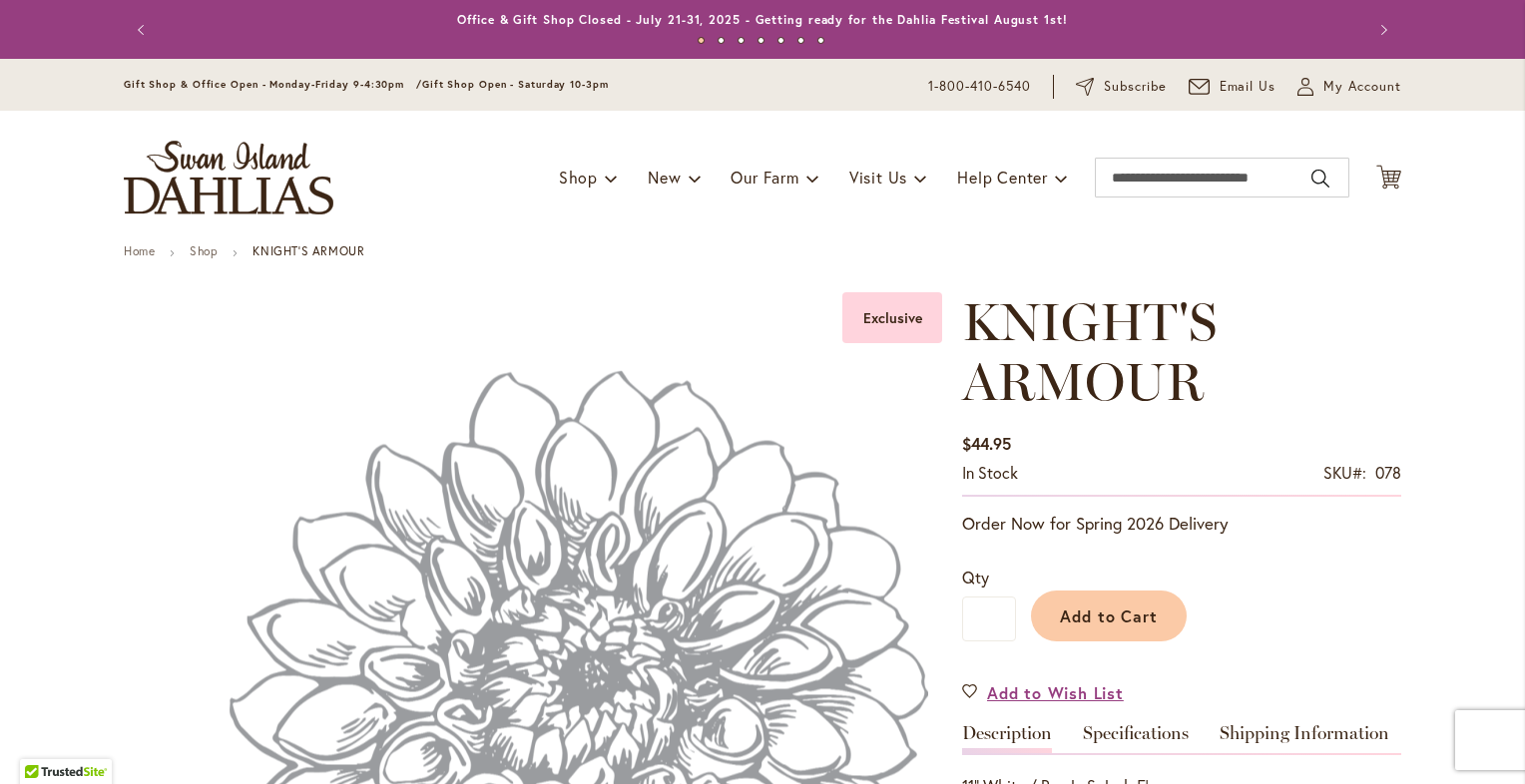 type on "**********" 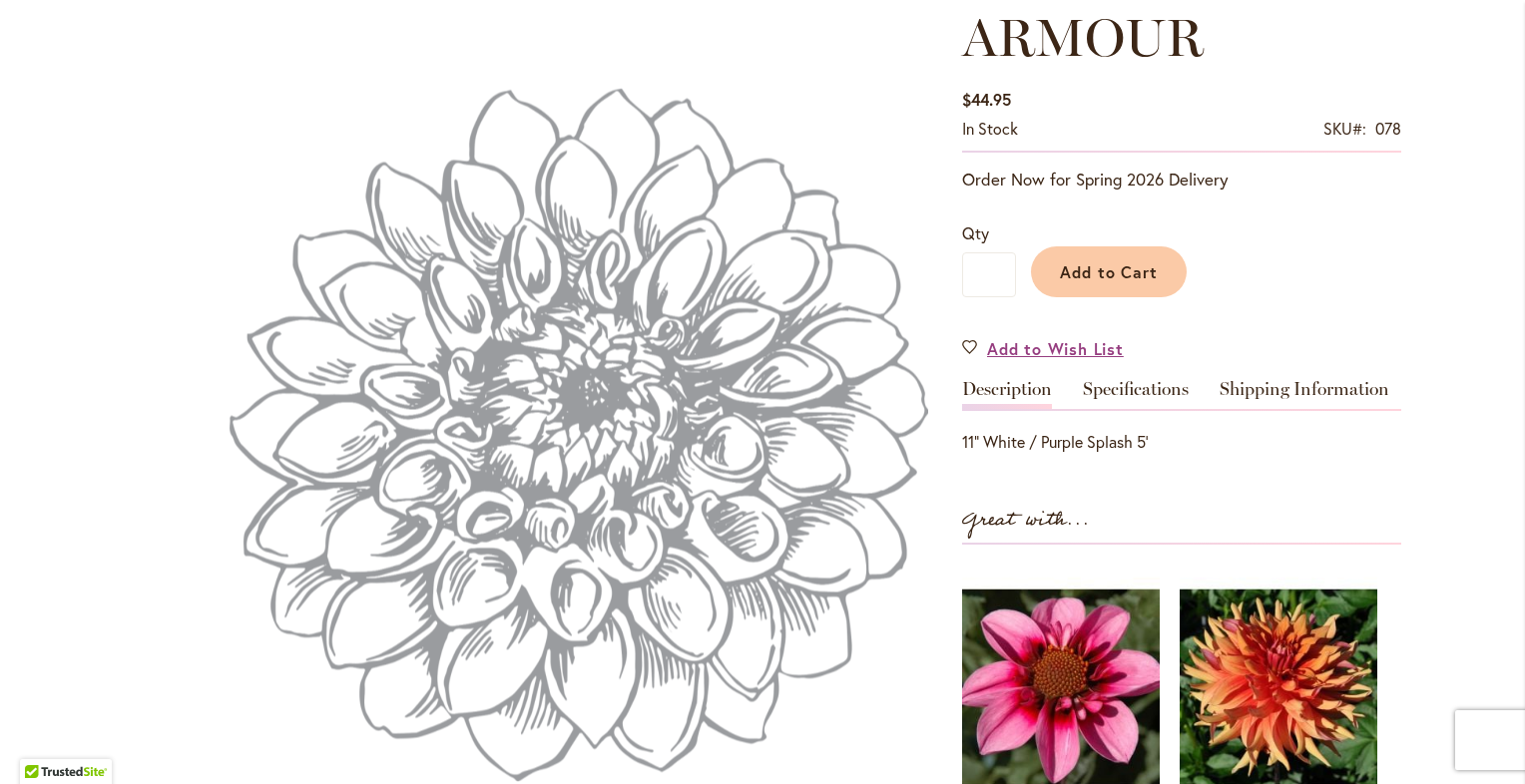 scroll, scrollTop: 315, scrollLeft: 0, axis: vertical 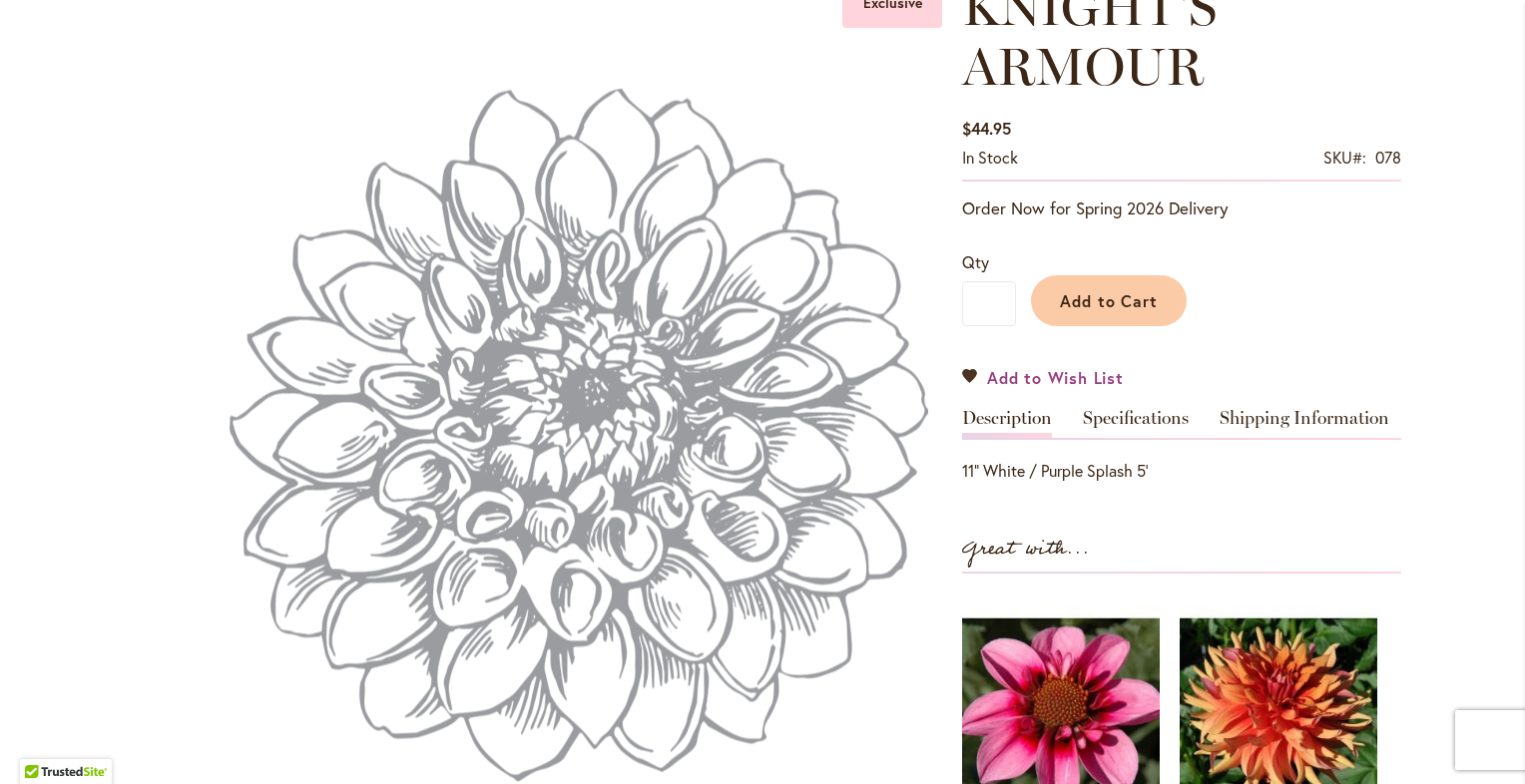 click on "Add to Wish List" at bounding box center [1043, 377] 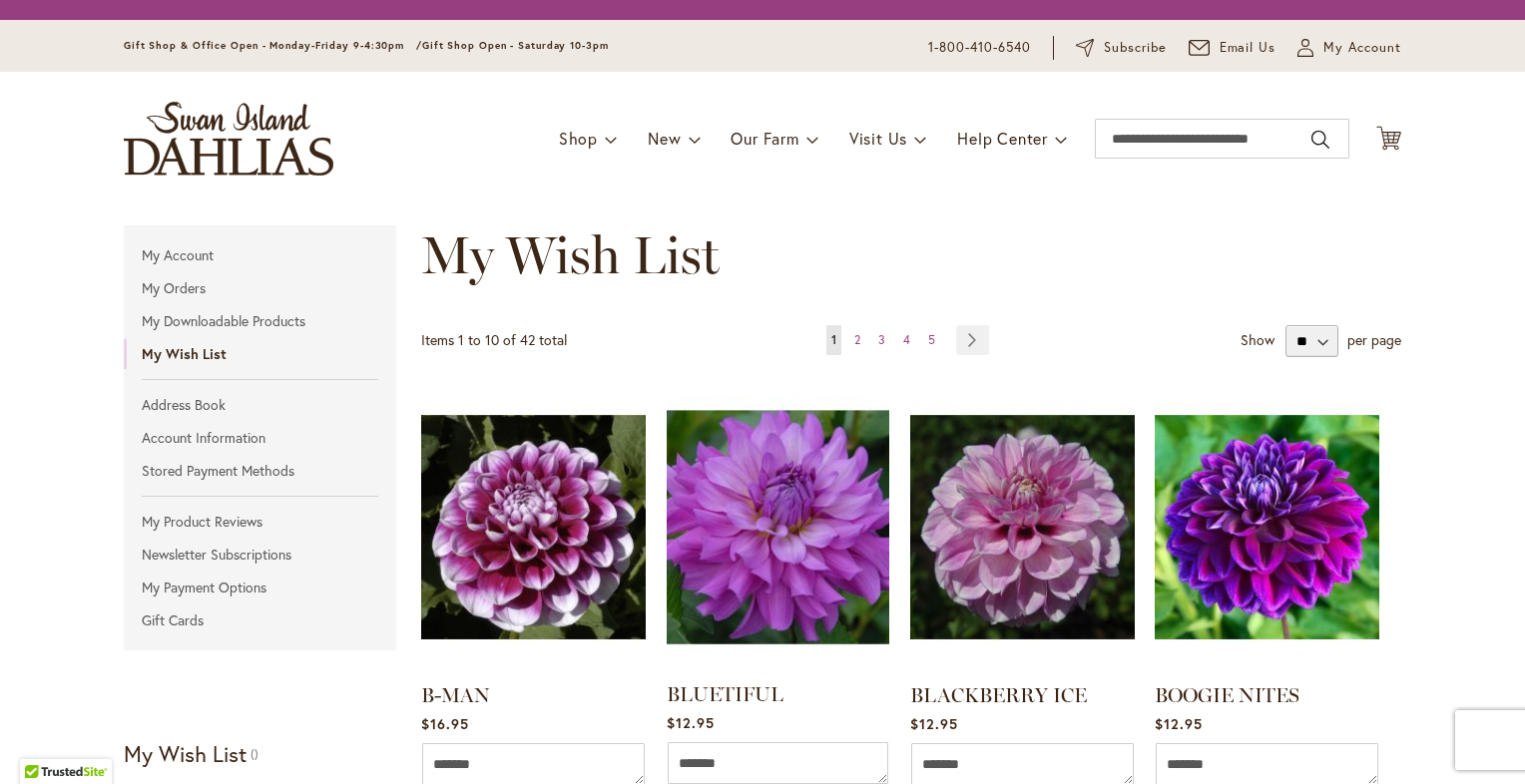 scroll, scrollTop: 0, scrollLeft: 0, axis: both 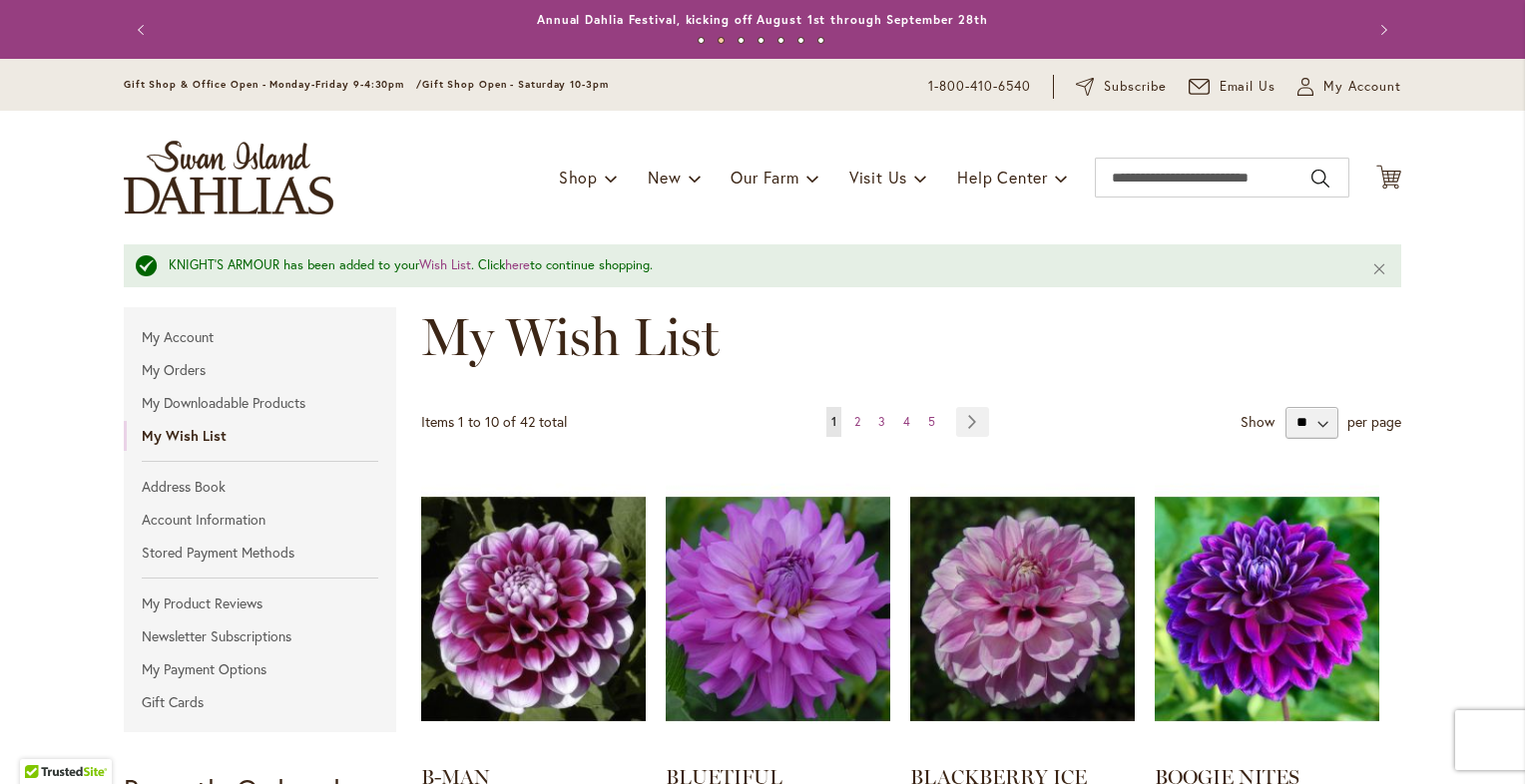 type on "**********" 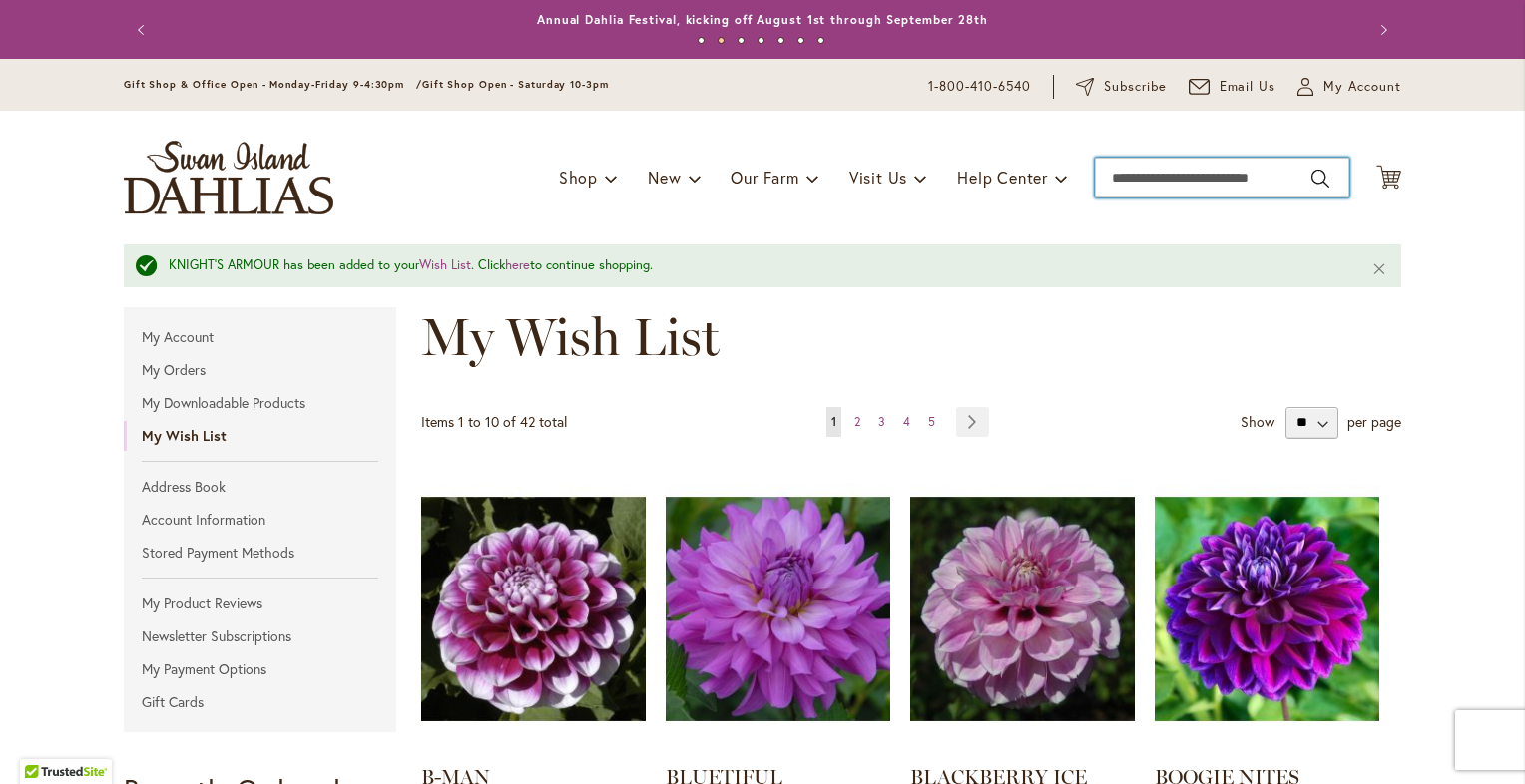 click on "Search" at bounding box center (1222, 178) 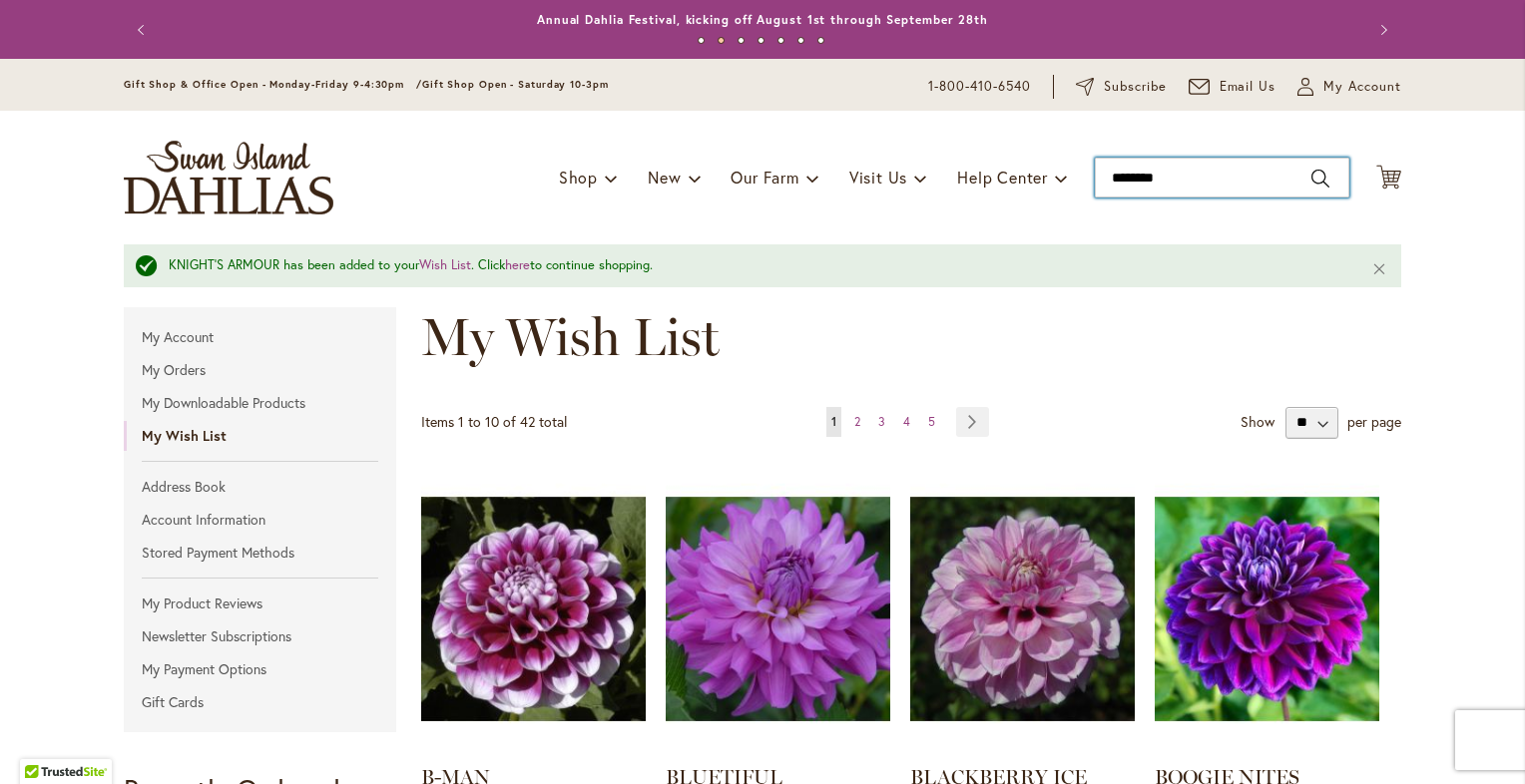 type on "*********" 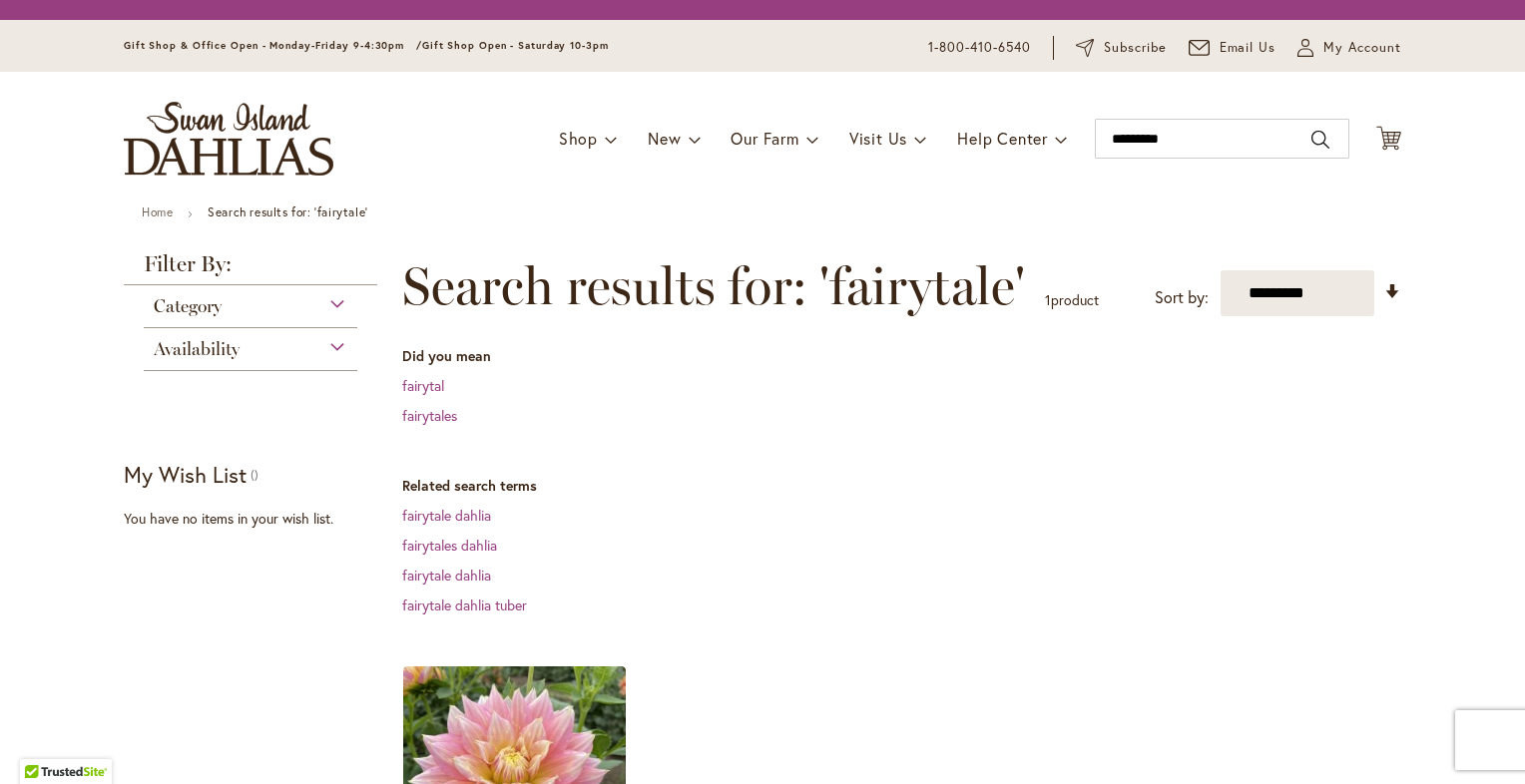 scroll, scrollTop: 0, scrollLeft: 0, axis: both 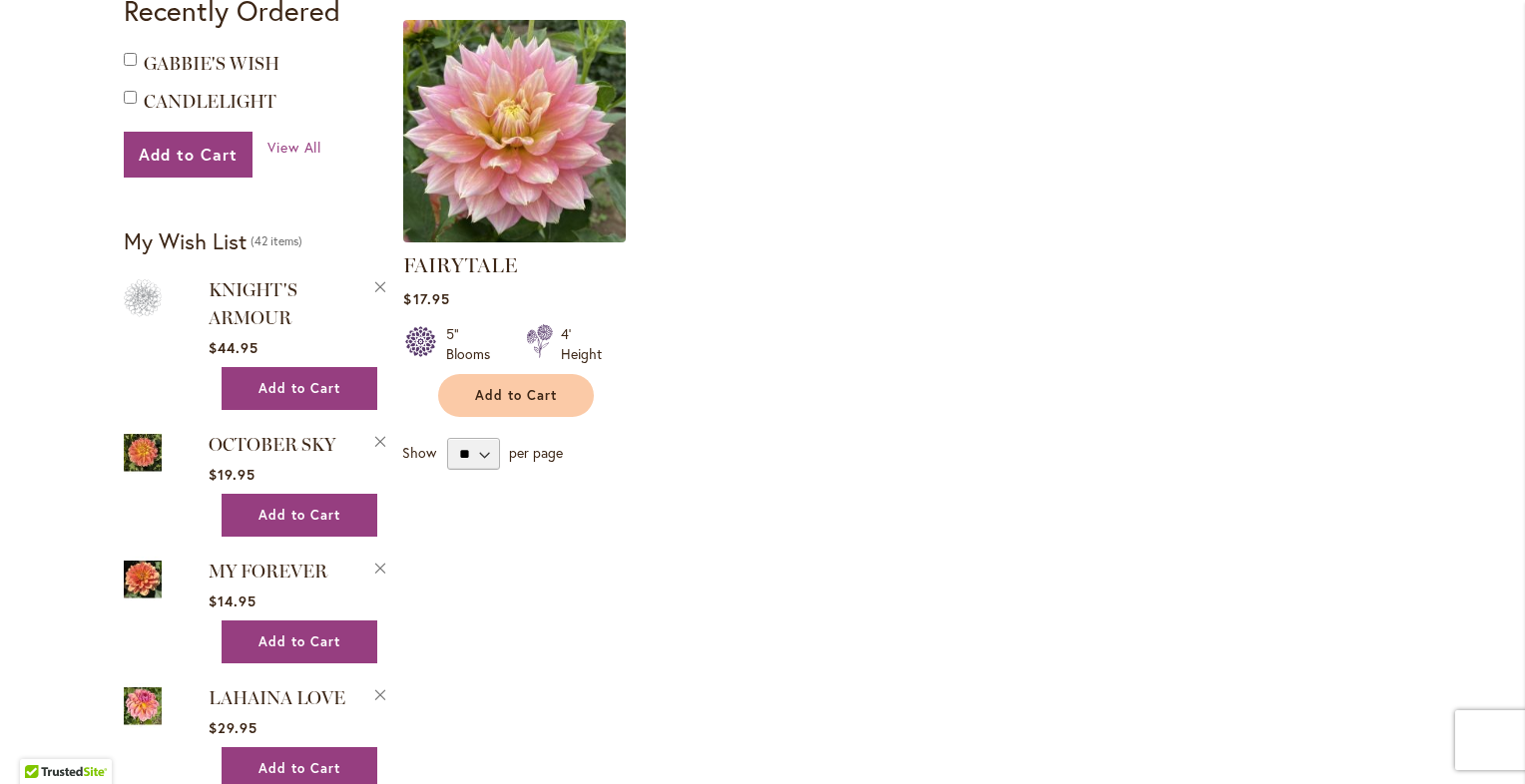 type on "**********" 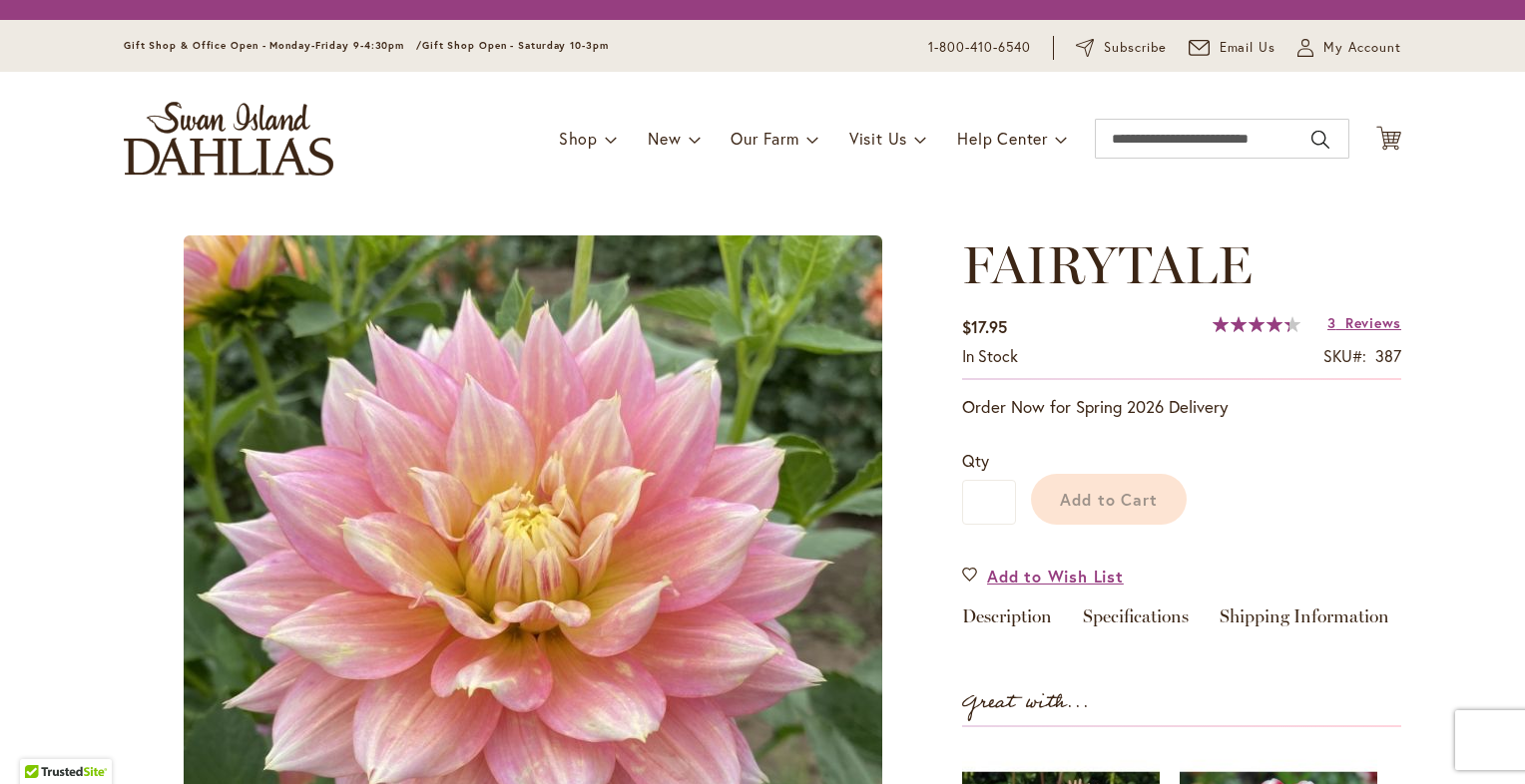 scroll, scrollTop: 0, scrollLeft: 0, axis: both 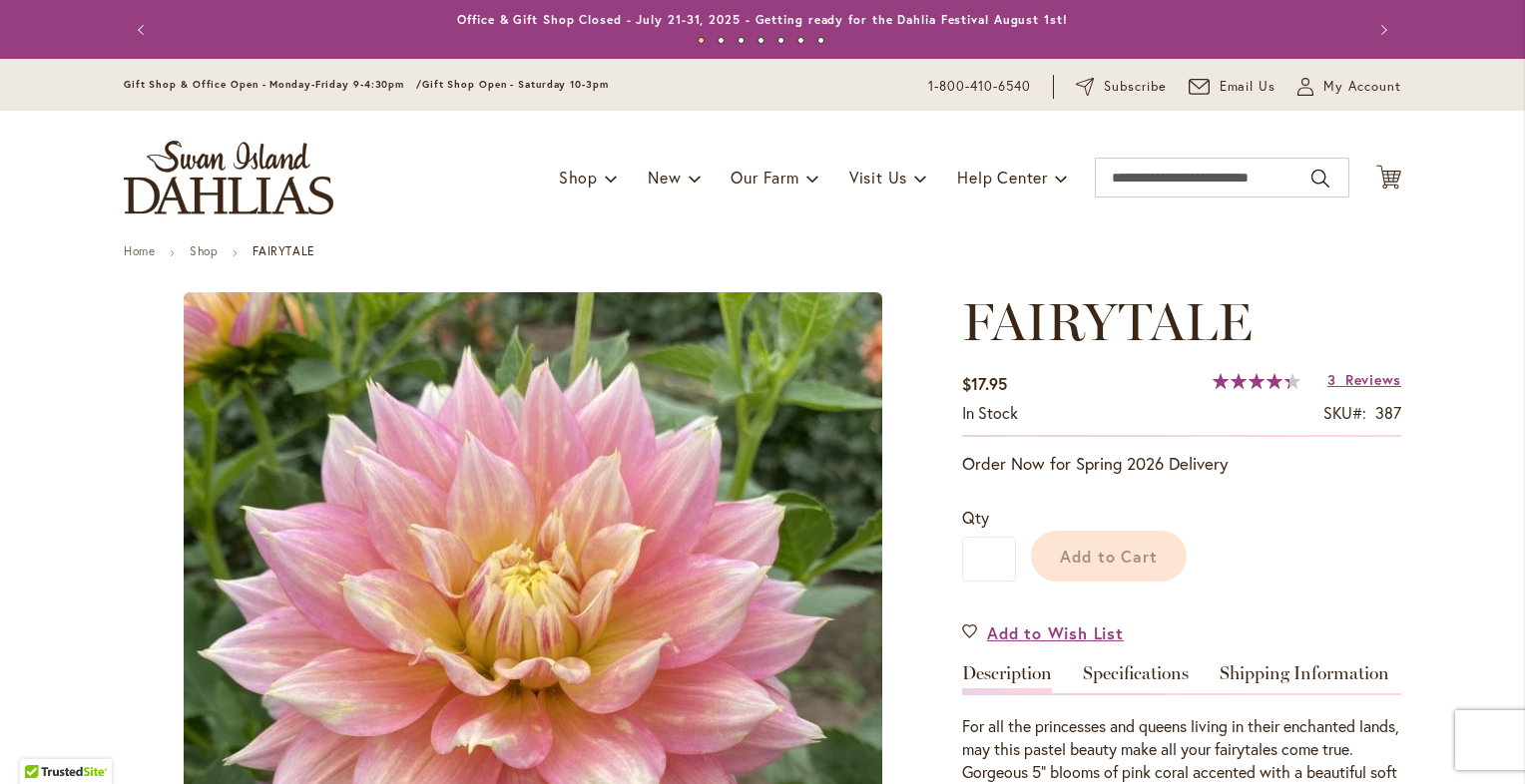 type on "***" 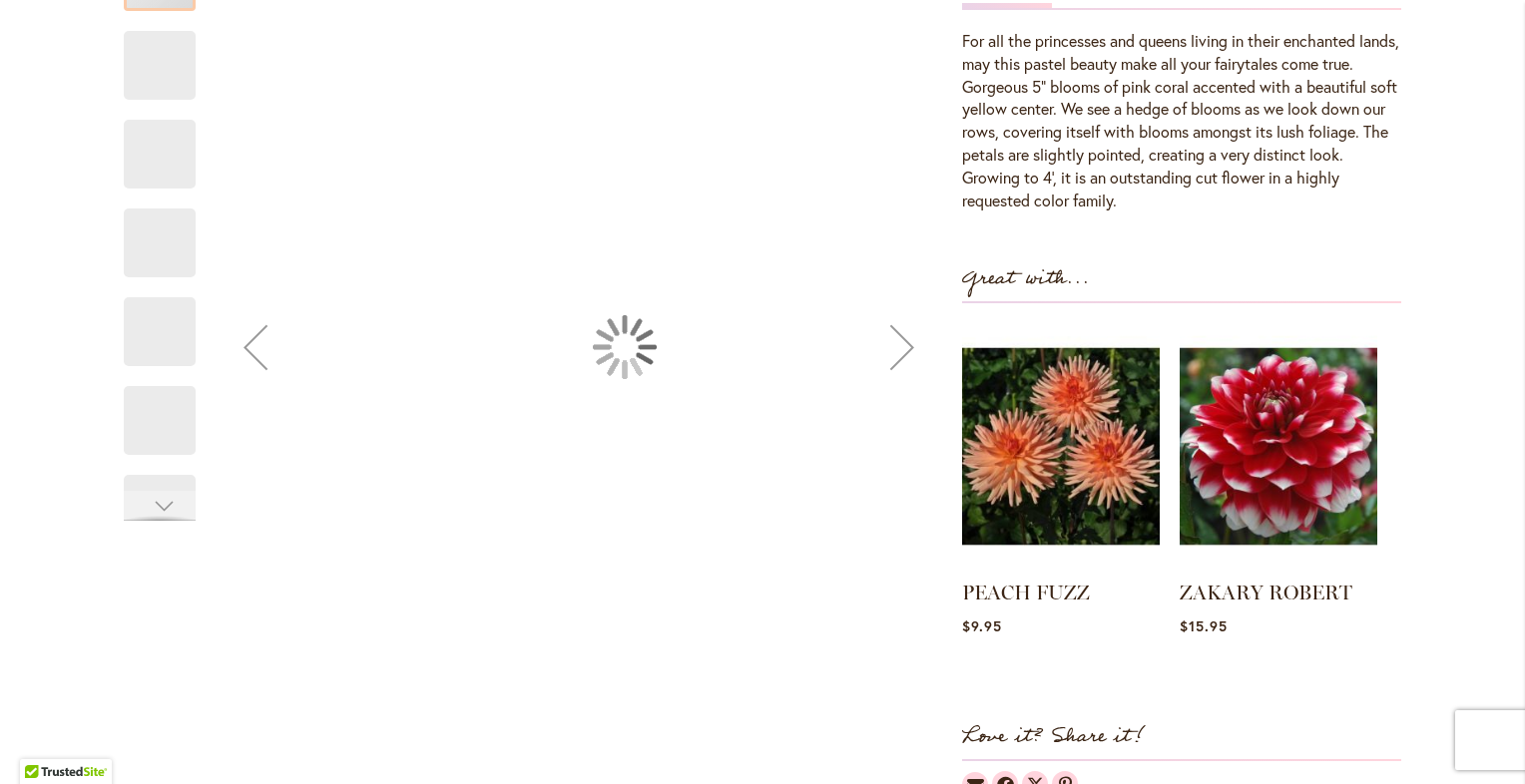 type on "**********" 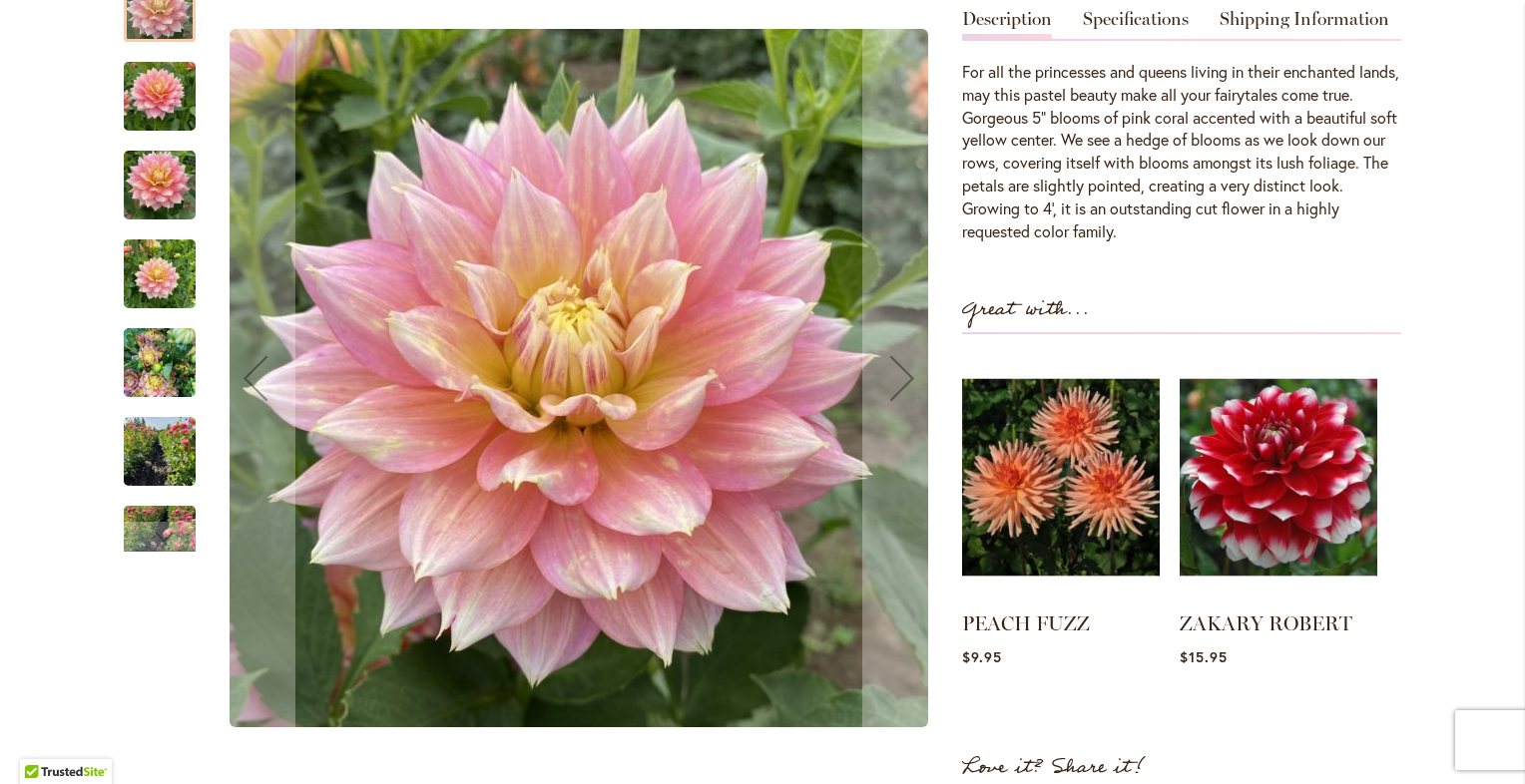 scroll, scrollTop: 627, scrollLeft: 0, axis: vertical 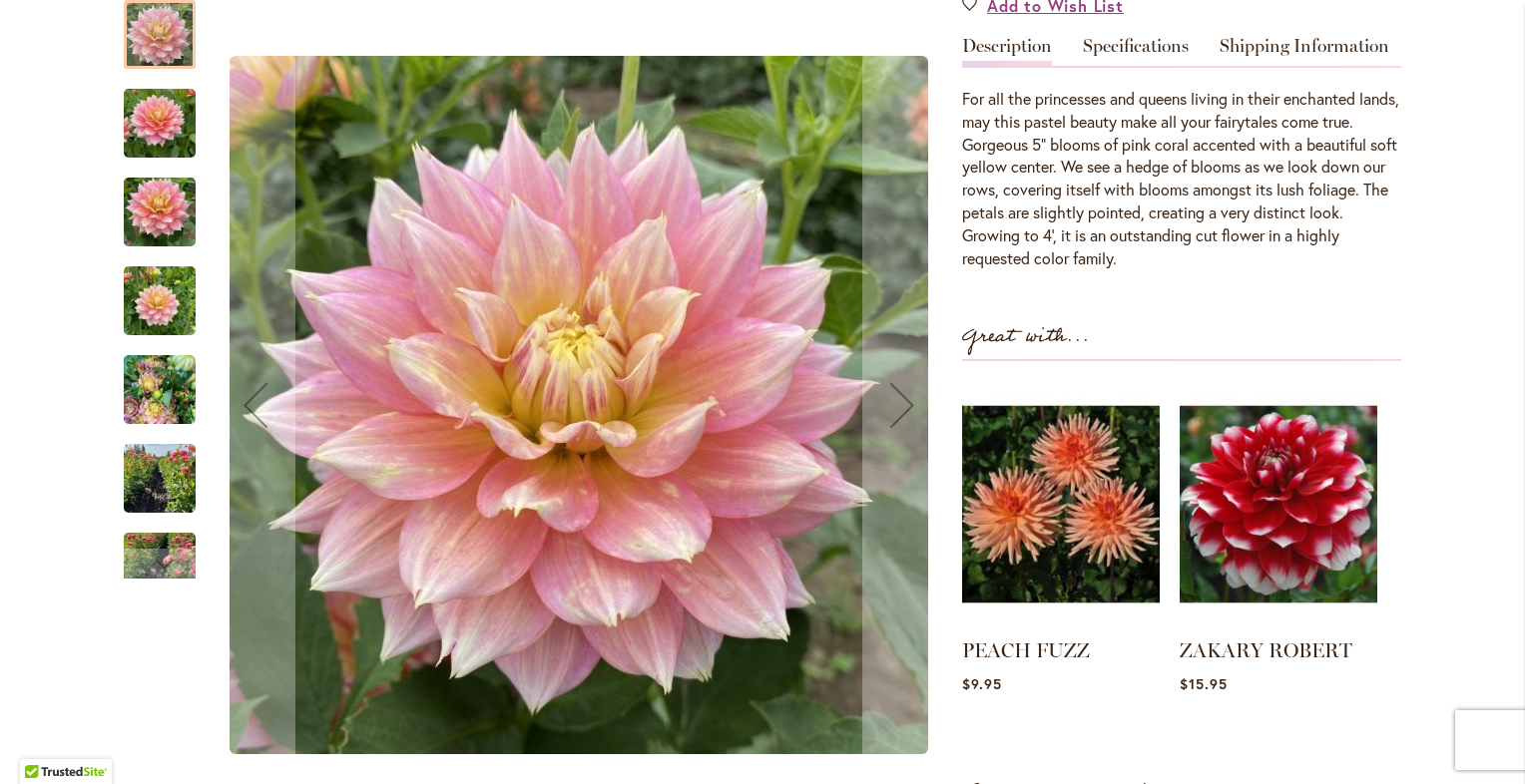 click at bounding box center [160, 124] 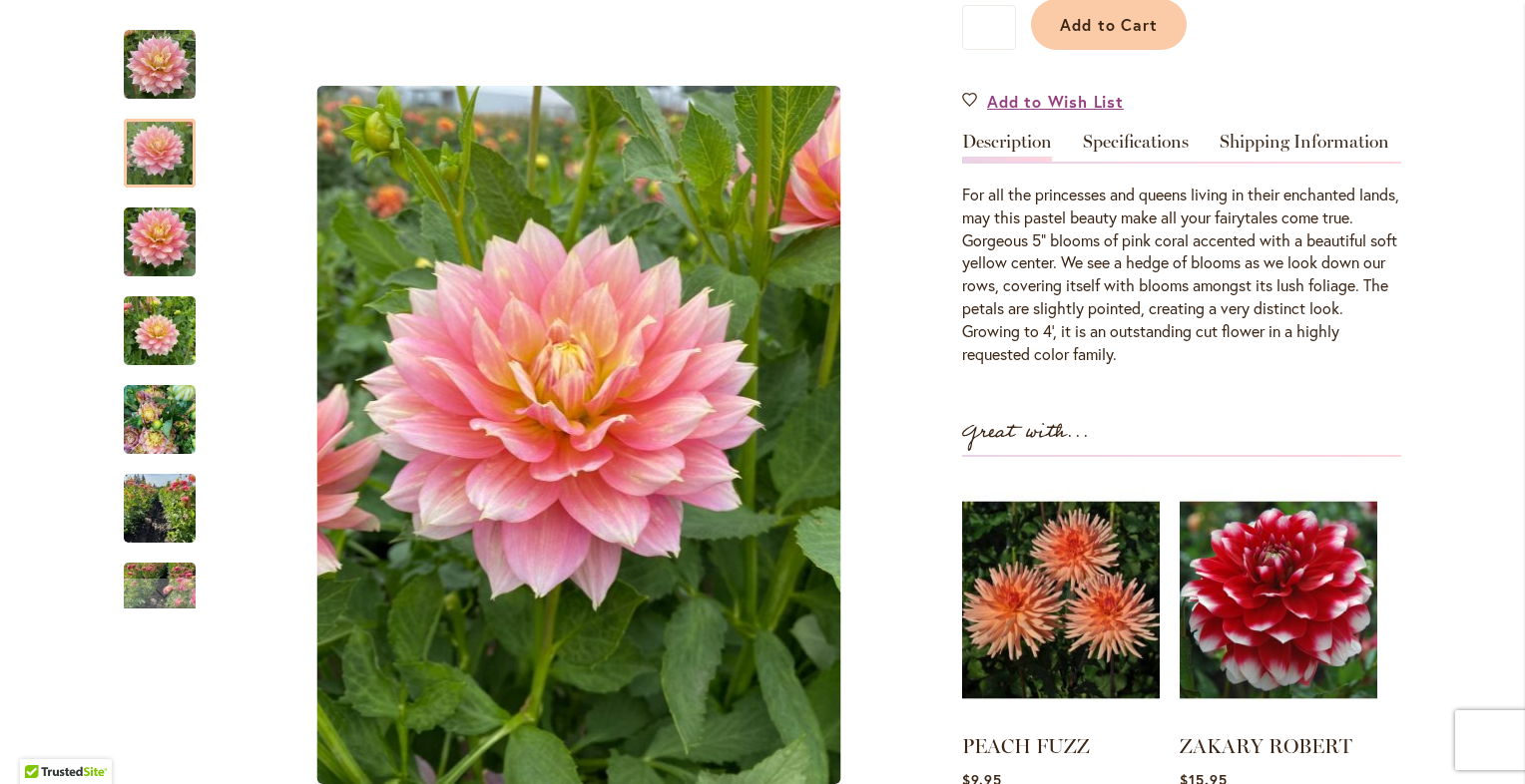 scroll, scrollTop: 516, scrollLeft: 0, axis: vertical 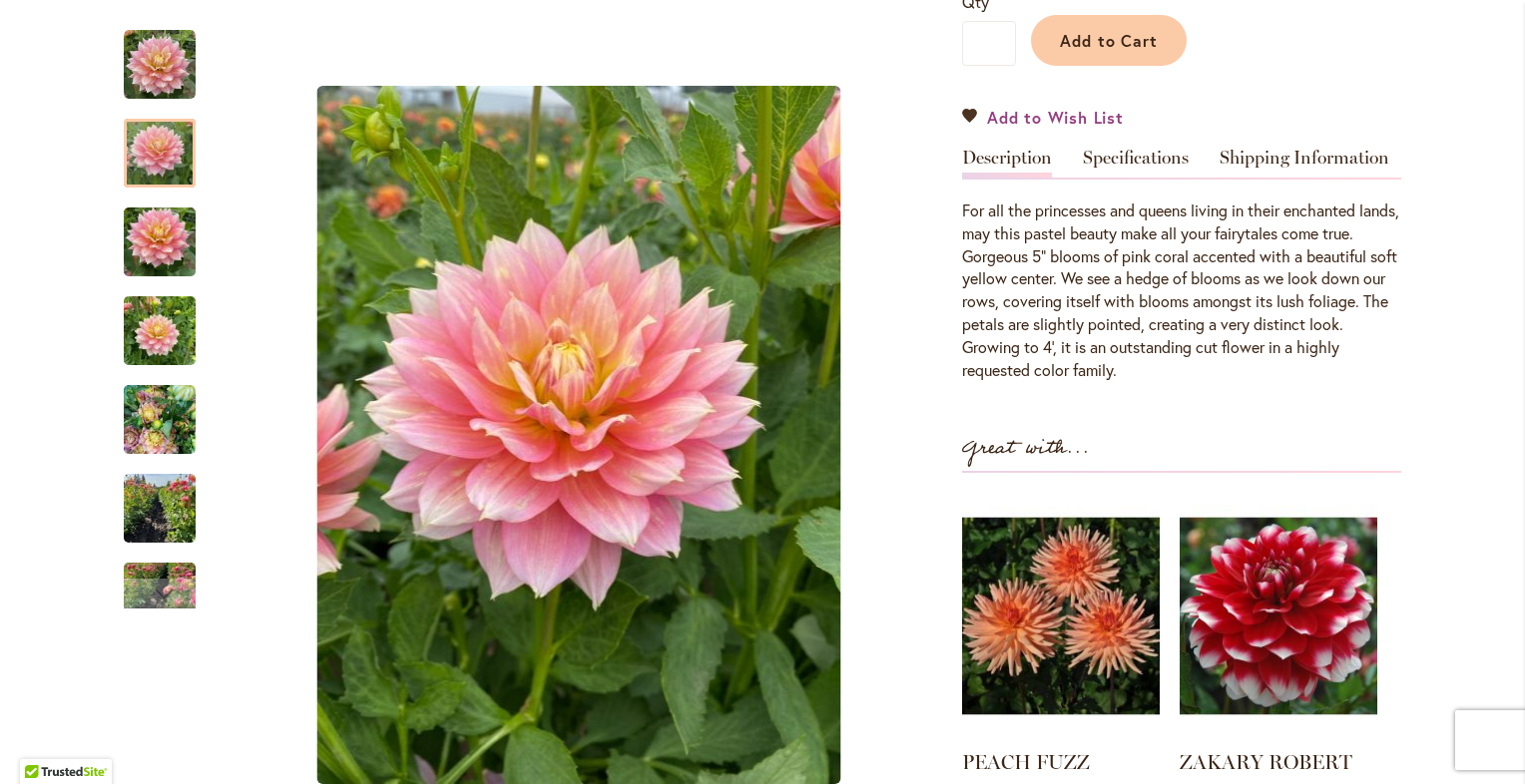 click on "Add to Wish List" at bounding box center [1043, 117] 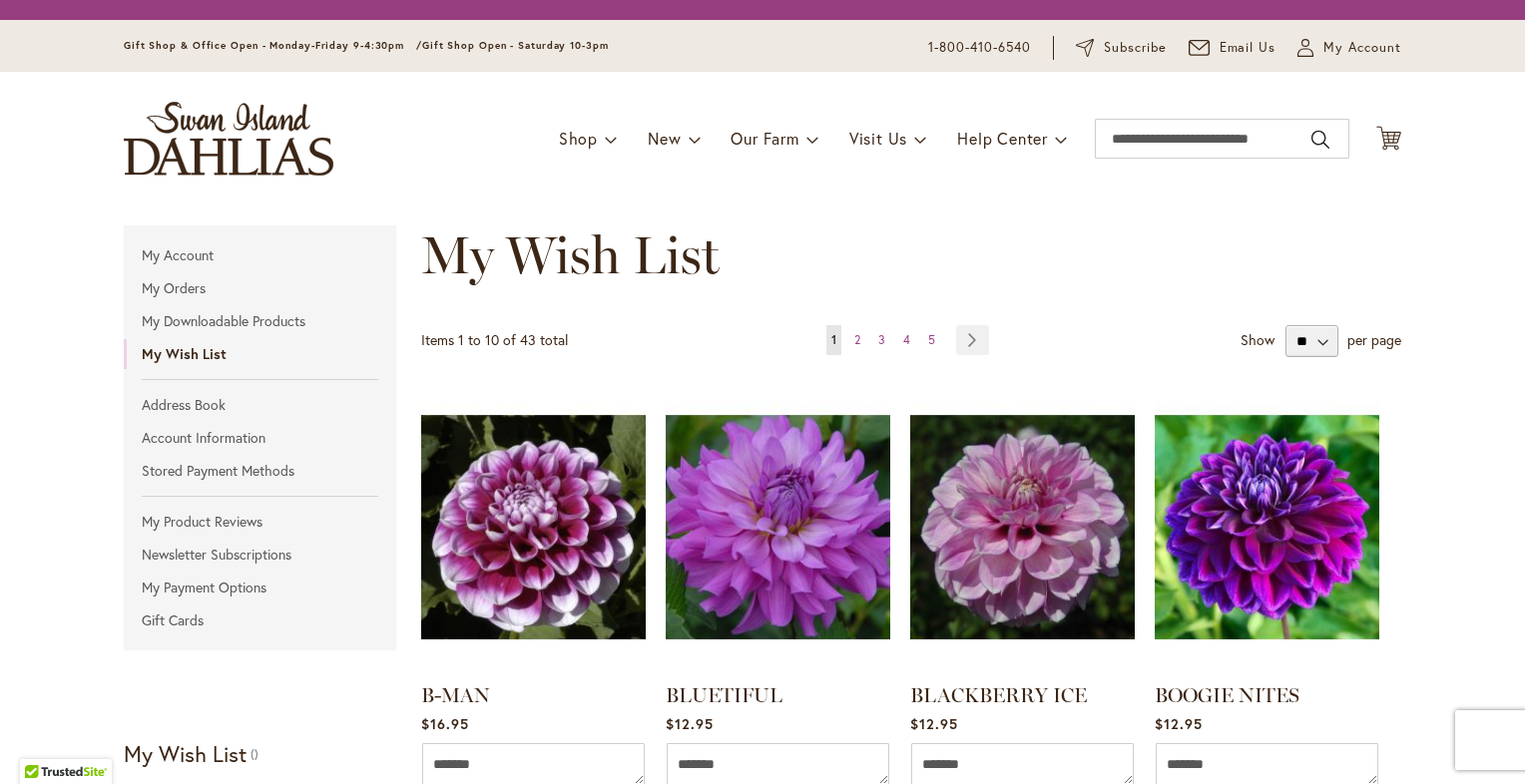 scroll, scrollTop: 0, scrollLeft: 0, axis: both 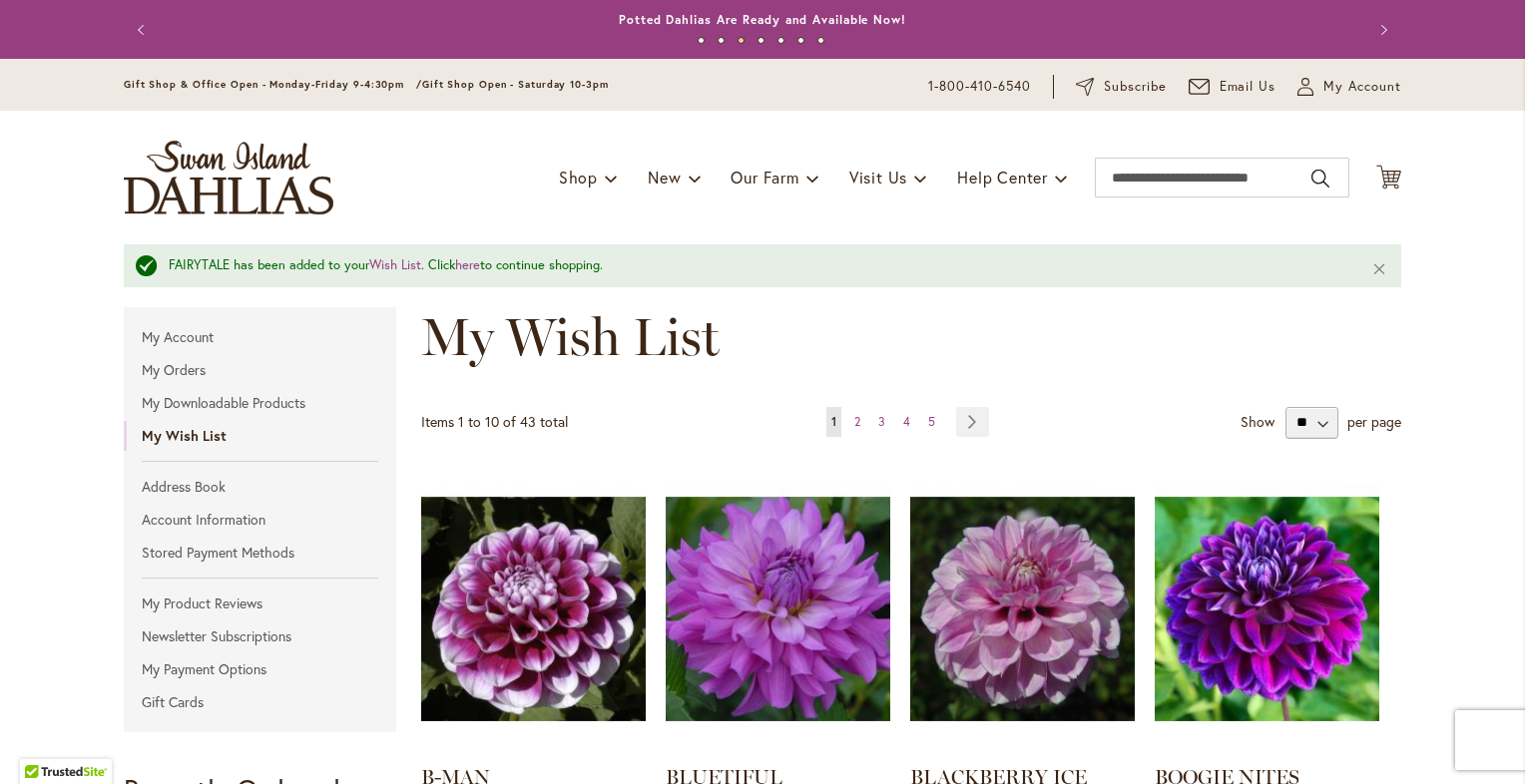 type on "**********" 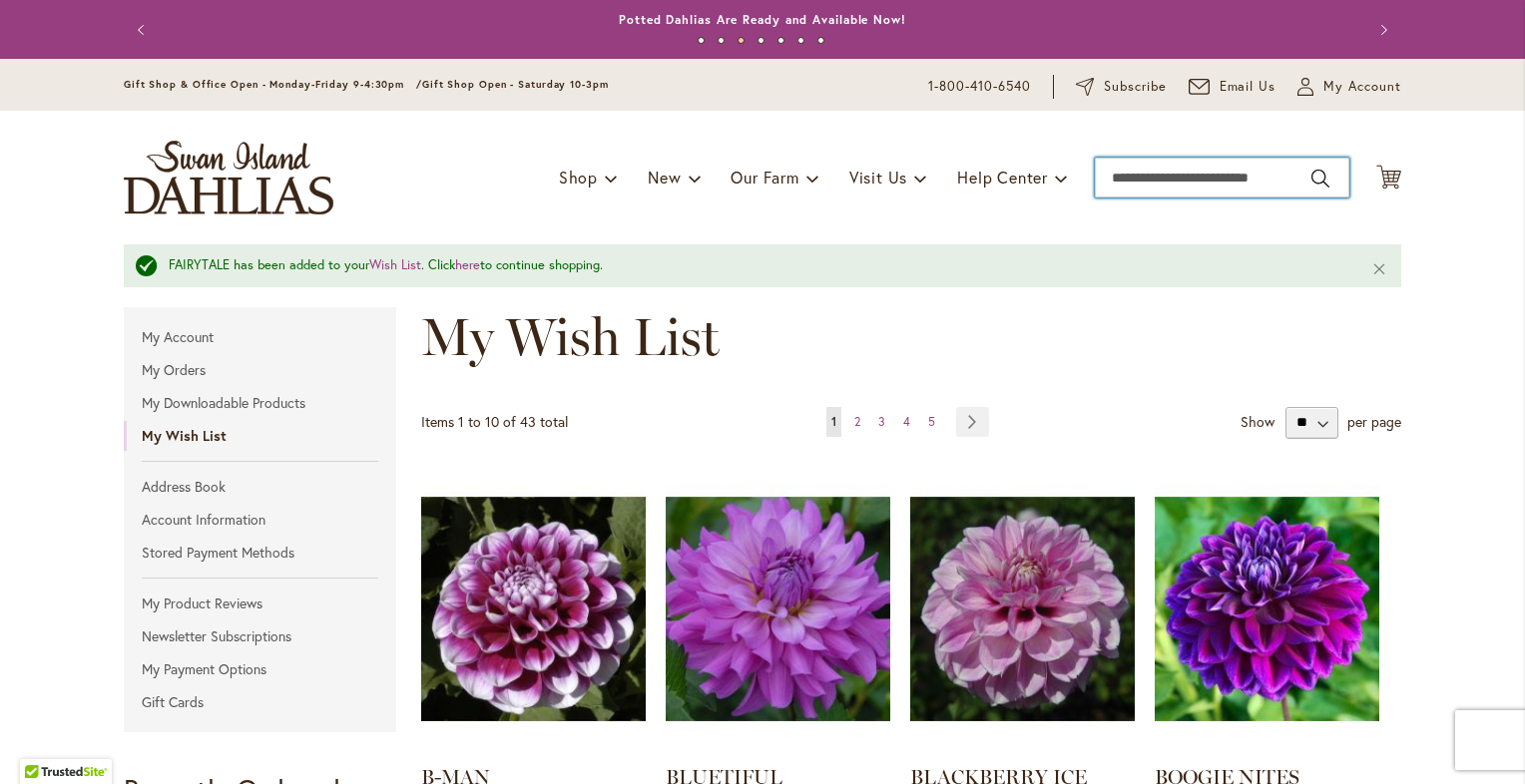 click on "Search" at bounding box center (1222, 178) 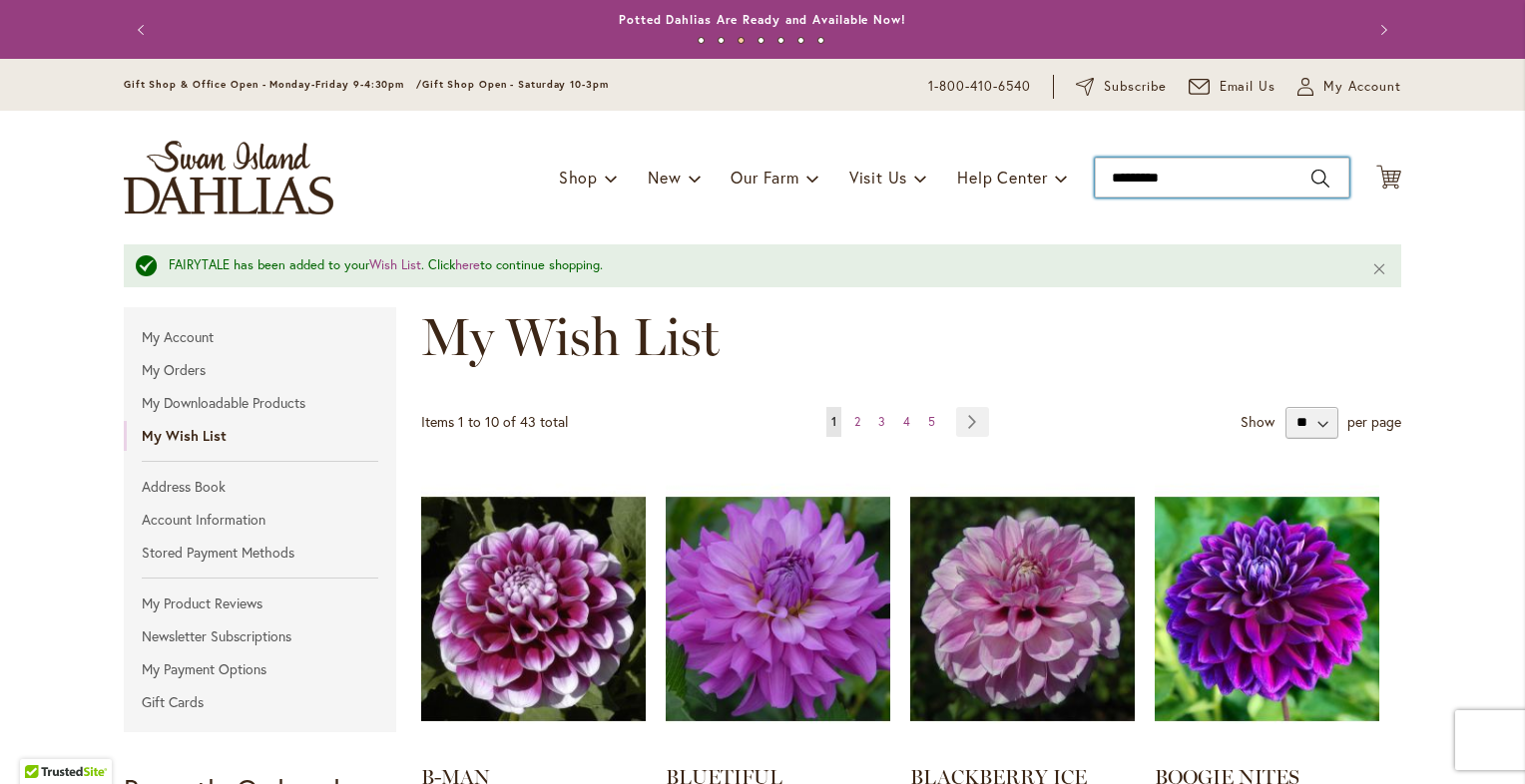 type on "**********" 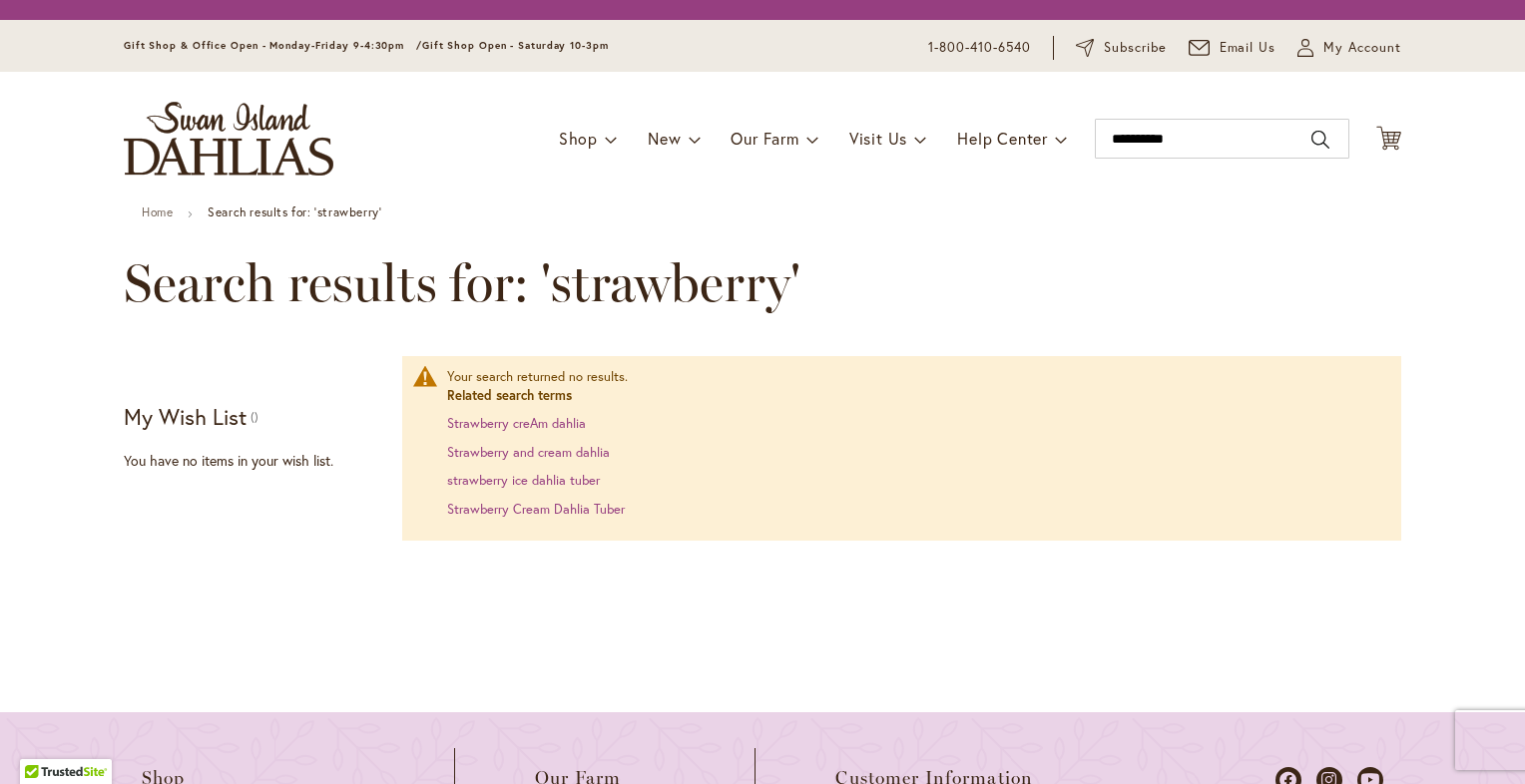 scroll, scrollTop: 0, scrollLeft: 0, axis: both 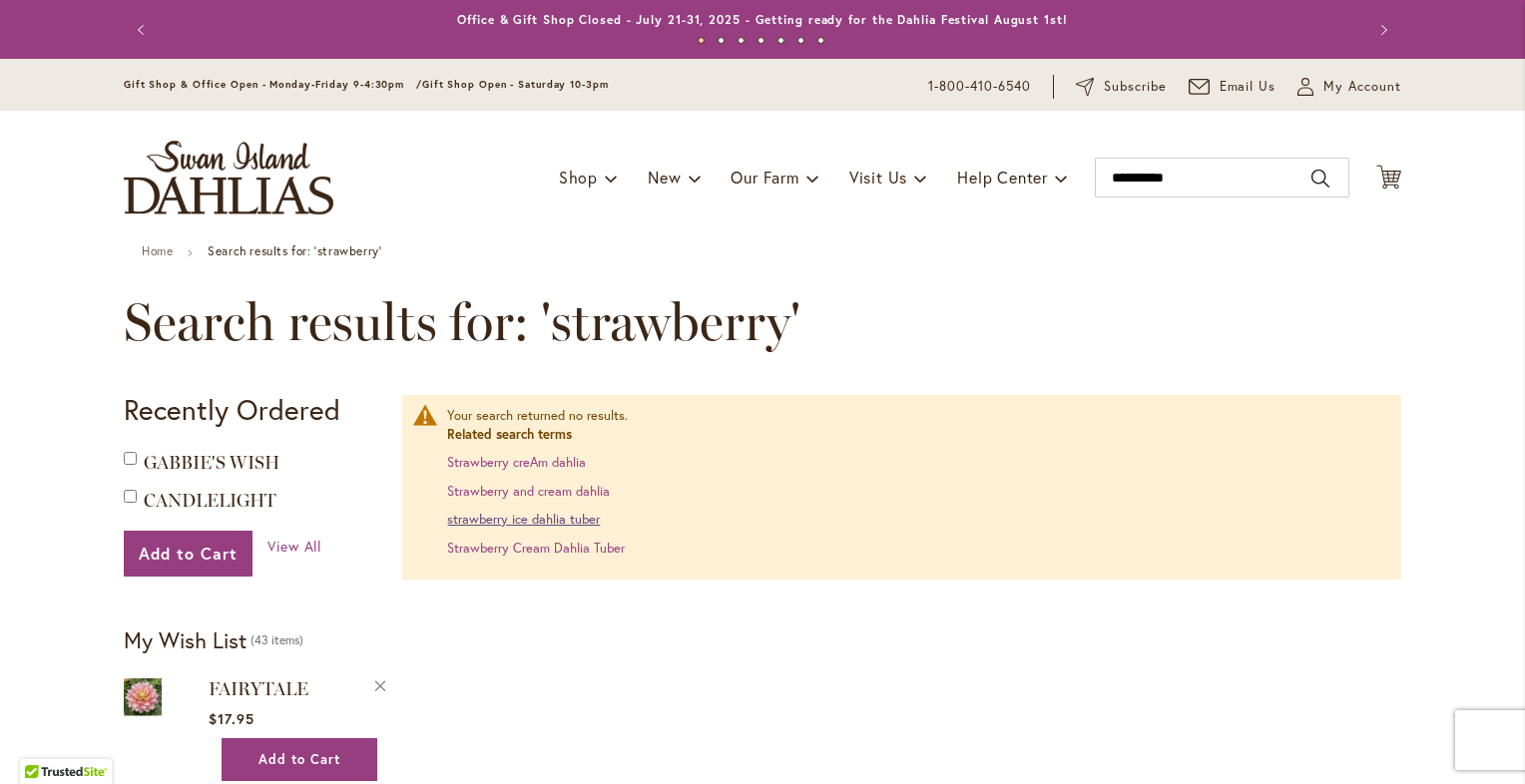 type on "**********" 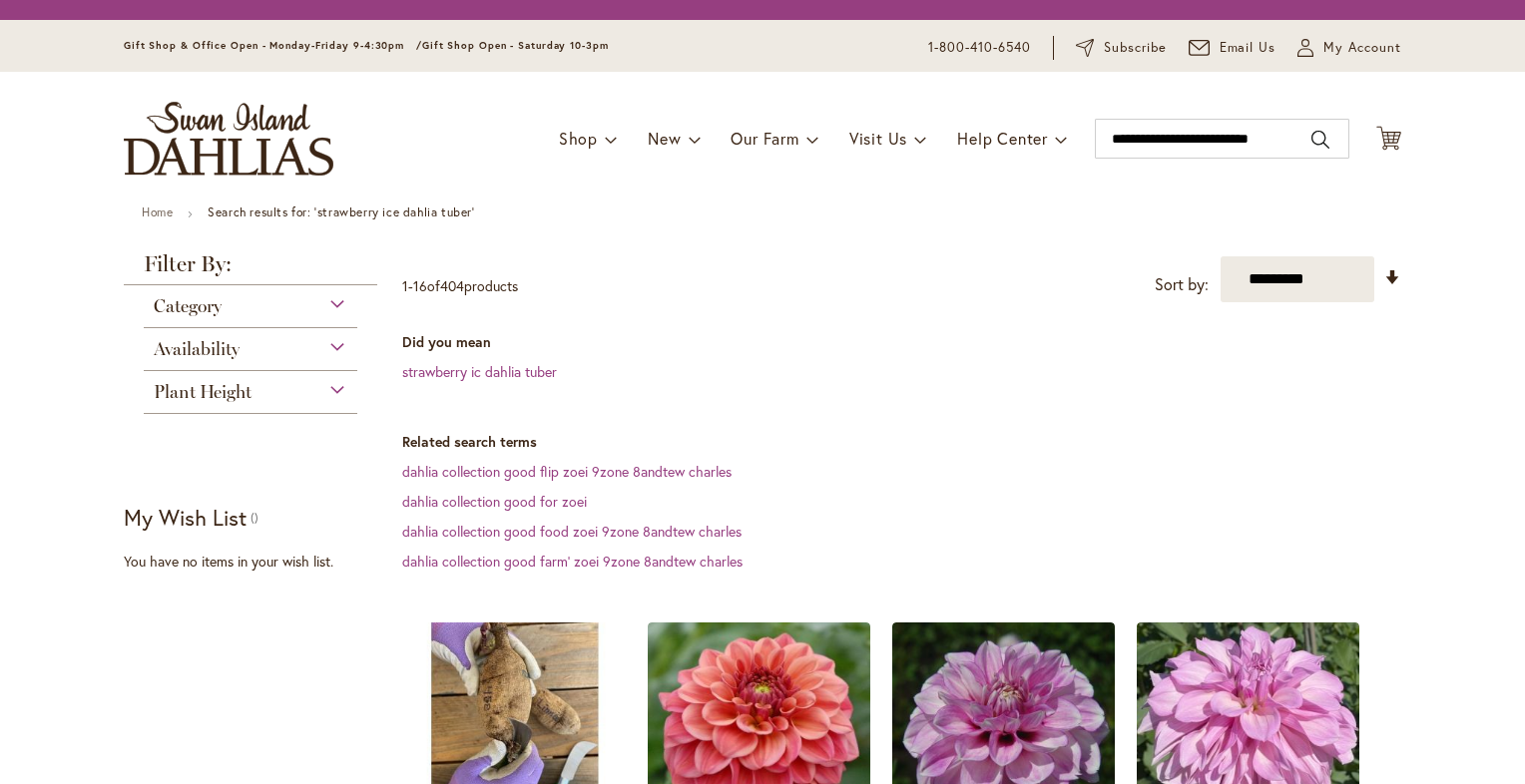 scroll, scrollTop: 0, scrollLeft: 0, axis: both 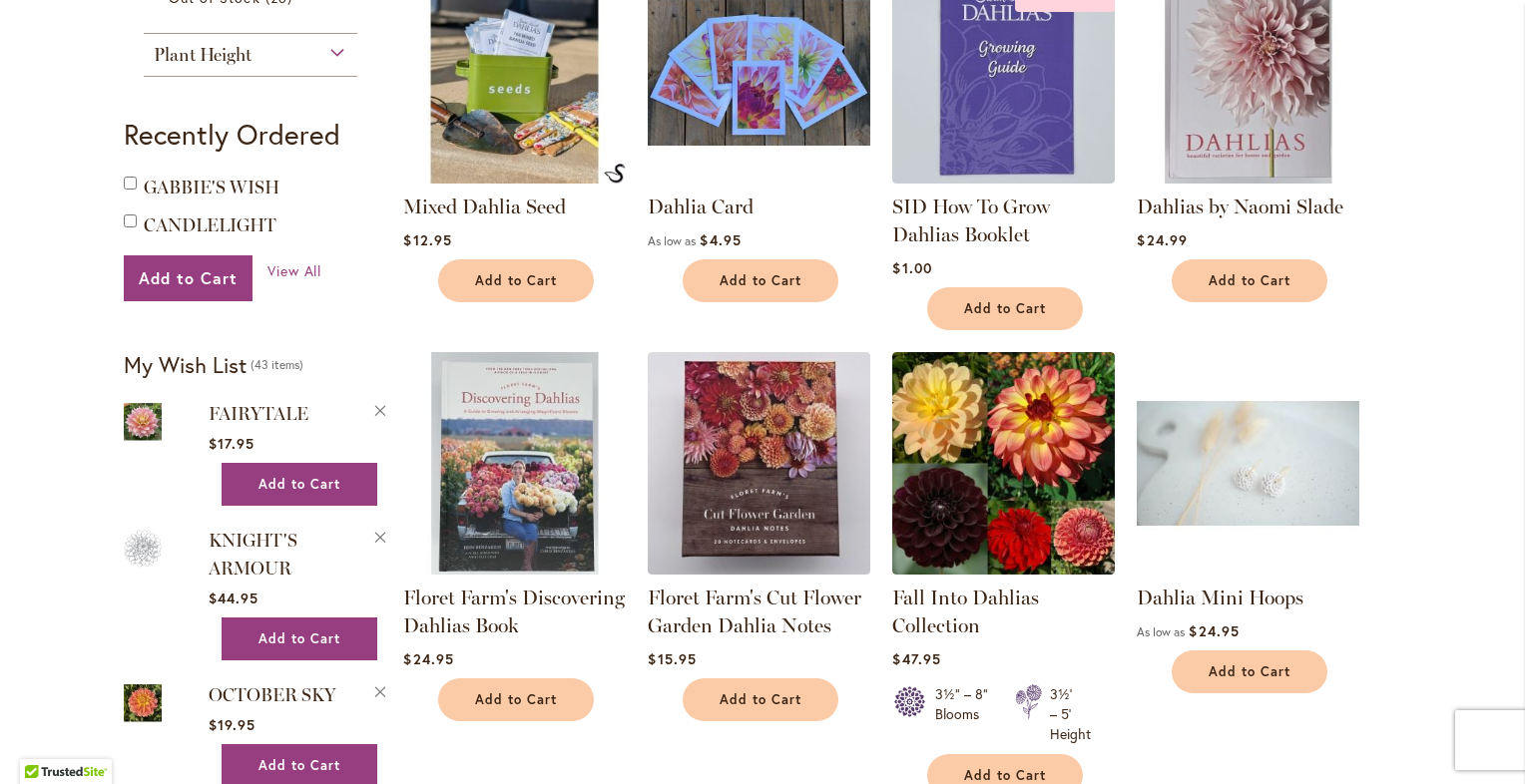 type on "**********" 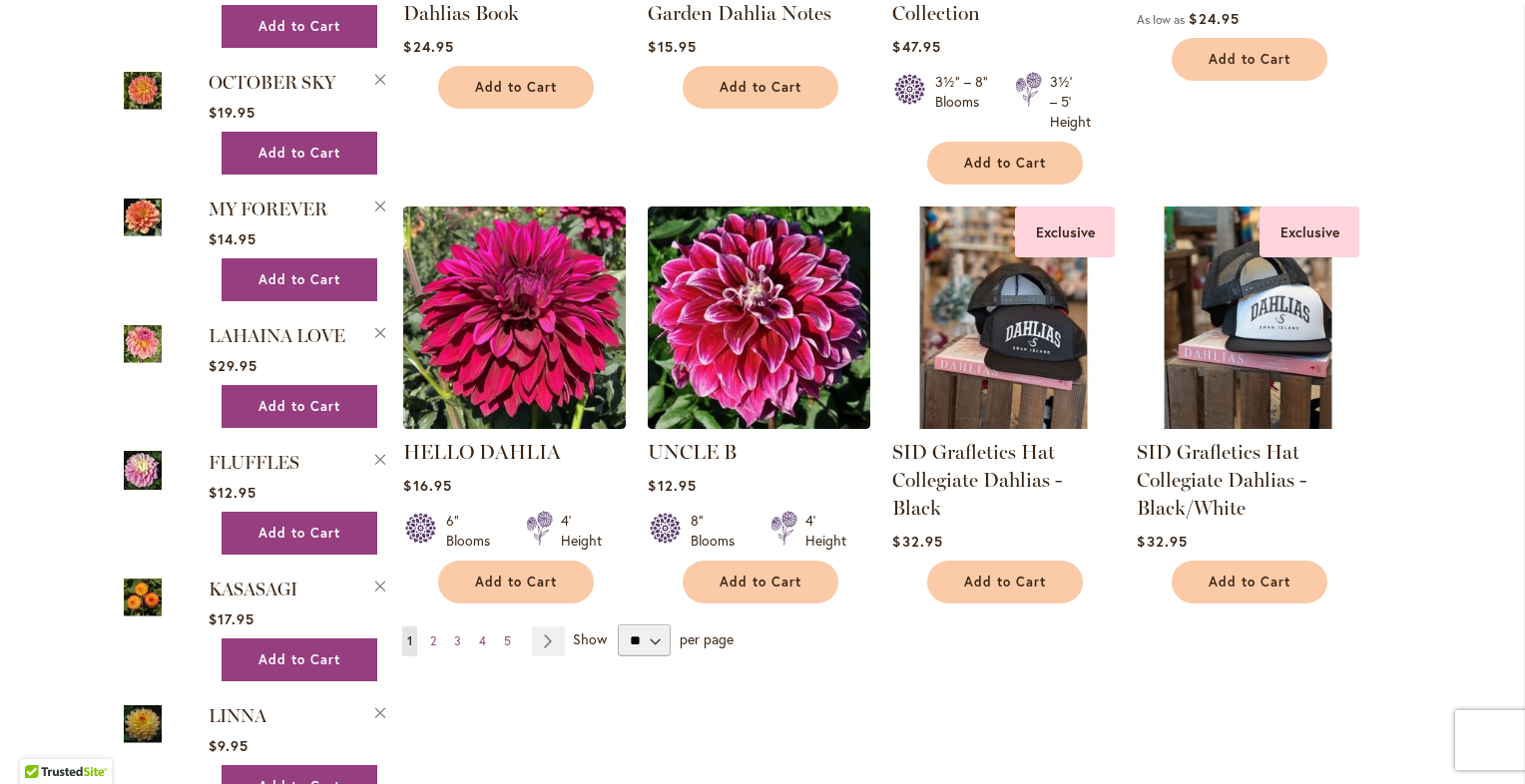 scroll, scrollTop: 0, scrollLeft: 0, axis: both 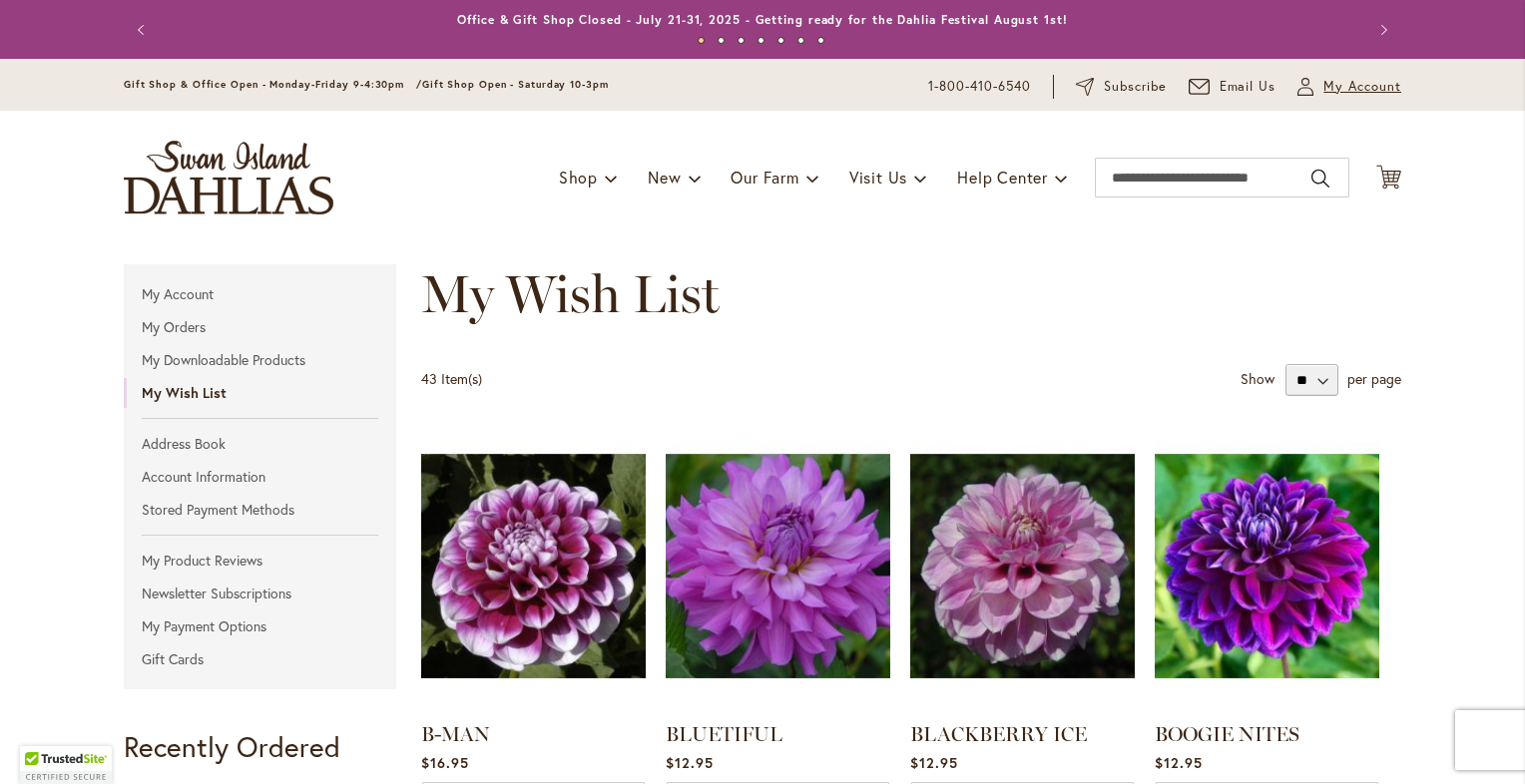 click on "My Account" at bounding box center (1362, 87) 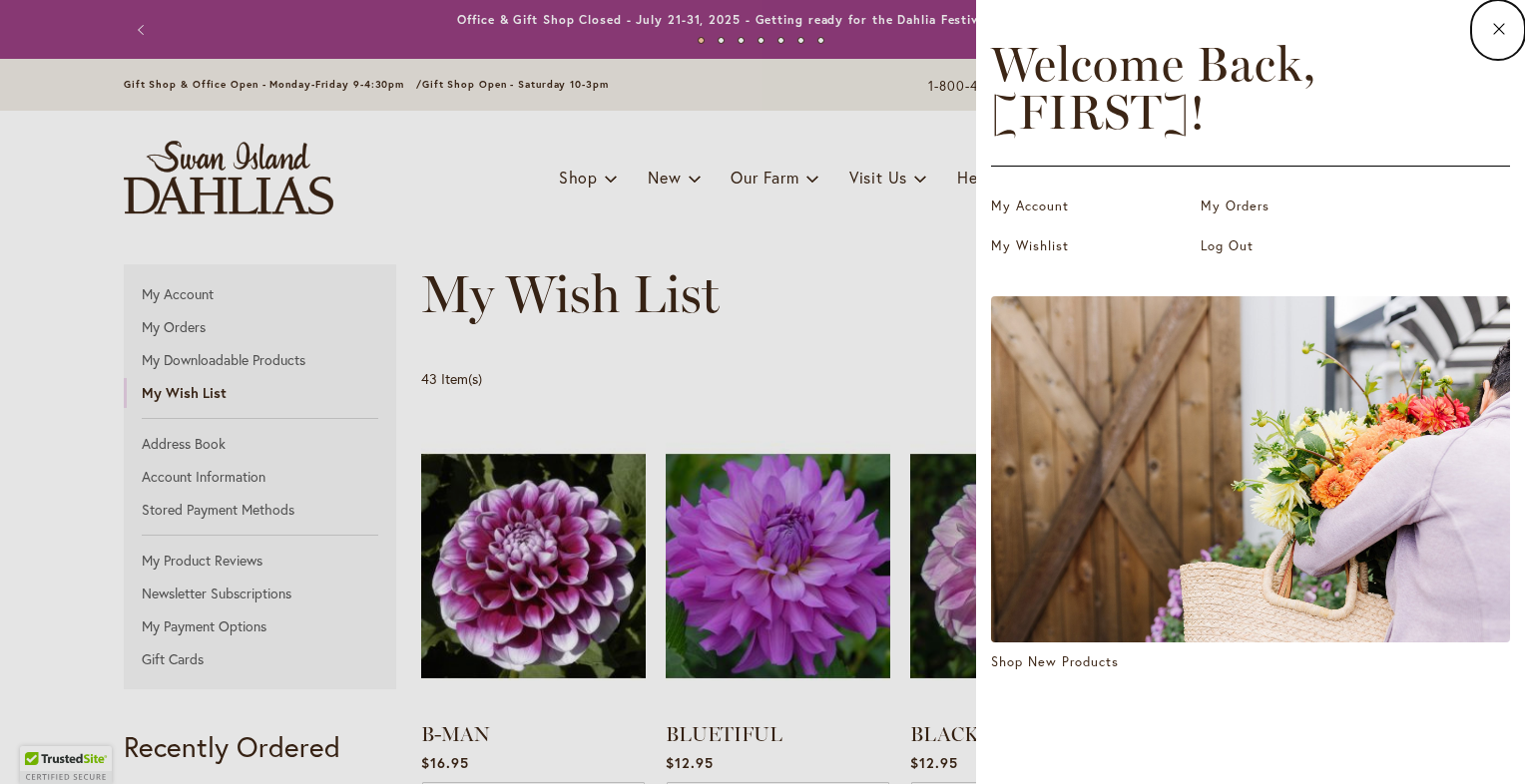 type 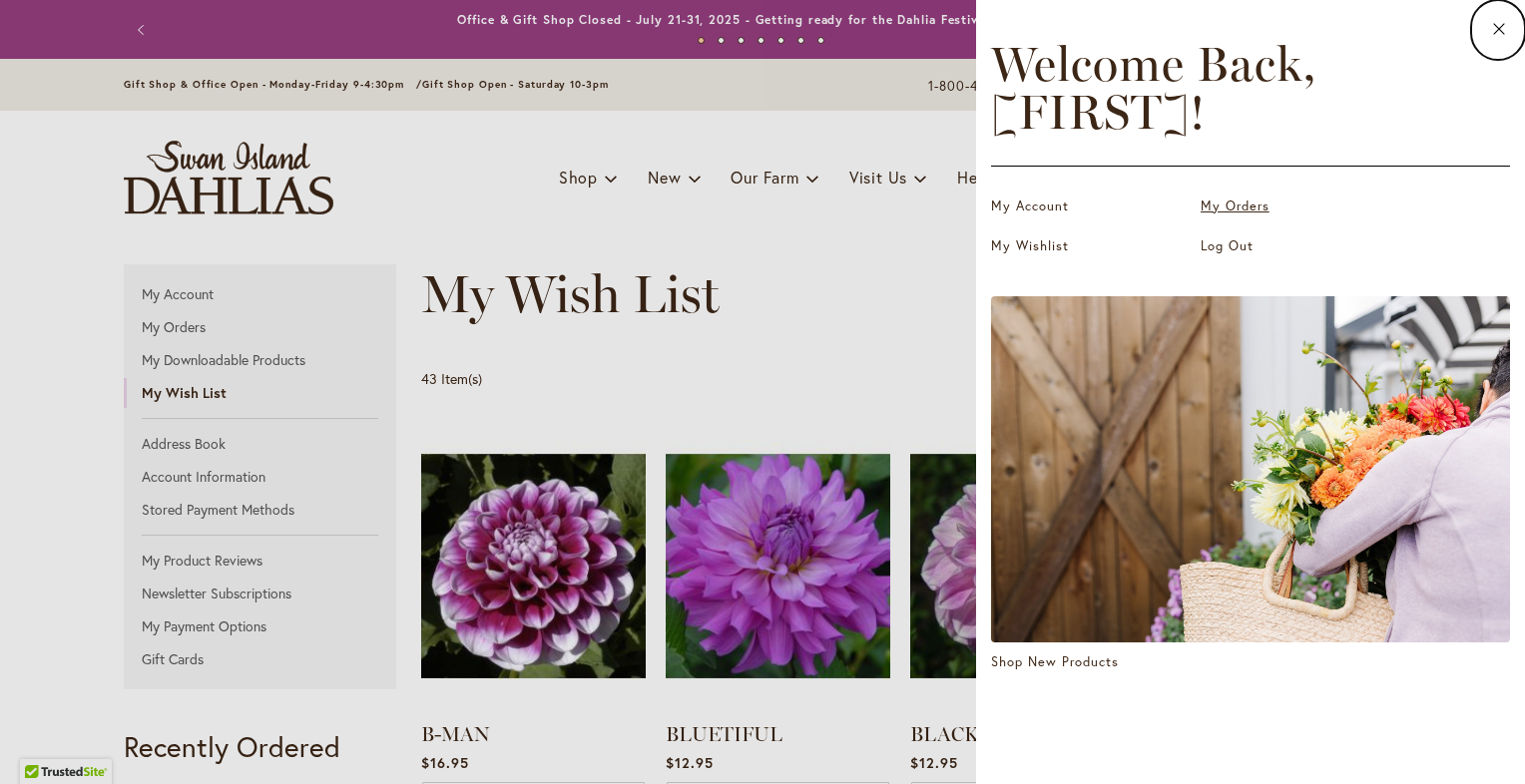 click on "My Orders" at bounding box center (1300, 206) 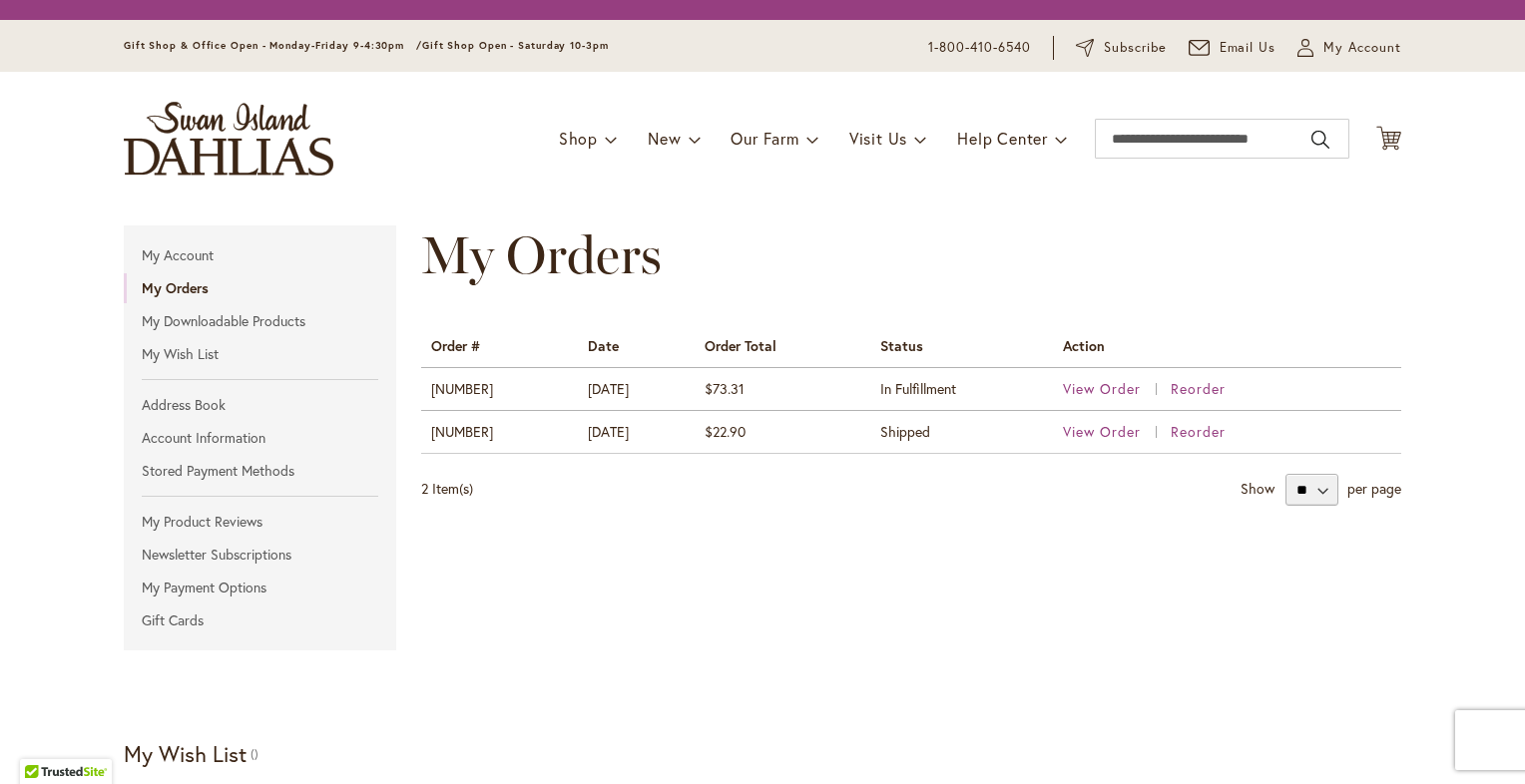 scroll, scrollTop: 0, scrollLeft: 0, axis: both 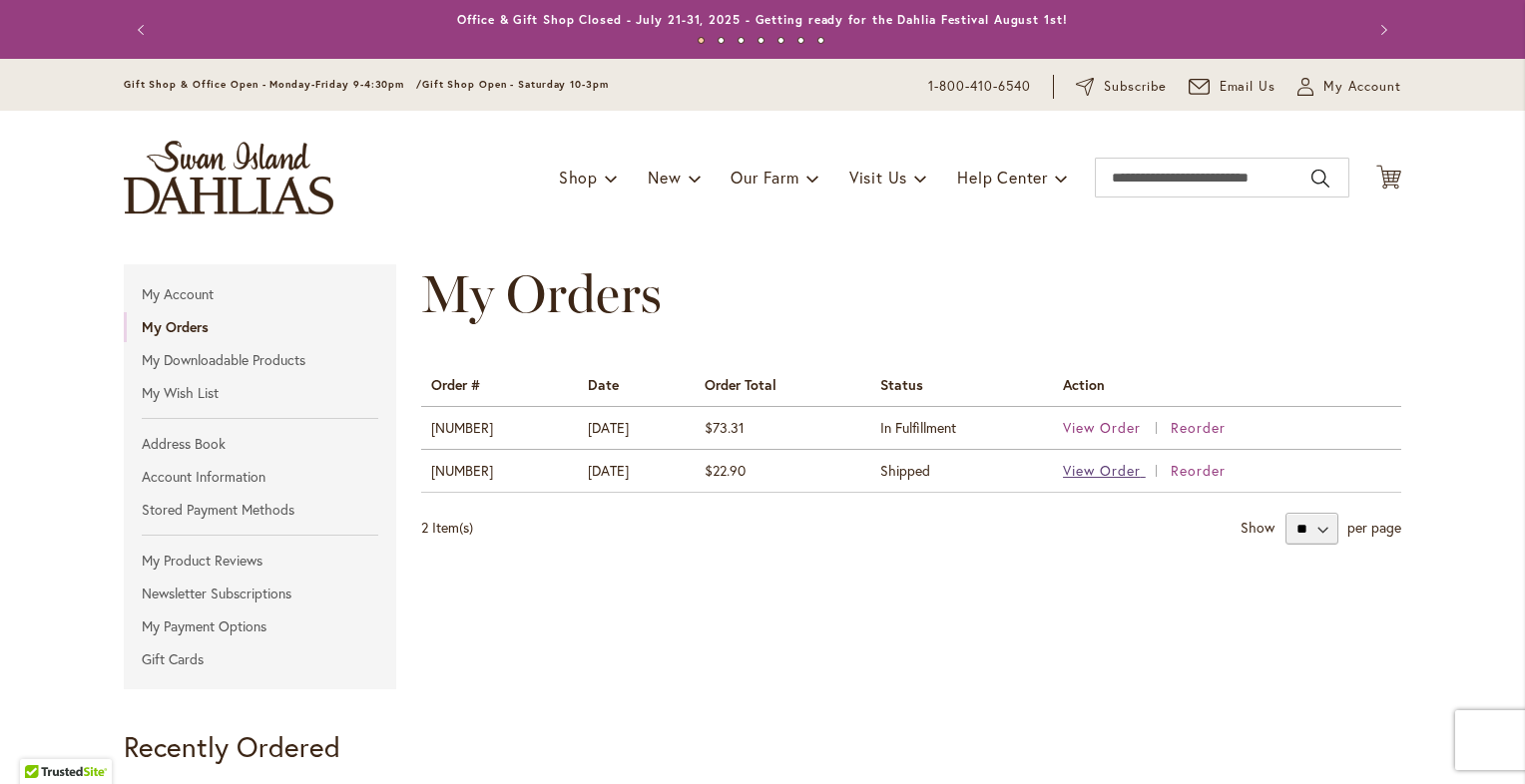 type on "**********" 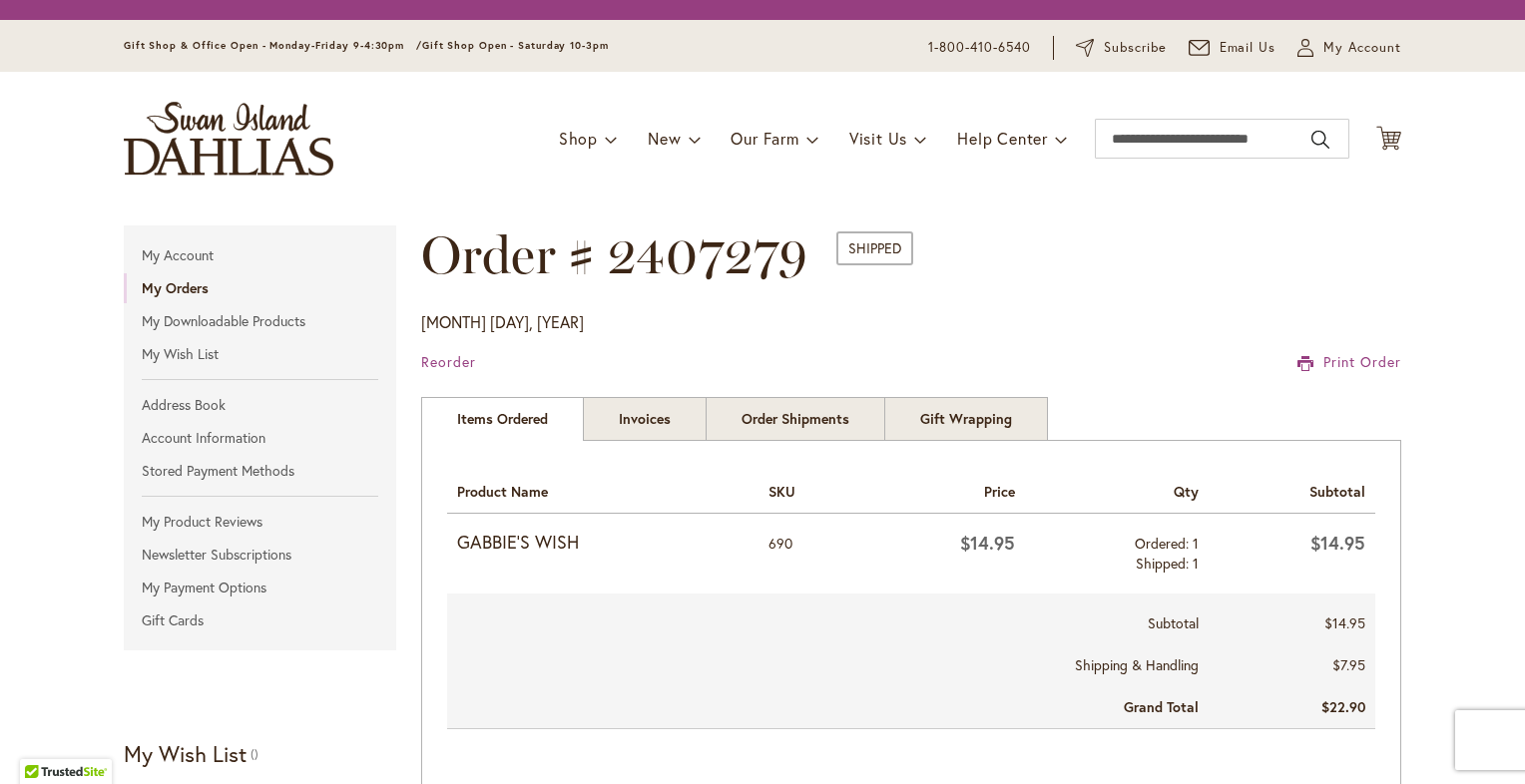 scroll, scrollTop: 0, scrollLeft: 0, axis: both 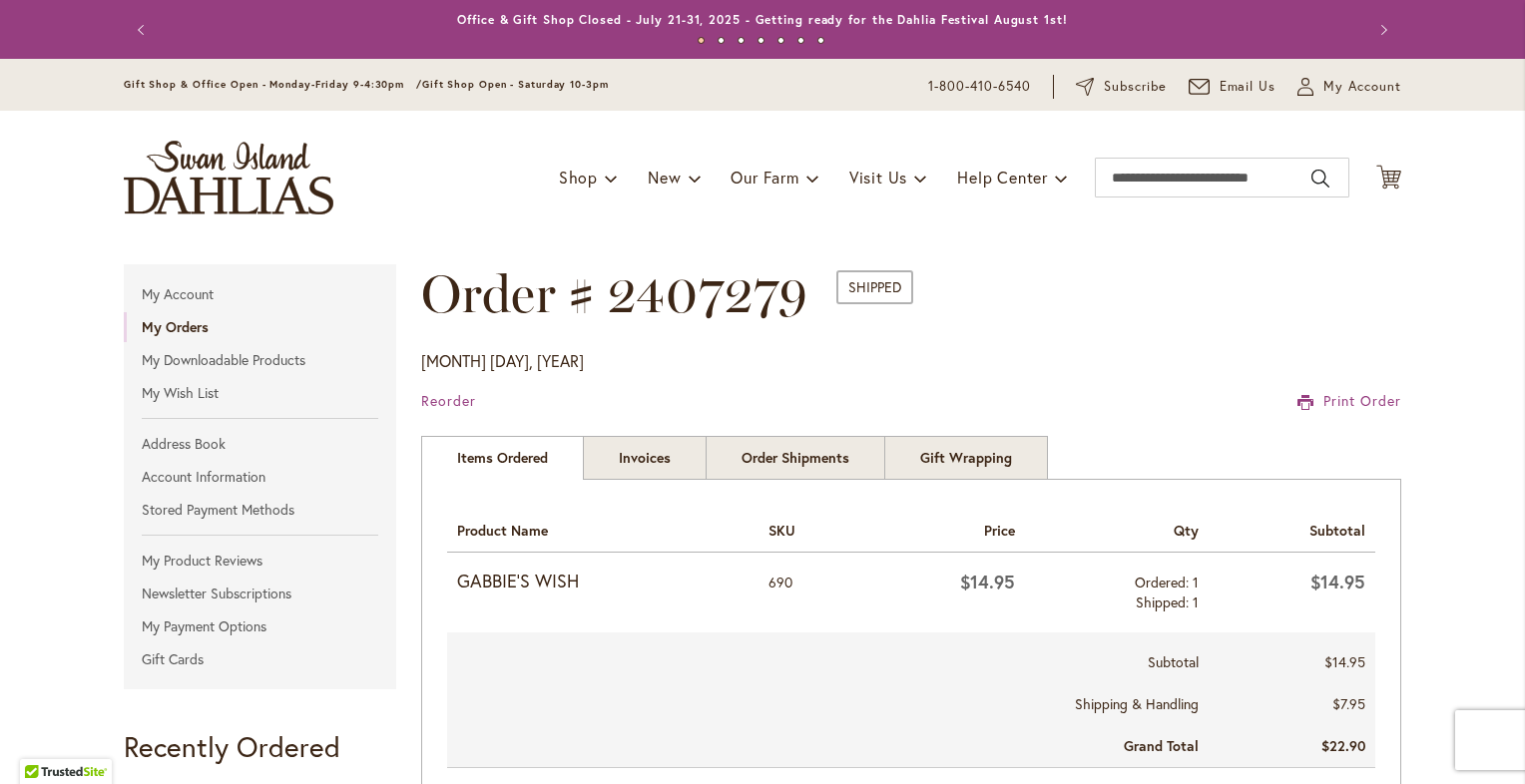 type on "**********" 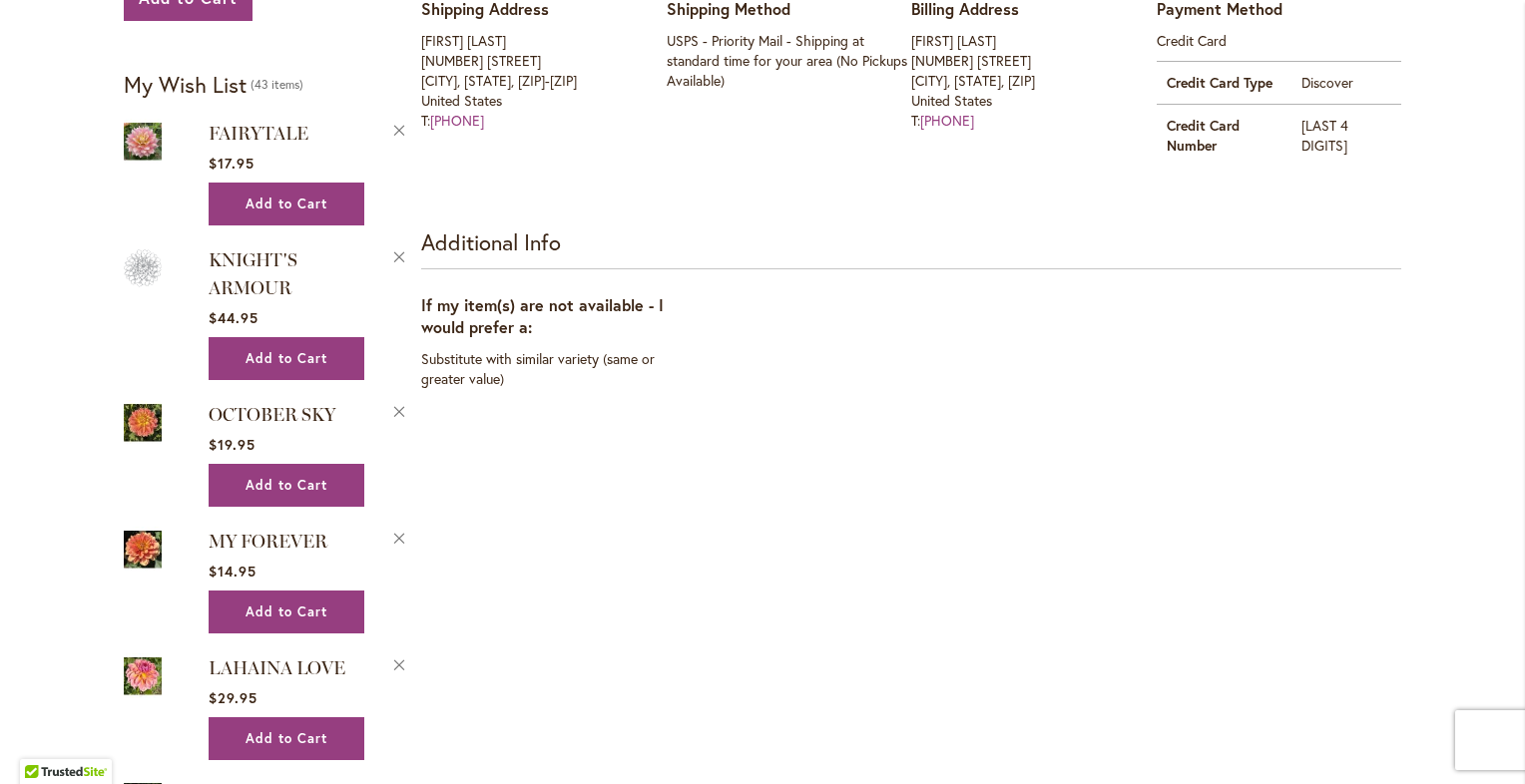 scroll, scrollTop: 0, scrollLeft: 0, axis: both 